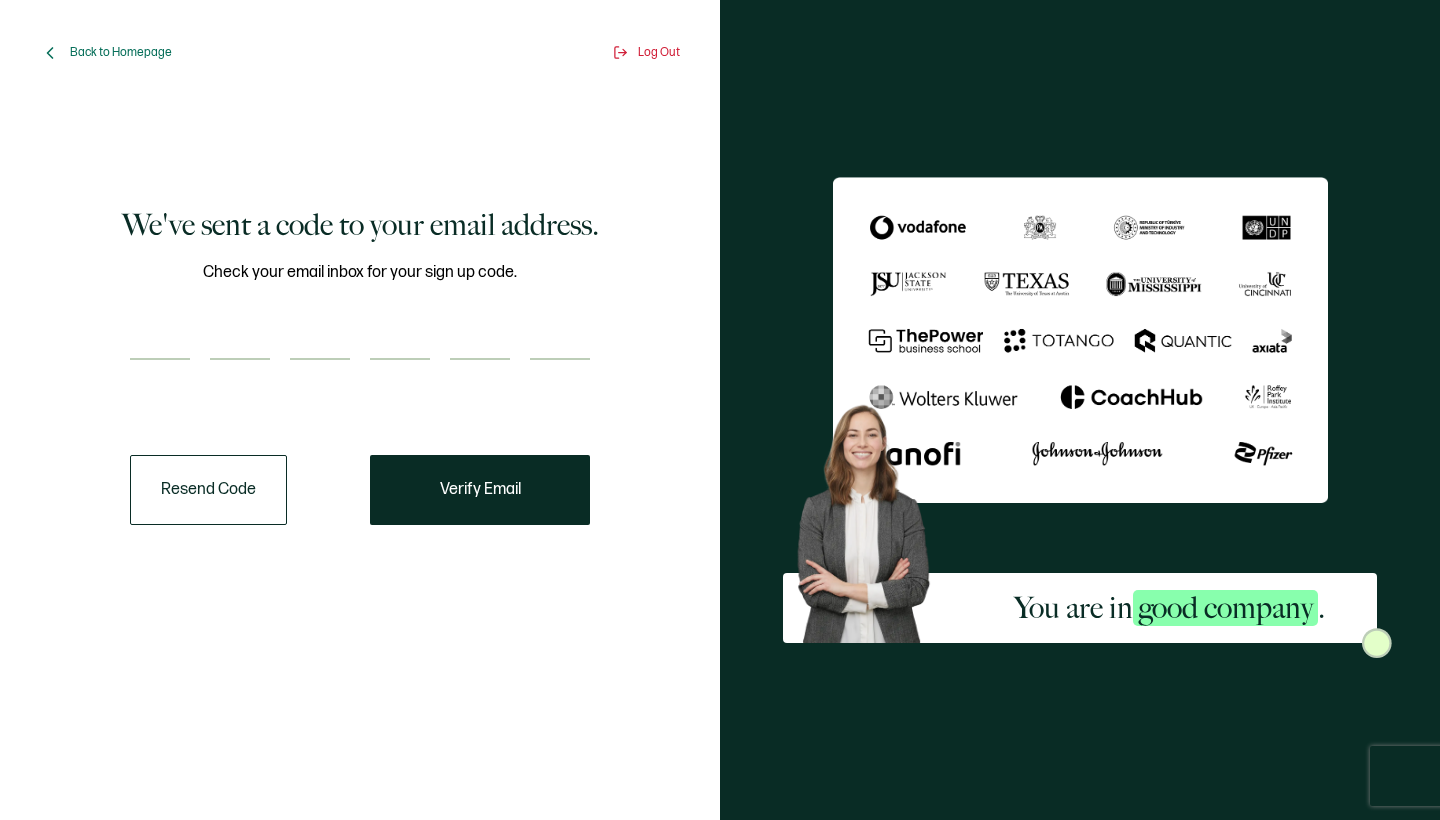 scroll, scrollTop: 0, scrollLeft: 0, axis: both 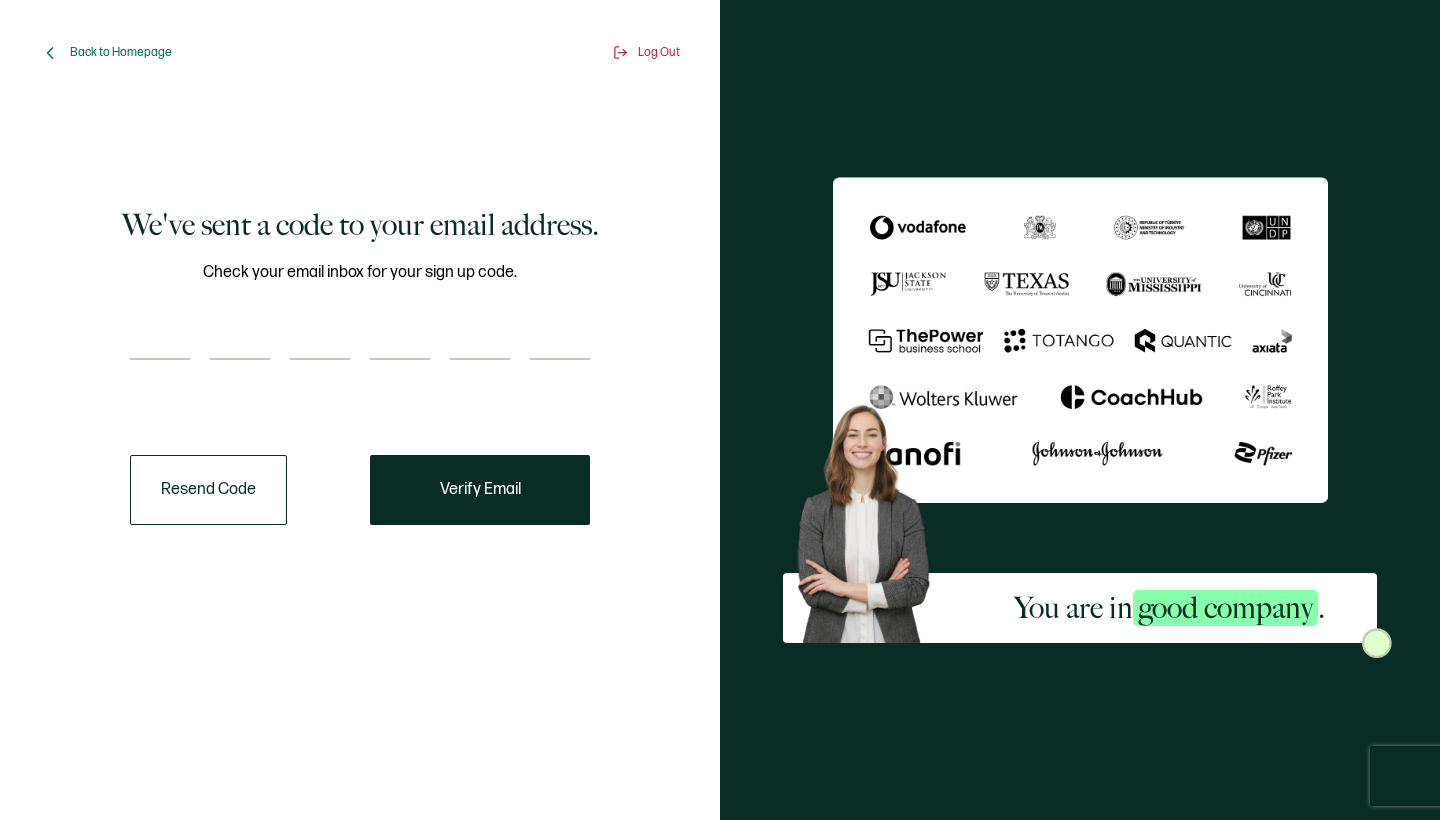 type on "5" 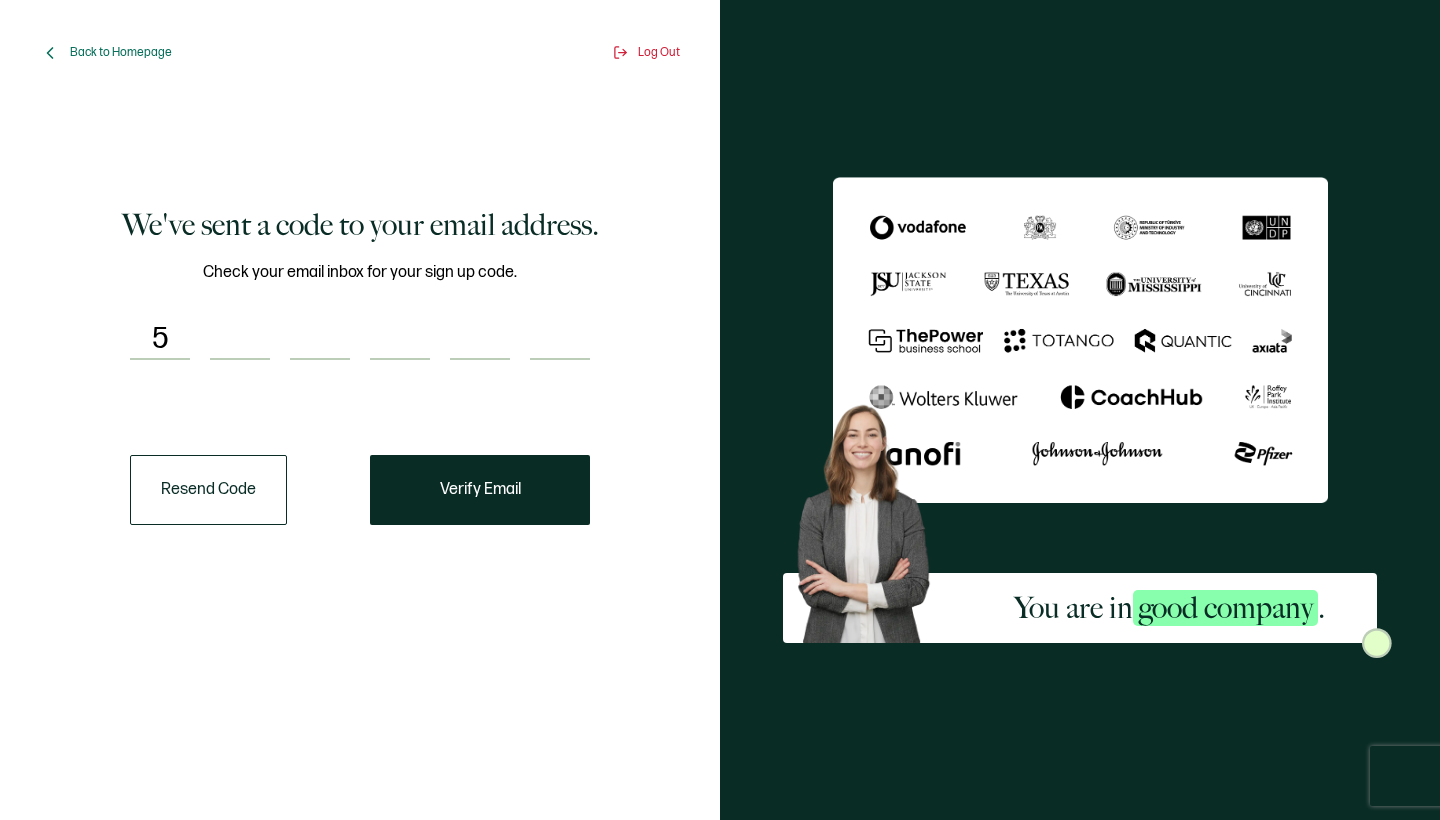 type on "7" 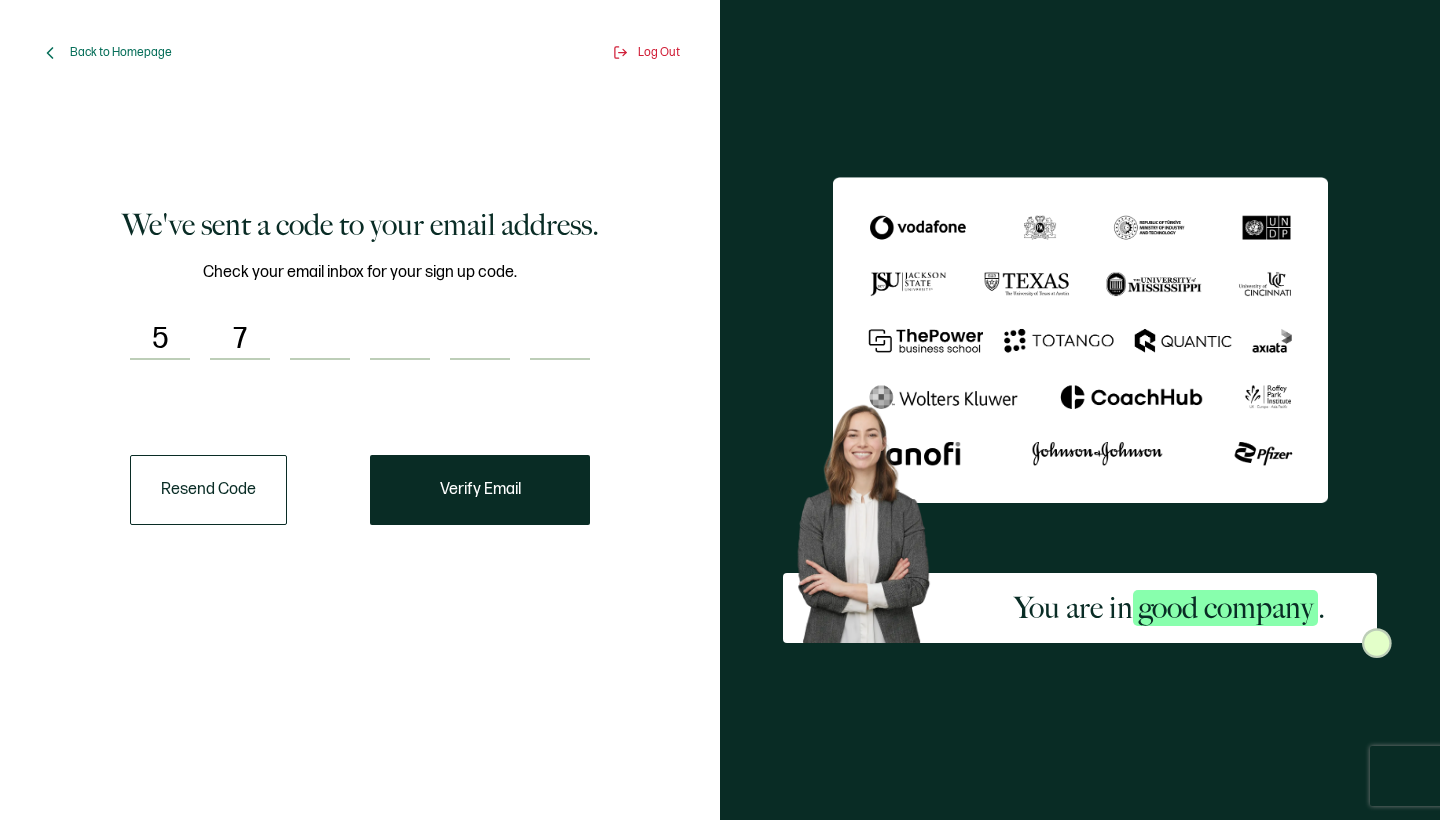 type on "4" 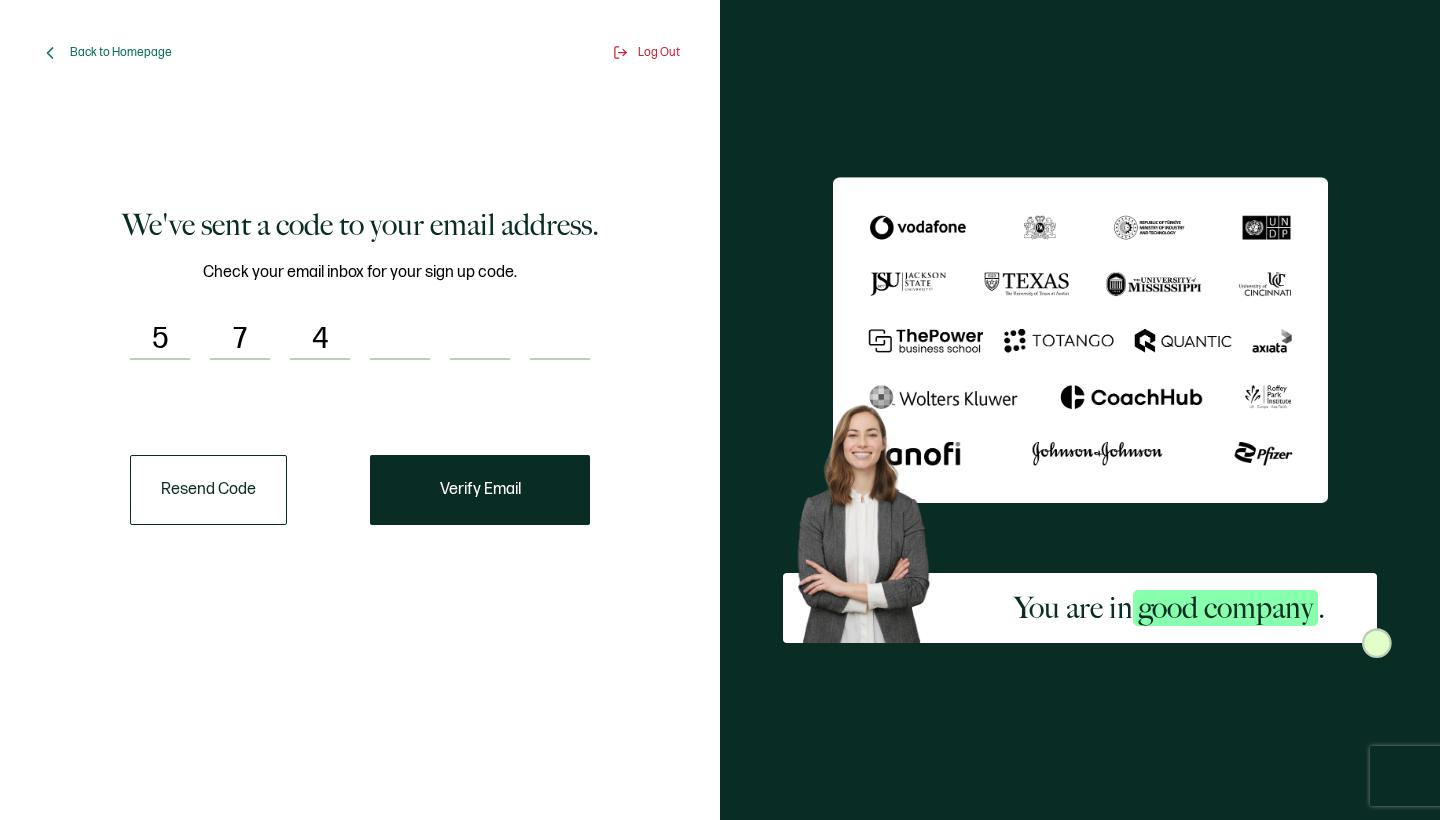 type on "6" 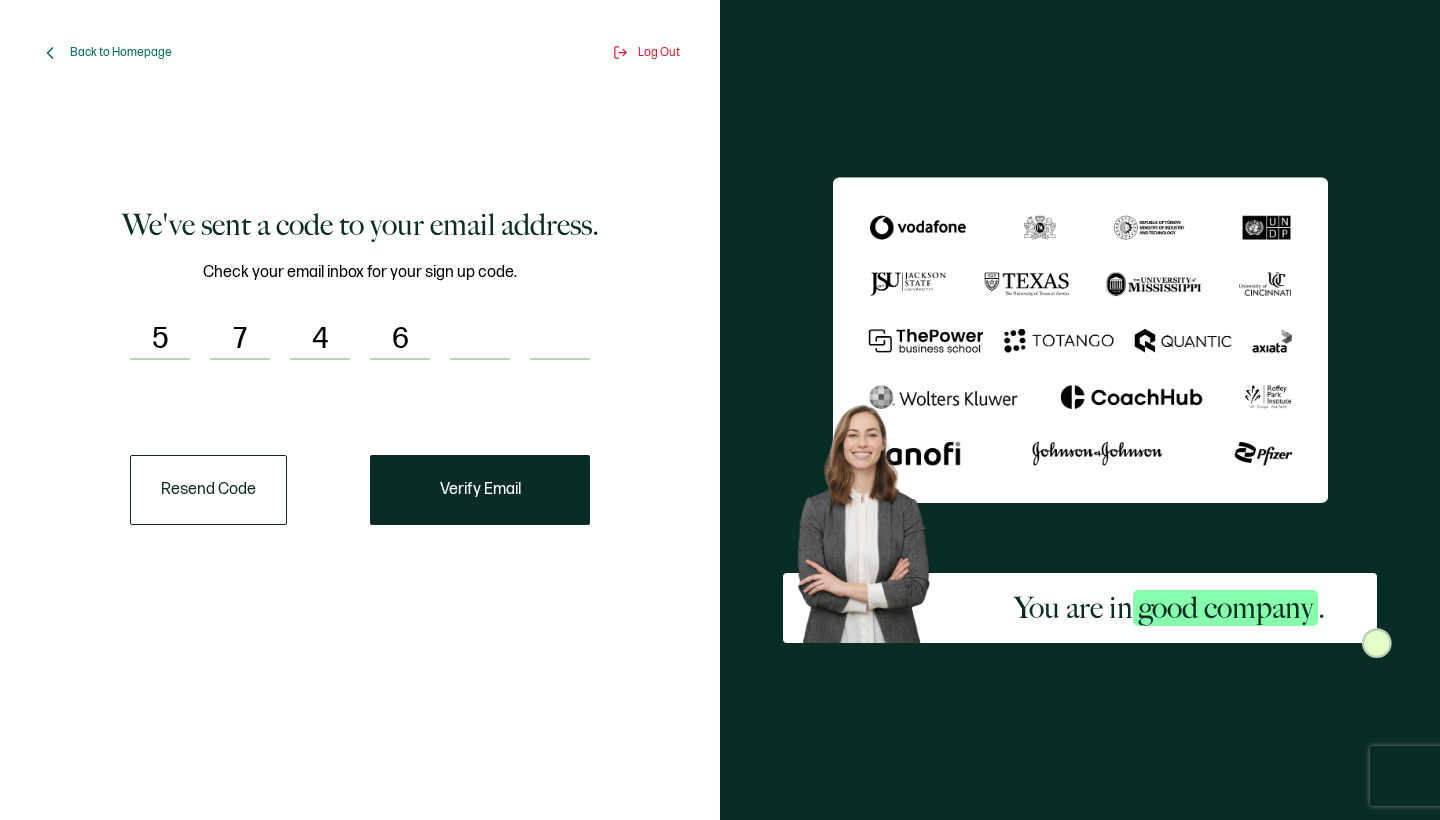 type on "8" 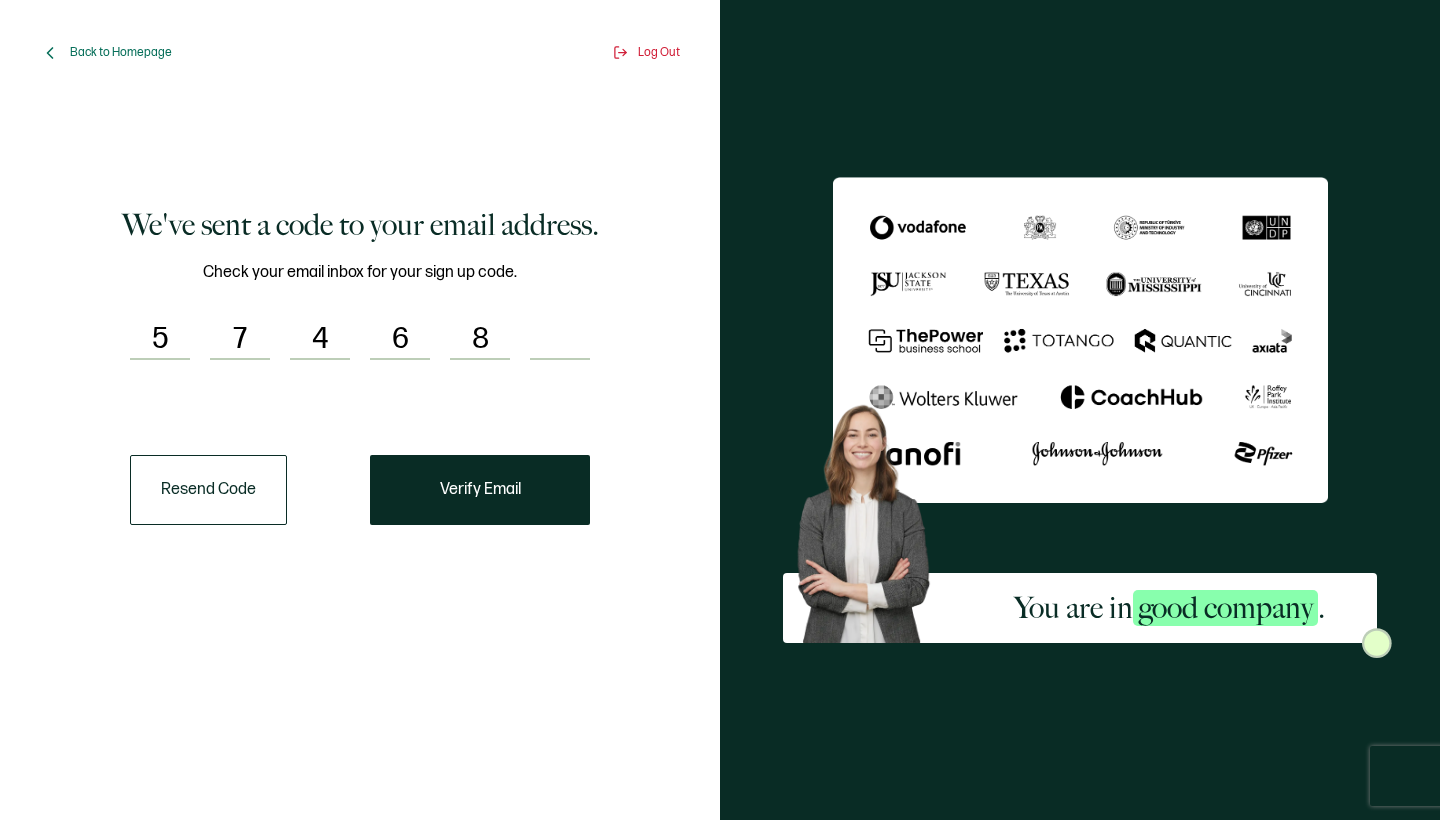 type on "8" 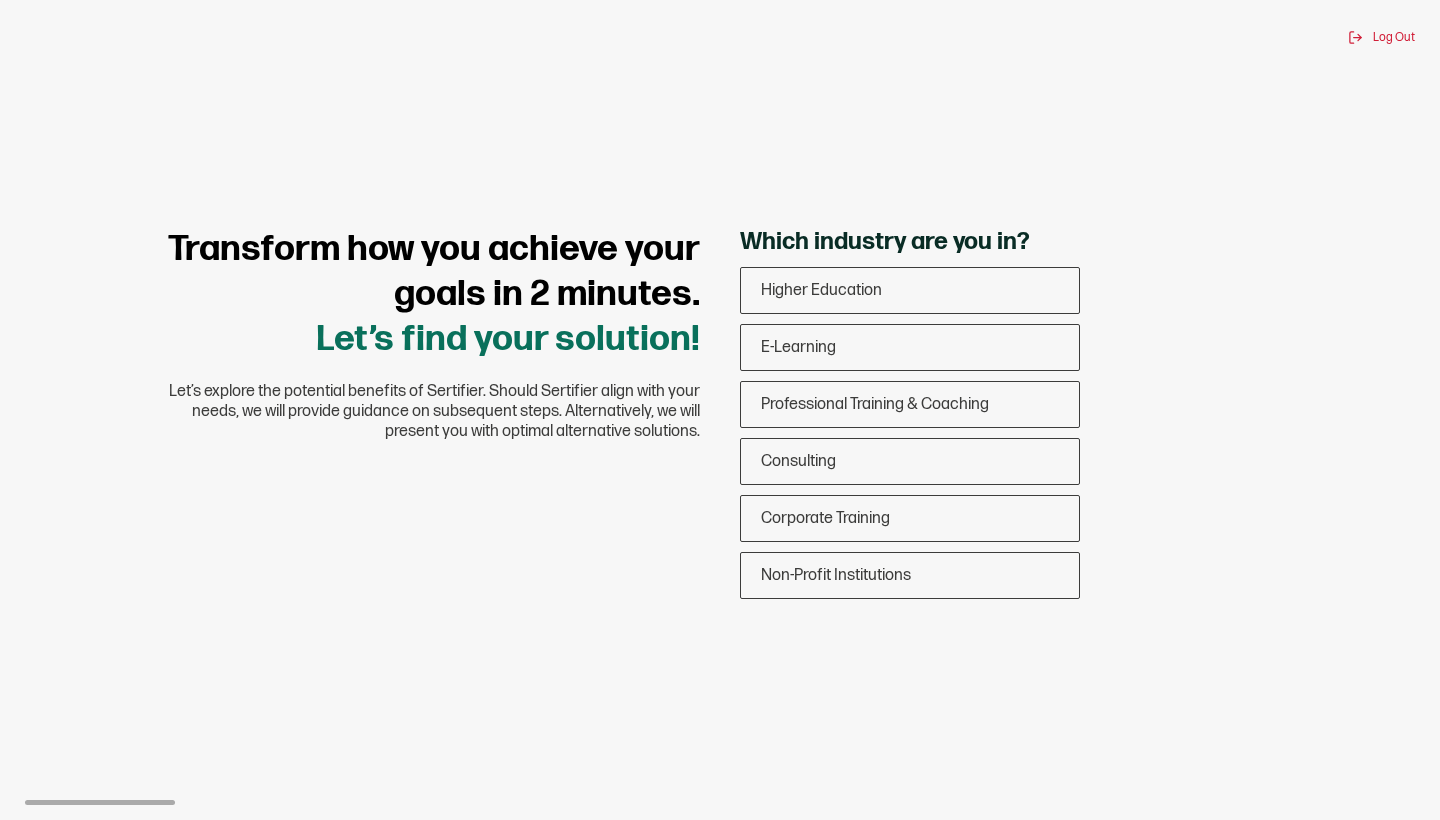click on "Transform how you achieve your goals in 2 minutes. Let’s find your solution!" at bounding box center (420, 294) 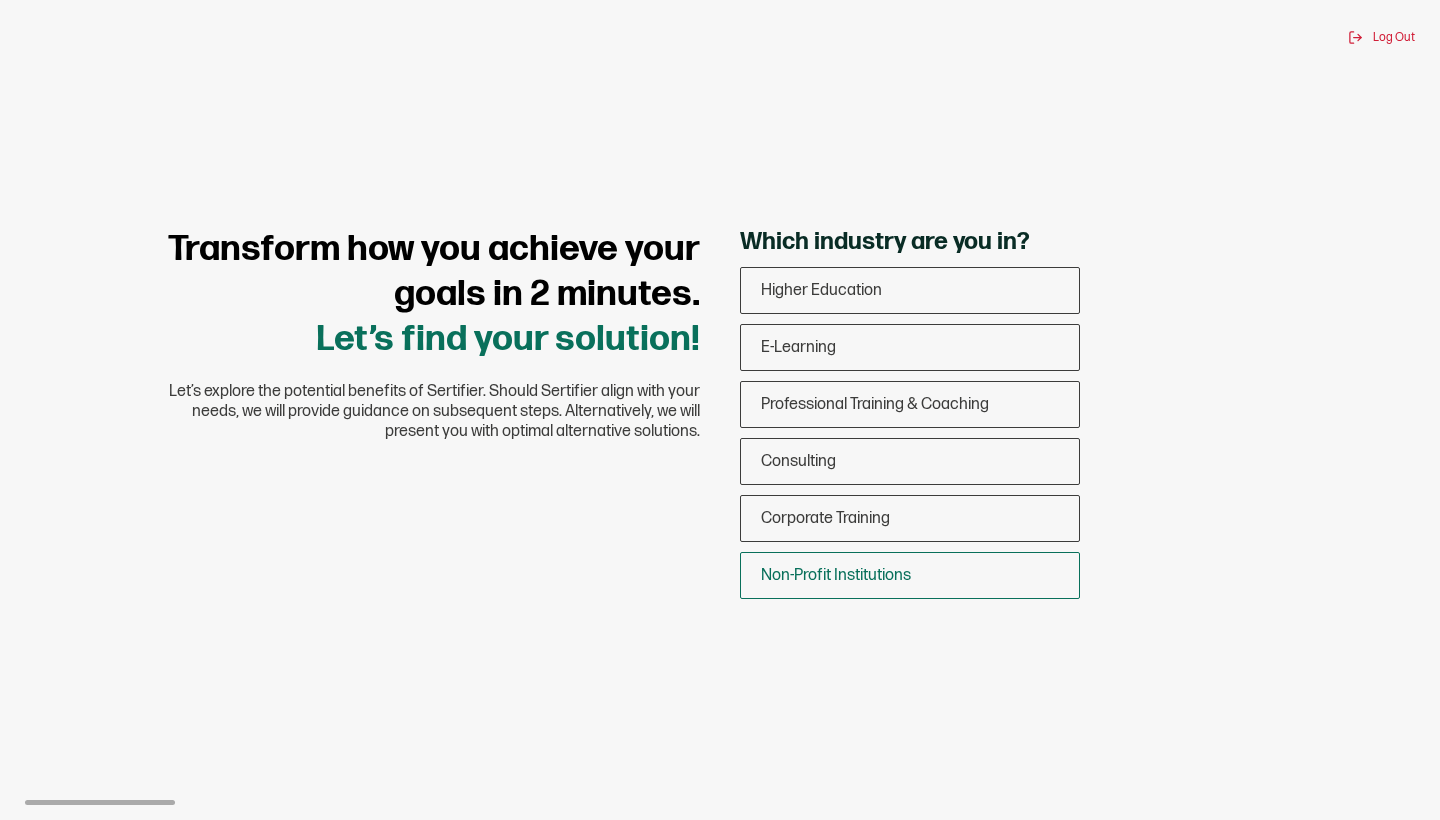 click on "Non-Profit Institutions" at bounding box center [836, 575] 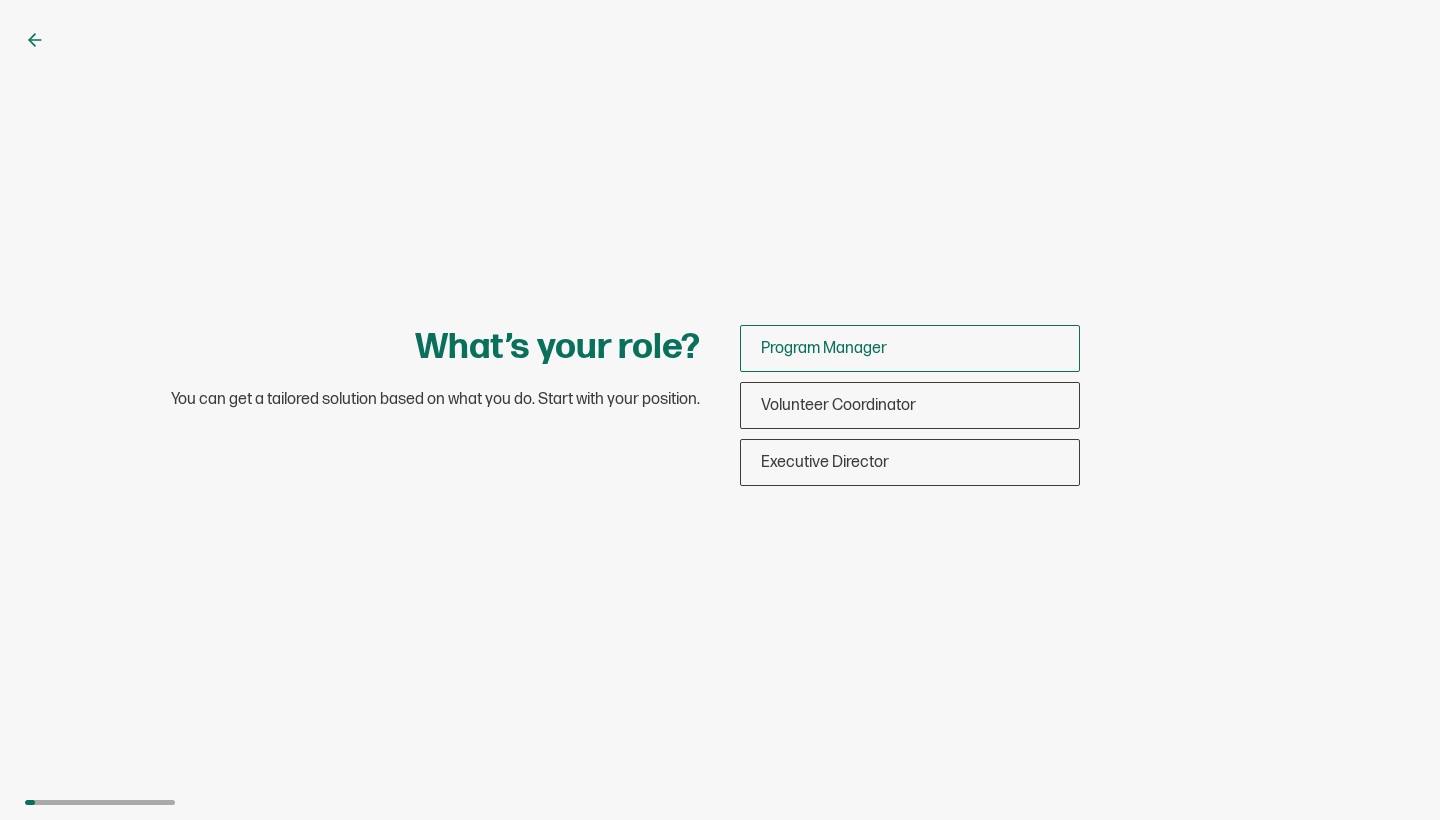 click on "Program Manager" at bounding box center (910, 348) 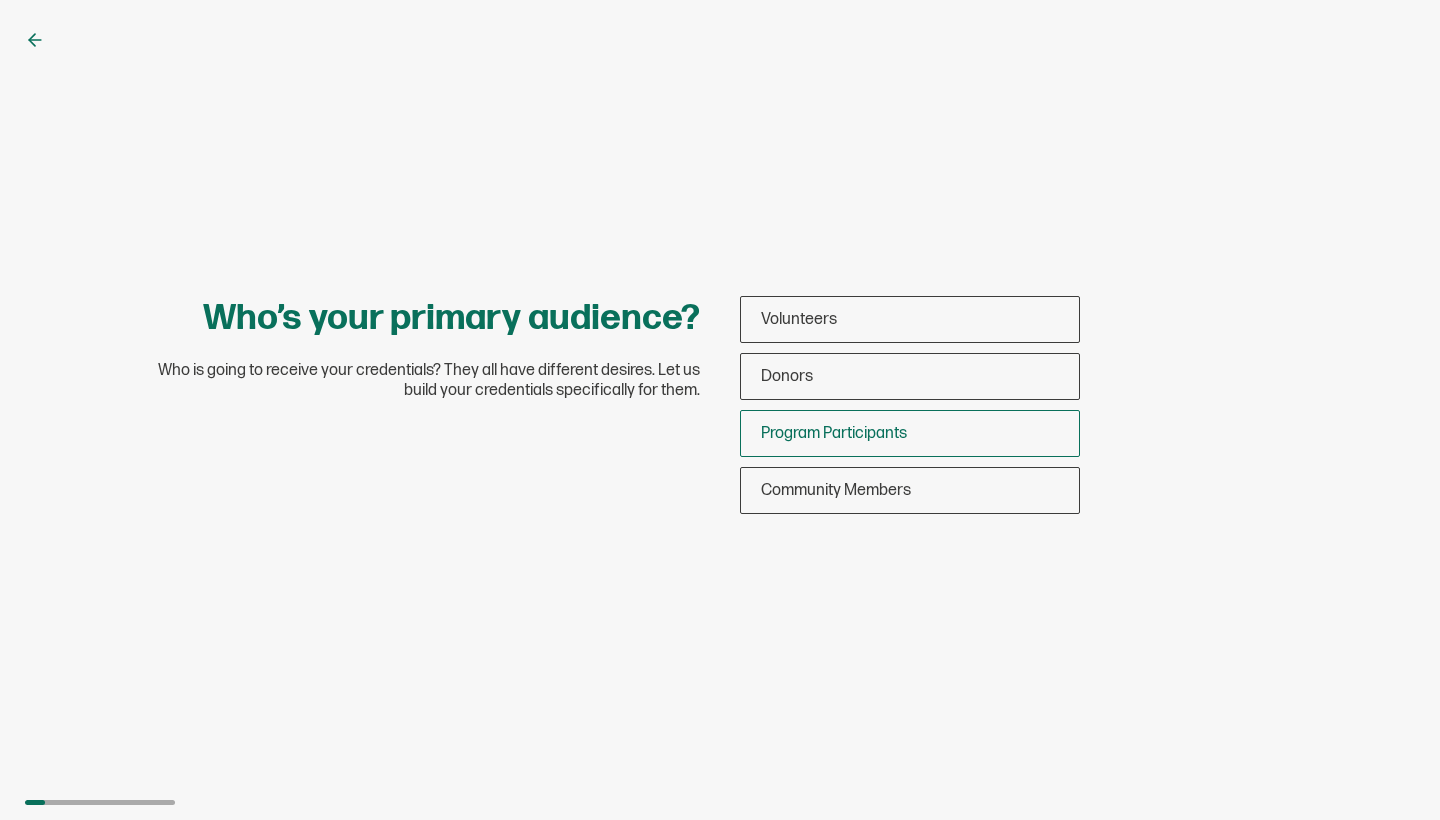 click on "Program Participants" at bounding box center [834, 433] 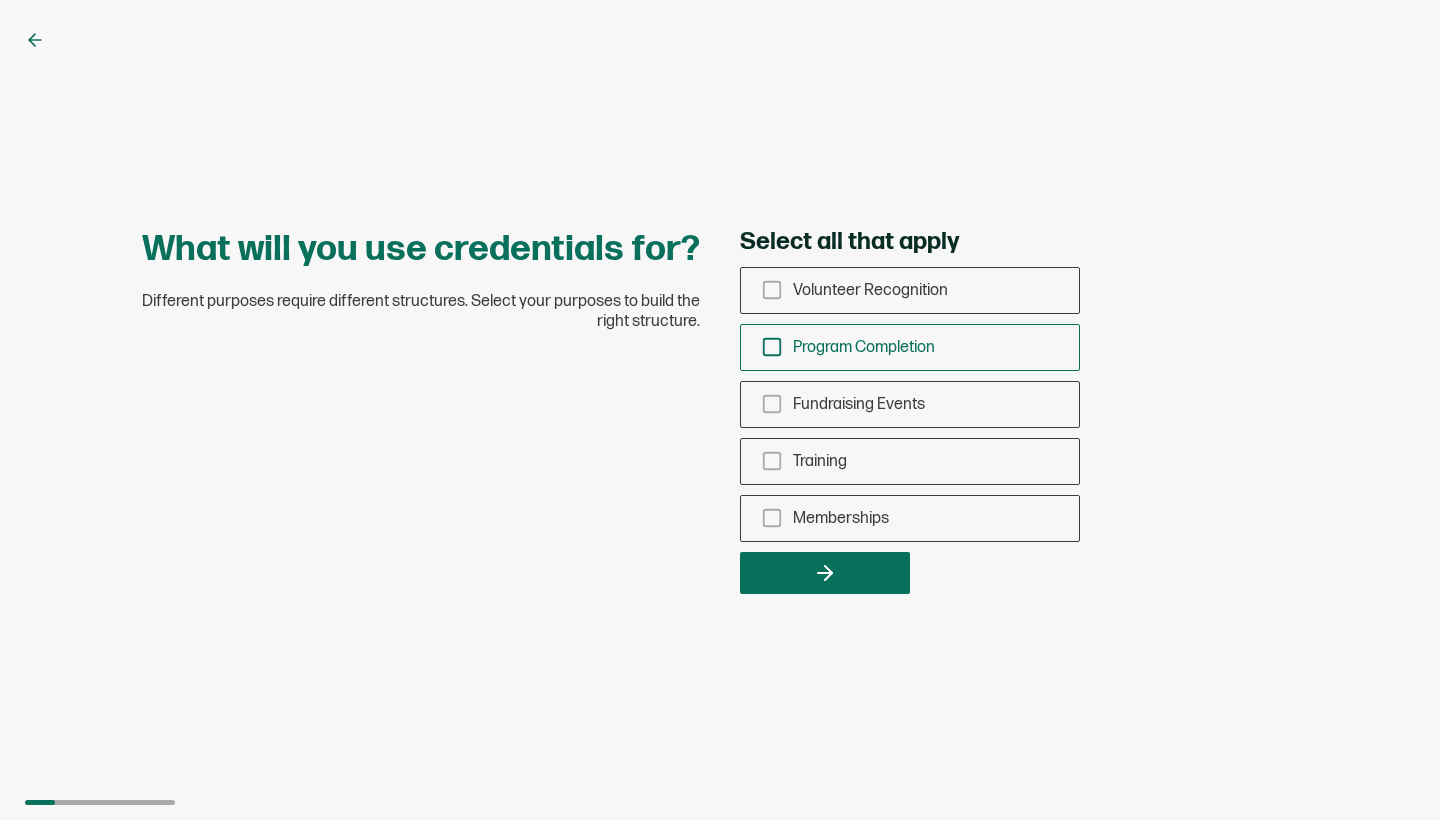 click on "Program Completion" at bounding box center (864, 347) 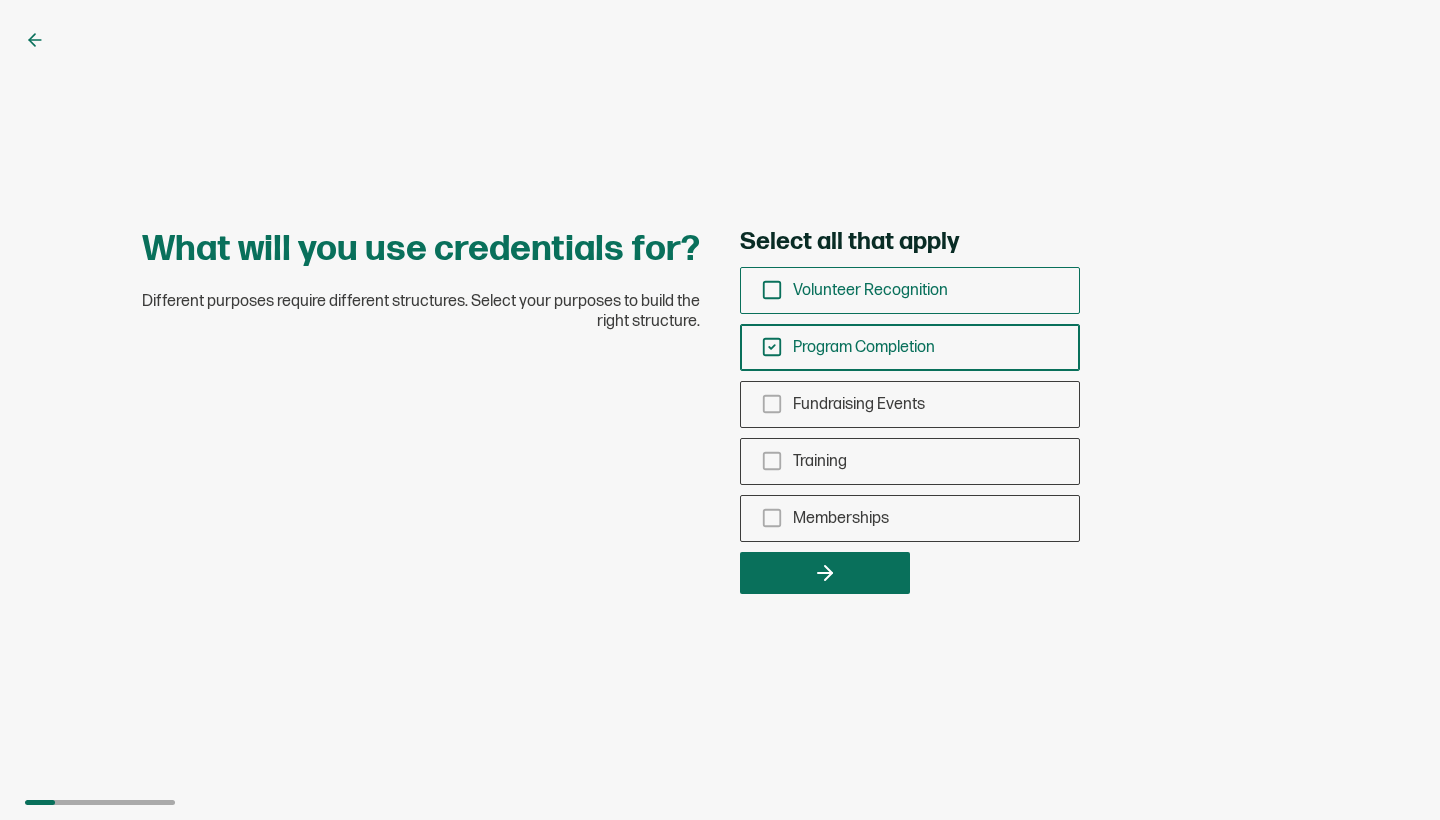 click on "Volunteer Recognition" at bounding box center (870, 290) 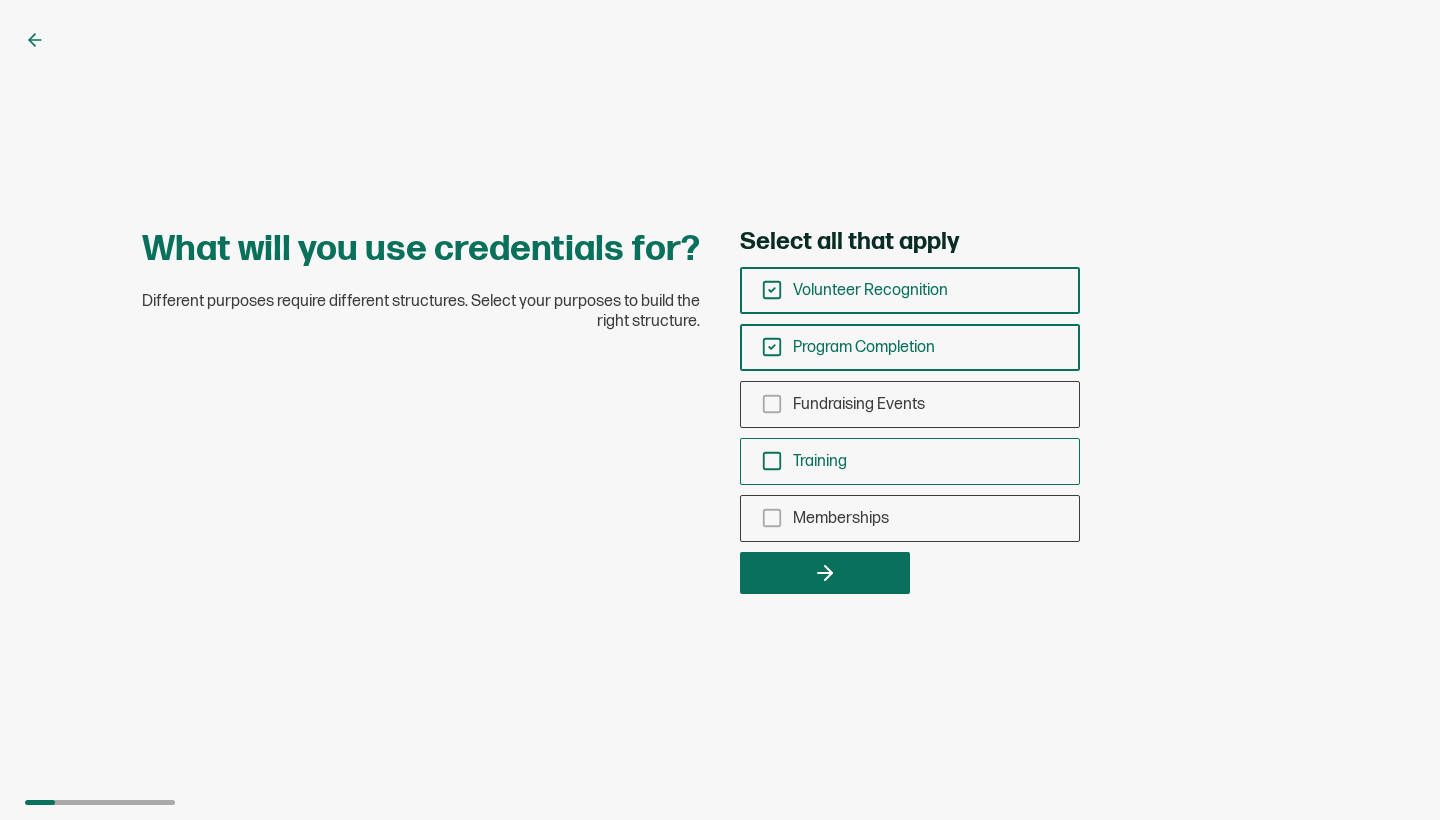 click on "Training" at bounding box center (910, 461) 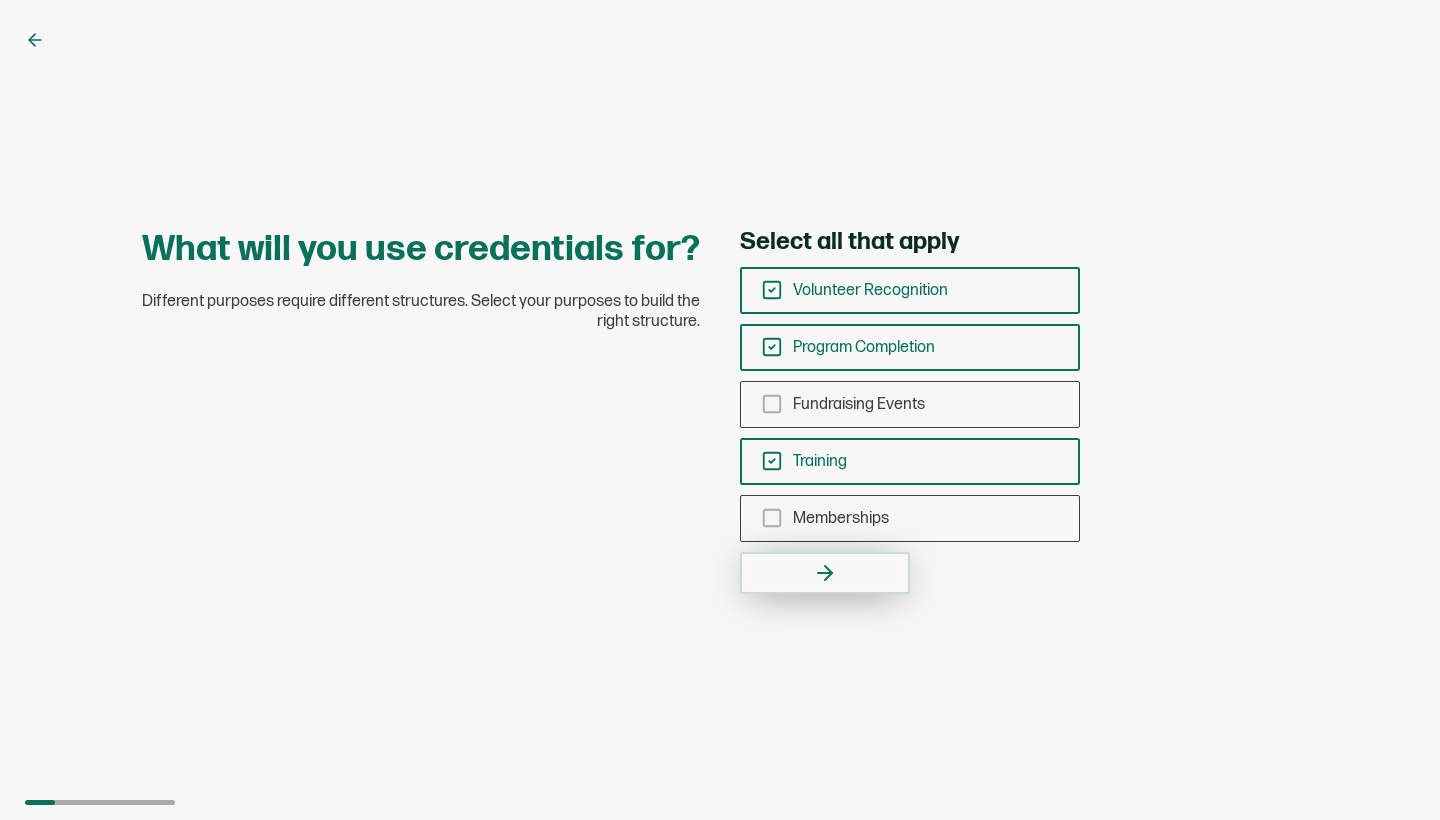 click at bounding box center [825, 573] 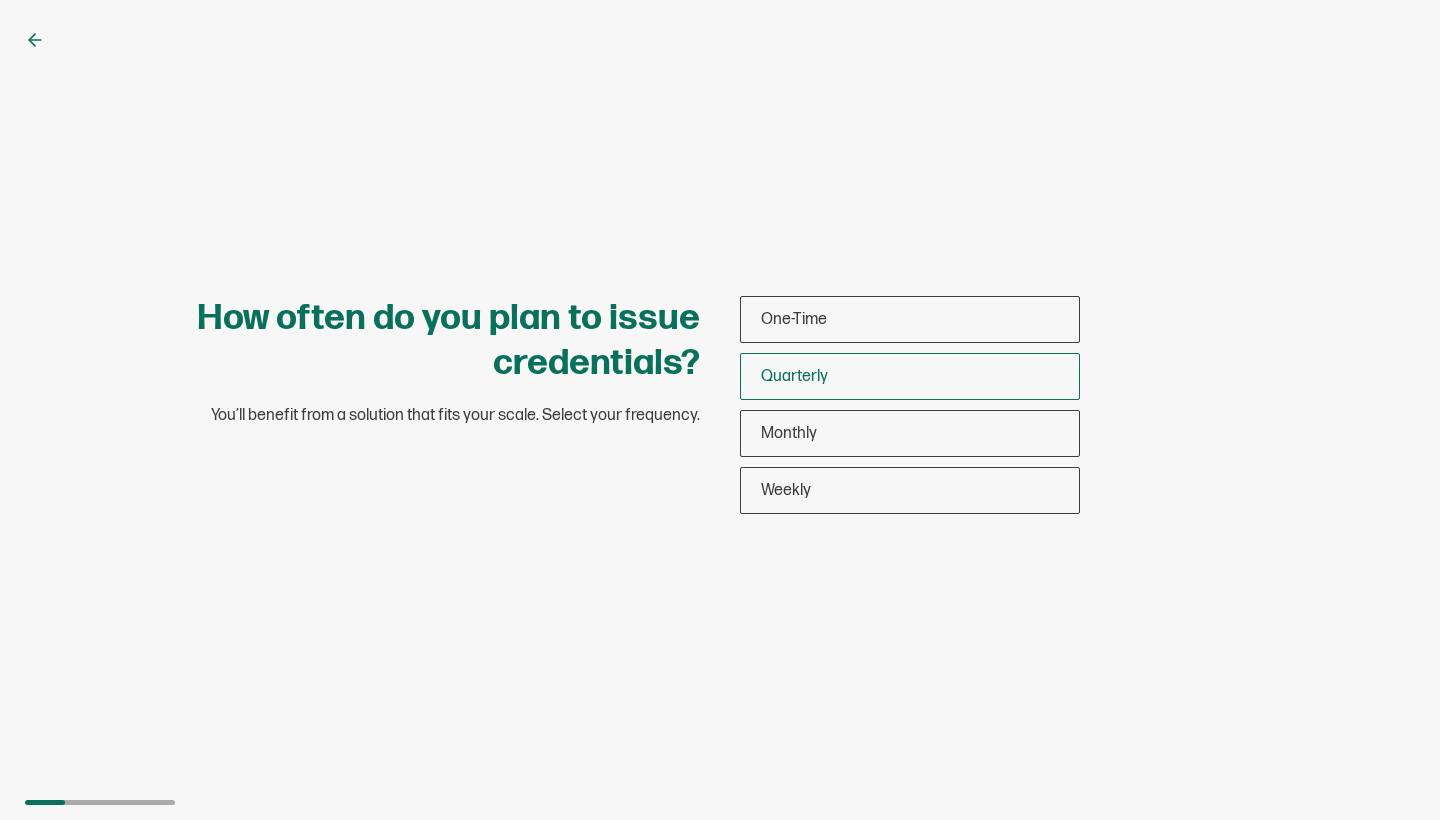 click on "Quarterly" at bounding box center [910, 376] 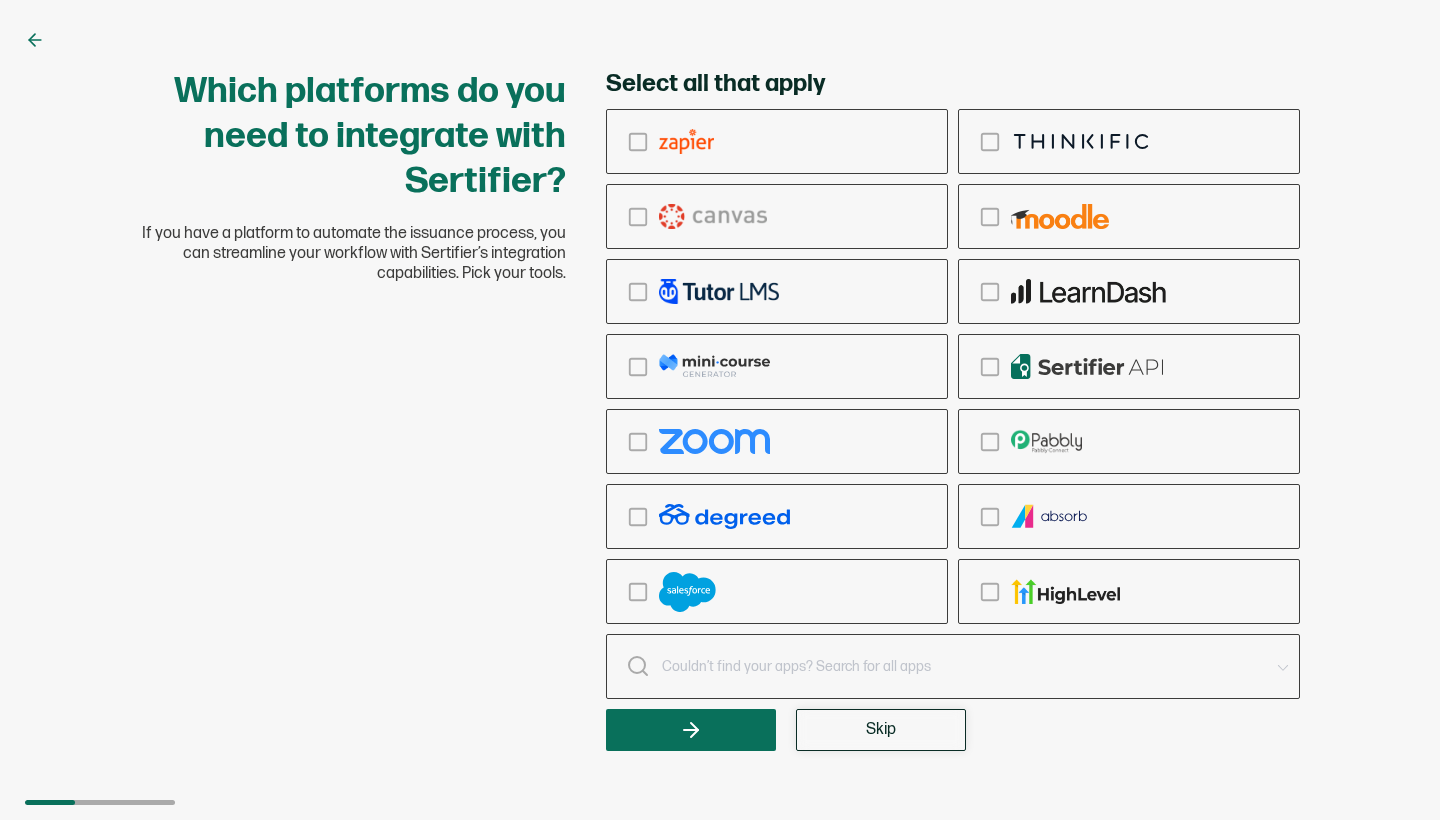 click on "Skip" at bounding box center [881, 730] 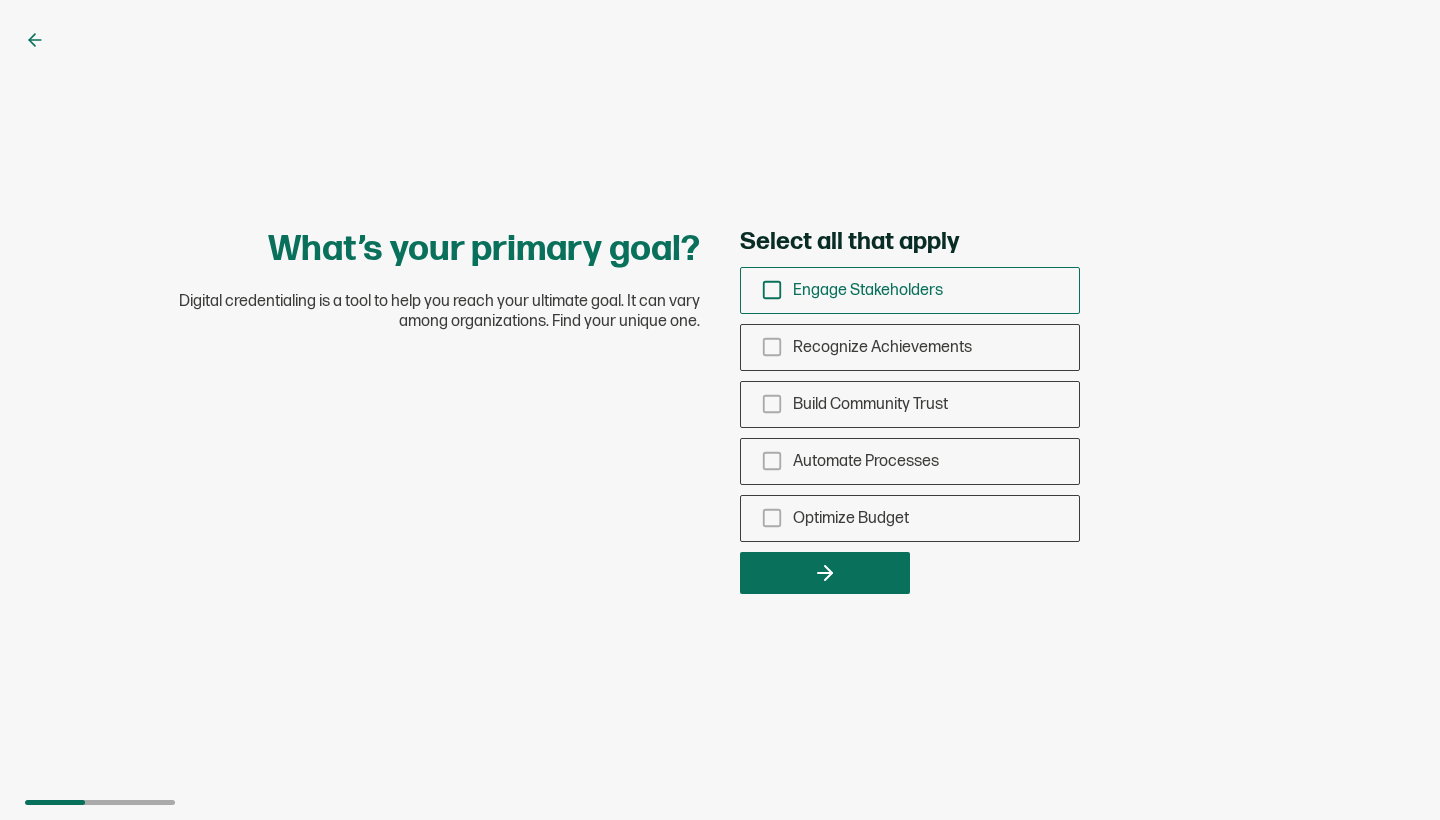 click on "Engage Stakeholders" at bounding box center [868, 290] 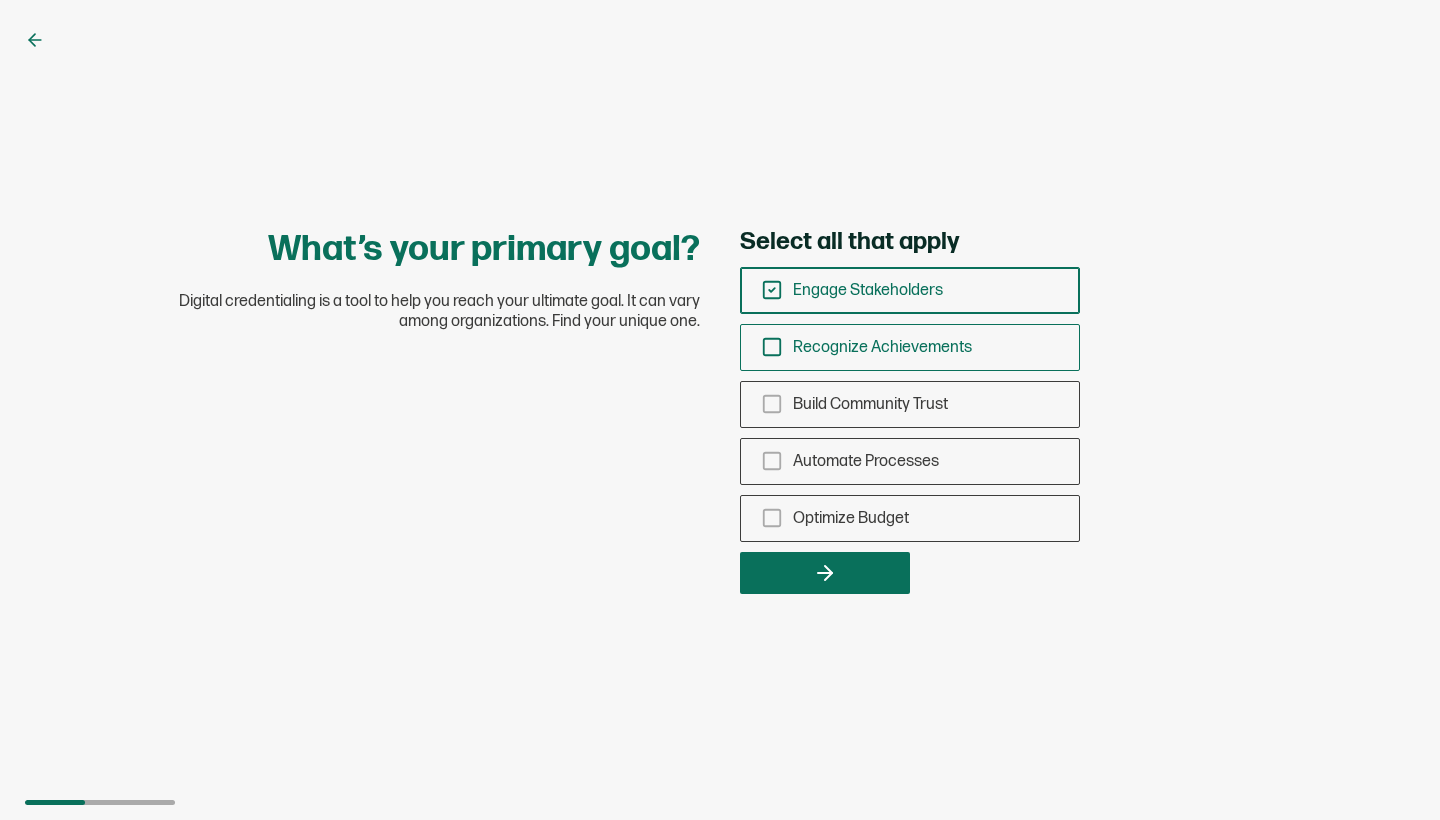 click on "Recognize Achievements" at bounding box center (910, 347) 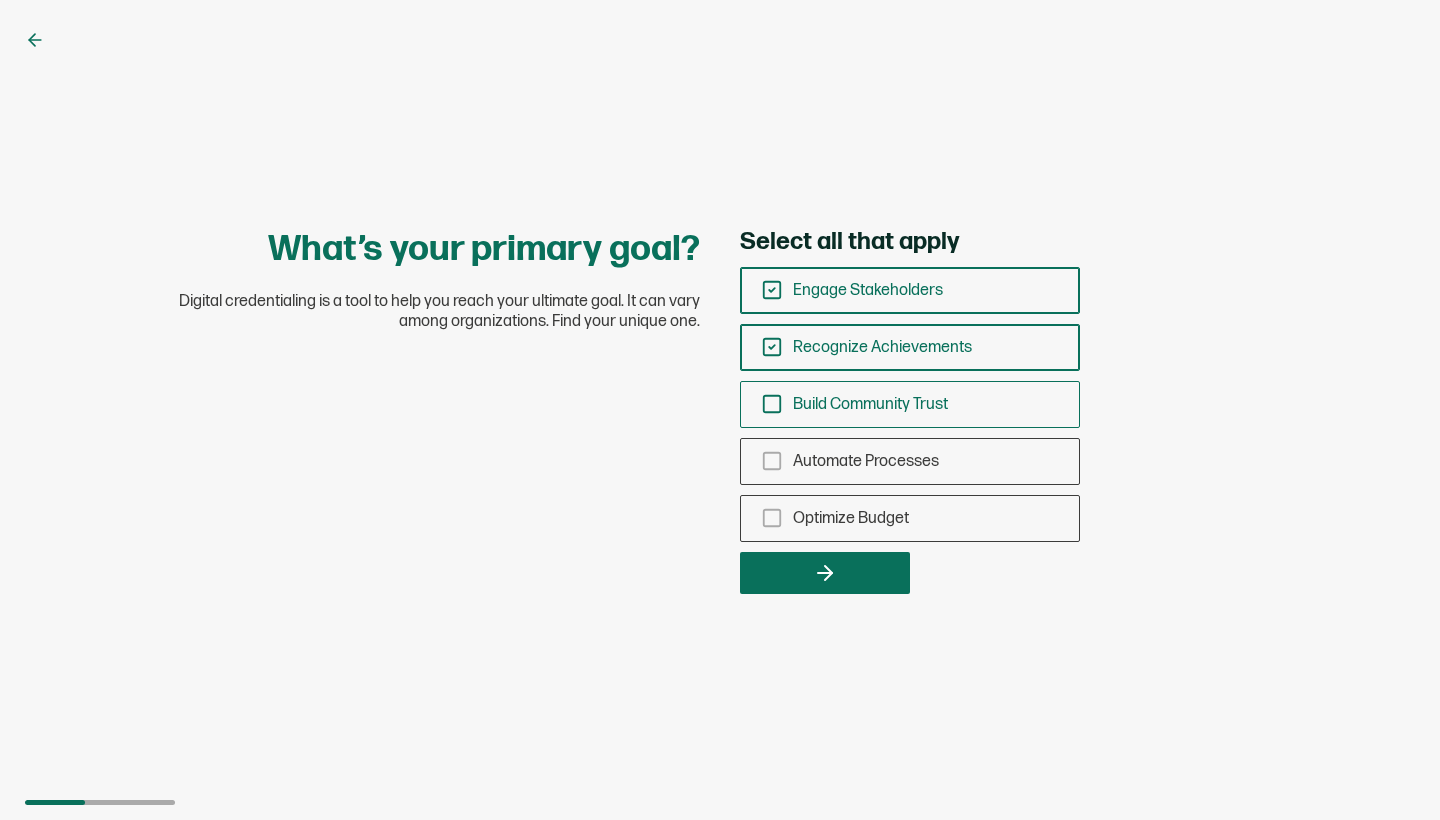 click on "Build Community Trust" at bounding box center [870, 404] 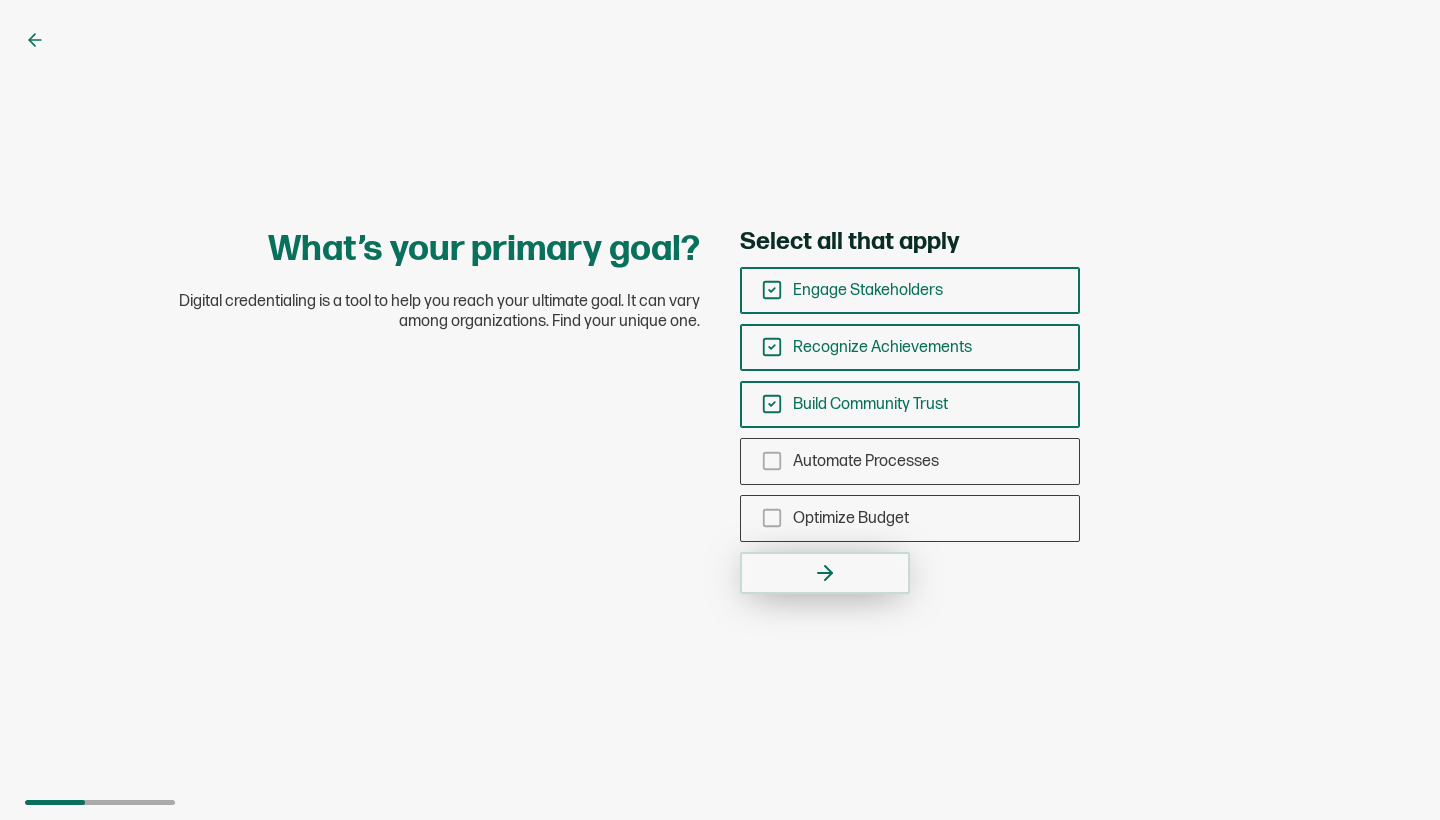 click at bounding box center [825, 573] 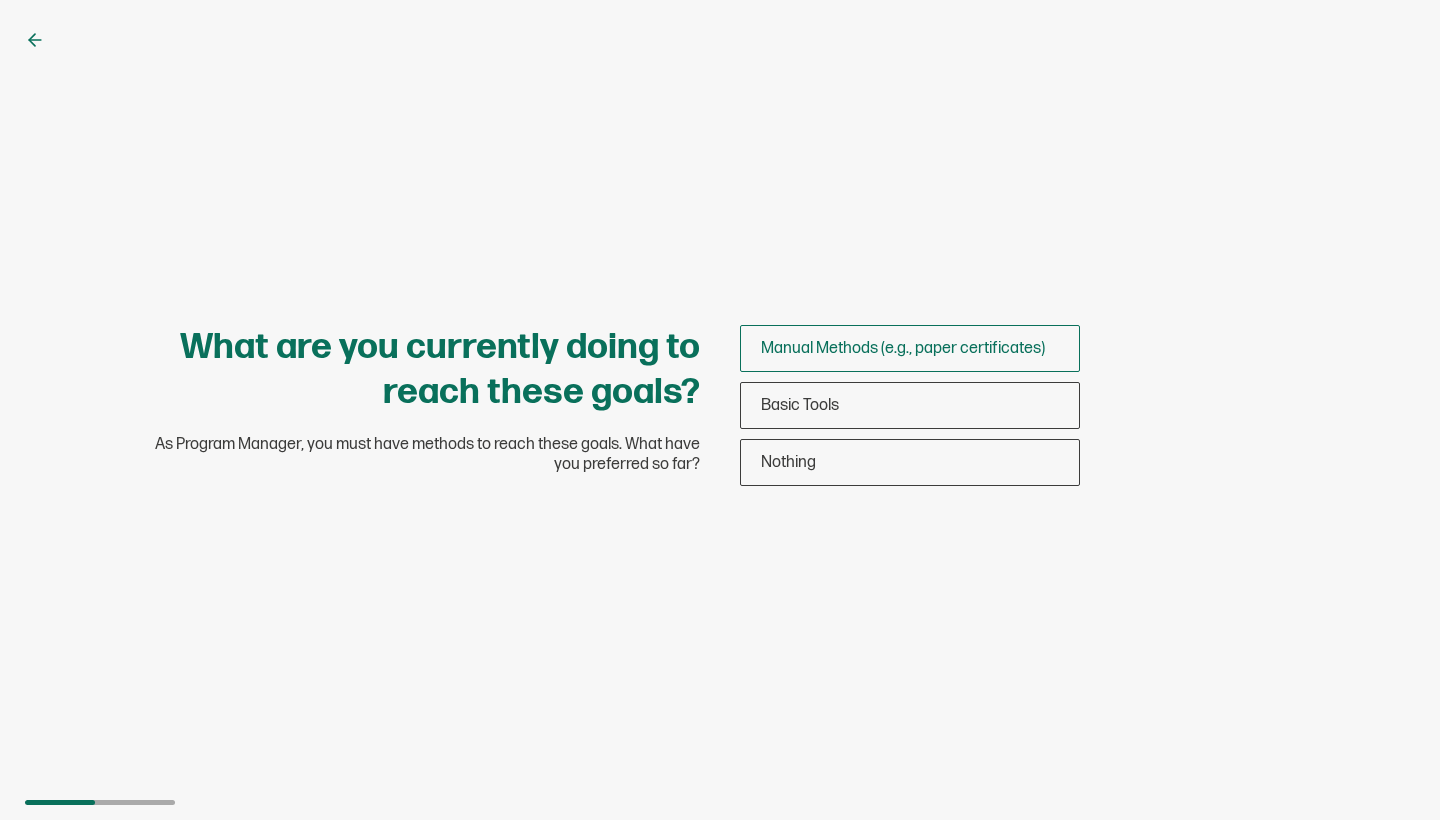 click on "Manual Methods (e.g., paper certificates)" at bounding box center [910, 348] 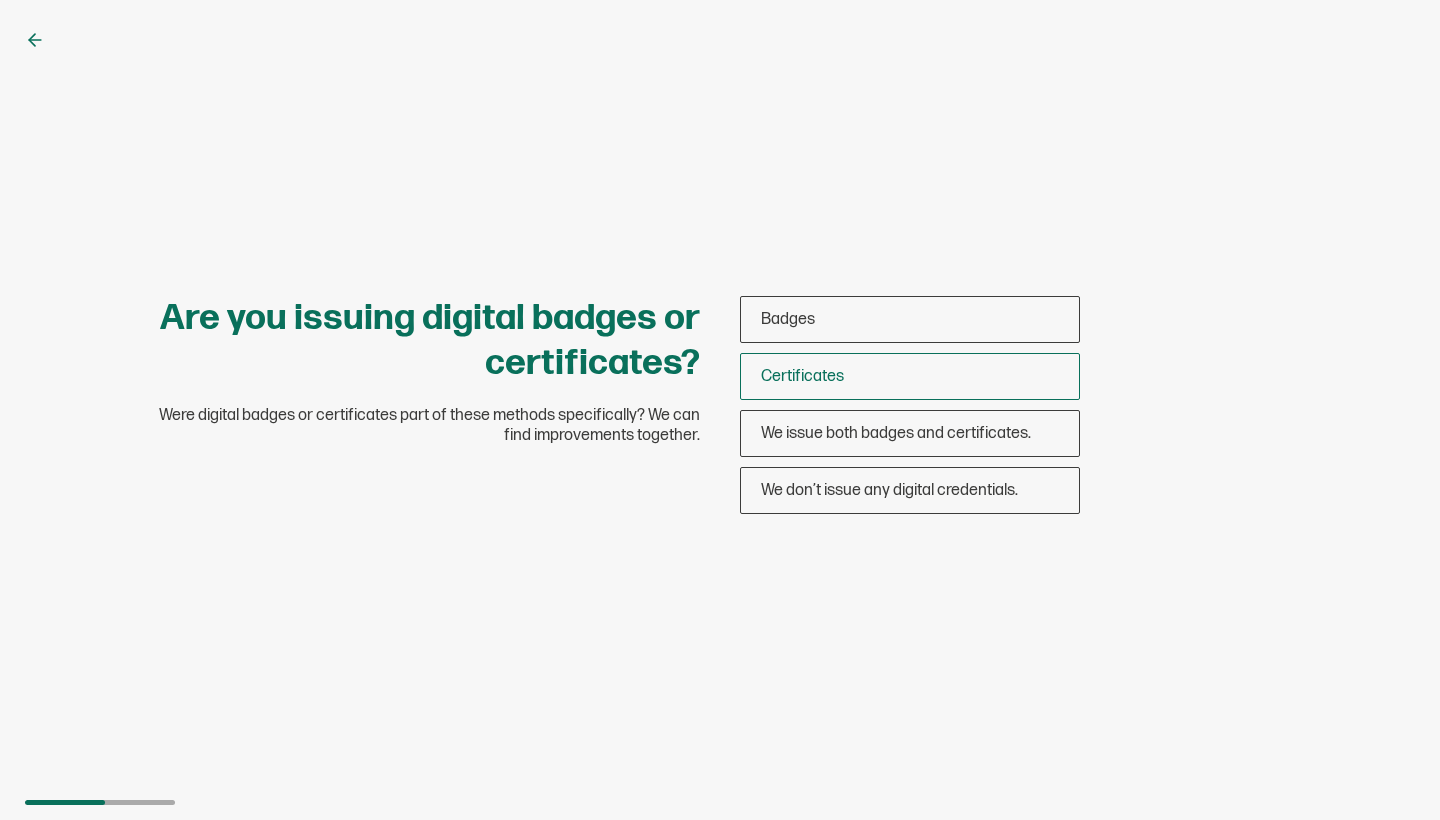 click on "Certificates" at bounding box center (910, 376) 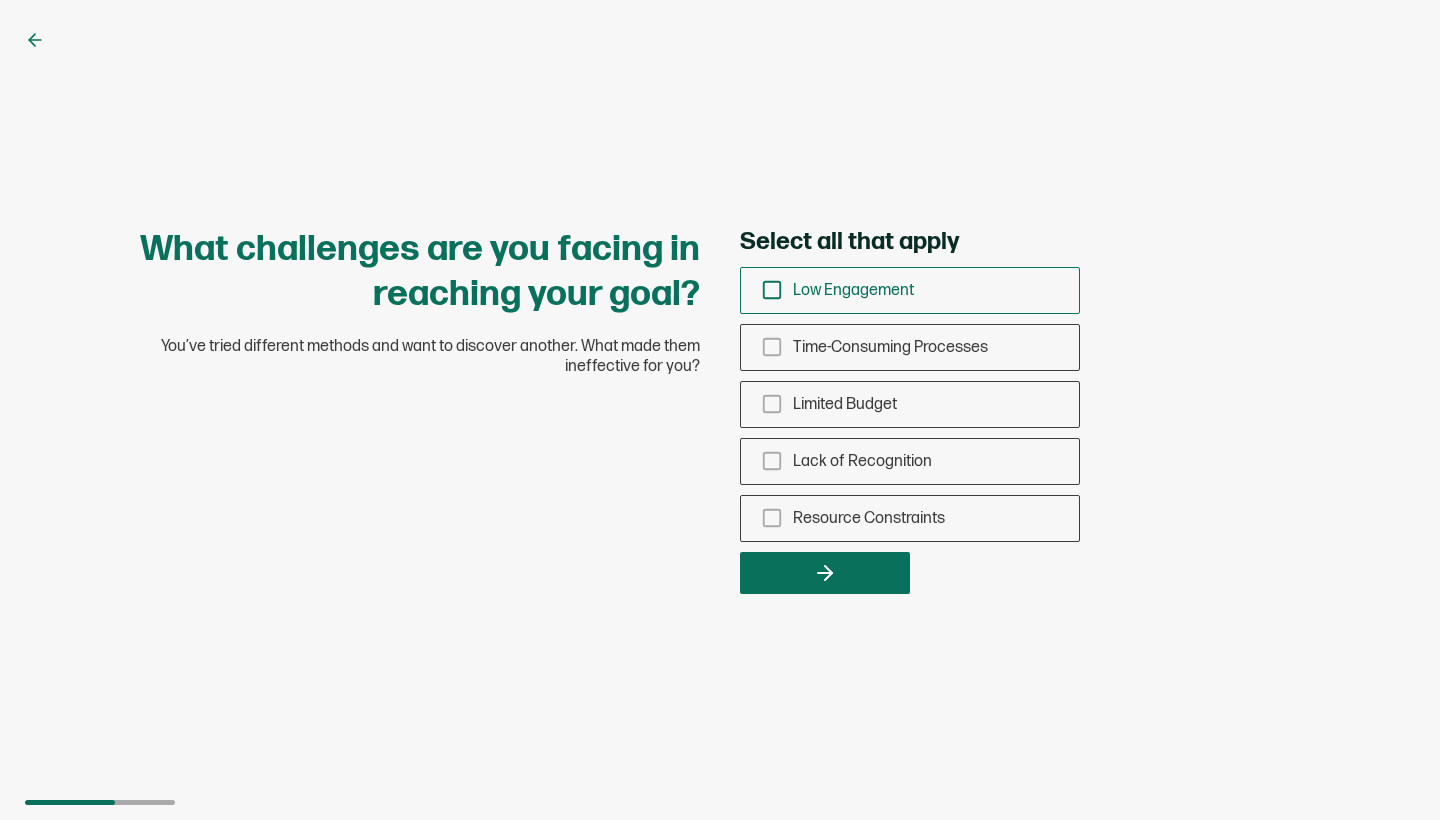 click on "Low Engagement" at bounding box center (910, 290) 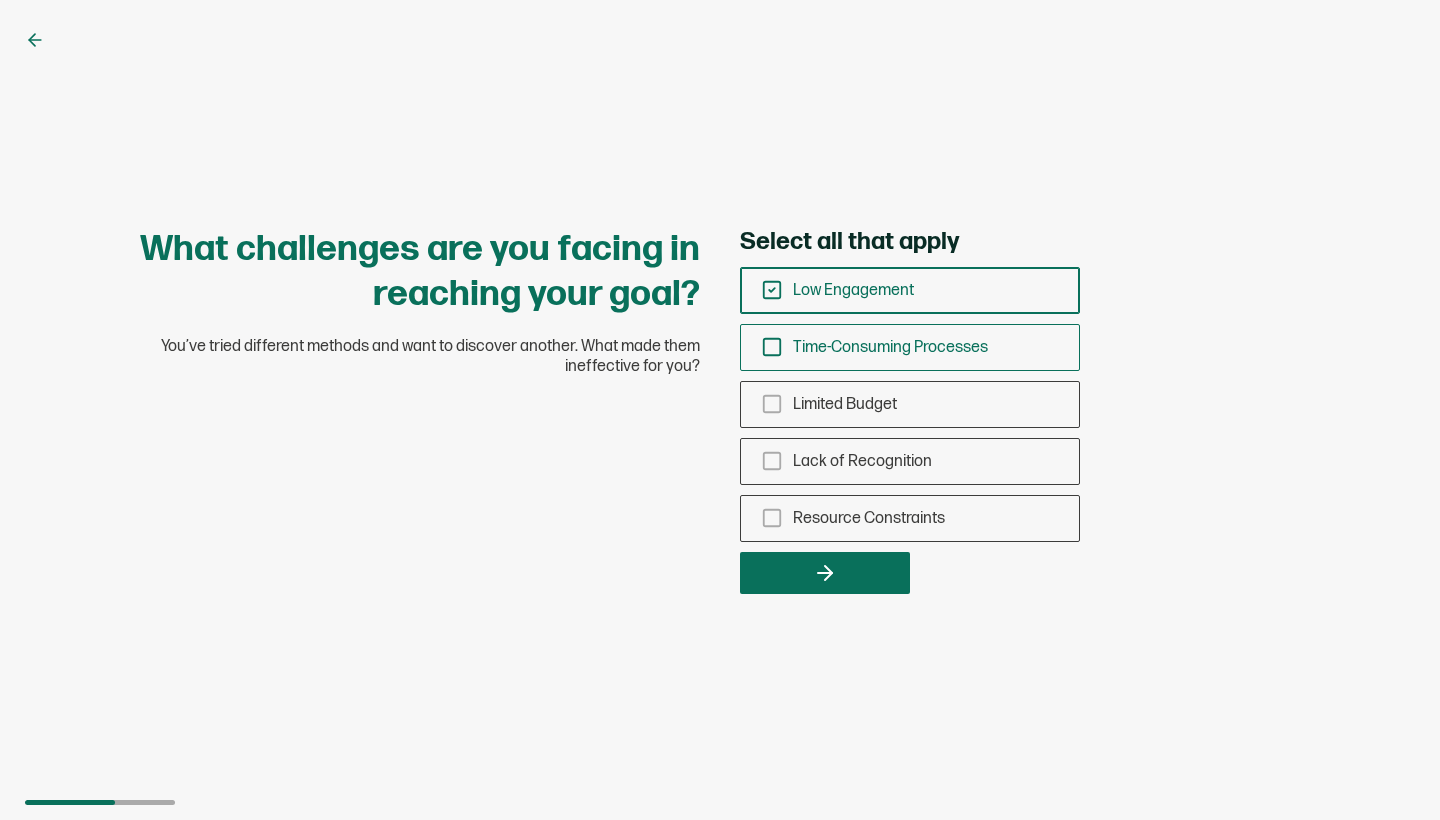 click on "Time-Consuming Processes" at bounding box center [890, 347] 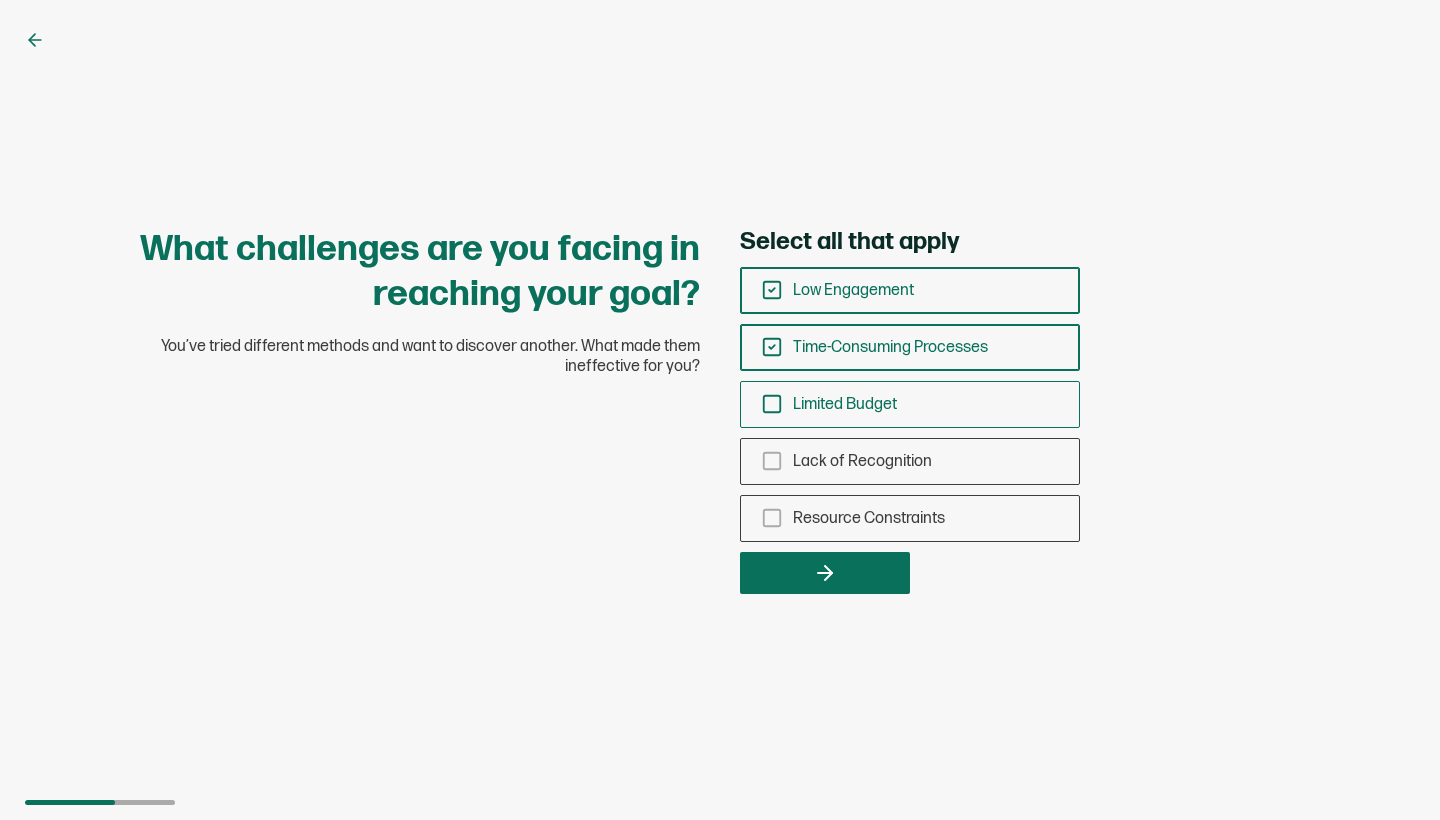 click on "Limited Budget" at bounding box center [910, 404] 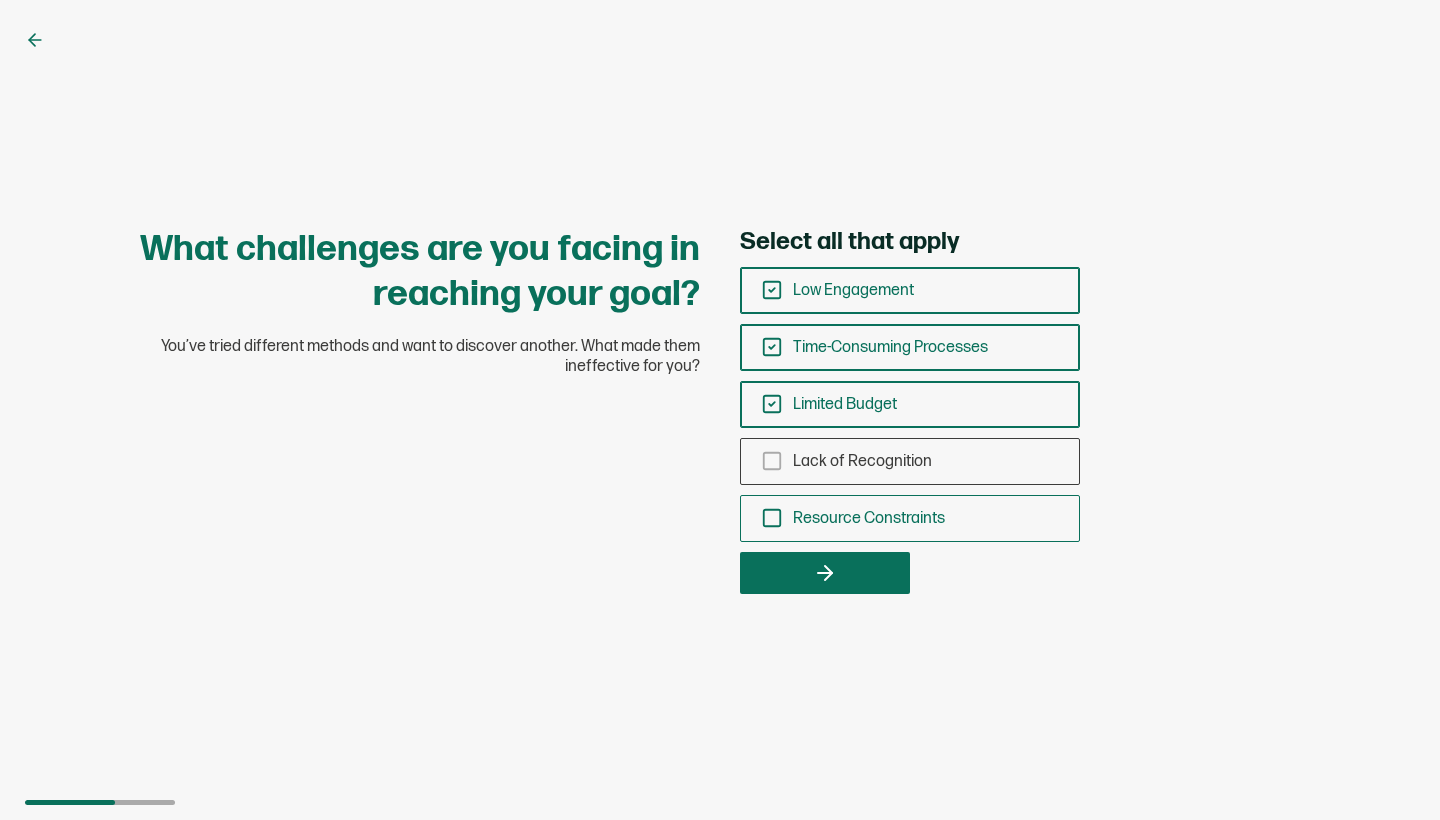 click on "Resource Constraints" at bounding box center (910, 518) 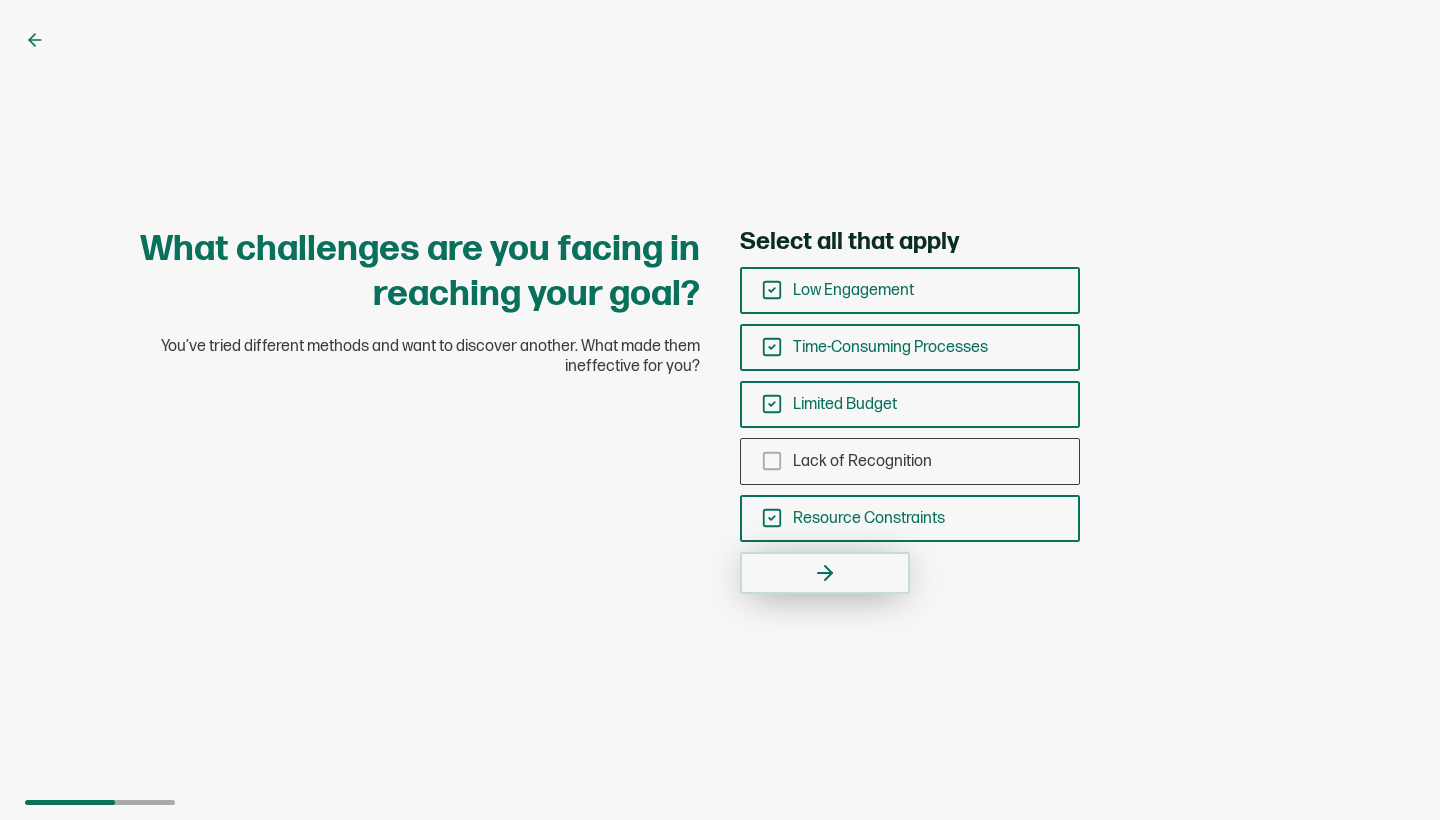 click at bounding box center (825, 573) 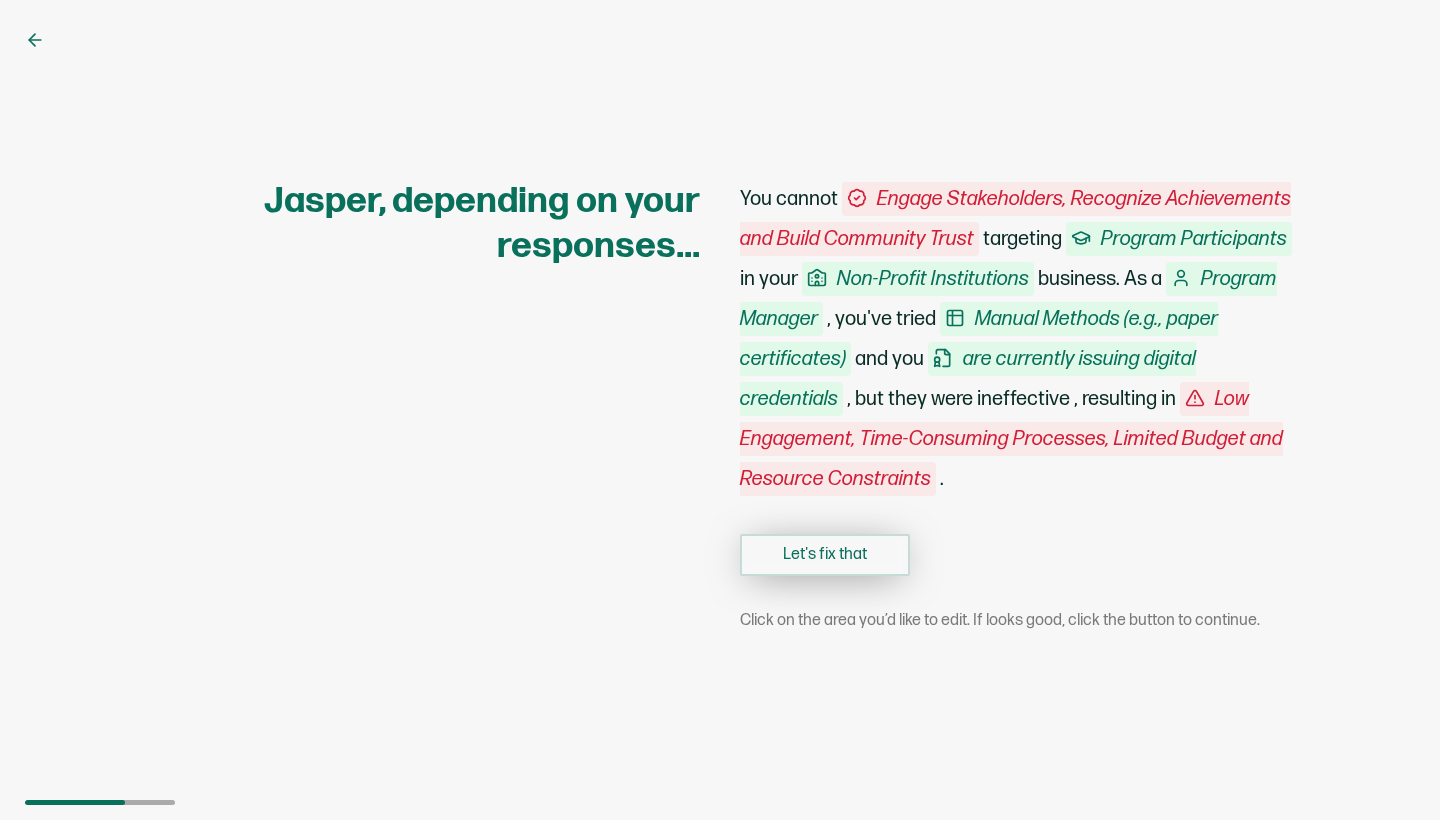 click on "Let's fix that" at bounding box center [825, 555] 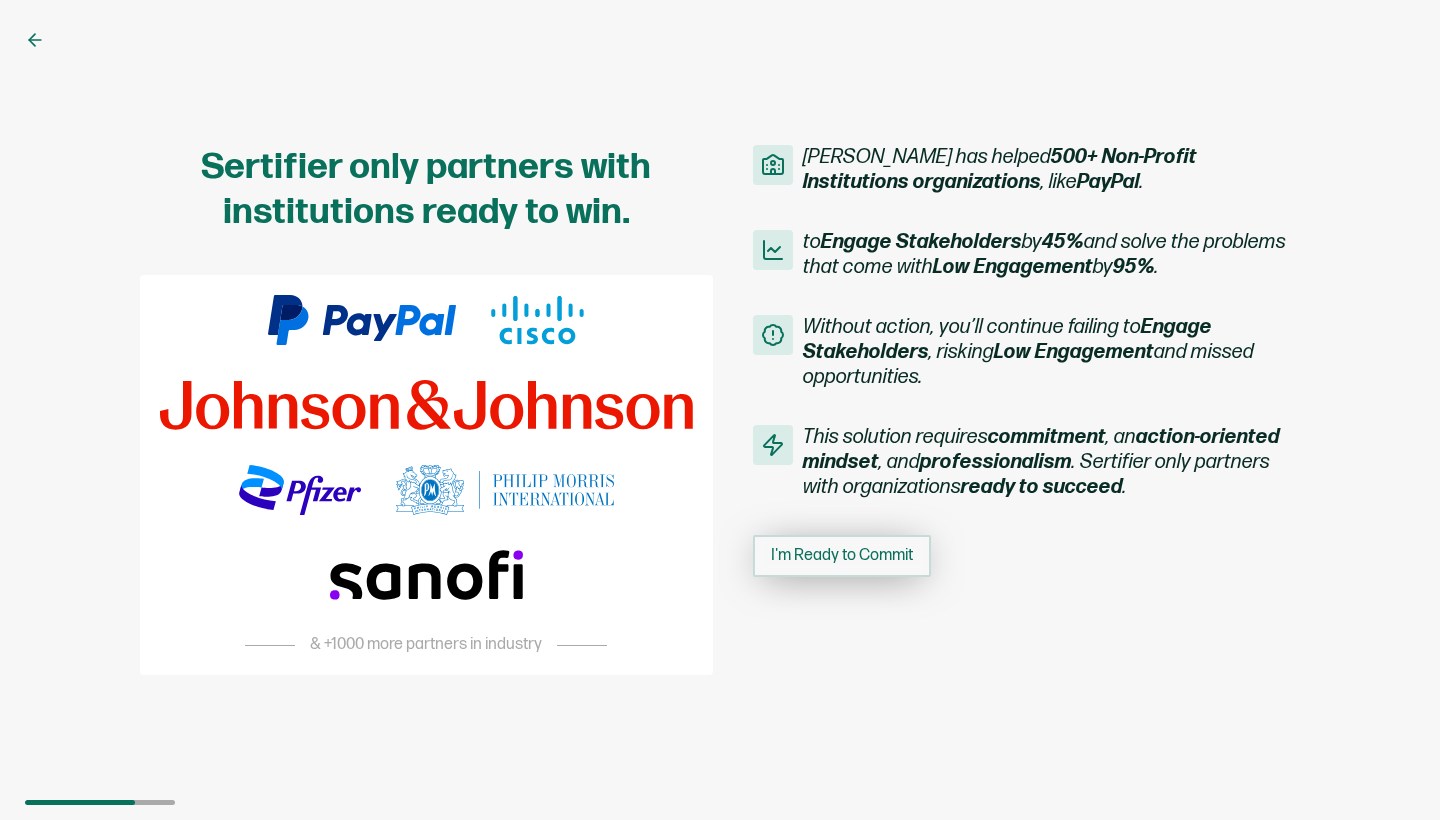click on "I'm Ready to Commit" at bounding box center [842, 556] 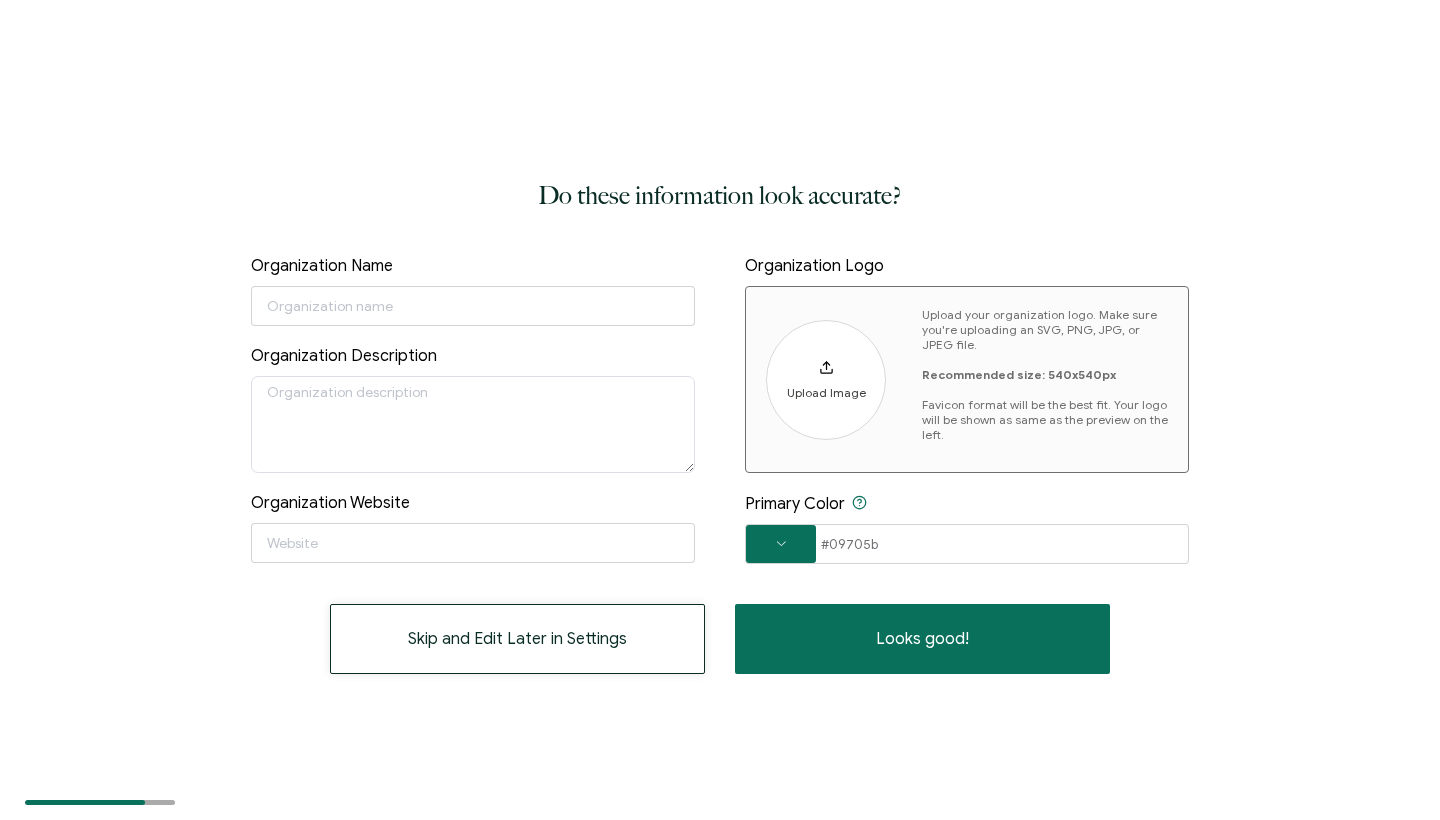 click on "Skip and Edit Later in Settings" at bounding box center (517, 639) 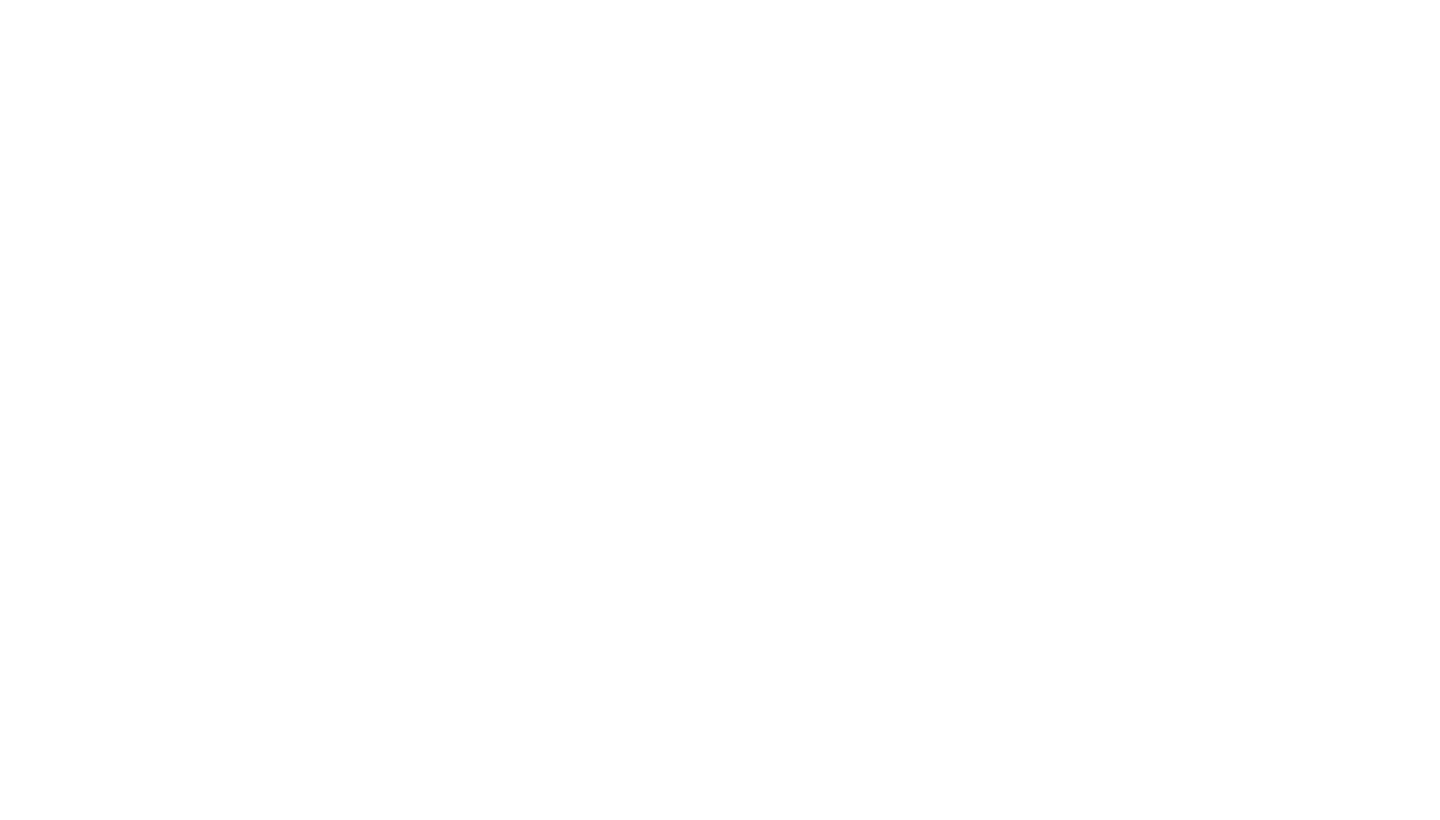 click at bounding box center [720, 410] 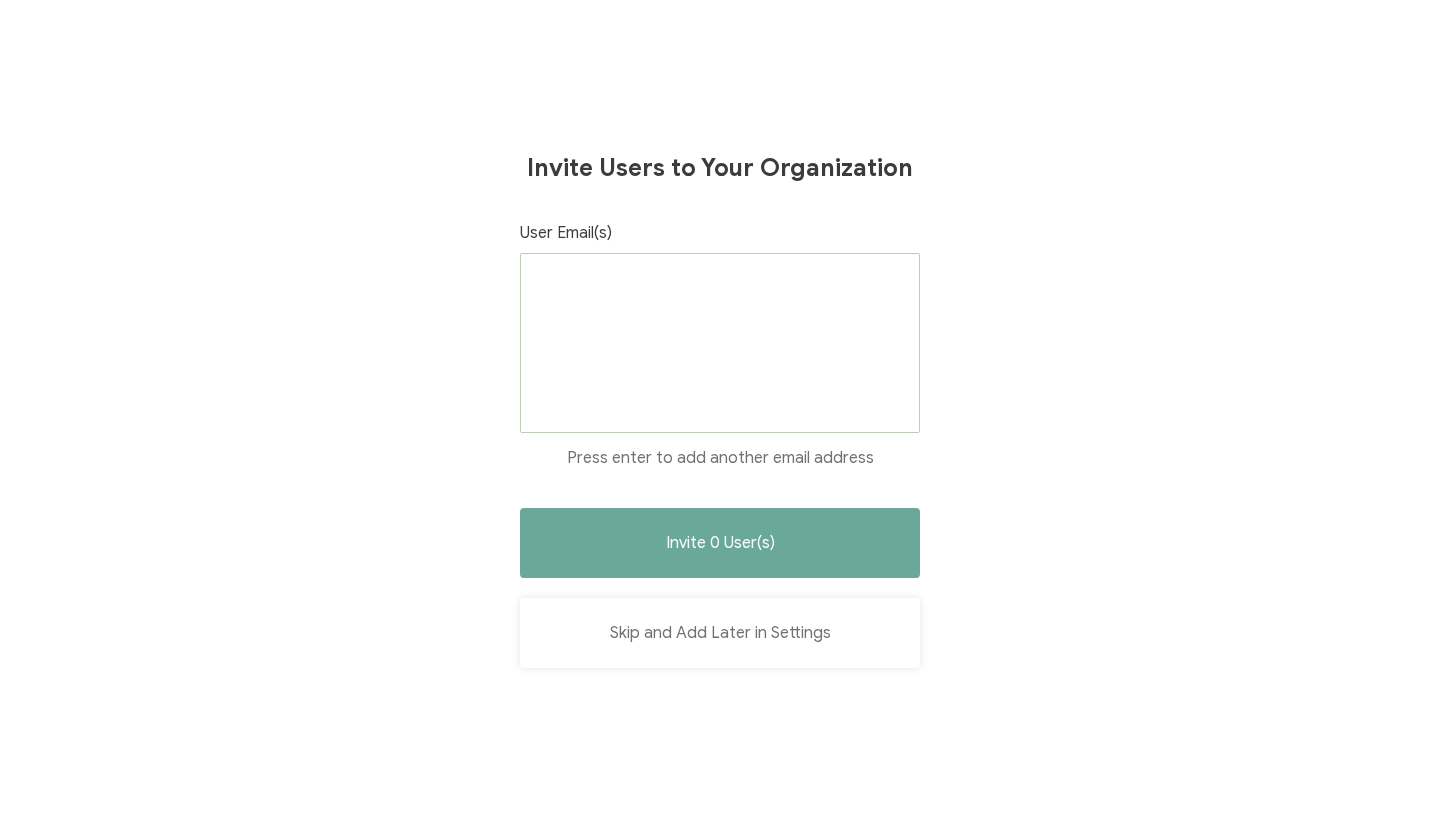 click on "Skip and Add Later in Settings" at bounding box center [720, 633] 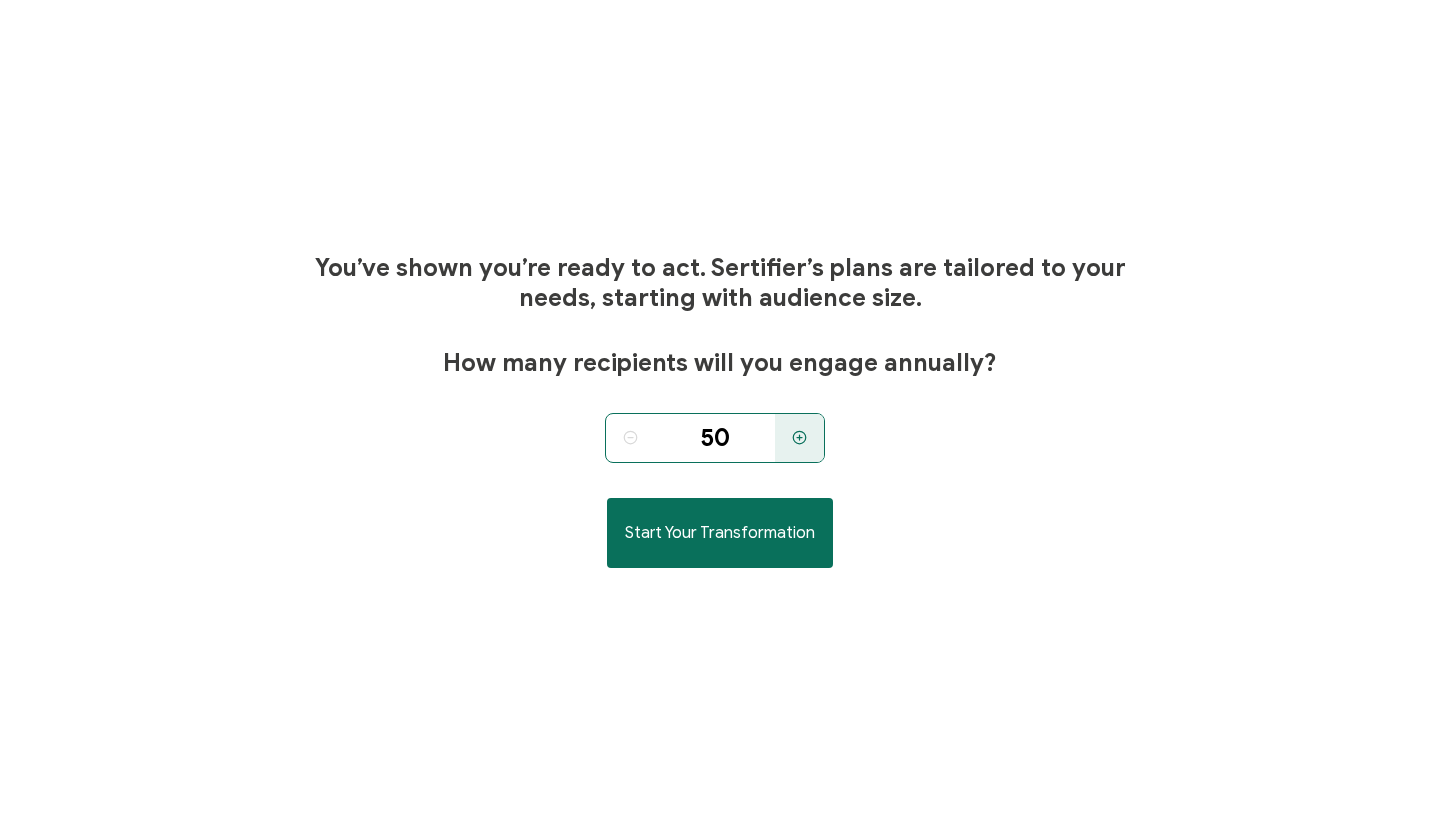 click 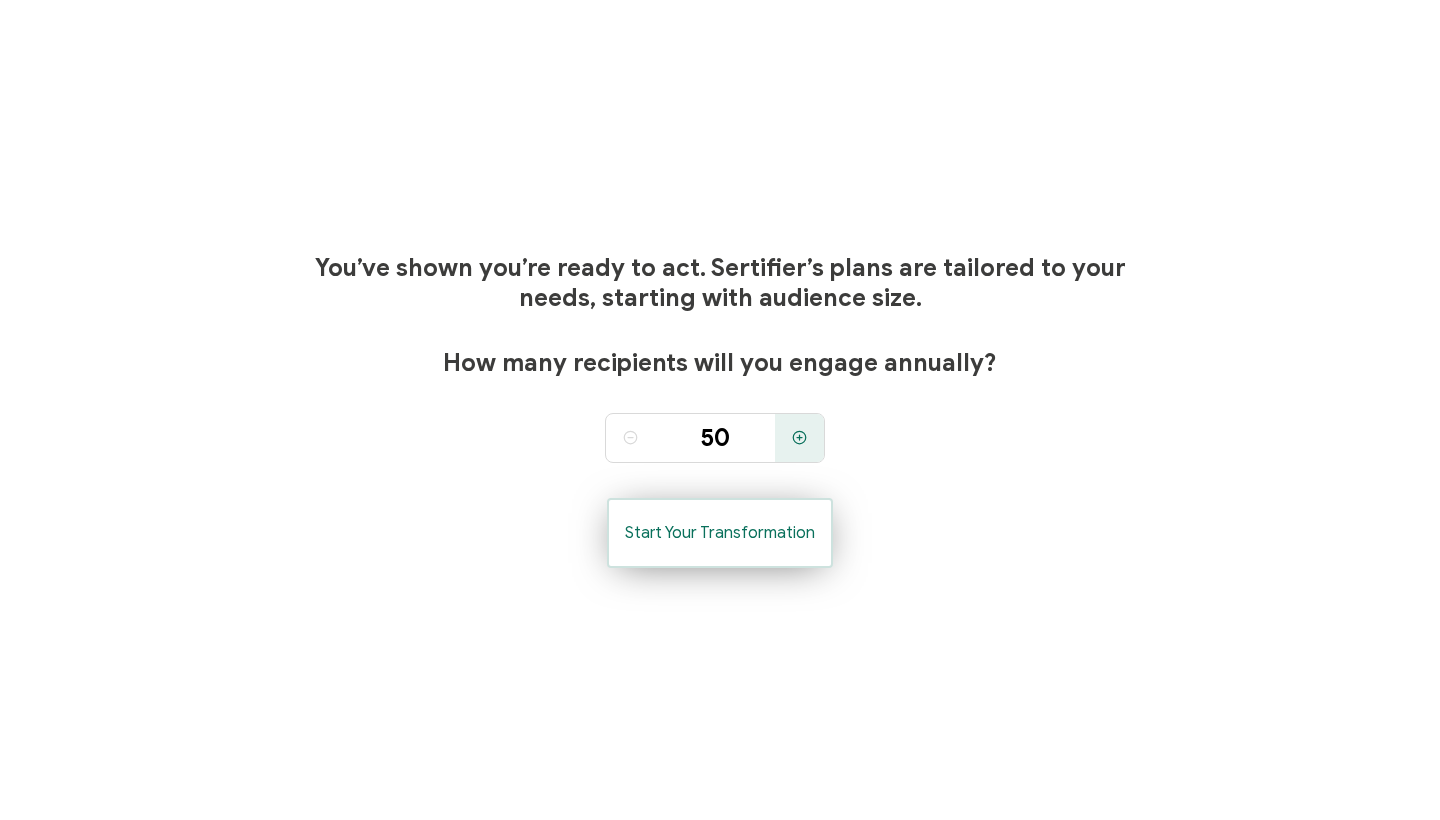 click on "Start Your Transformation" at bounding box center [720, 533] 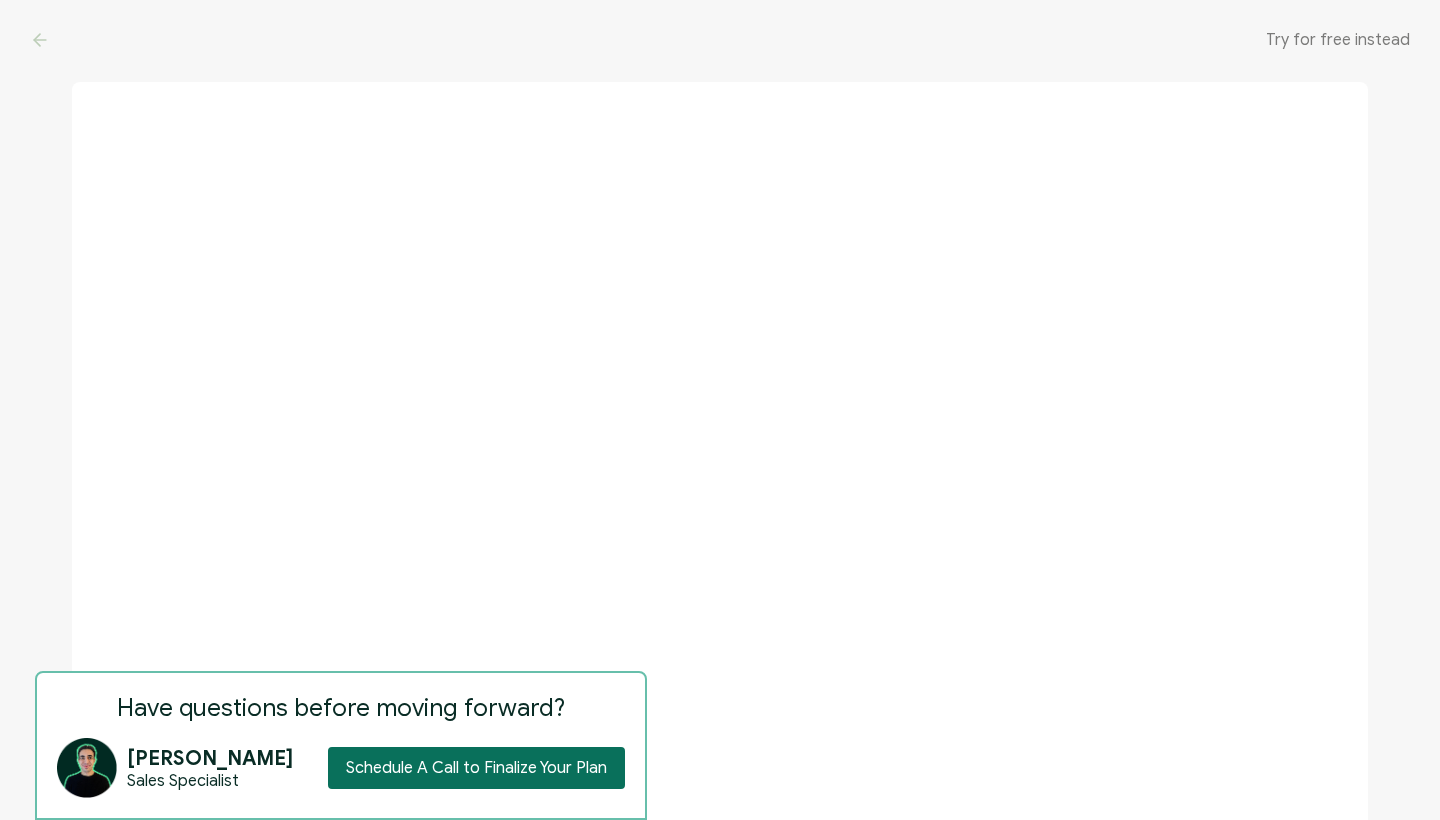 click on "Try for free instead" at bounding box center [1338, 40] 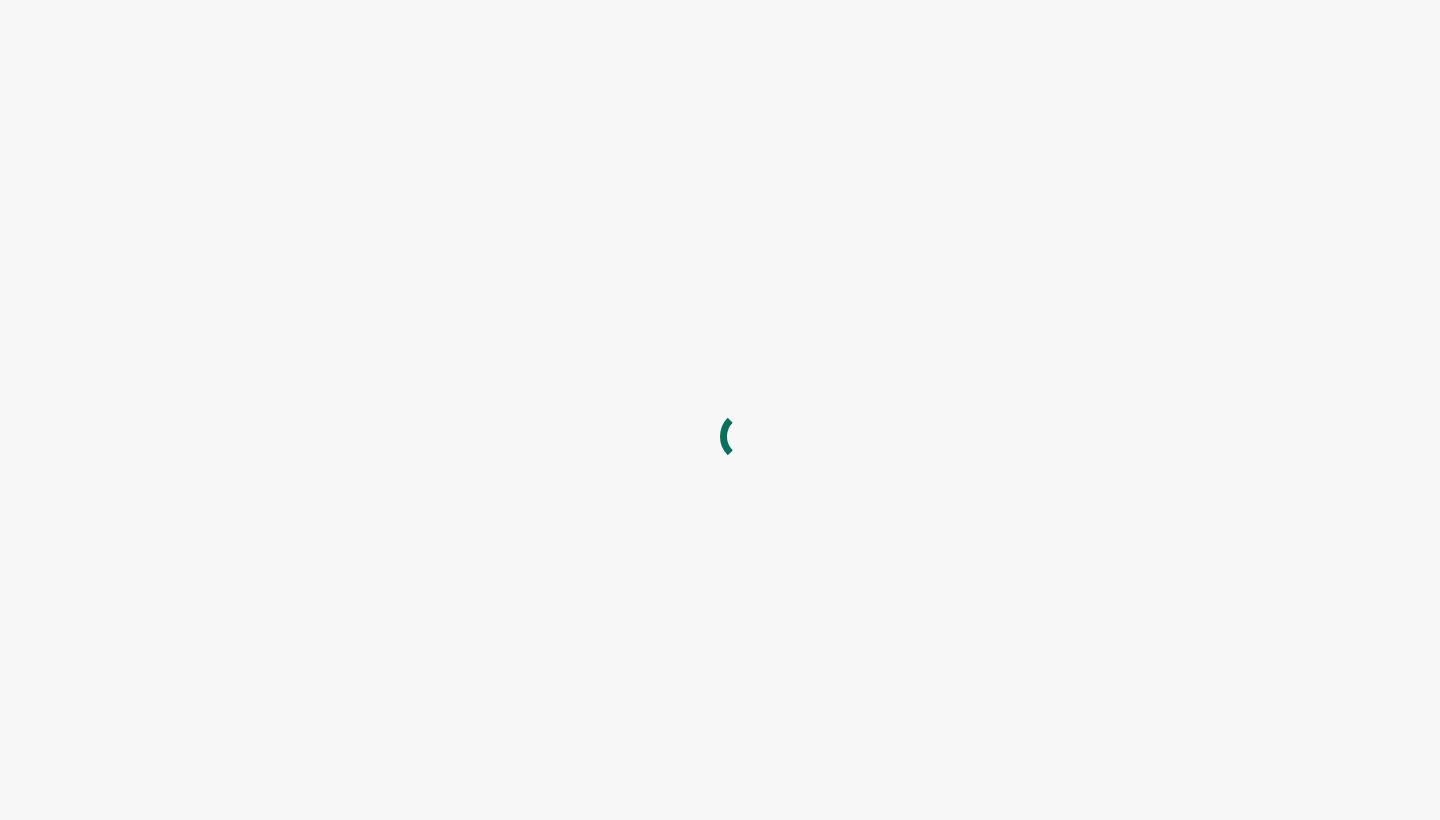 click at bounding box center (720, 410) 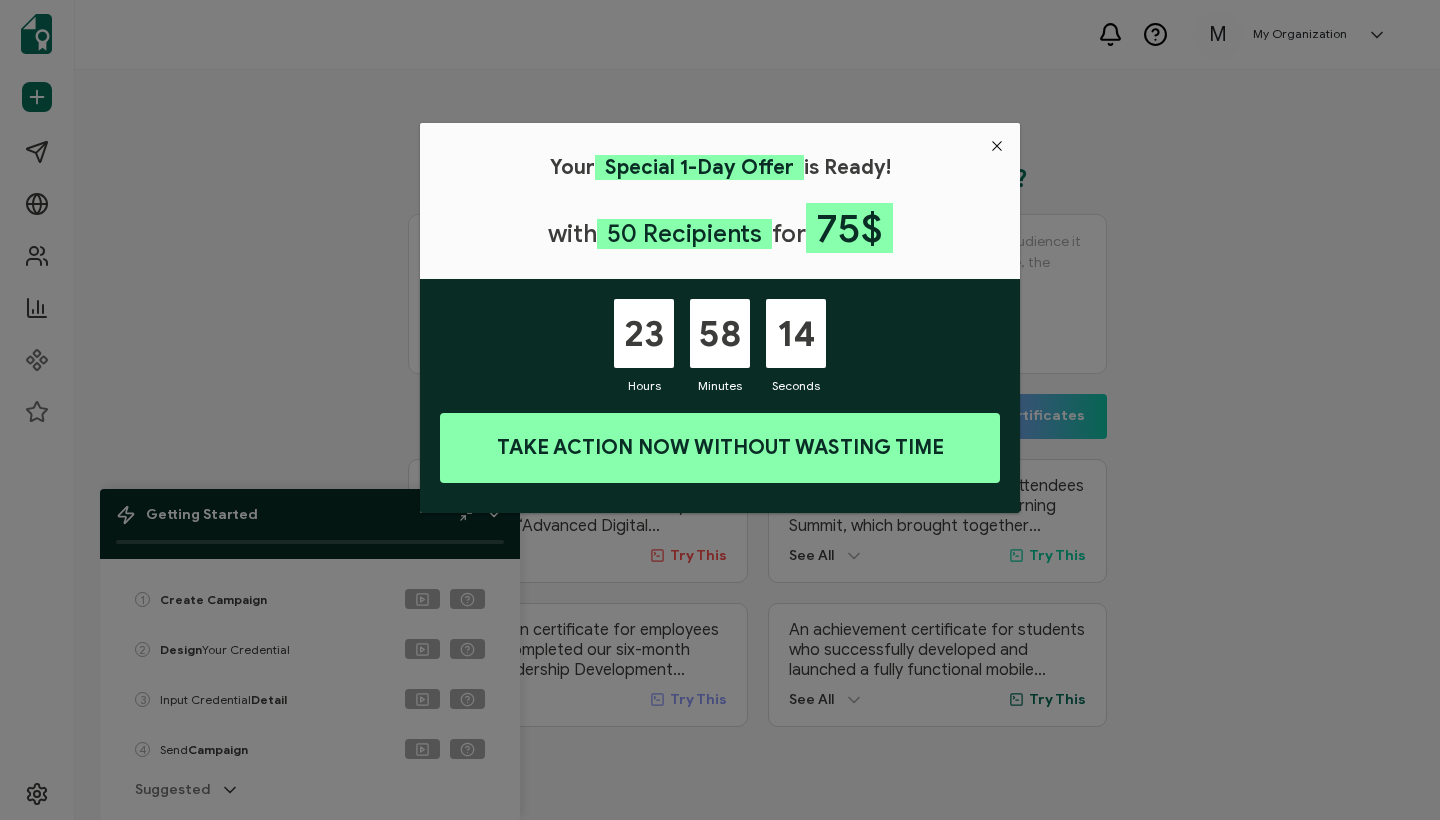 click at bounding box center (997, 146) 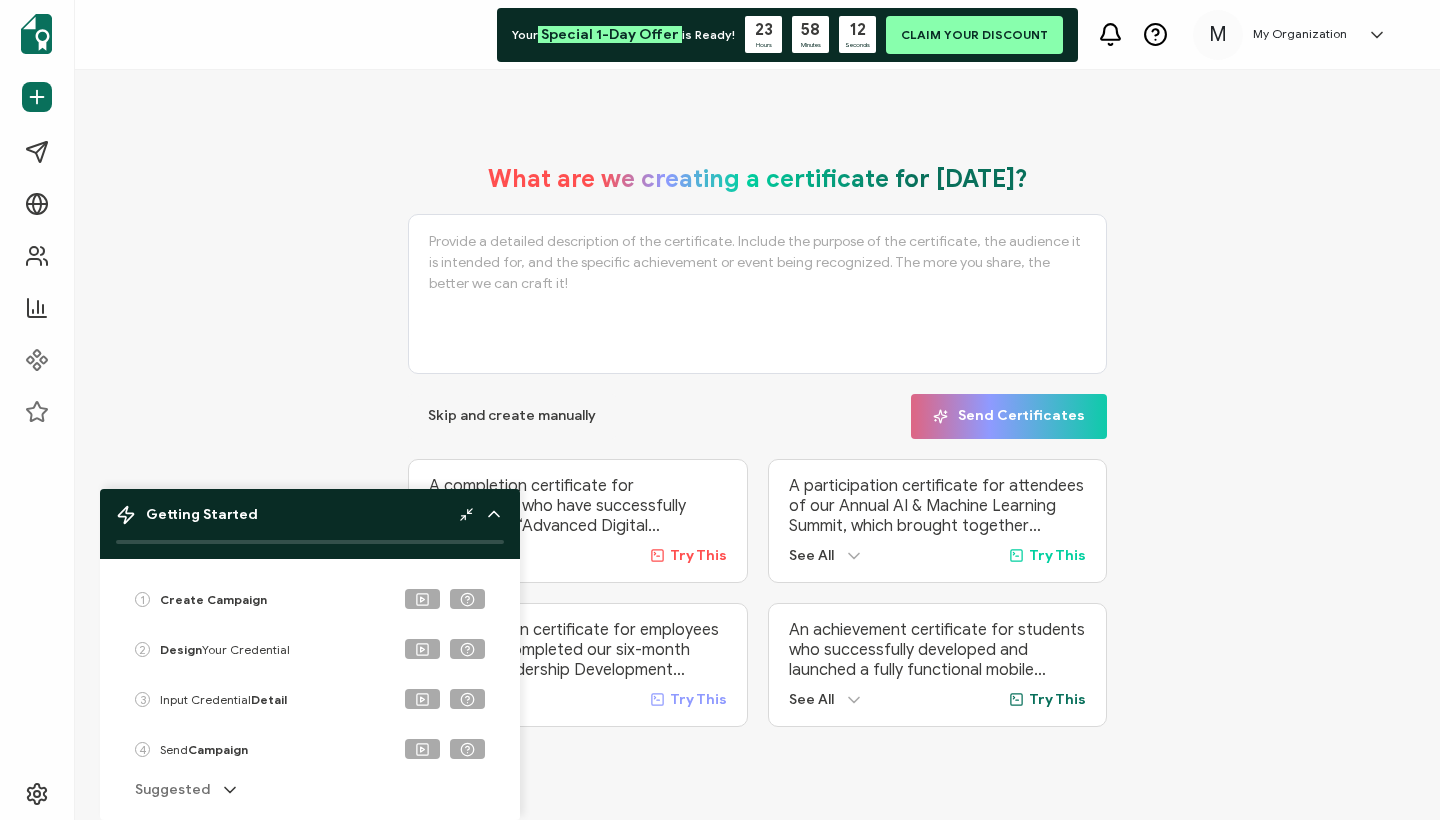 click 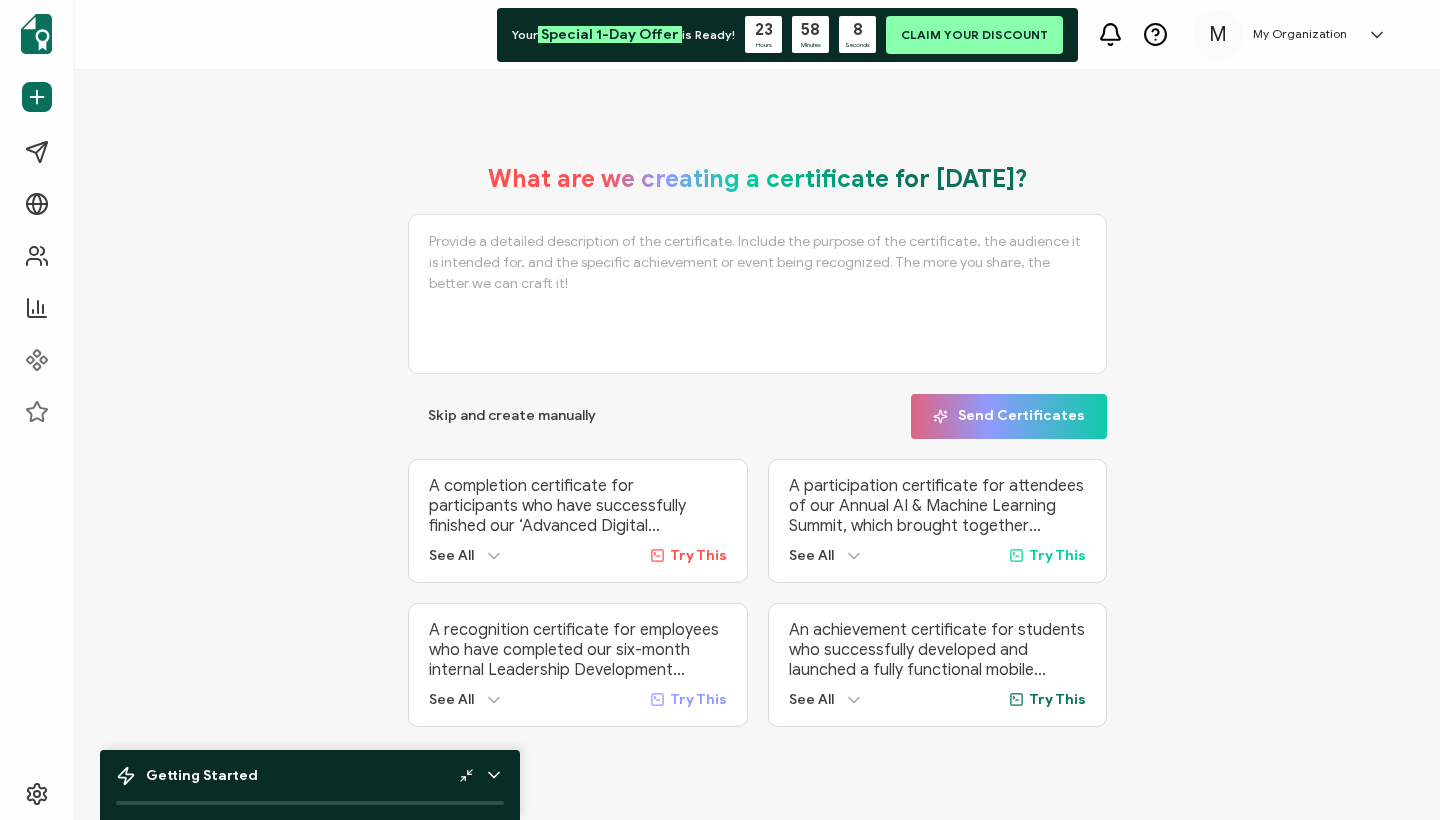 click on "What are we creating a certificate for [DATE]?
Skip and create manually
Send Certificates
A completion certificate for participants who have successfully finished our ‘Advanced Digital Marketing’ online course. This program is designed for marketing professionals looking to enhance their expertise in SEO, PPC, content marketing, and social media strategy. The certificate serves as a formal acknowledgment of their dedication, knowledge, and skill development, providing credibility in their professional journey.
See All       Try This
A recognition certificate for employees who have completed our six-month internal Leadership Development Program. This program equips emerging leaders with essential management skills, strategic decision-making abilities, and conflict-resolution techniques. The certificate acknowledges their commitment to professional growth and readiness to take on leadership roles within the organization.
See All" at bounding box center (757, 445) 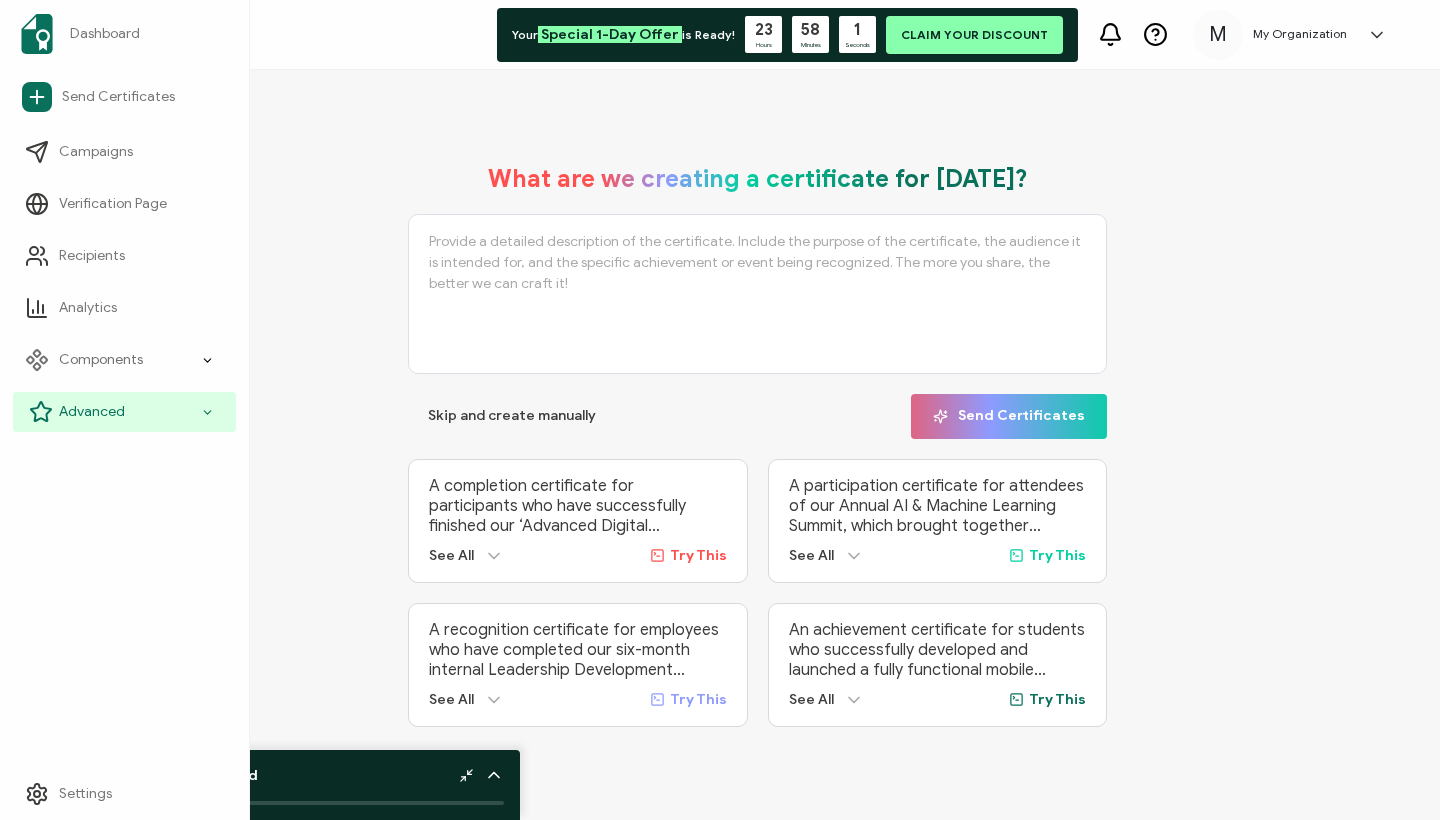 click on "Advanced" at bounding box center (124, 412) 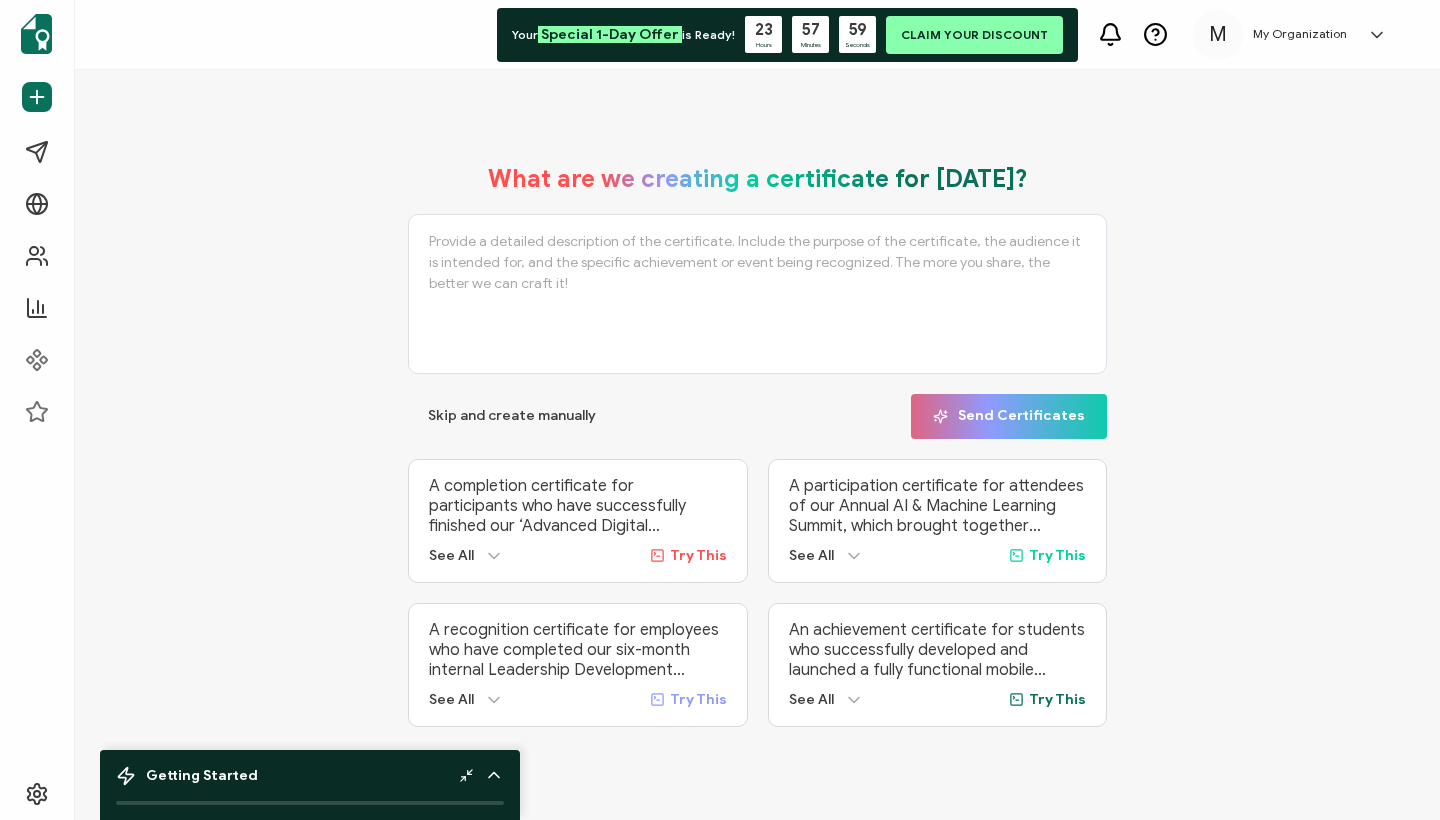 click on "What are we creating a certificate for [DATE]?
Skip and create manually
Send Certificates
A completion certificate for participants who have successfully finished our ‘Advanced Digital Marketing’ online course. This program is designed for marketing professionals looking to enhance their expertise in SEO, PPC, content marketing, and social media strategy. The certificate serves as a formal acknowledgment of their dedication, knowledge, and skill development, providing credibility in their professional journey.
See All       Try This
A recognition certificate for employees who have completed our six-month internal Leadership Development Program. This program equips emerging leaders with essential management skills, strategic decision-making abilities, and conflict-resolution techniques. The certificate acknowledges their commitment to professional growth and readiness to take on leadership roles within the organization.
See All" at bounding box center (757, 445) 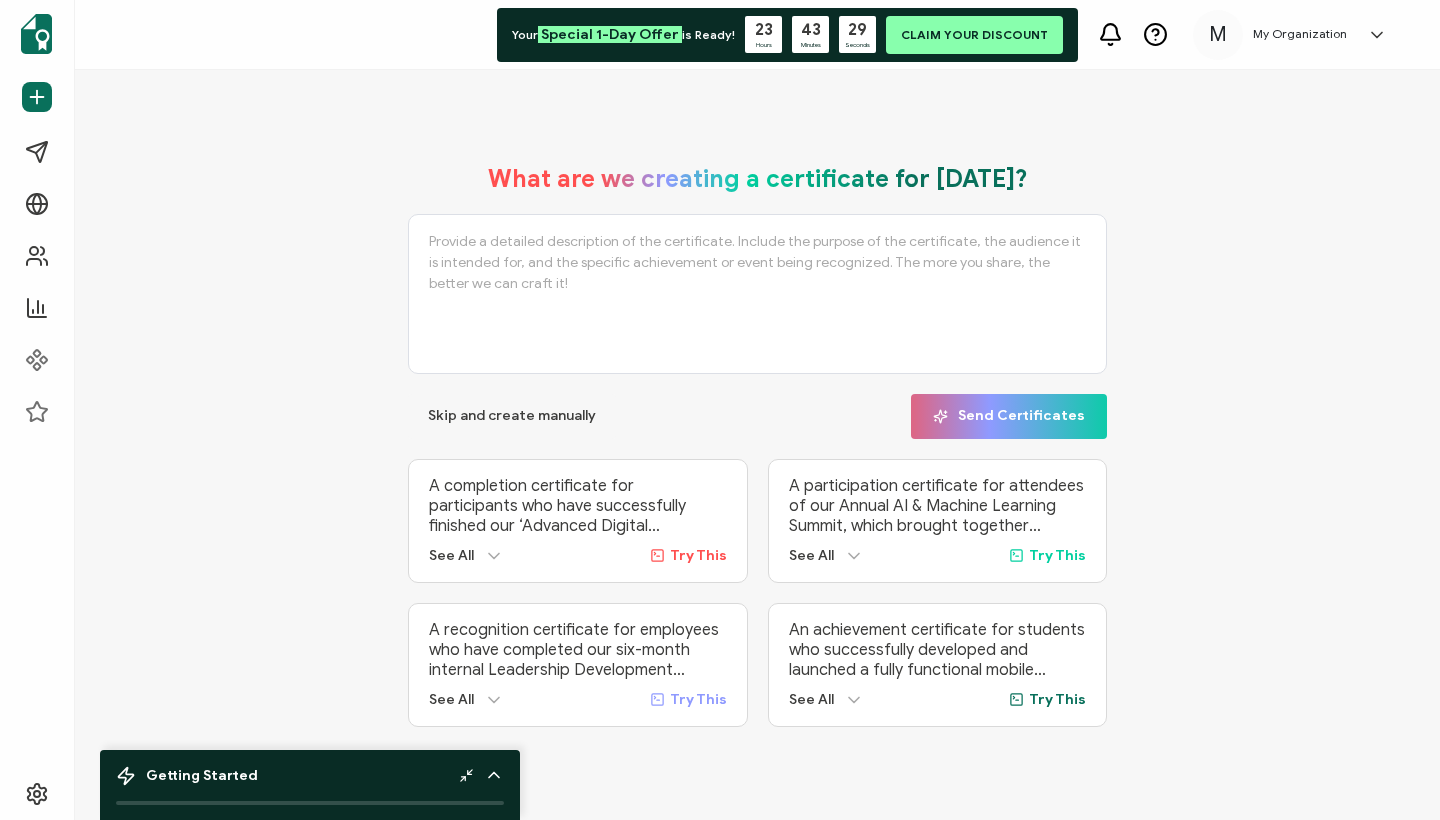 click on "My Organization" at bounding box center (1300, 34) 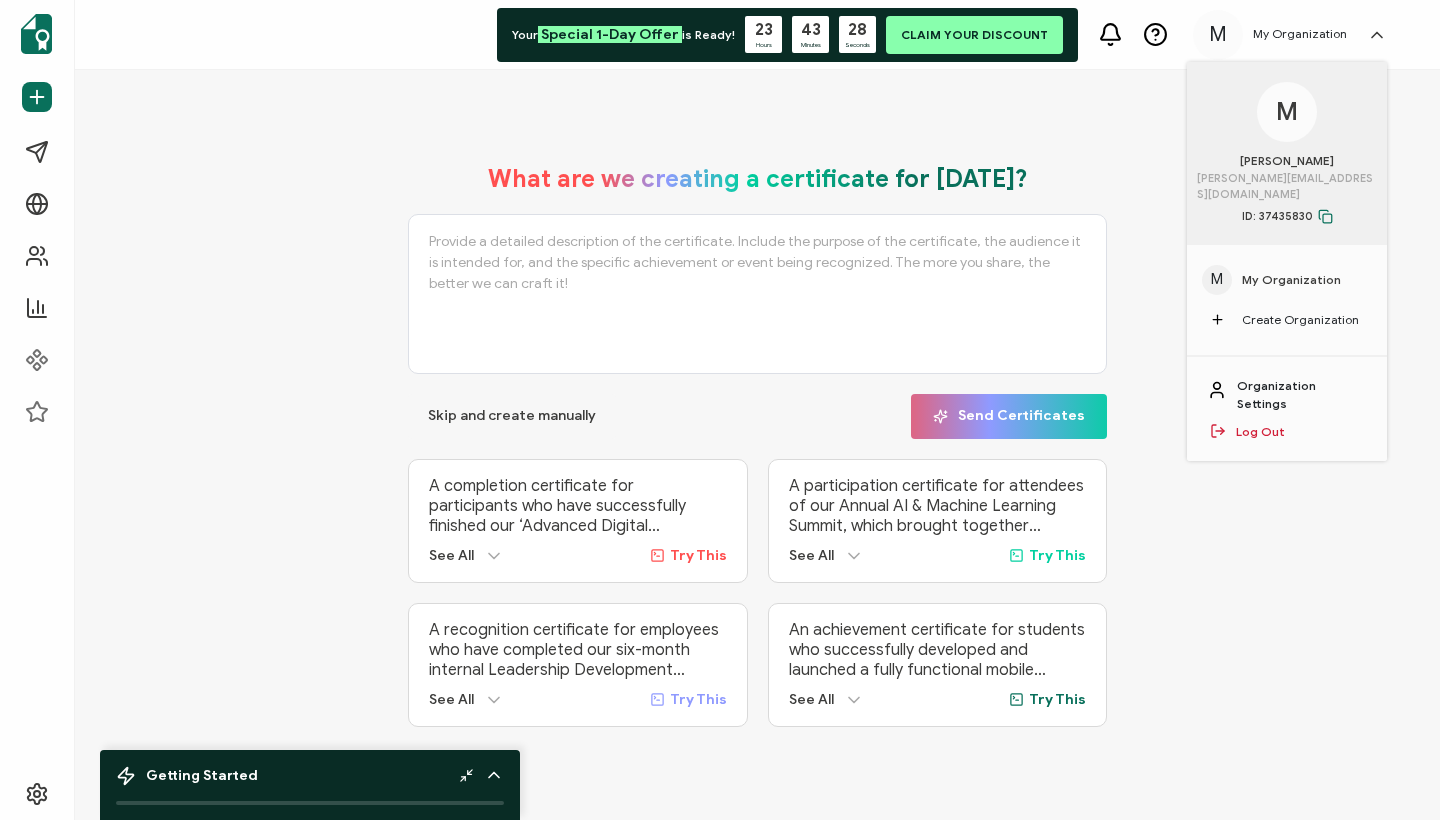 click on "Organization Settings" at bounding box center (1302, 395) 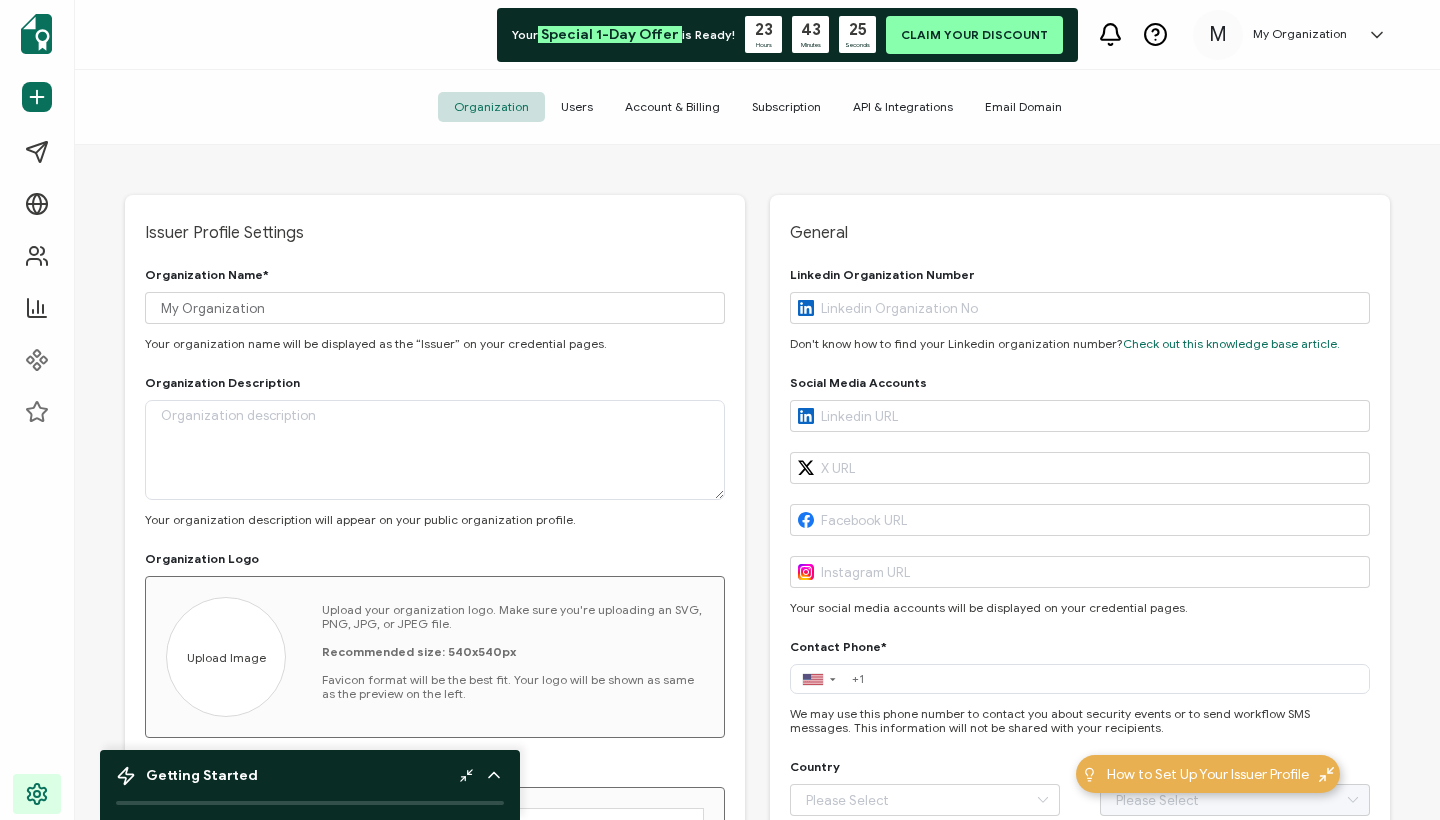 click on "Users" at bounding box center (577, 107) 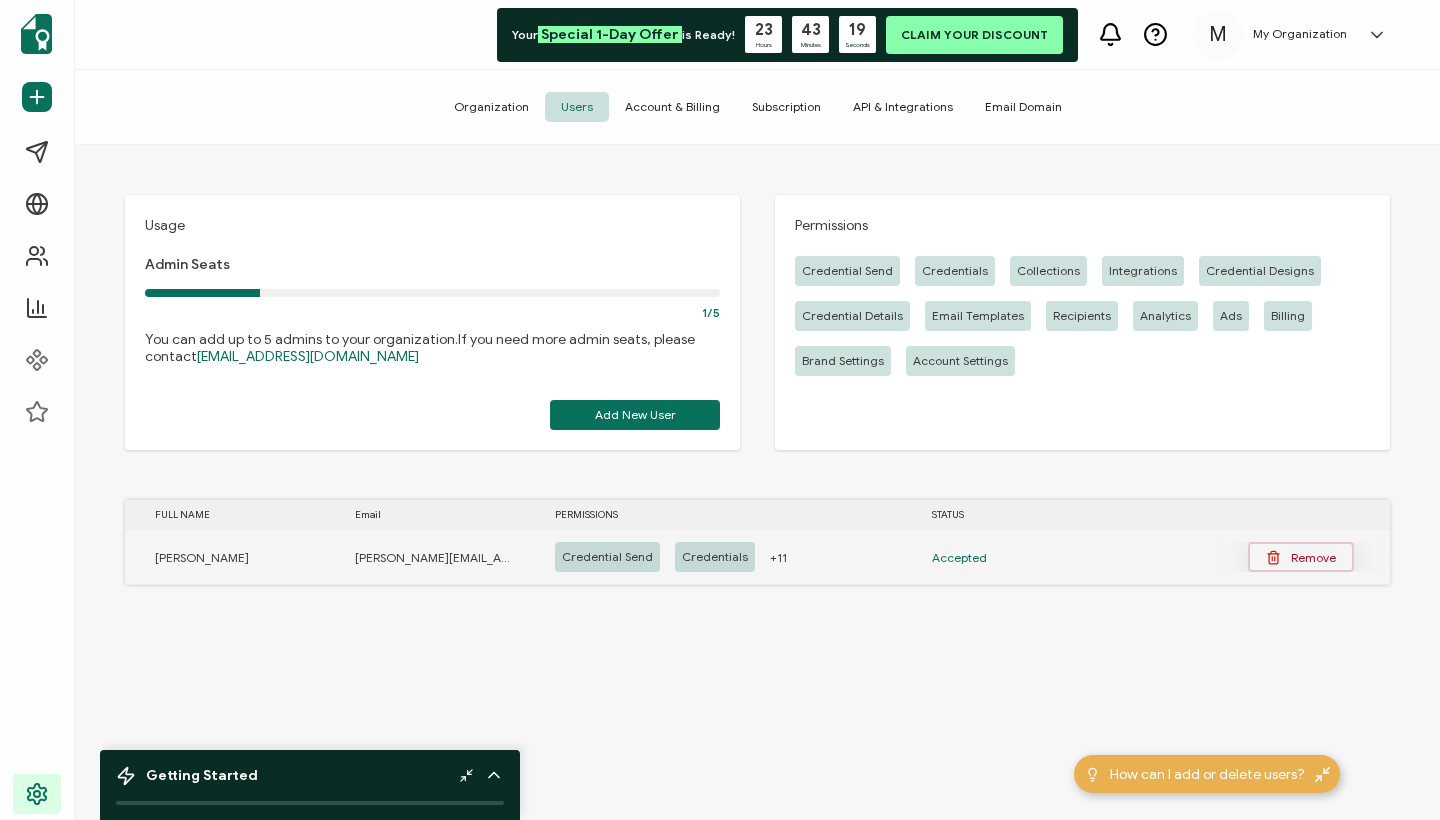 click on "Remove" at bounding box center [1301, 557] 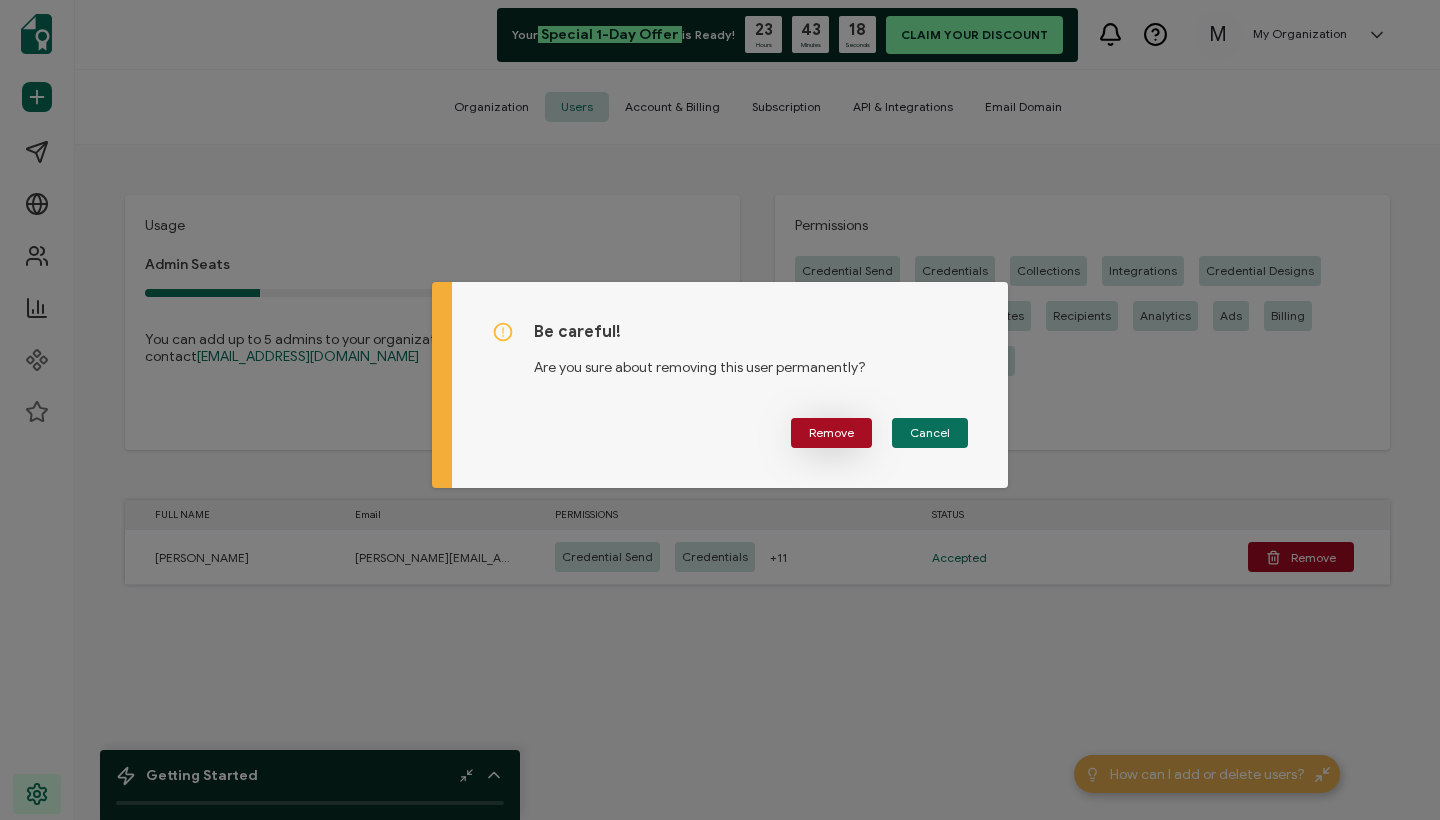 click on "Remove" at bounding box center [831, 433] 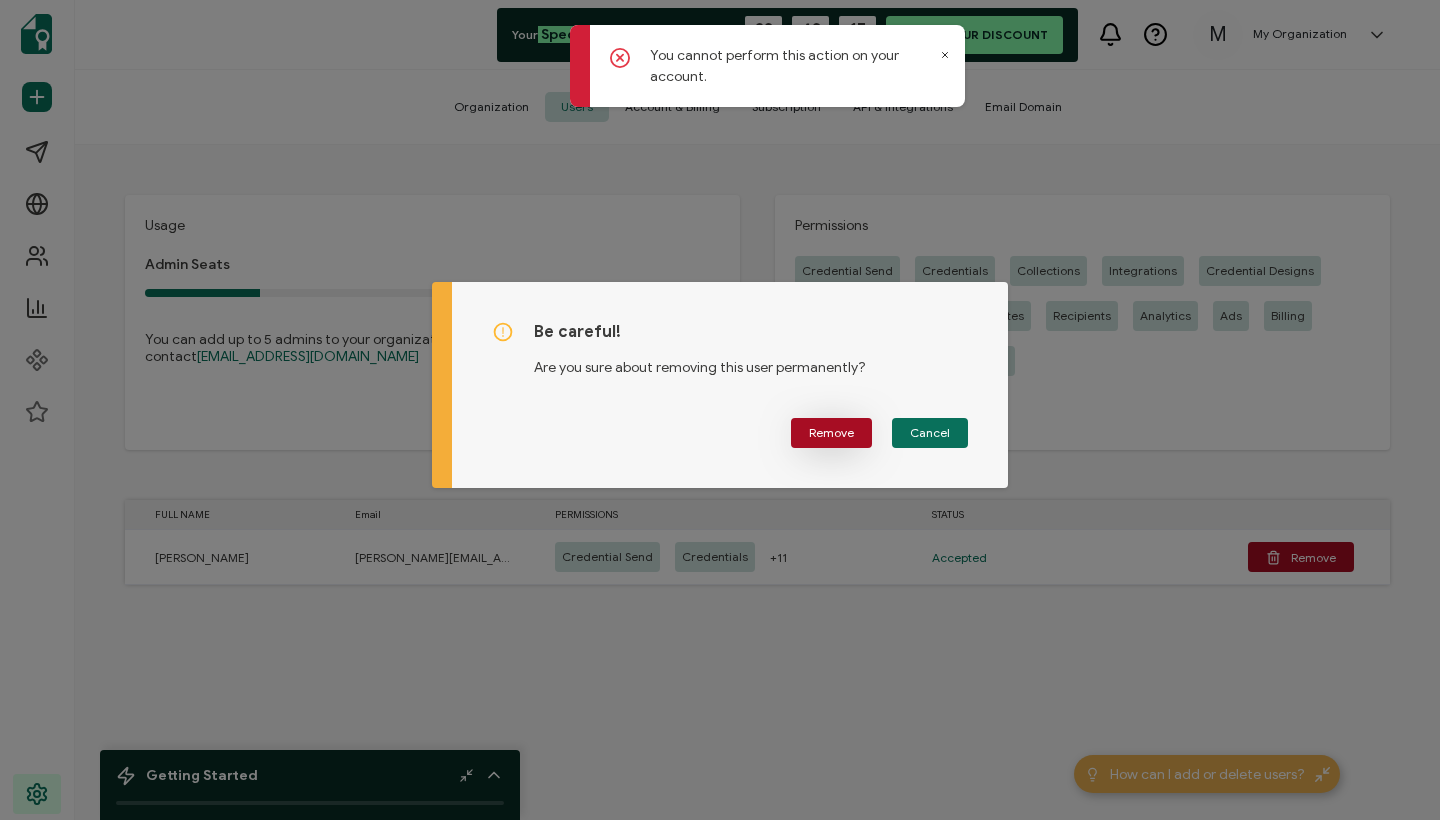 click on "Remove" at bounding box center (831, 433) 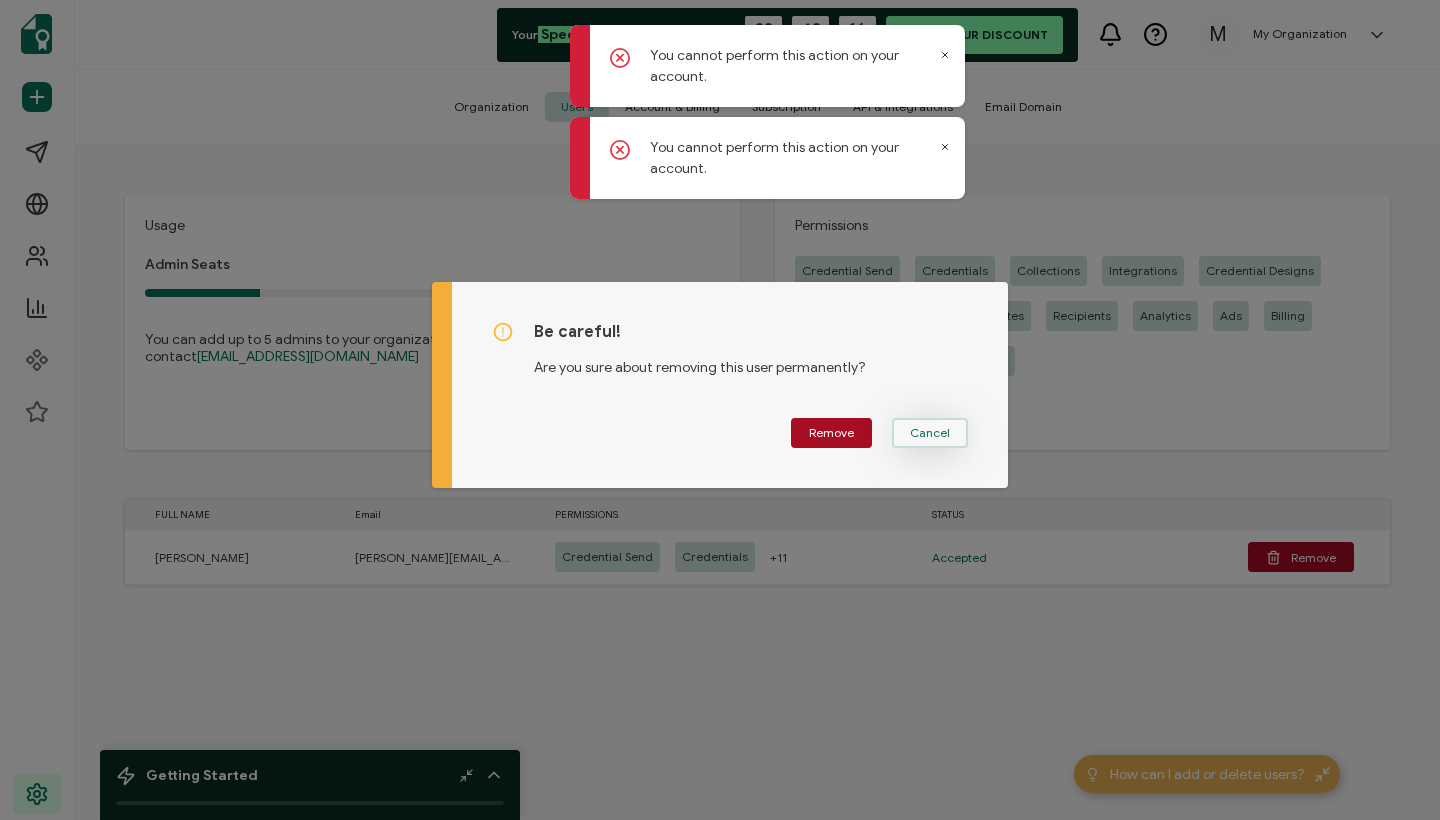 click on "Cancel" at bounding box center (930, 433) 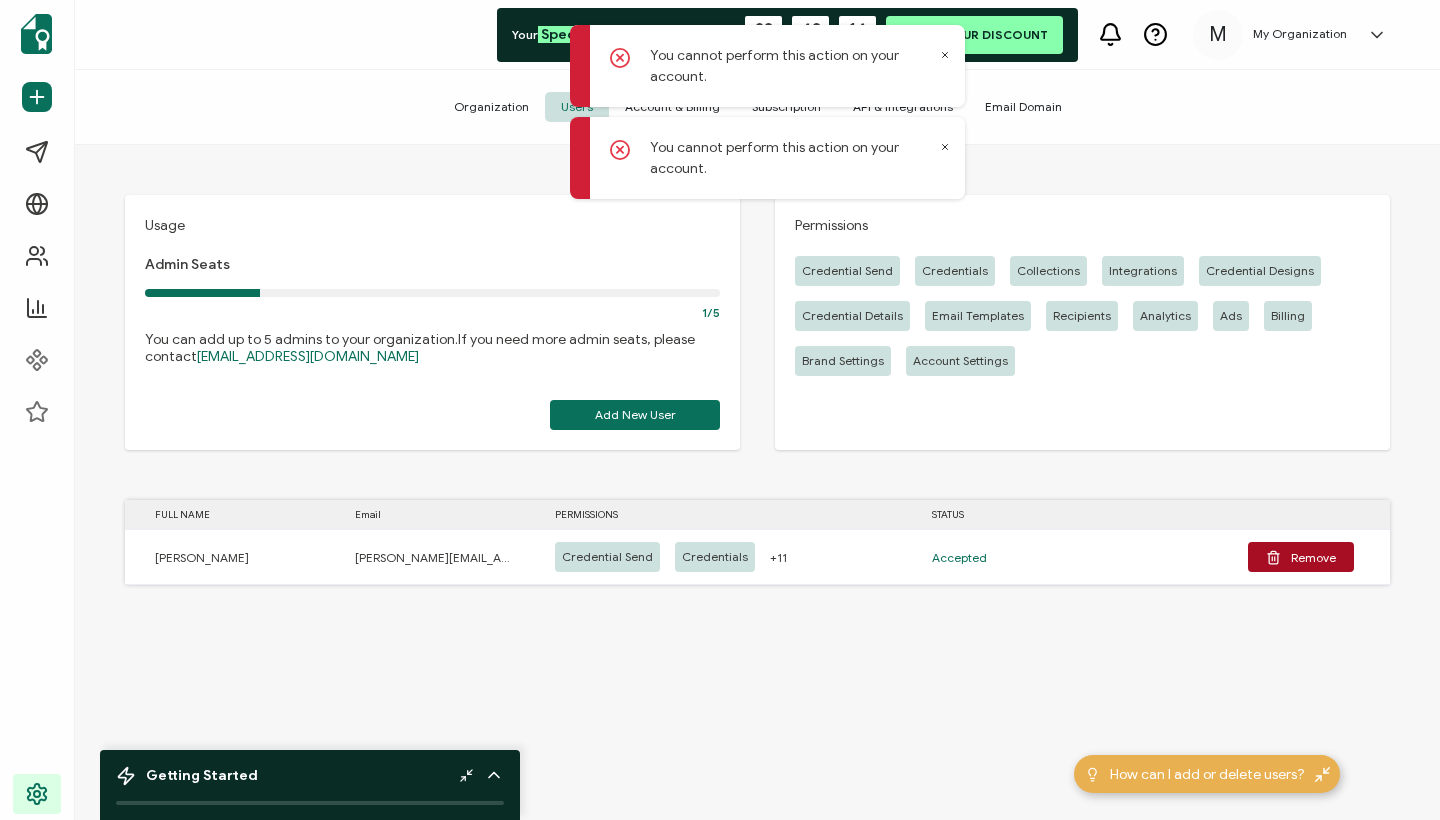 click 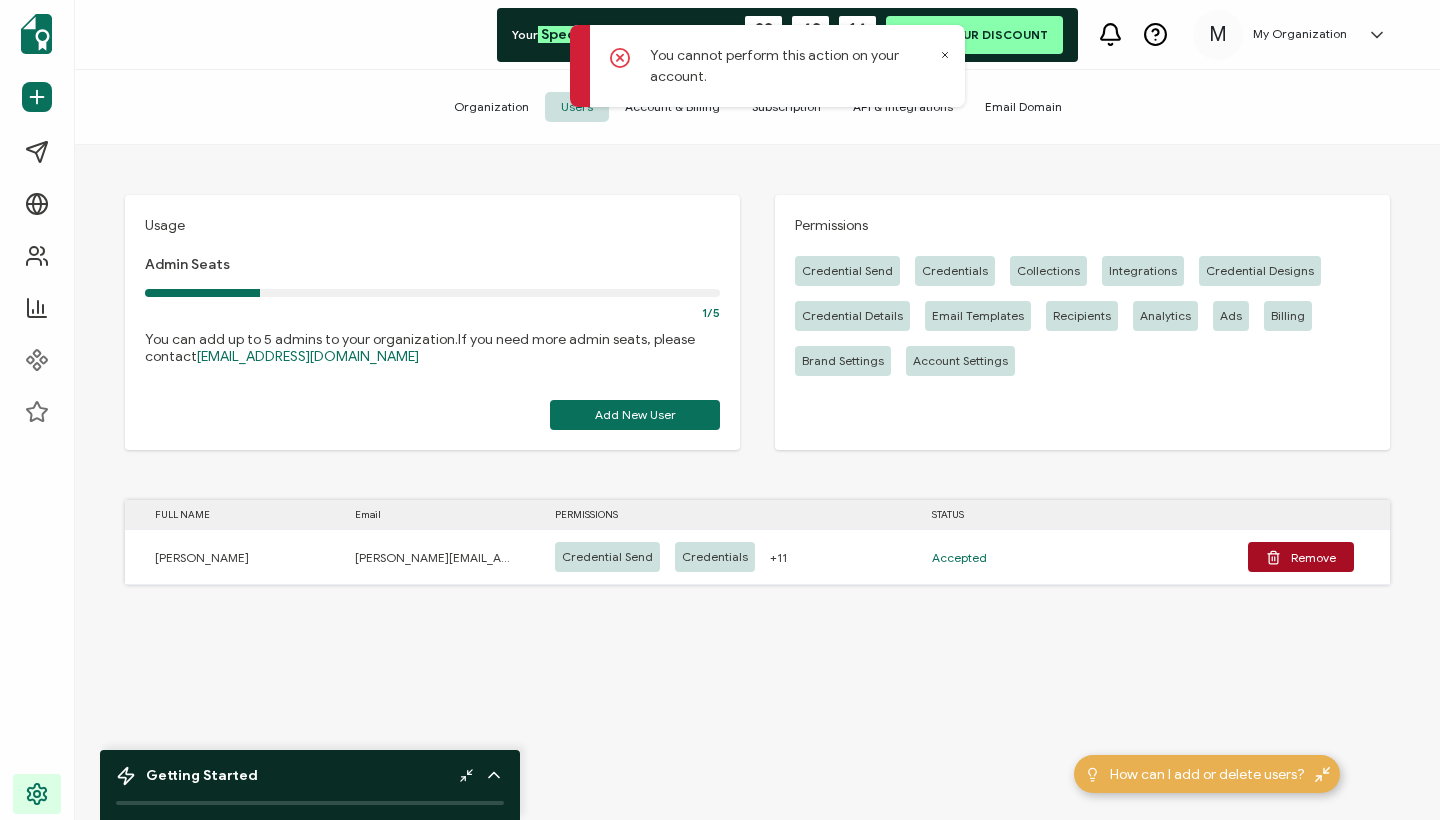 click 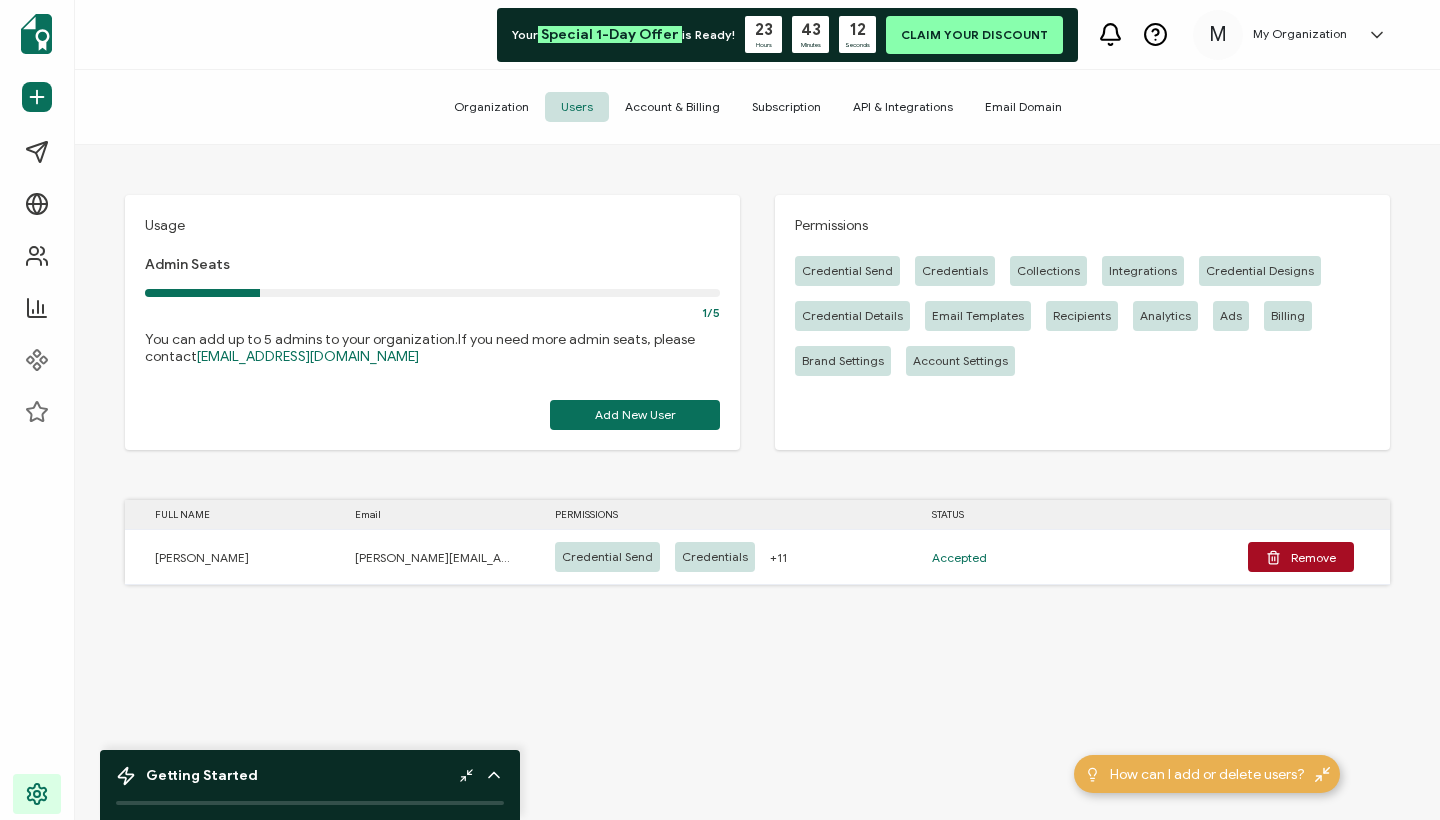 click on "Email Domain" at bounding box center (1023, 107) 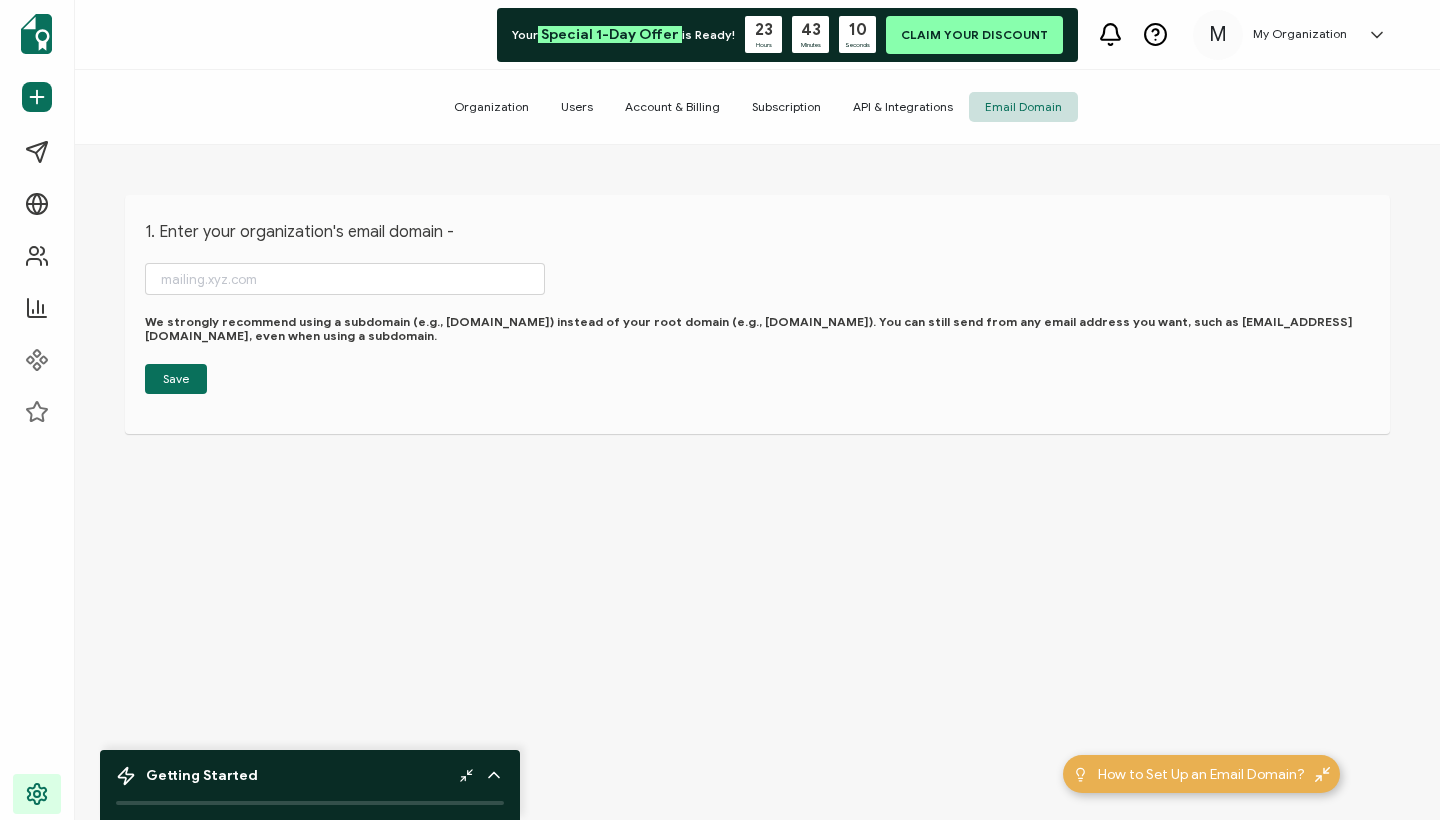 click on "API & Integrations" at bounding box center (903, 107) 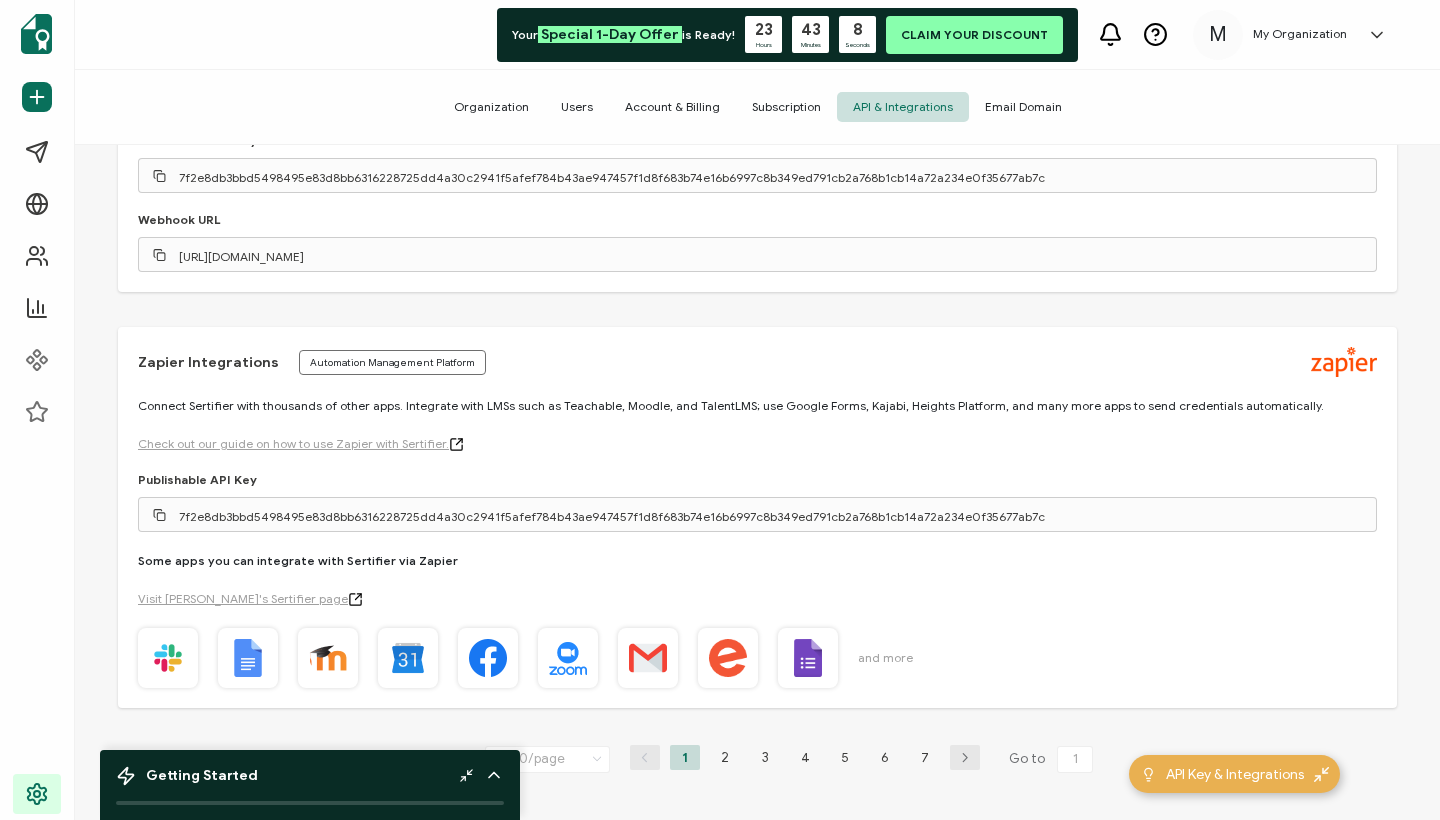 scroll, scrollTop: 2647, scrollLeft: 0, axis: vertical 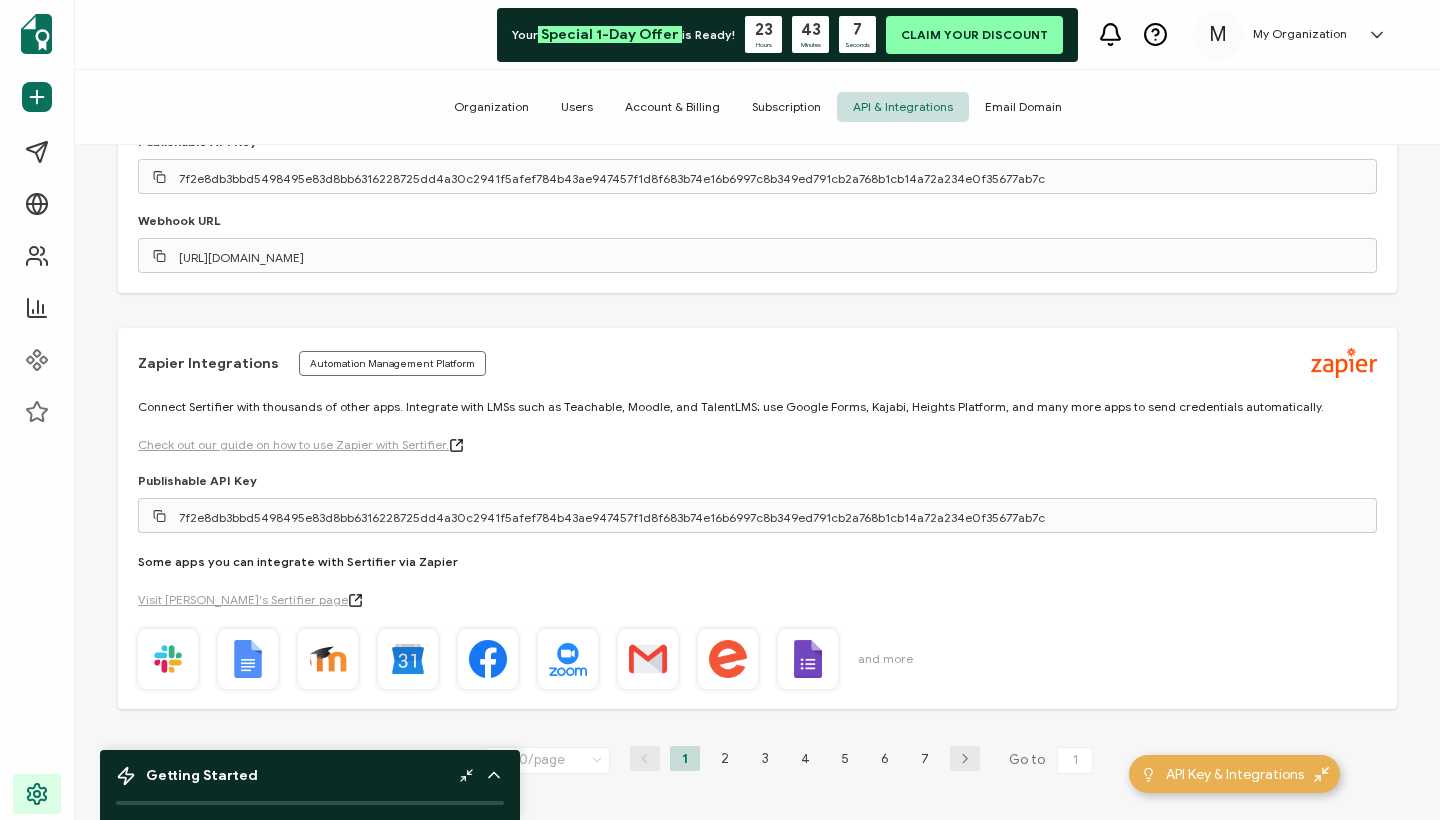 click on "Subscription" at bounding box center (786, 107) 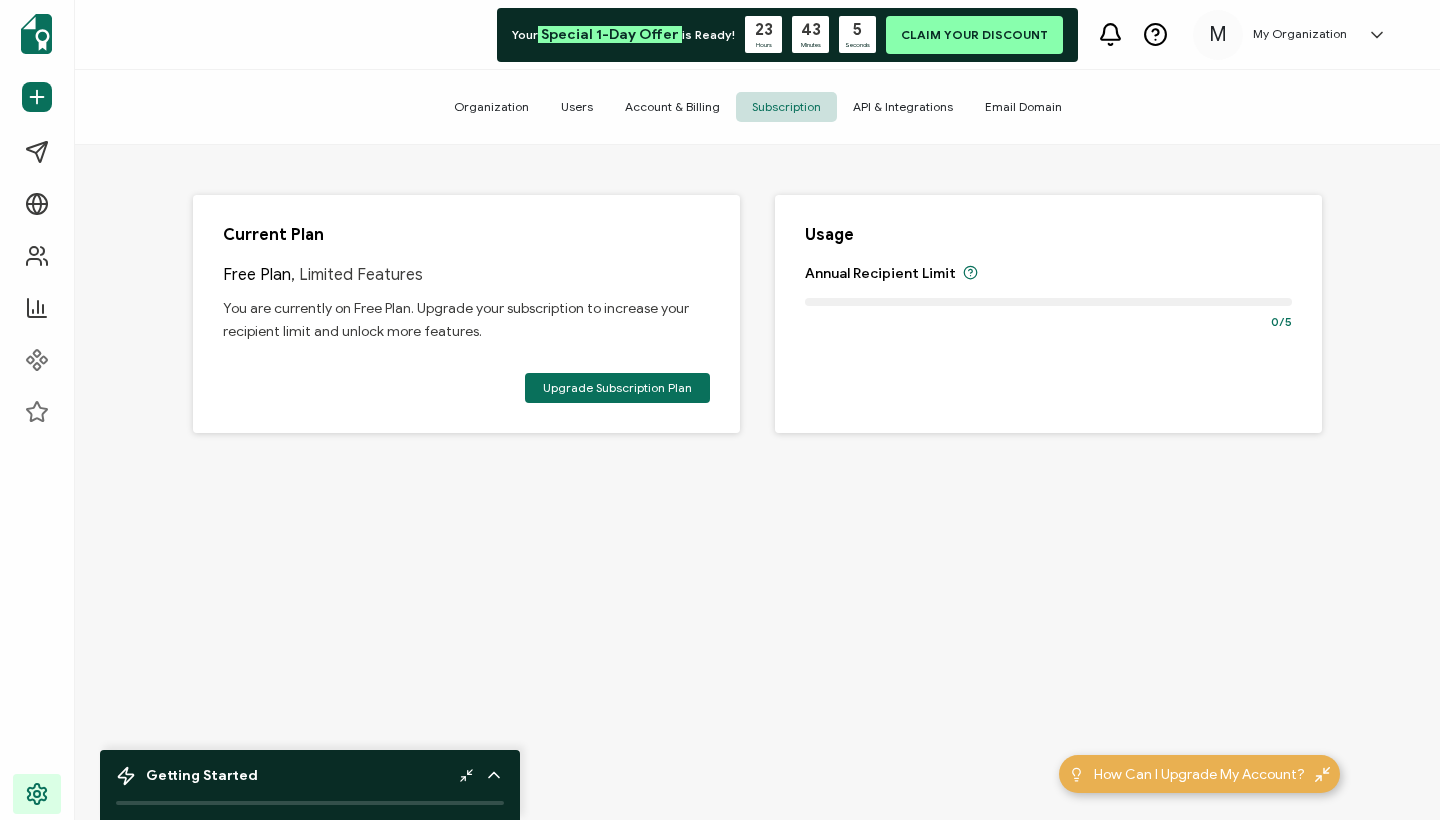 click on "Organization" at bounding box center (491, 107) 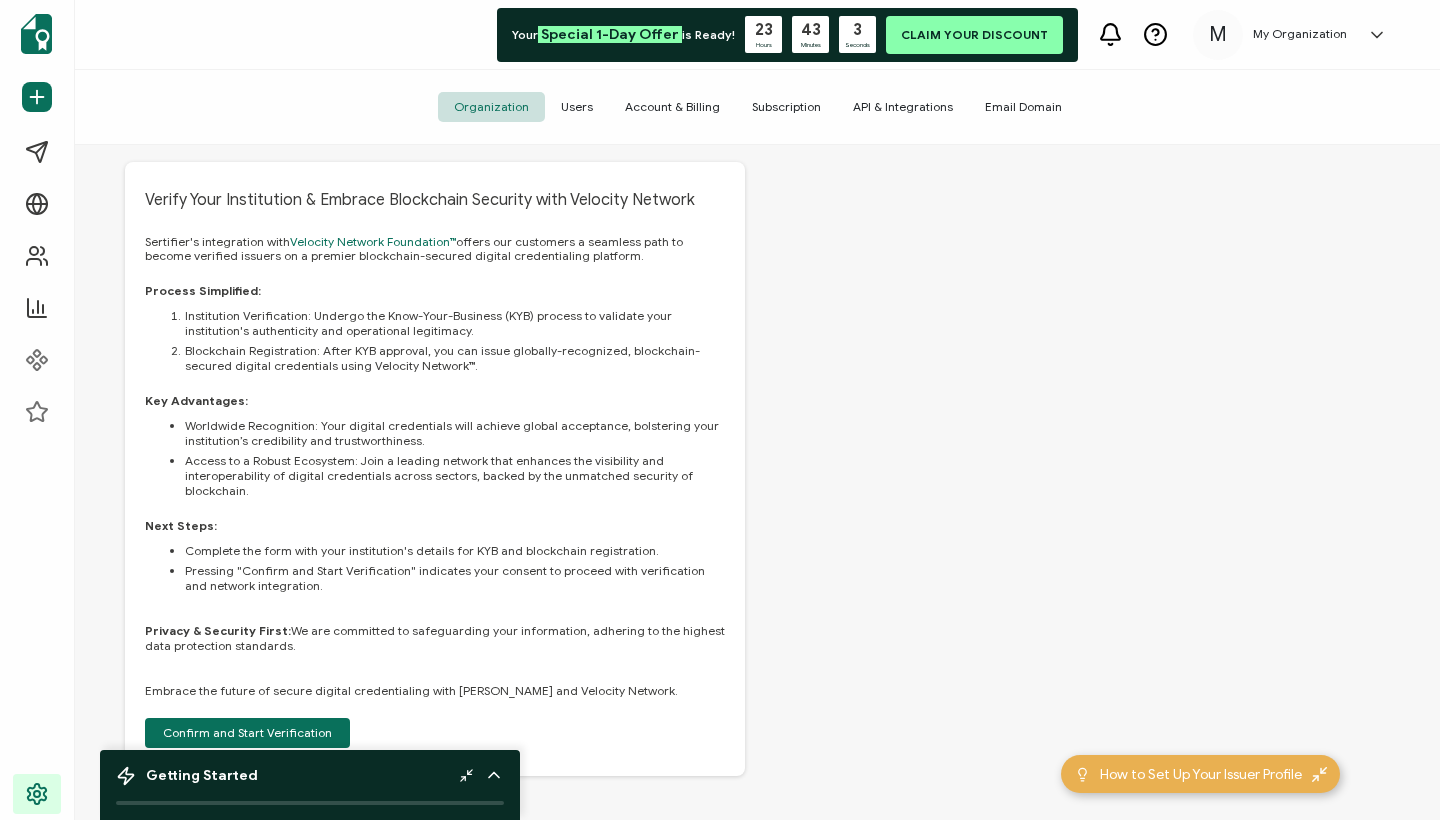 scroll, scrollTop: 1222, scrollLeft: 0, axis: vertical 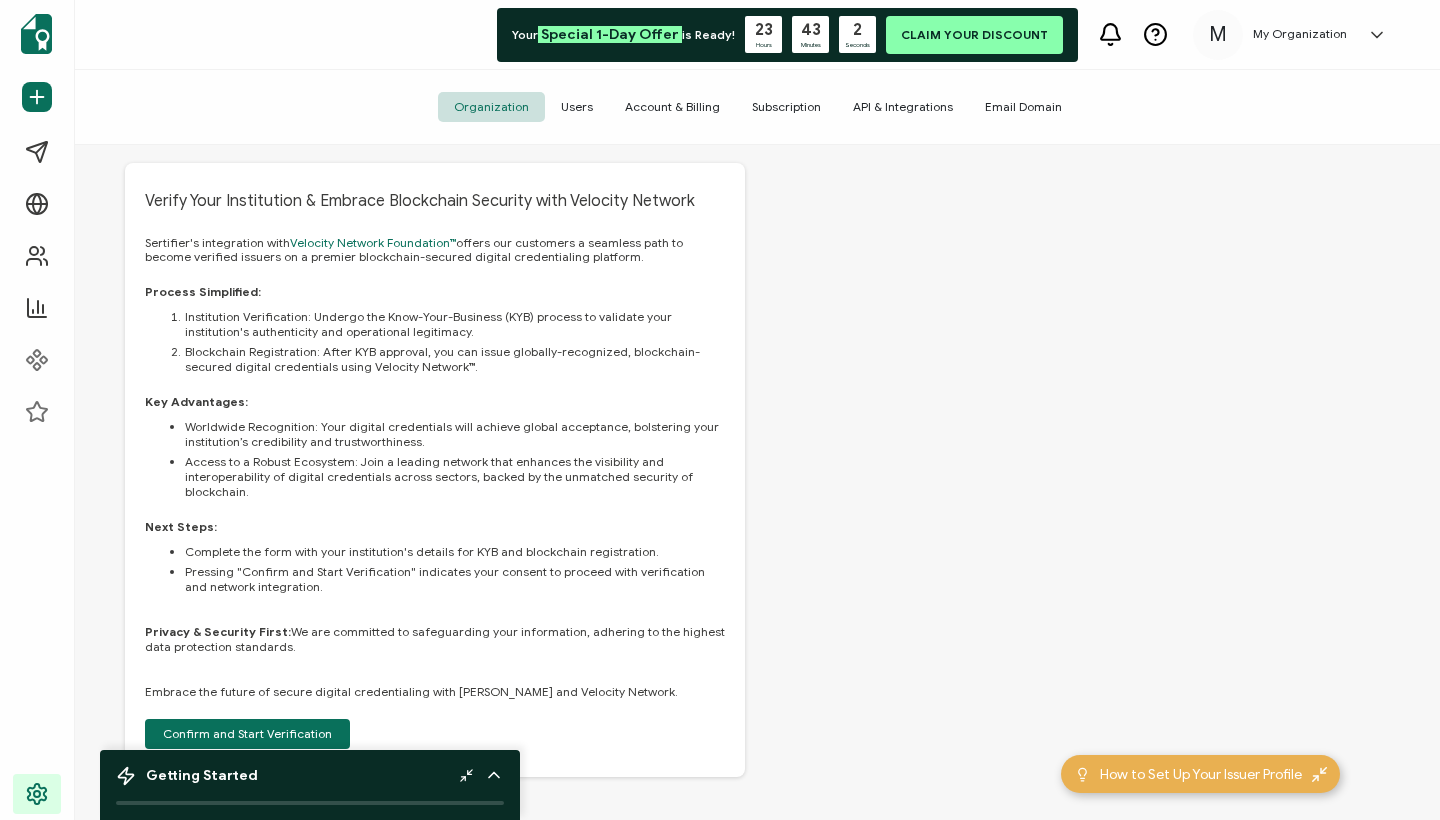 click on "Users" at bounding box center (577, 107) 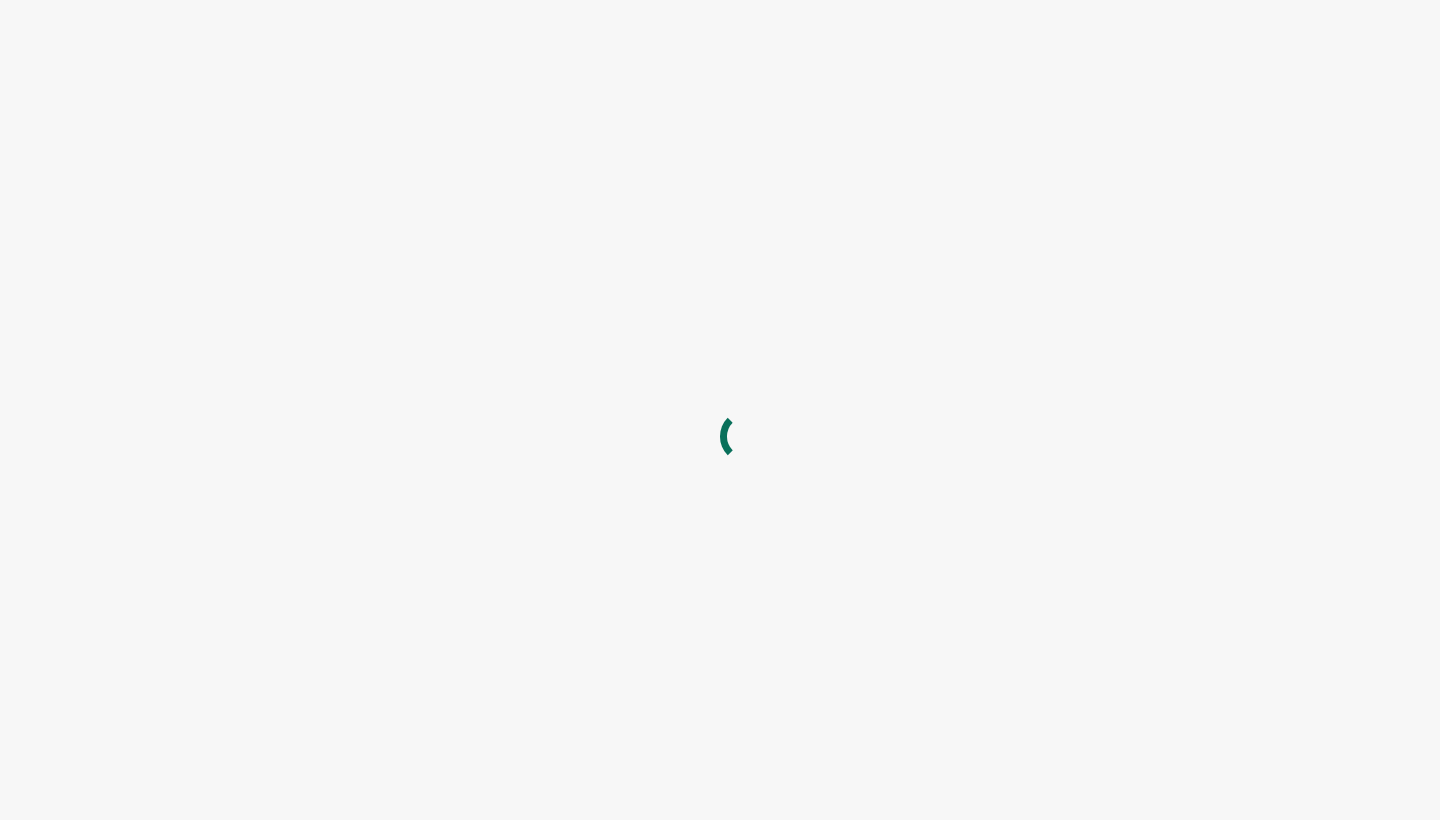 scroll, scrollTop: 0, scrollLeft: 0, axis: both 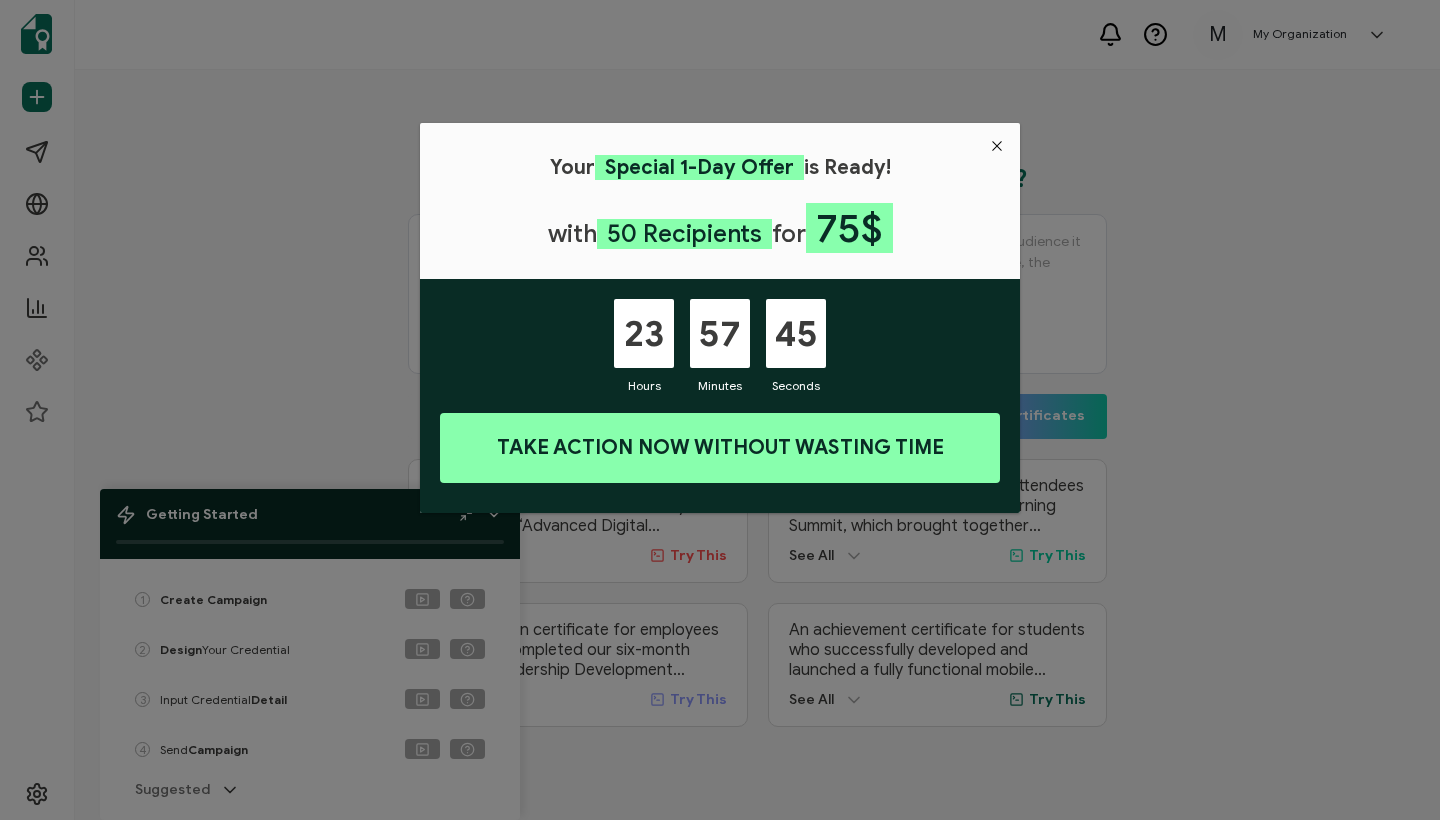 click at bounding box center (997, 146) 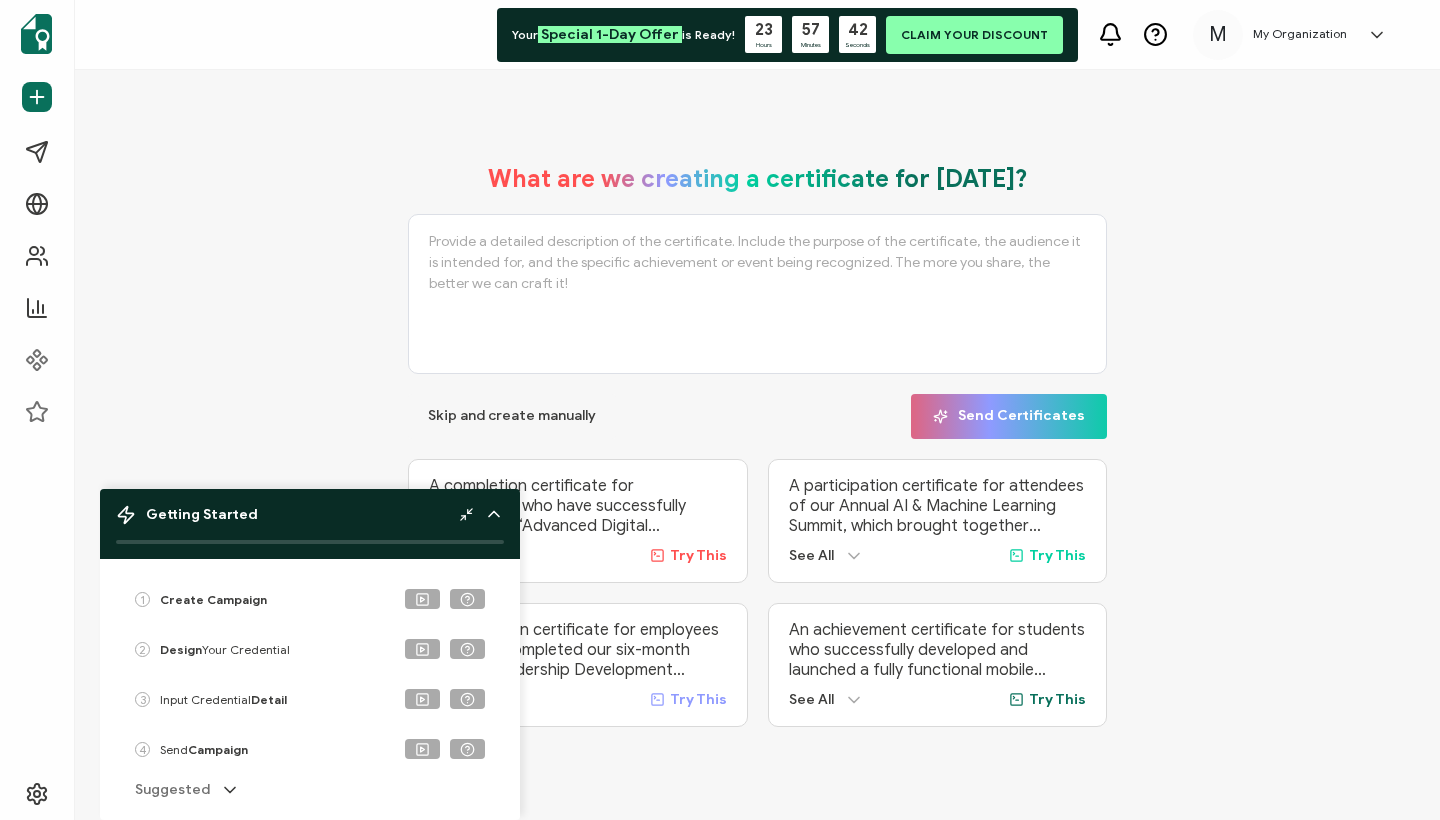 click 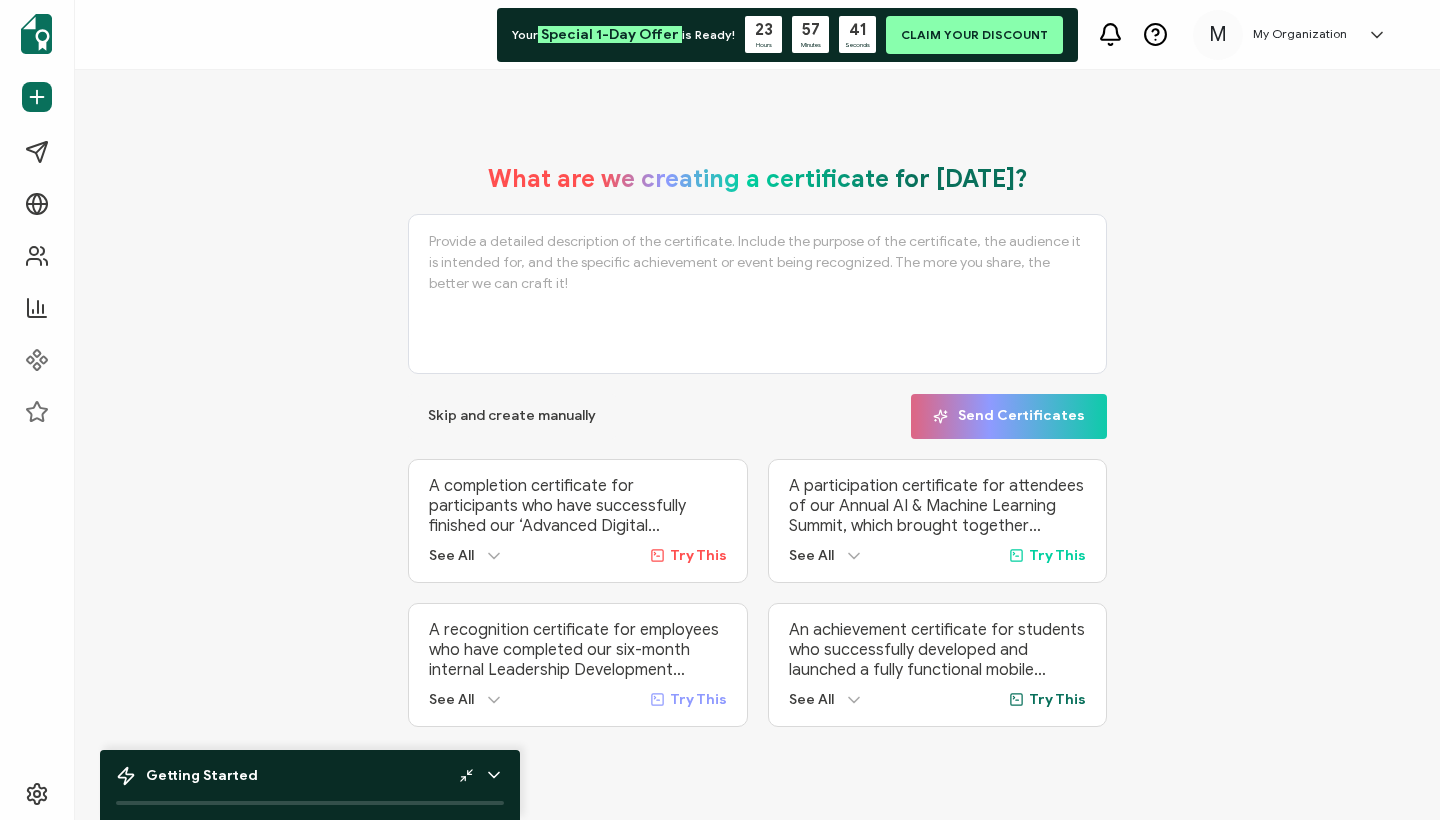 click at bounding box center (757, 294) 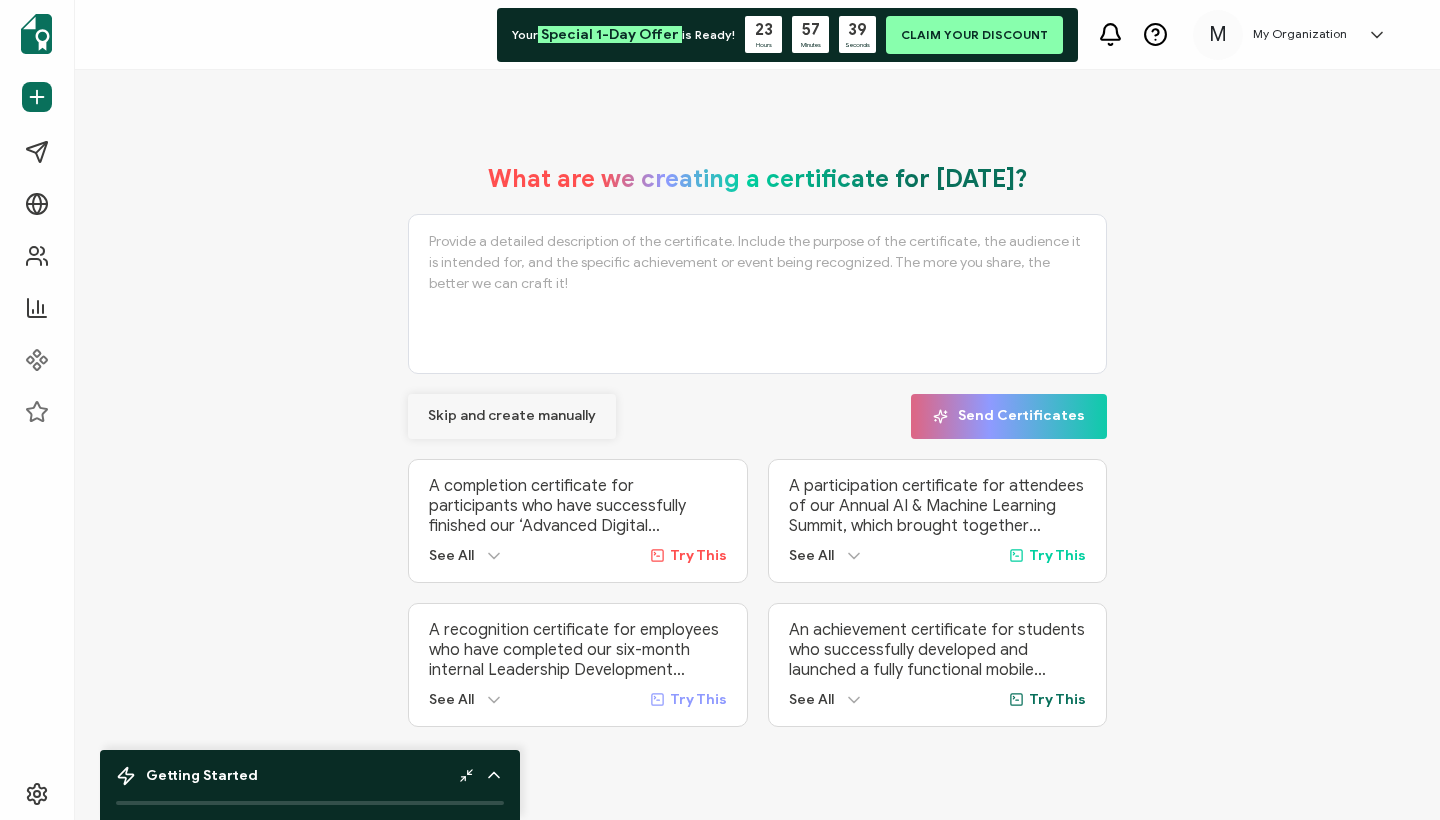 click on "Skip and create manually" at bounding box center [512, 416] 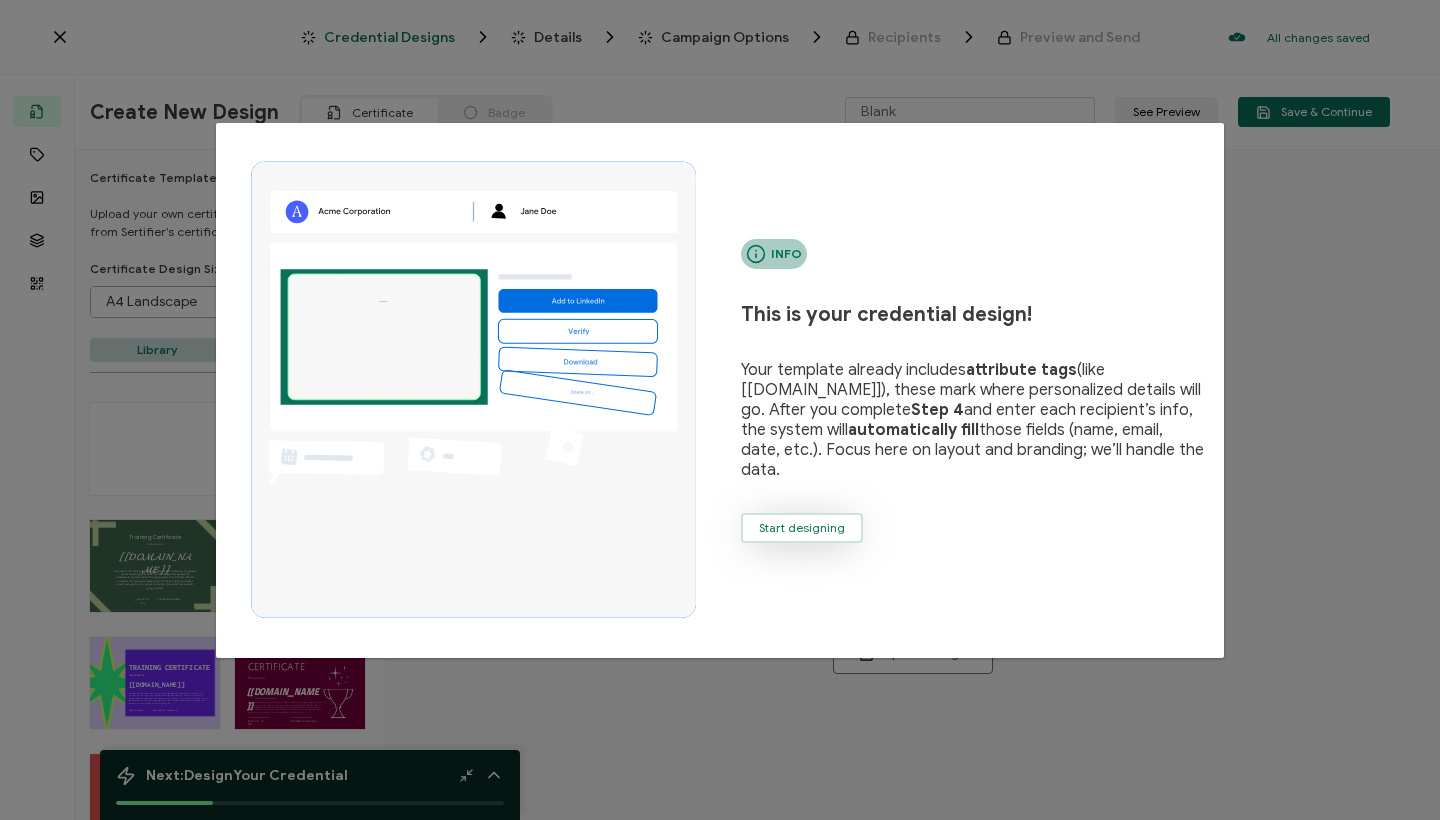 click on "Start designing" at bounding box center [802, 528] 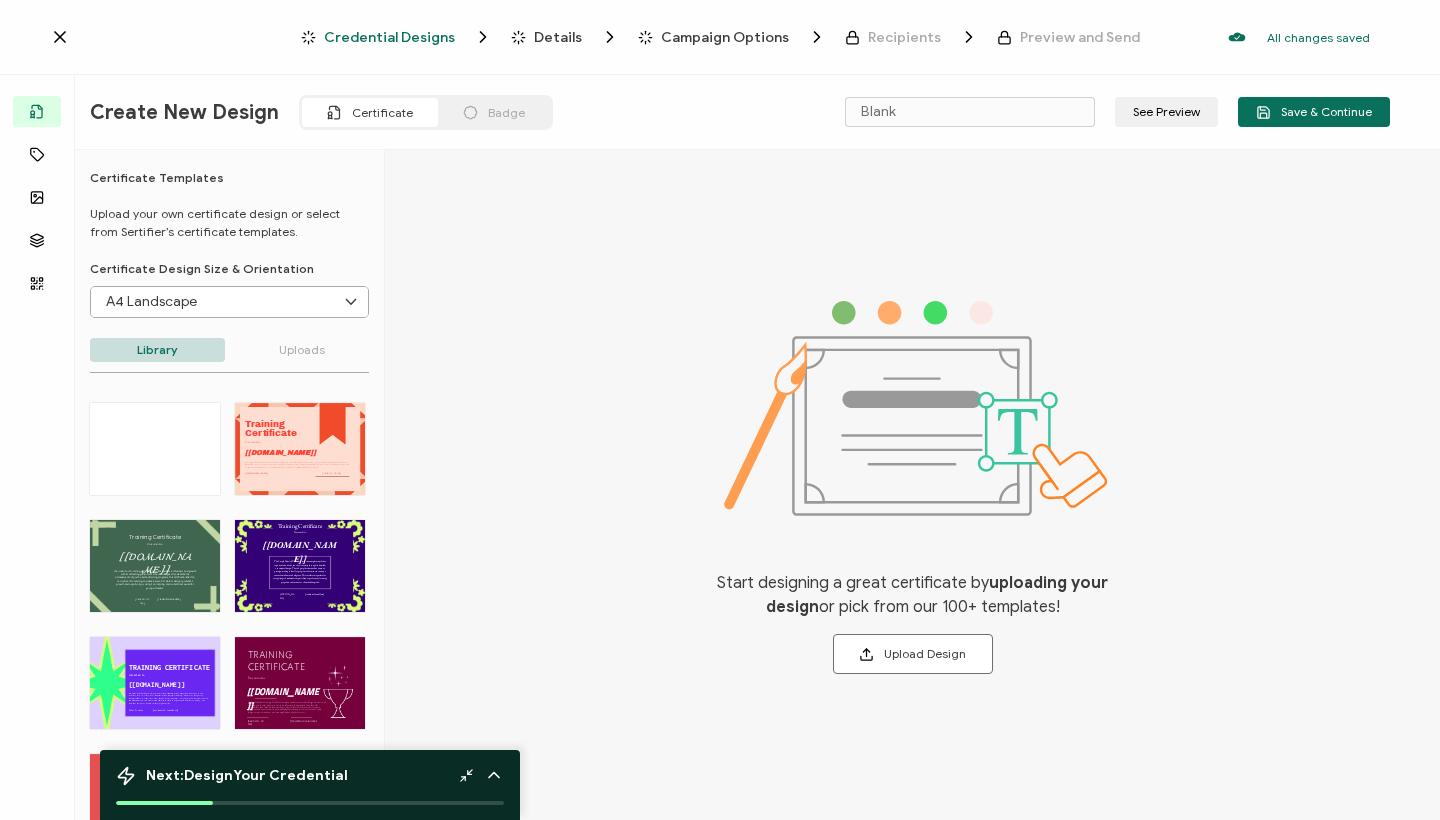 scroll, scrollTop: 0, scrollLeft: 0, axis: both 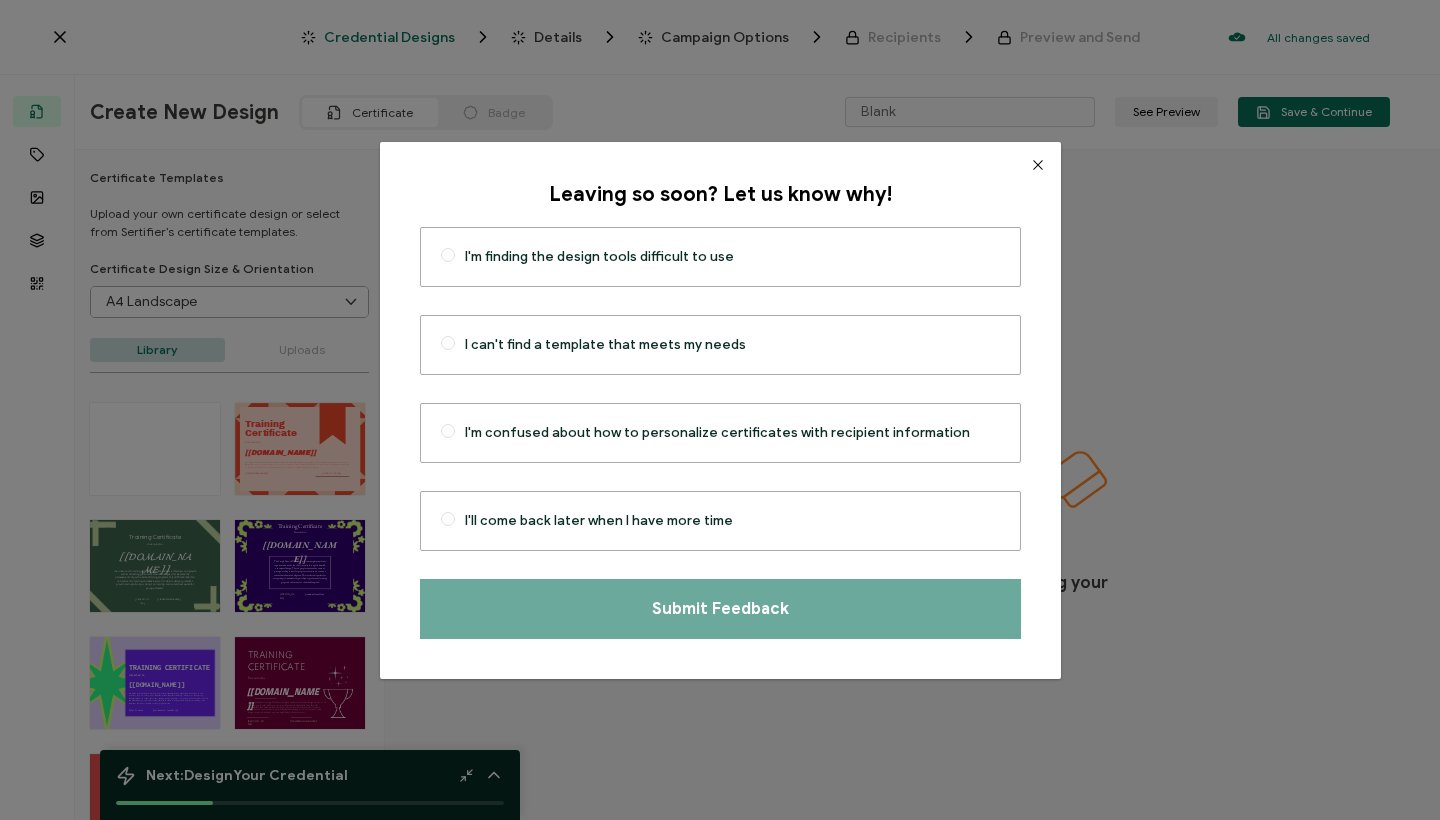 click at bounding box center (1038, 165) 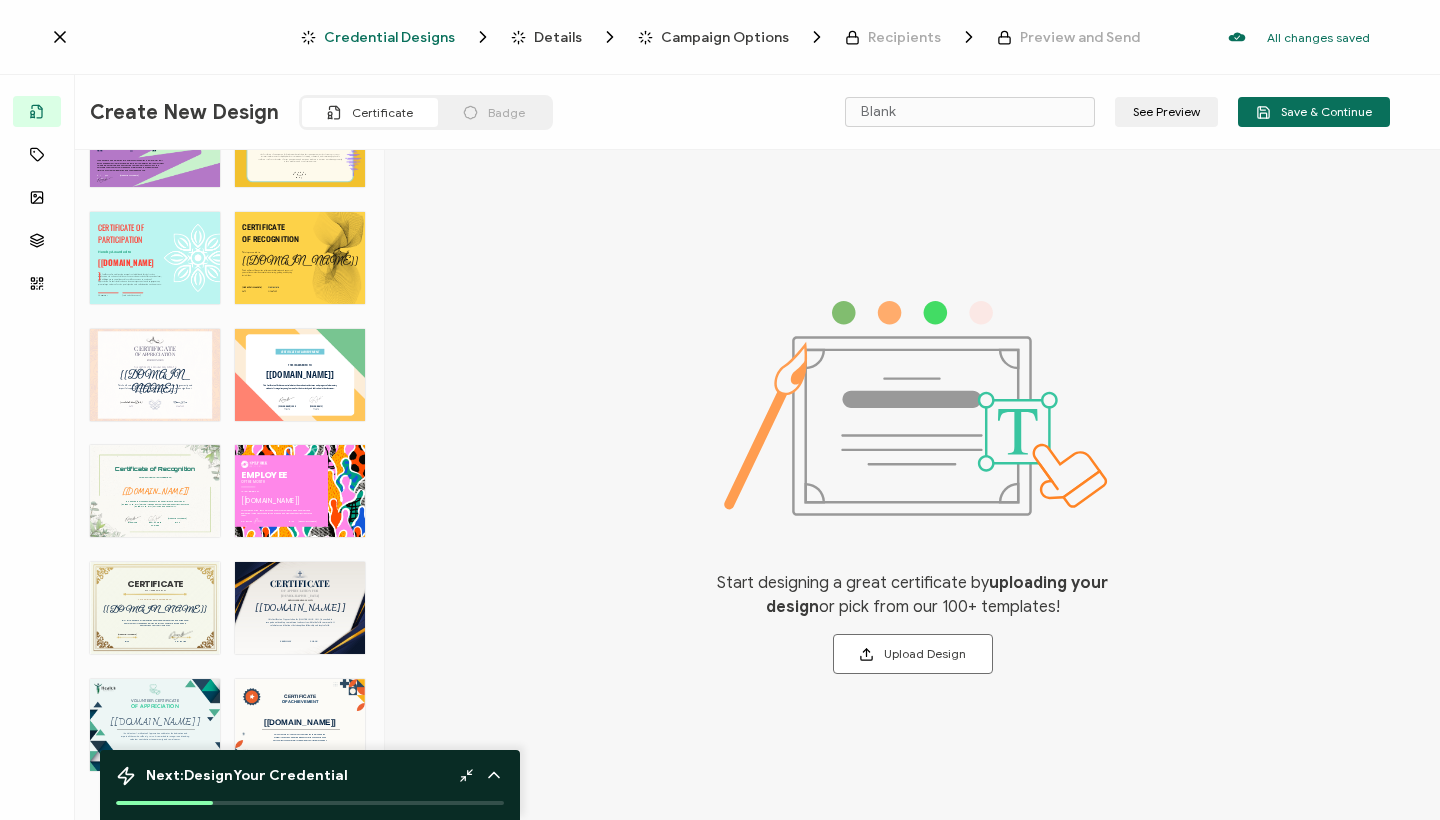 scroll, scrollTop: 1950, scrollLeft: 0, axis: vertical 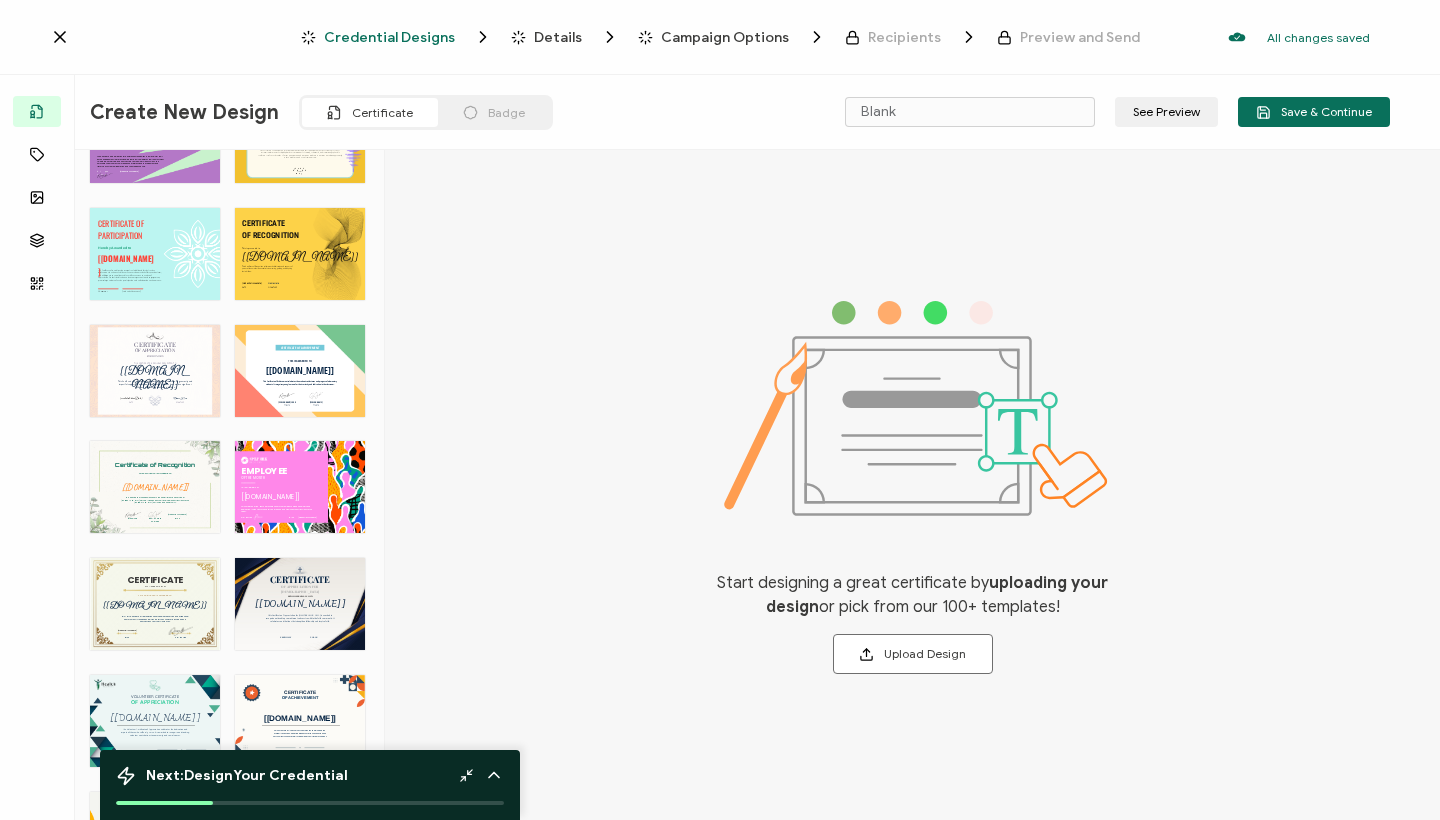 click on "CERTIFICATE
This Army Certificate of Appreciation honors dedicated service and exceptional commitment. It recognizes individuals for their unwavering support and contributions to military initiatives.
OF APPRECIATION         DATE
SIGNATURE
The recipient’s full name, which will be automatically filled based on the information uploaded when adding recipients or lists.   [recipient.name]         This certificate is awarded to                               The date the credential was issued. This will automatically update to the day the credential is sent.   [credential.issueDate]" at bounding box center [155, 604] 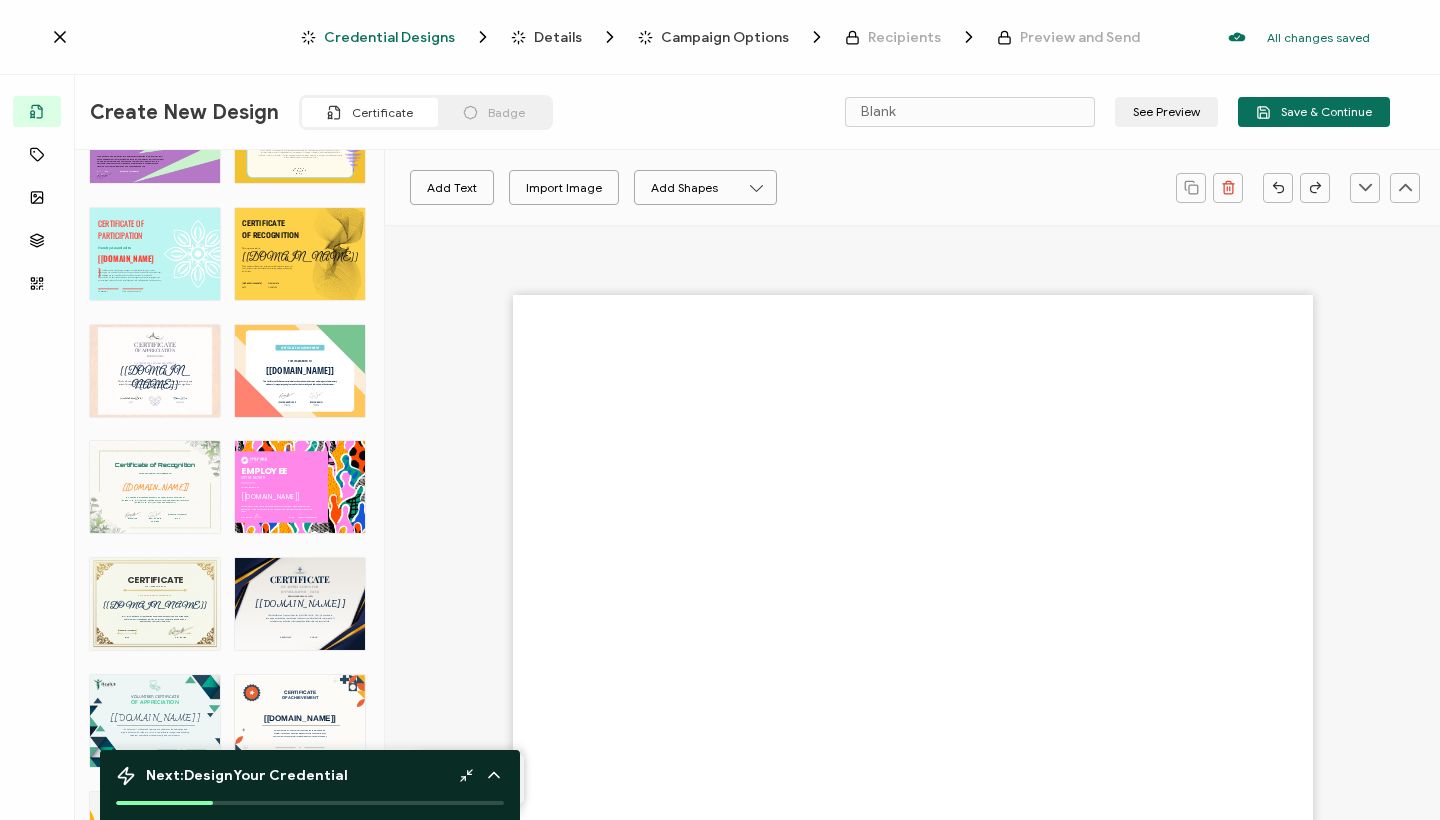 type on "Cremma" 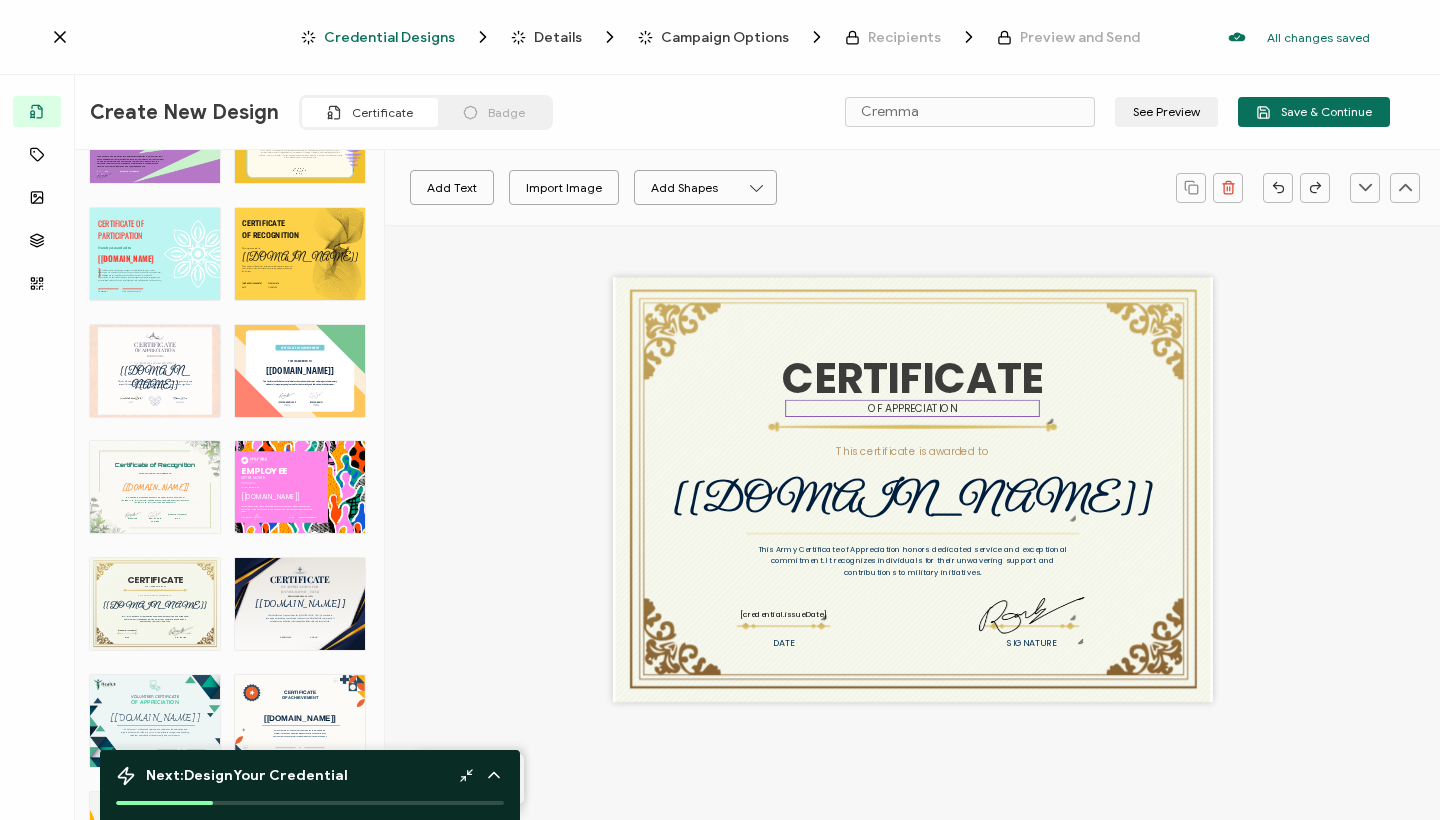 click on "OF APPRECIATION" at bounding box center (912, 408) 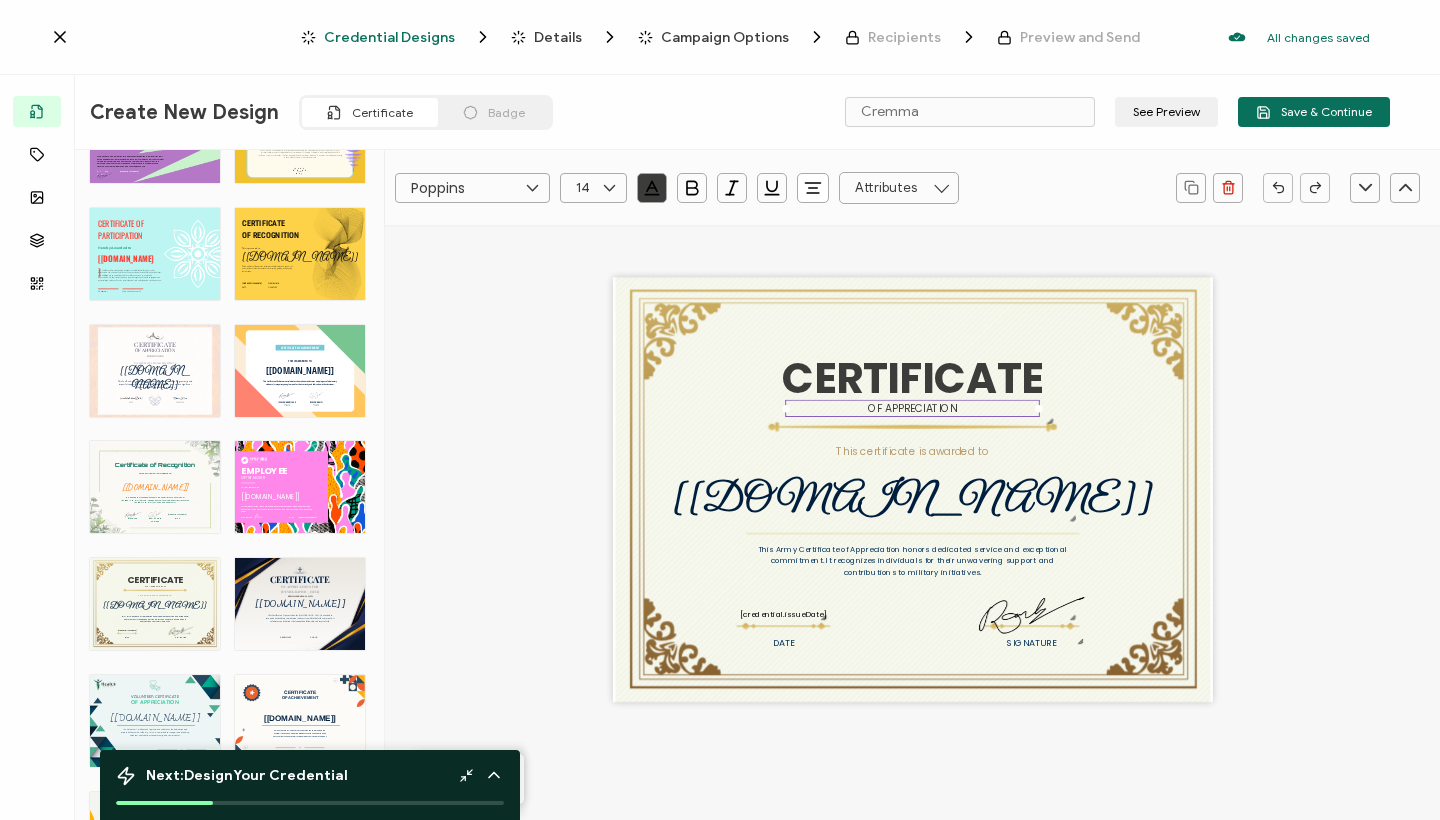 click on "OF APPRECIATION" at bounding box center [912, 408] 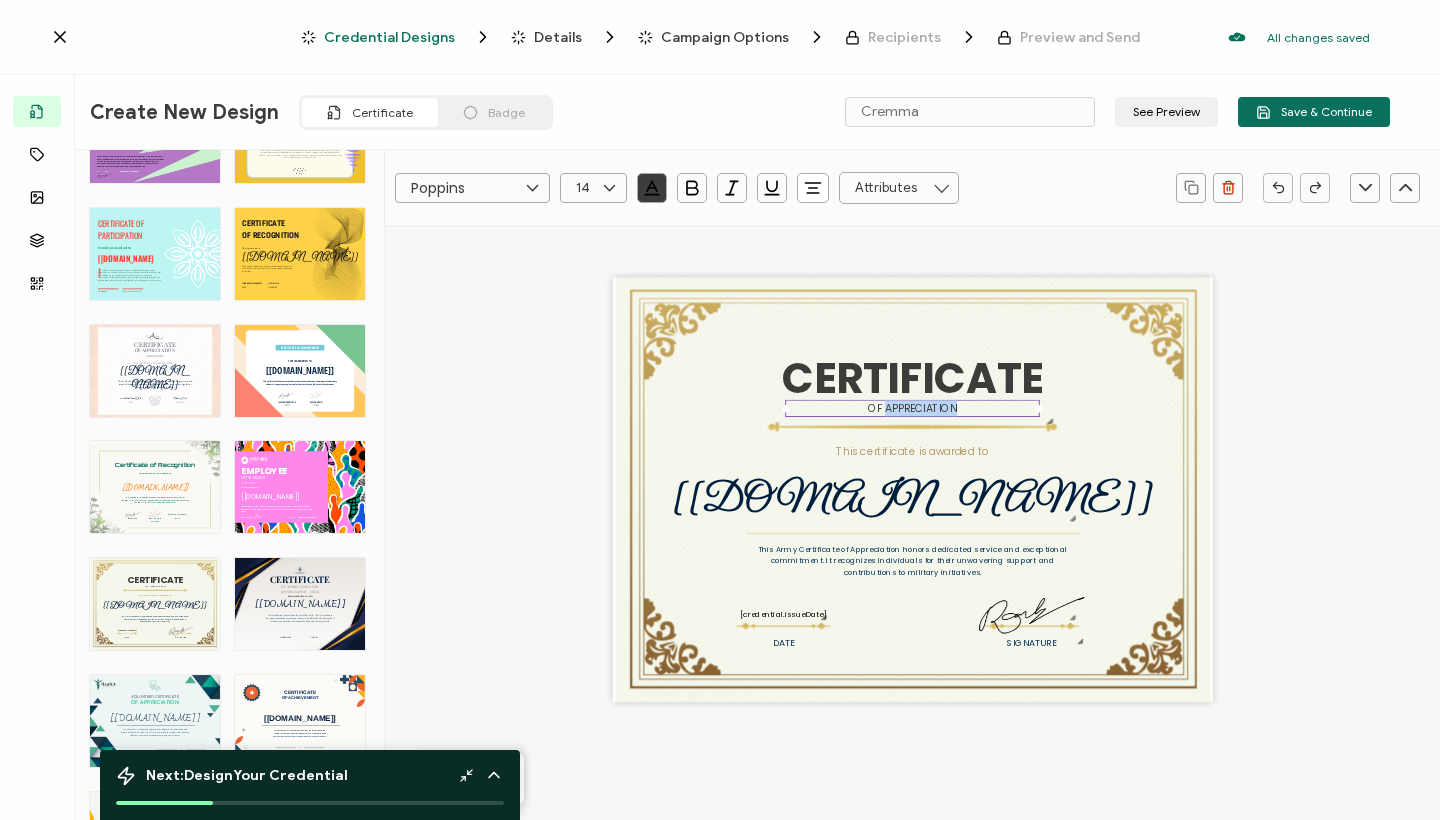 click on "OF APPRECIATION" at bounding box center [912, 408] 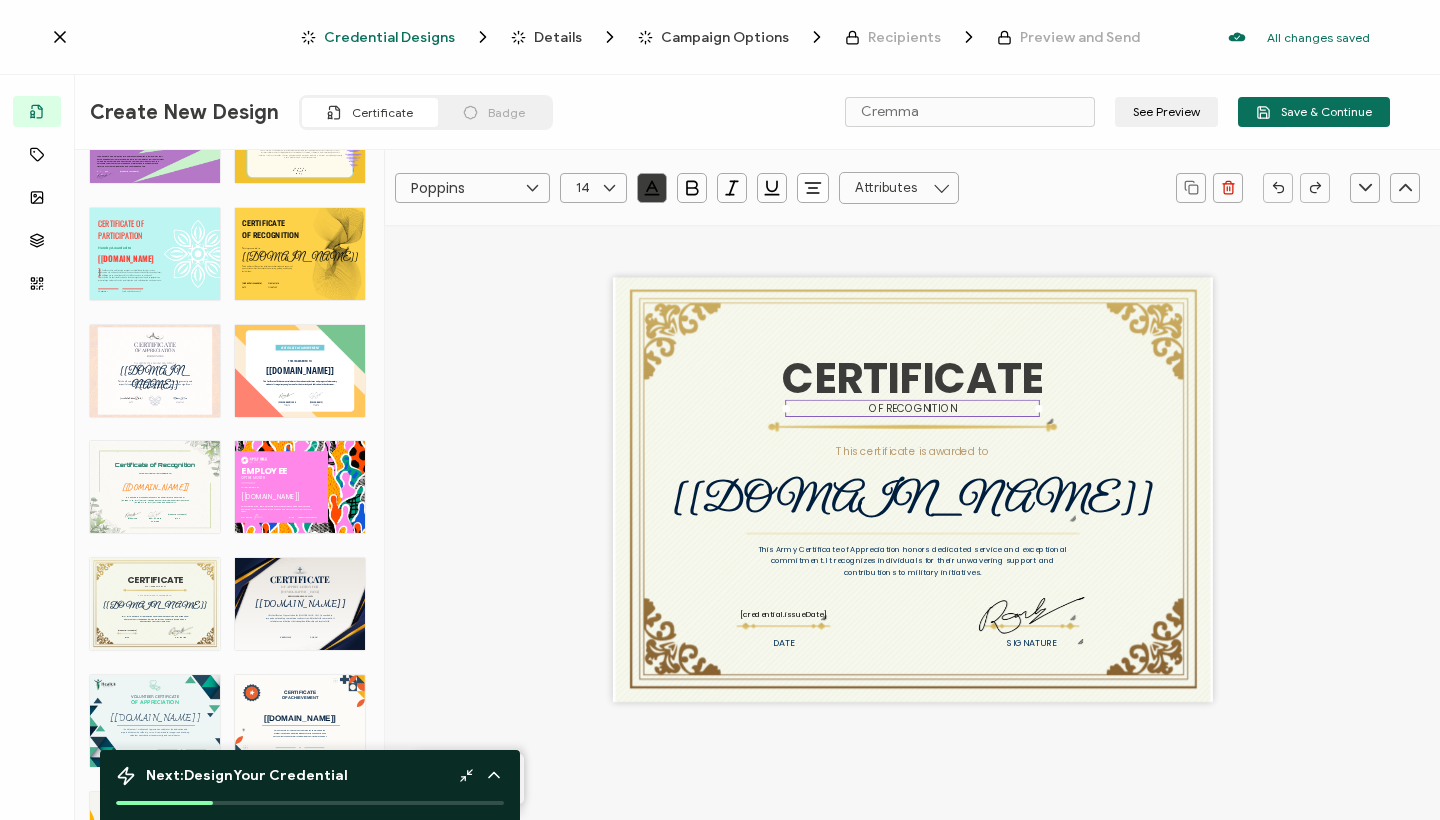 click on "CERTIFICATE
This Army Certificate of Appreciation honors dedicated service and exceptional commitment. It recognizes individuals for their unwavering support and contributions to military initiatives.
OF RECOGNITION         DATE
SIGNATURE
The recipient’s full name, which will be automatically filled based on the information uploaded when adding recipients or lists.   [recipient.name]         This certificate is awarded to                               The date the credential was issued. This will automatically update to the day the credential is sent.   [credential.issueDate]" at bounding box center [913, 490] 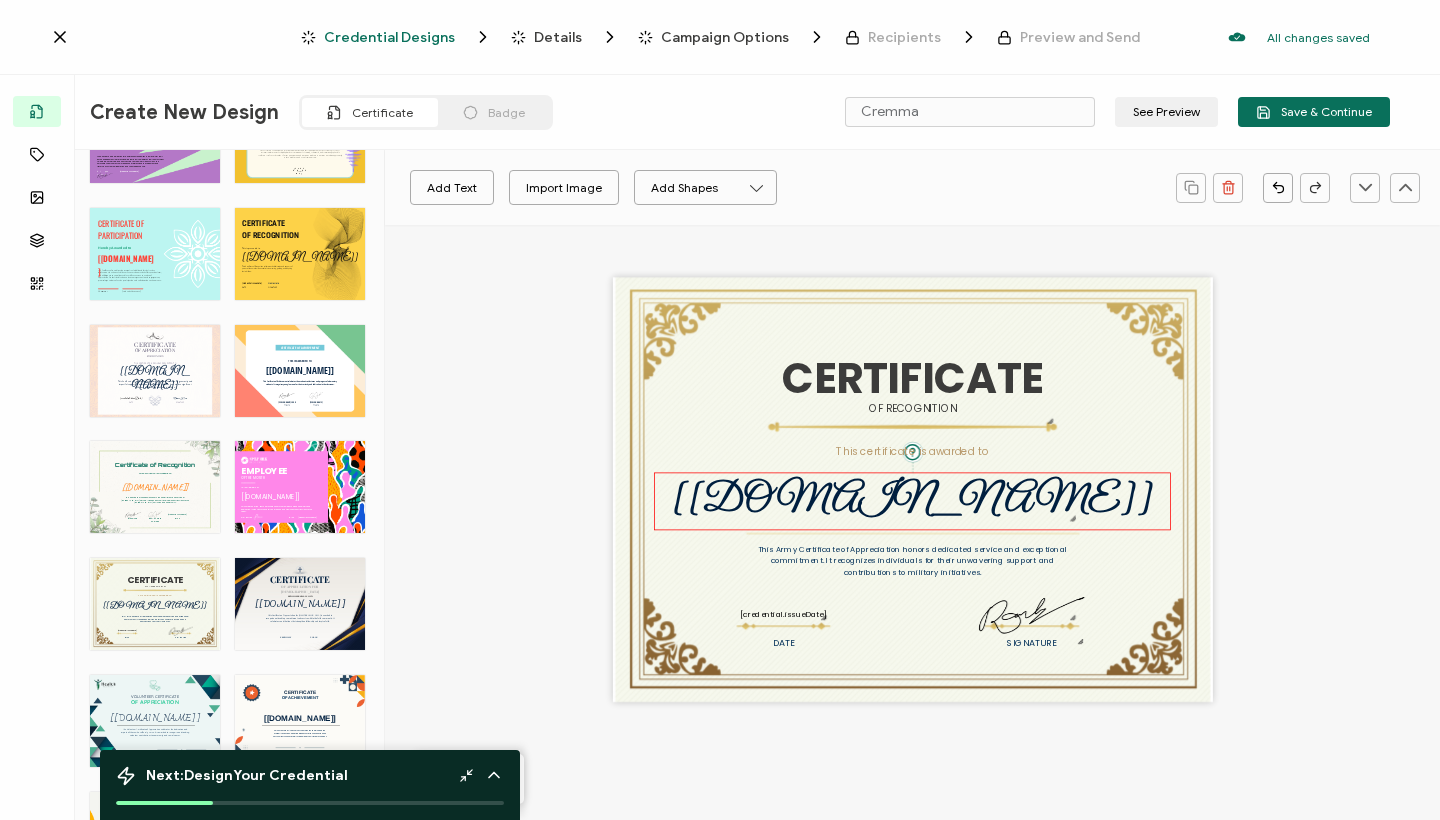 click on "[recipient.name]" at bounding box center (913, 500) 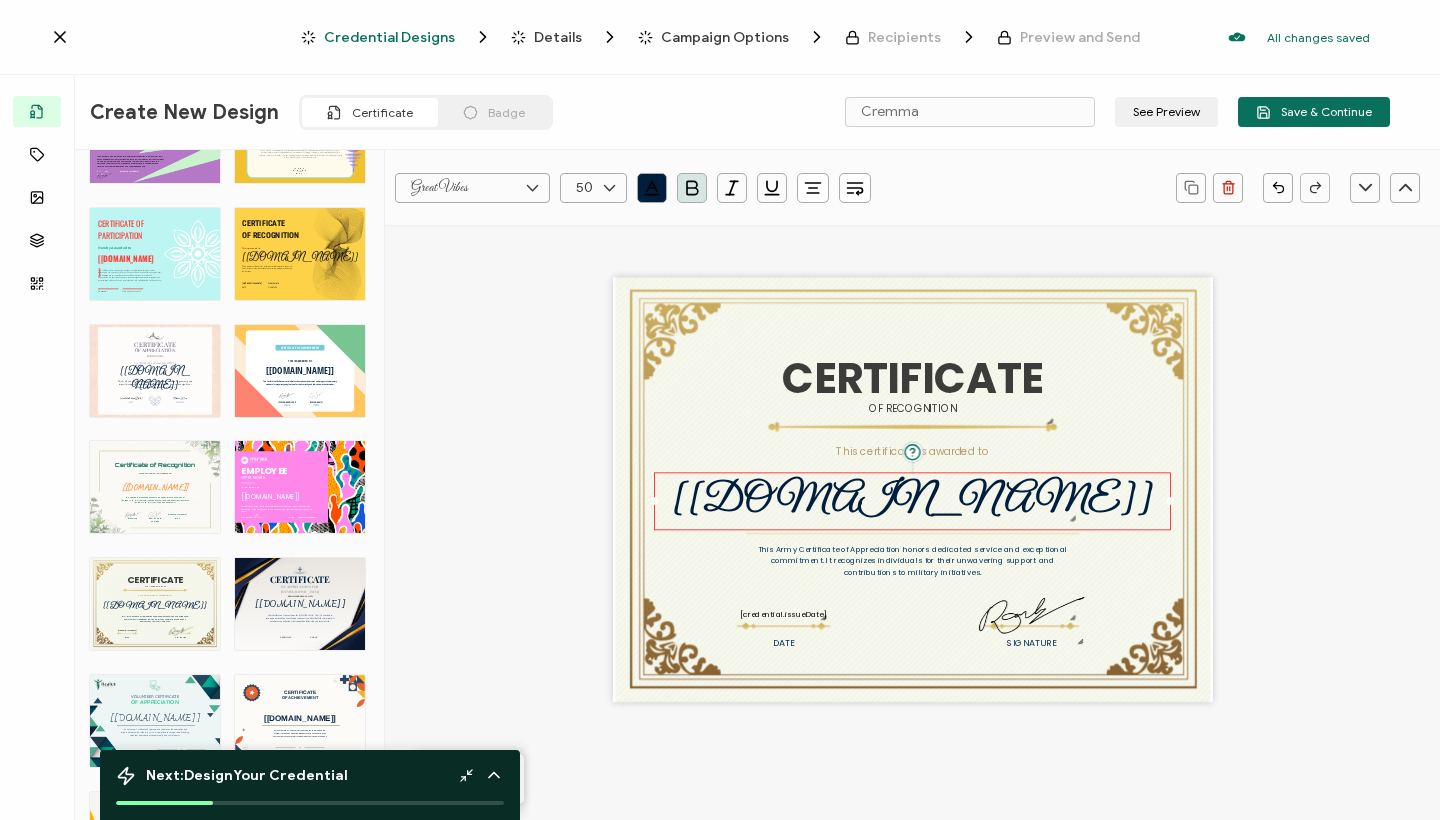 click on "CERTIFICATE
This Army Certificate of Appreciation honors dedicated service and exceptional commitment. It recognizes individuals for their unwavering support and contributions to military initiatives.
OF RECOGNITION         DATE
SIGNATURE
The recipient’s full name, which will be automatically filled based on the information uploaded when adding recipients or lists.   [recipient.name]         This certificate is awarded to                               The date the credential was issued. This will automatically update to the day the credential is sent.   [credential.issueDate]" at bounding box center [912, 516] 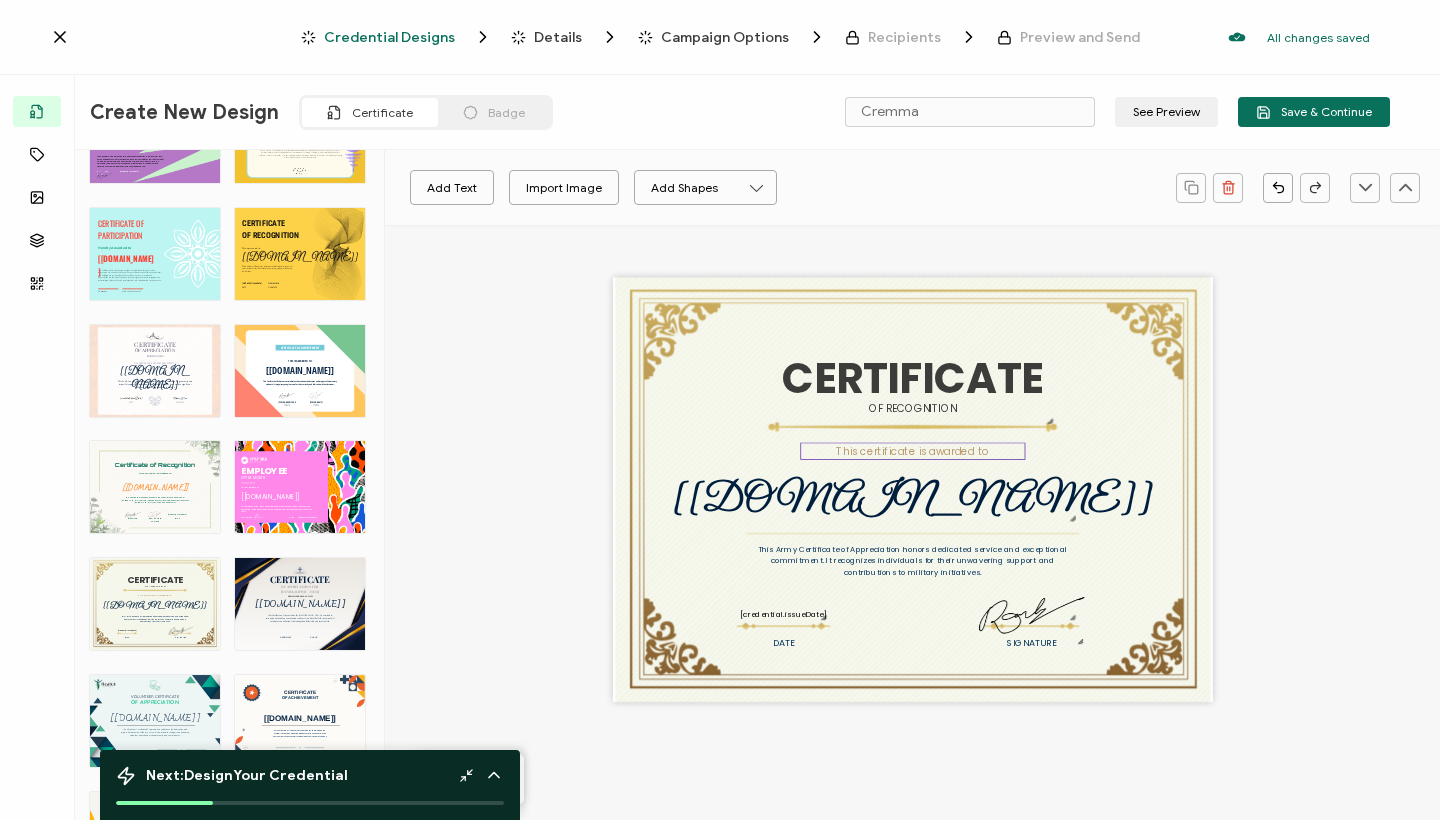 click on "This certificate is awarded to" at bounding box center [912, 450] 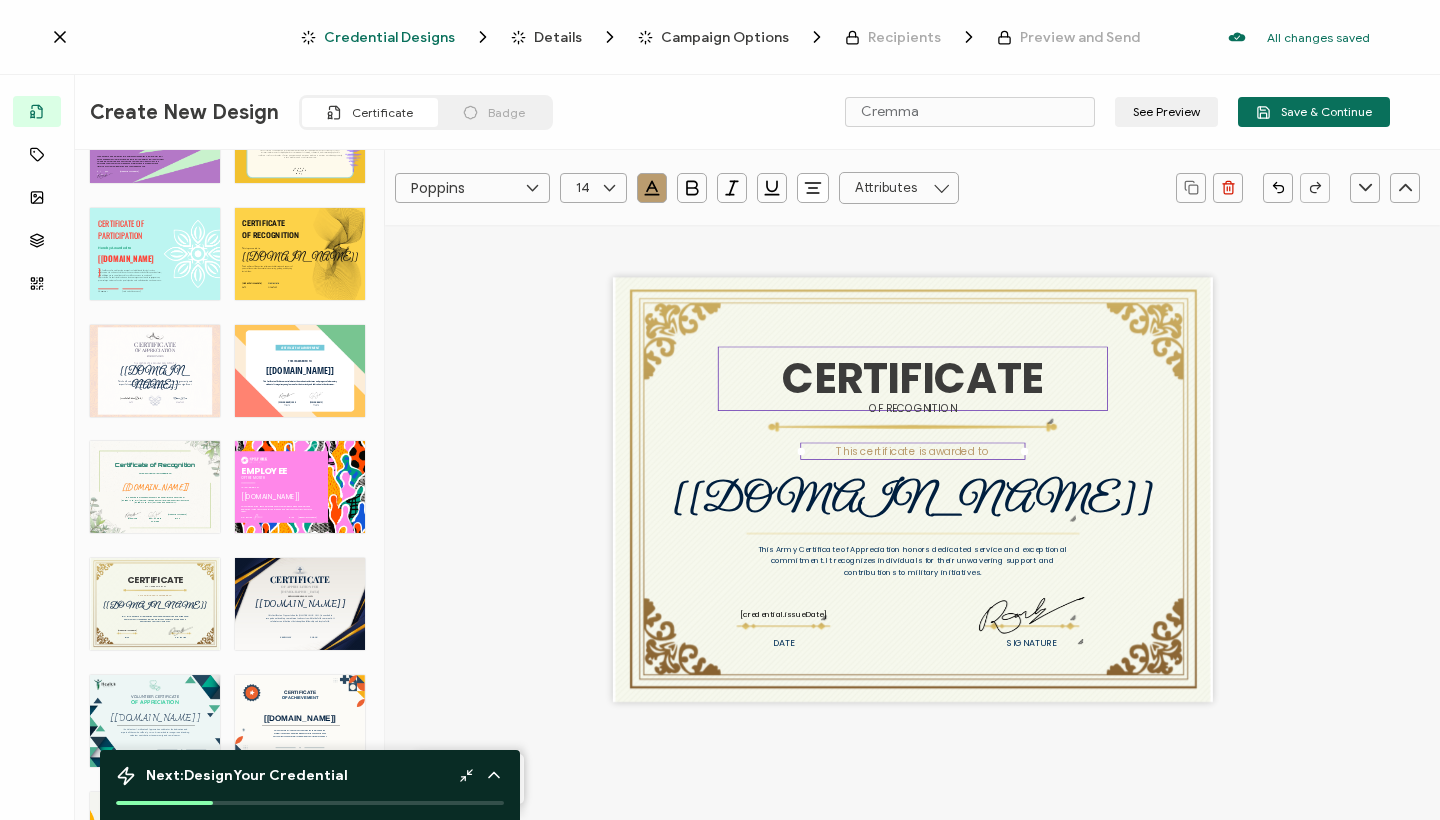 click on "CERTIFICATE" at bounding box center (913, 378) 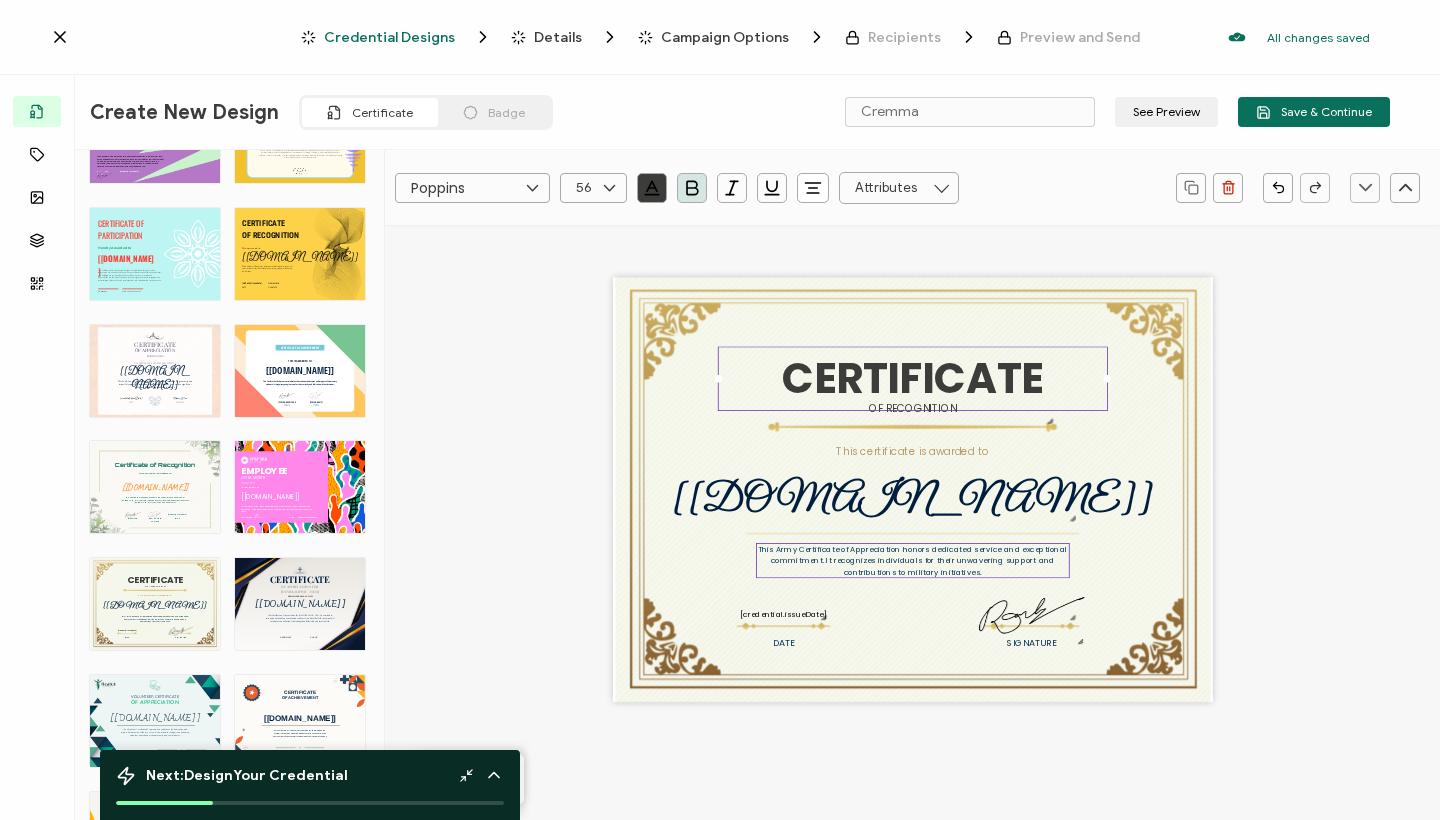 click on "This Army Certificate of Appreciation honors dedicated service and exceptional commitment. It recognizes individuals for their unwavering support and contributions to military initiatives." at bounding box center (913, 561) 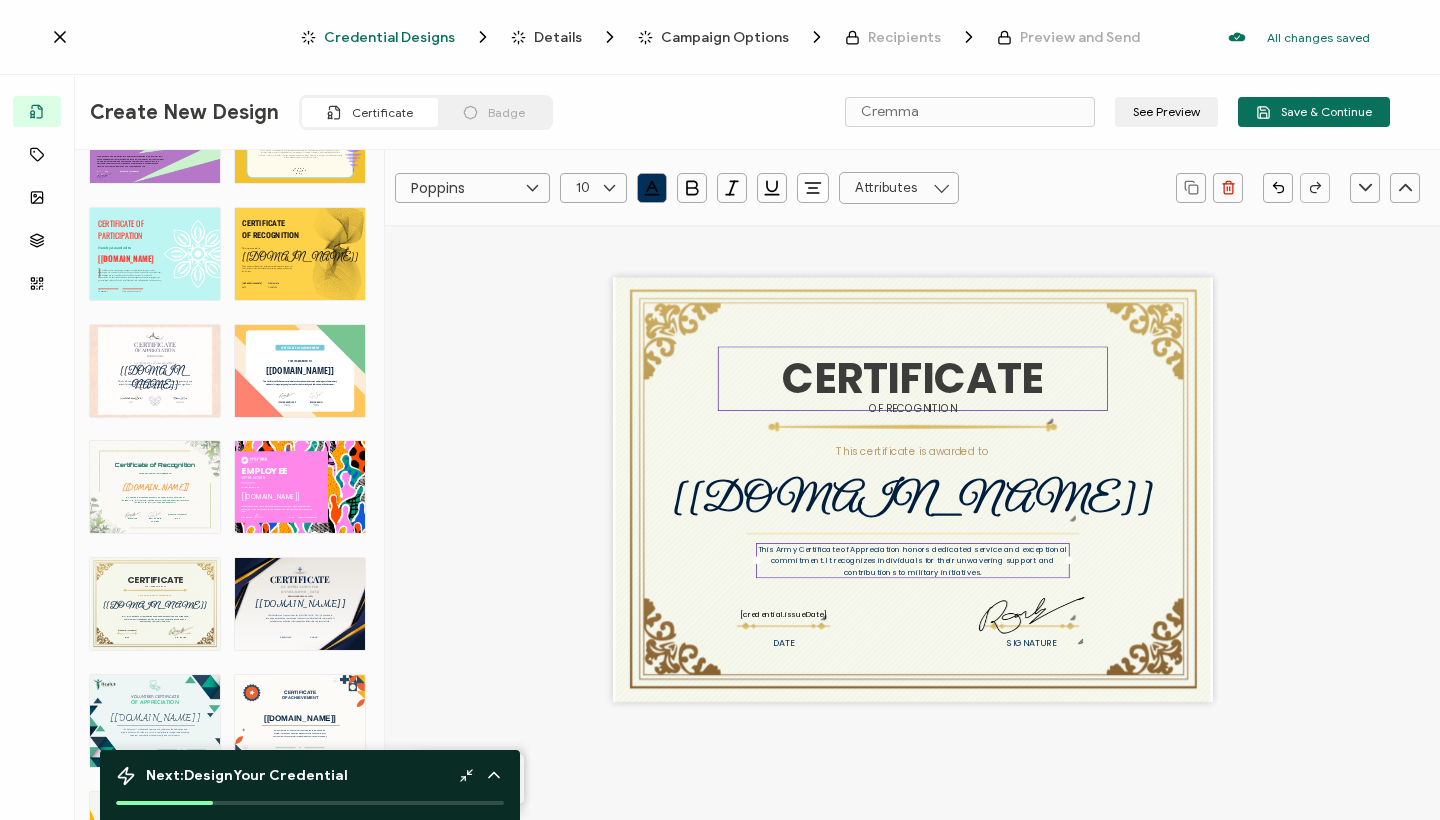 click on "CERTIFICATE" at bounding box center (913, 378) 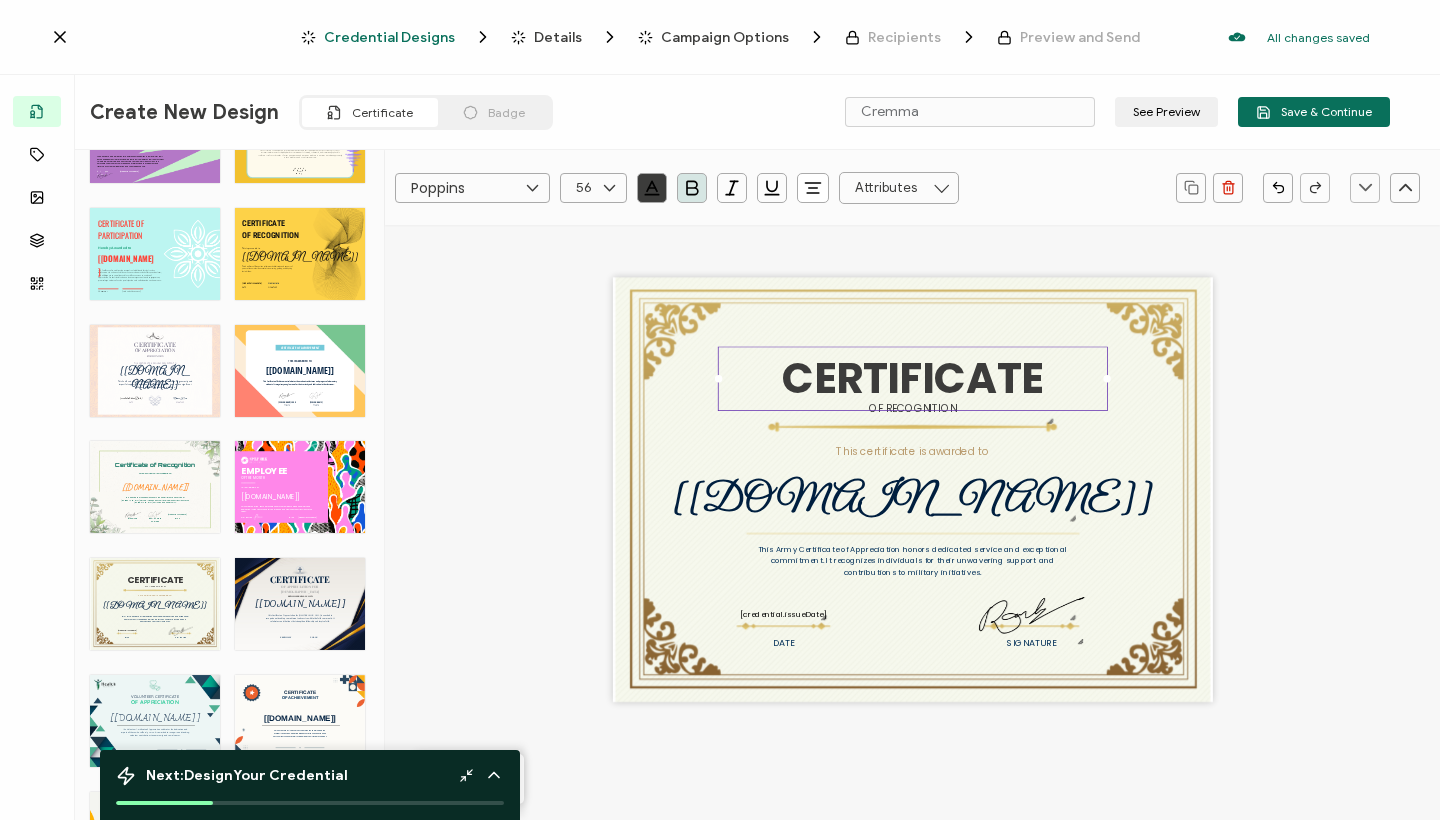 click on "CERTIFICATE" at bounding box center (913, 378) 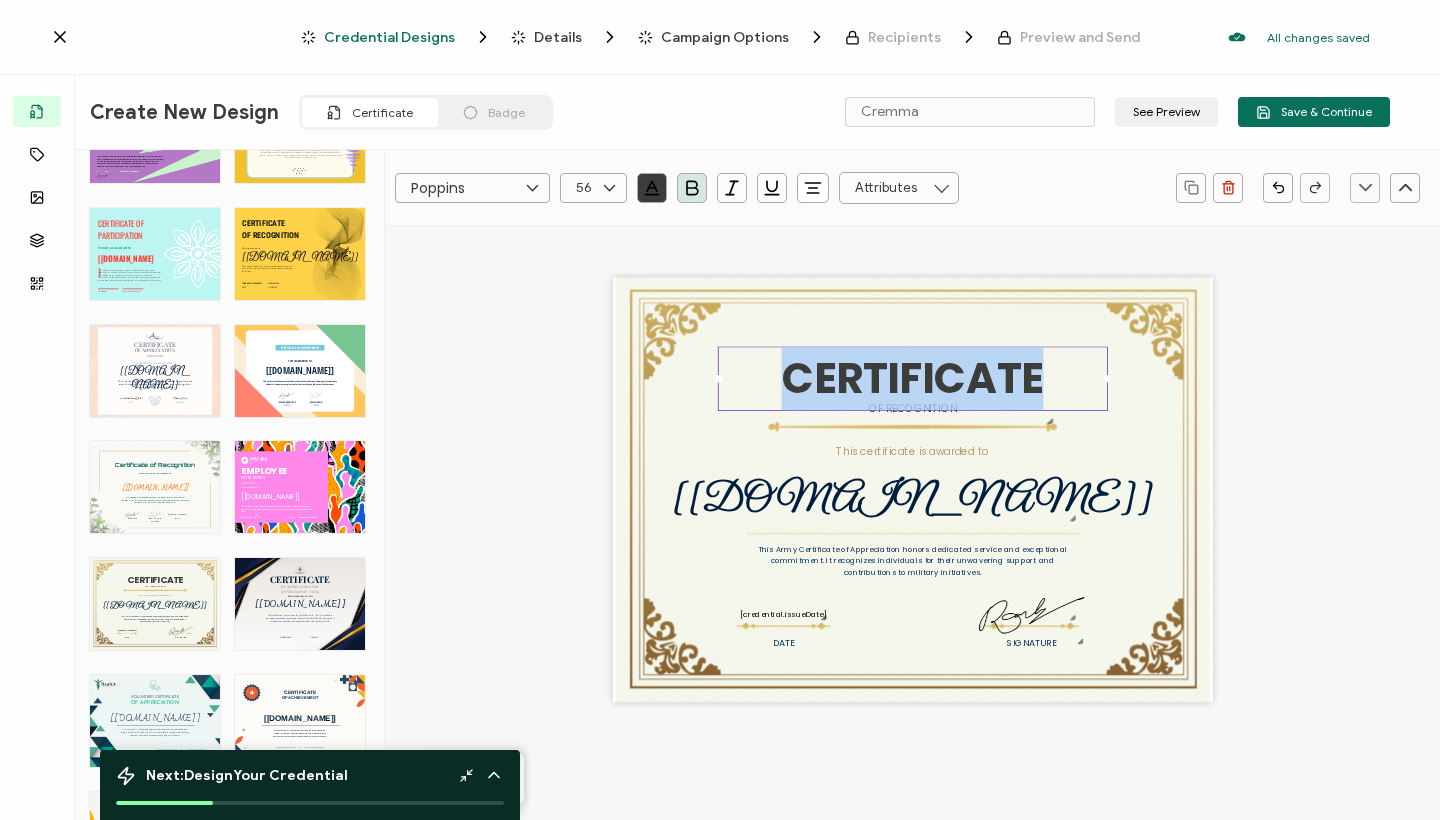 click on "CERTIFICATE" at bounding box center [913, 378] 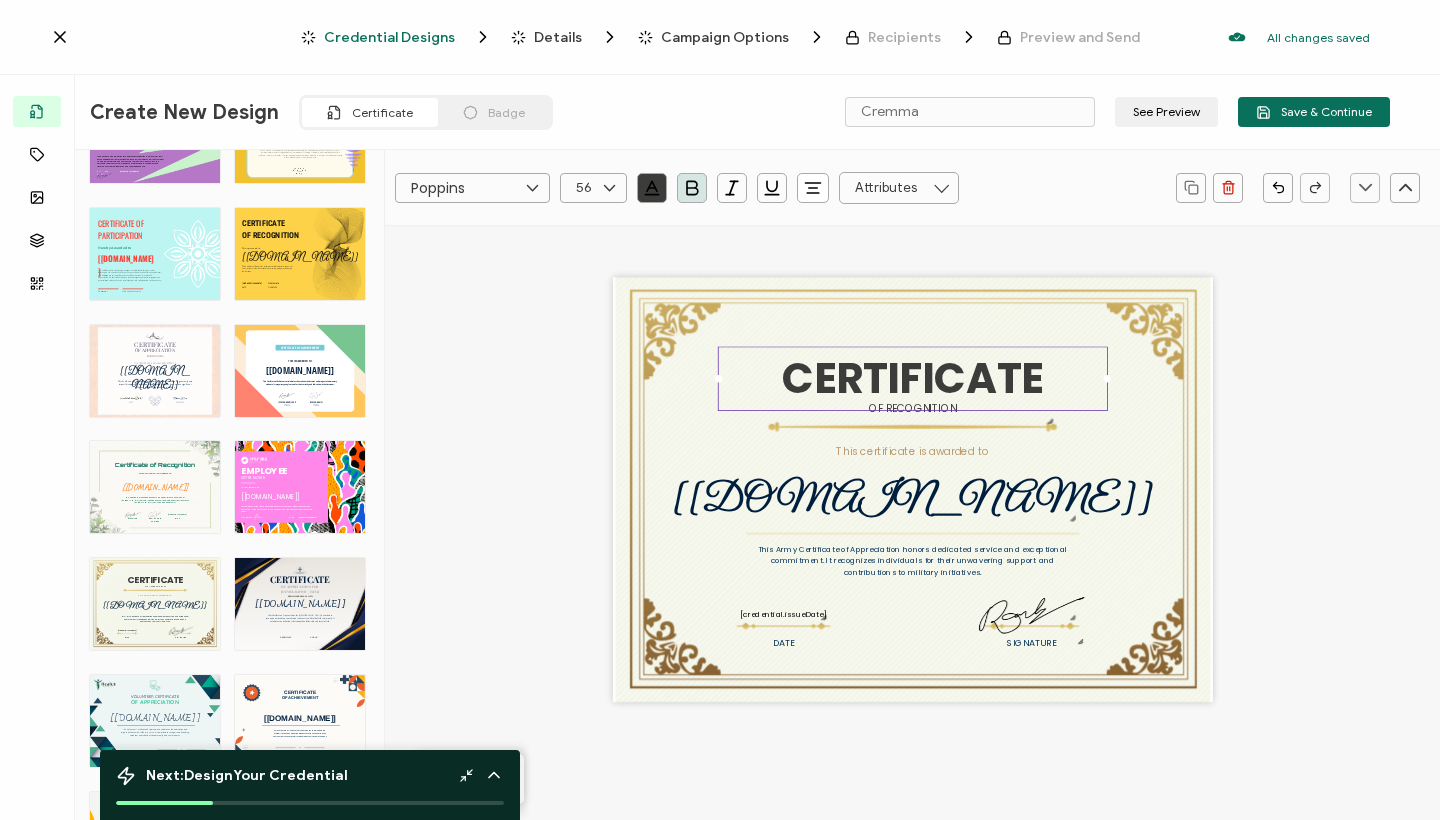click on "Poppins" at bounding box center [472, 188] 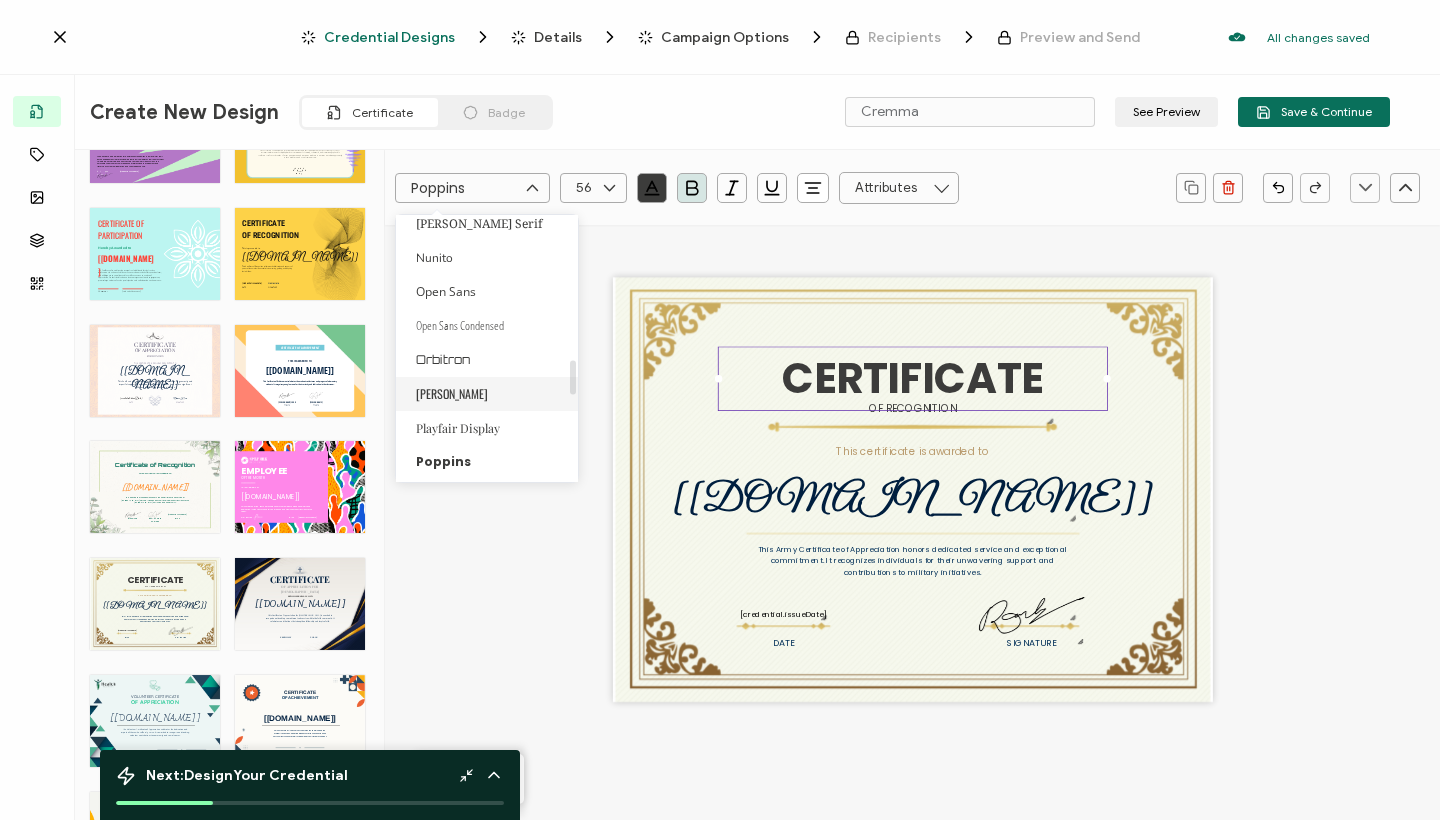 scroll, scrollTop: 1101, scrollLeft: 0, axis: vertical 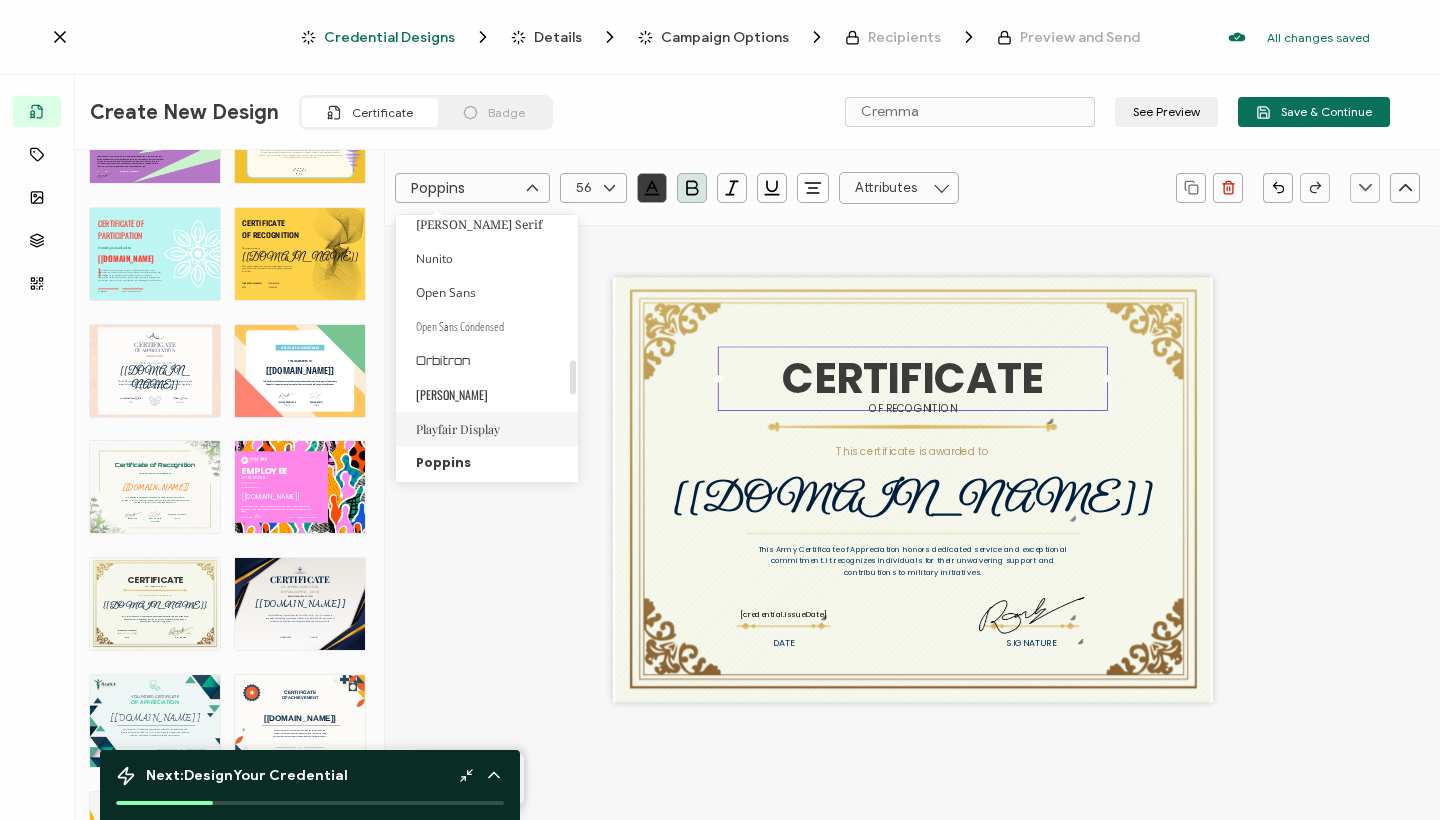 click on "Playfair Display" at bounding box center [458, 429] 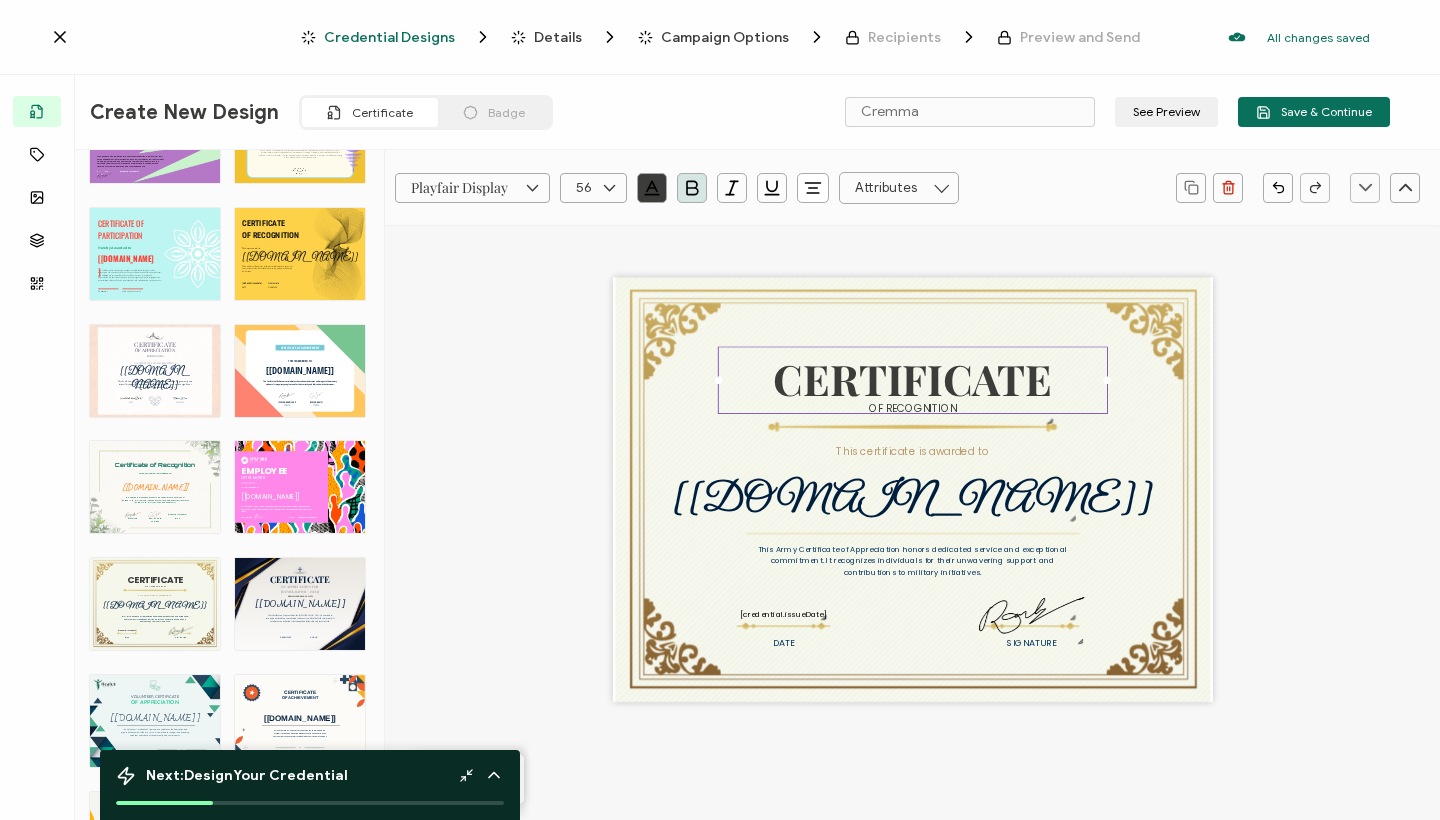click on "CERTIFICATE
This Army Certificate of Appreciation honors dedicated service and exceptional commitment. It recognizes individuals for their unwavering support and contributions to military initiatives.
OF RECOGNITION         DATE
SIGNATURE
The recipient’s full name, which will be automatically filled based on the information uploaded when adding recipients or lists.   [recipient.name]         This certificate is awarded to                               The date the credential was issued. This will automatically update to the day the credential is sent.   [credential.issueDate]" at bounding box center (913, 490) 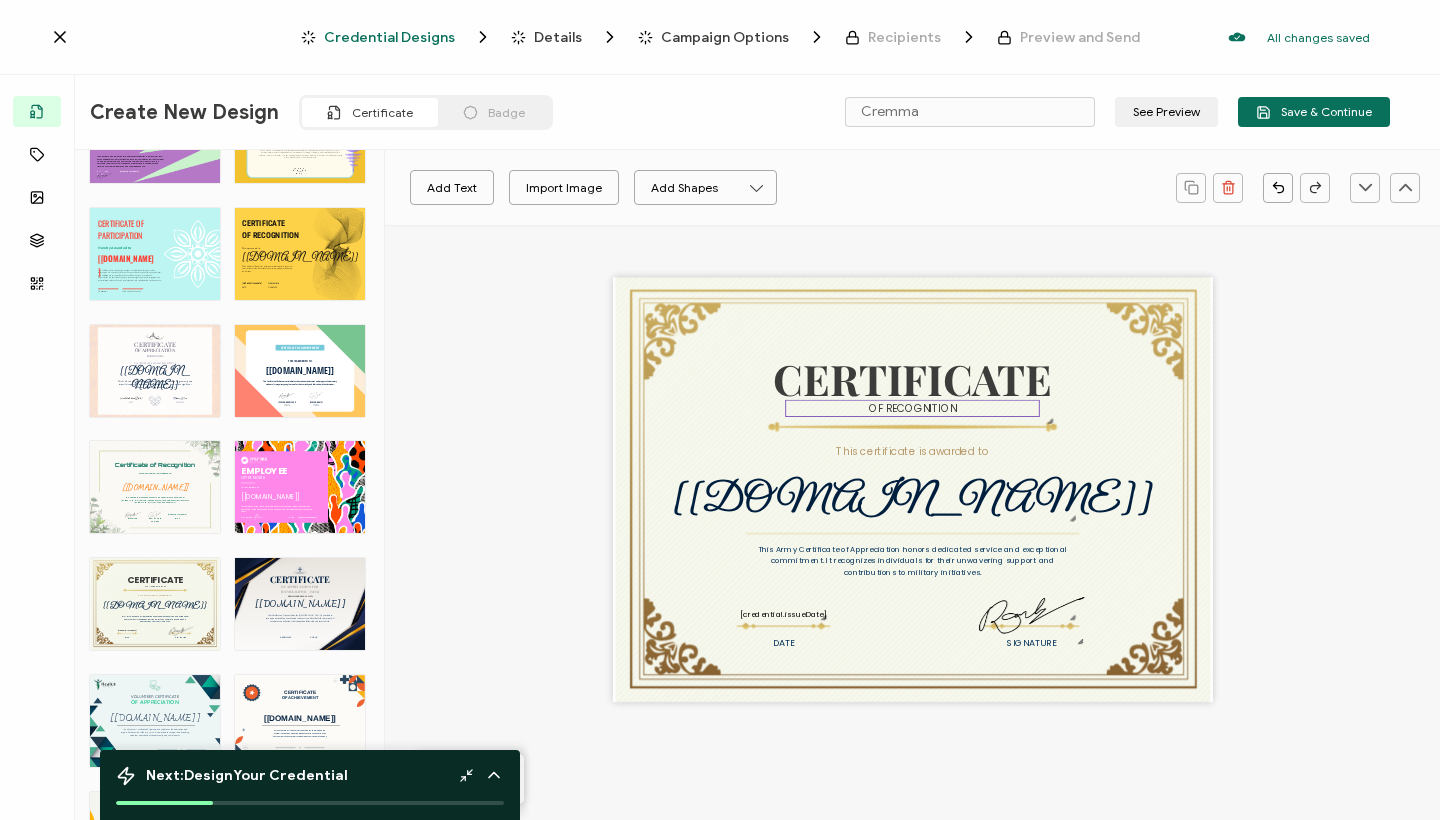 click on "OF RECOGNITION" at bounding box center [913, 408] 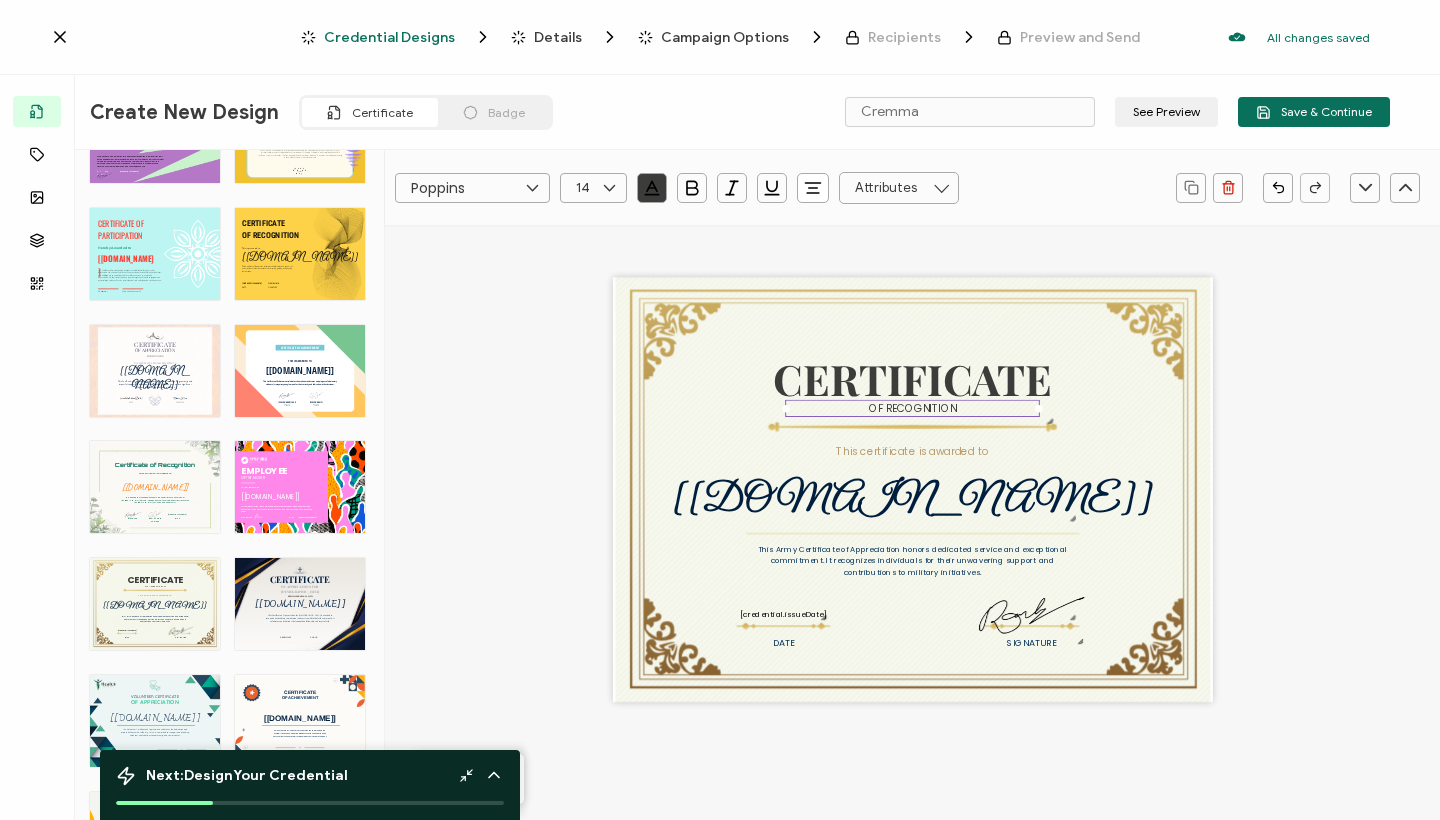 click on "OF RECOGNITION" at bounding box center [913, 408] 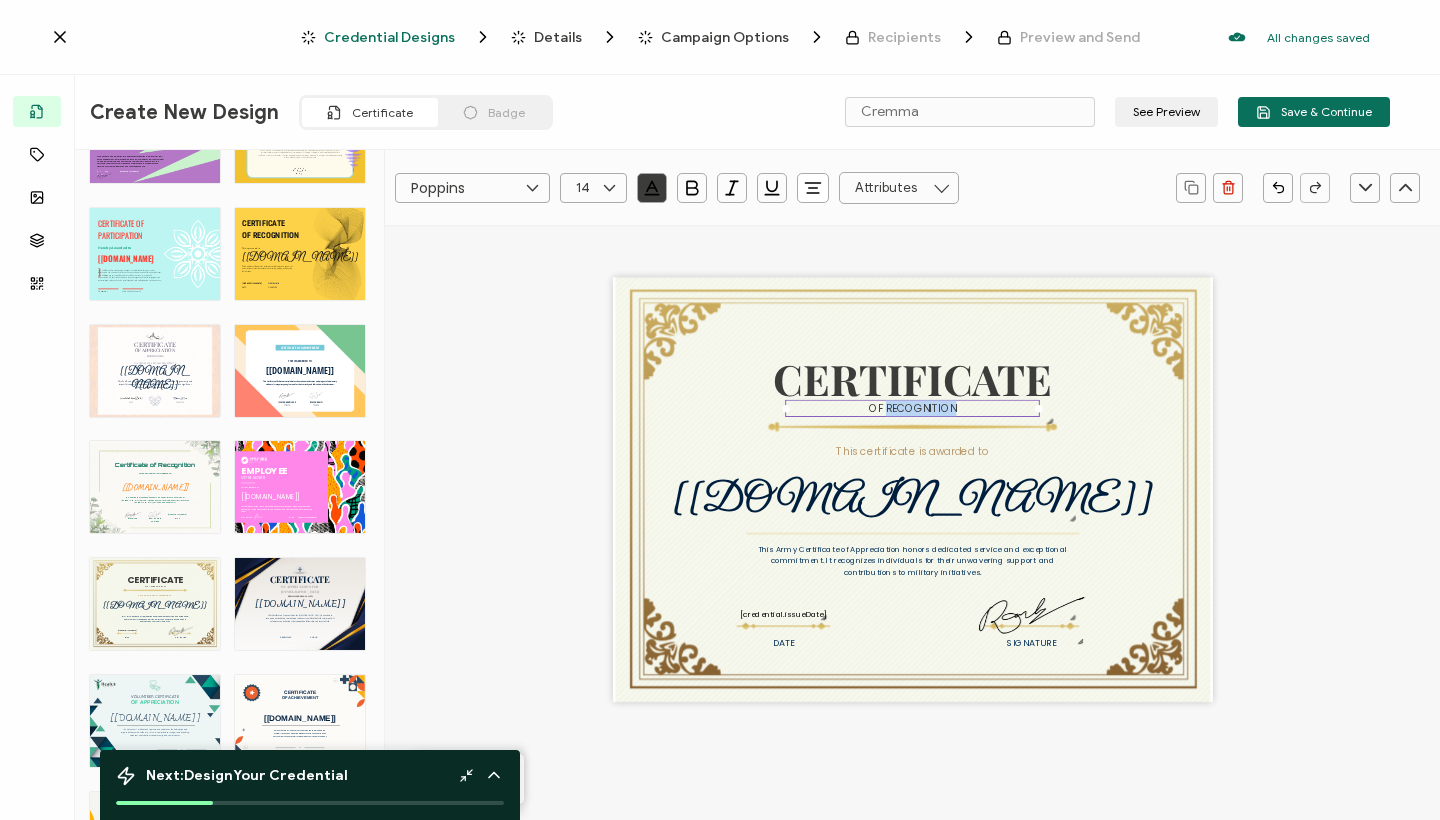 click on "OF RECOGNITION" at bounding box center [913, 408] 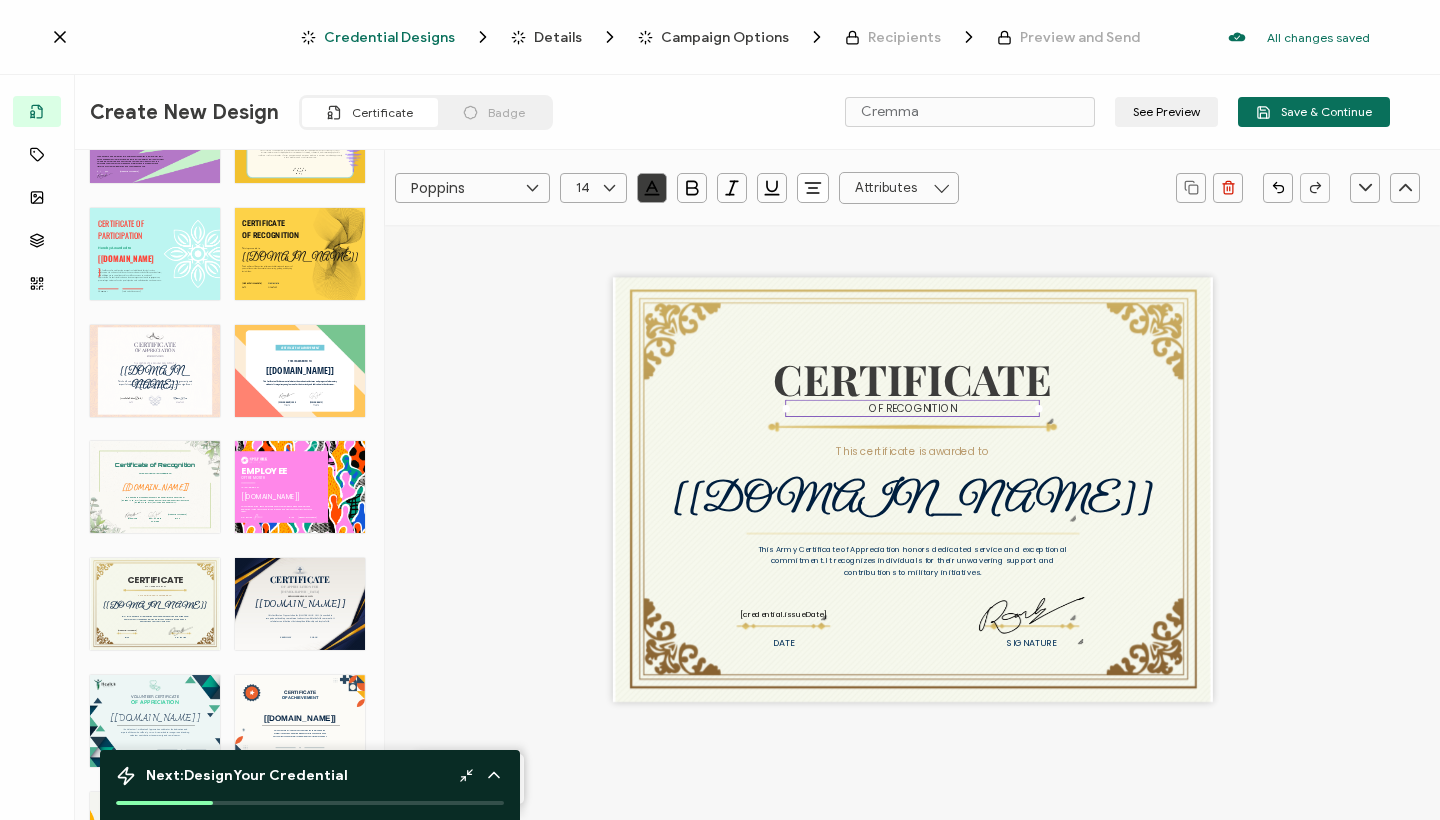 click on "OF RECOGNITION" at bounding box center [912, 408] 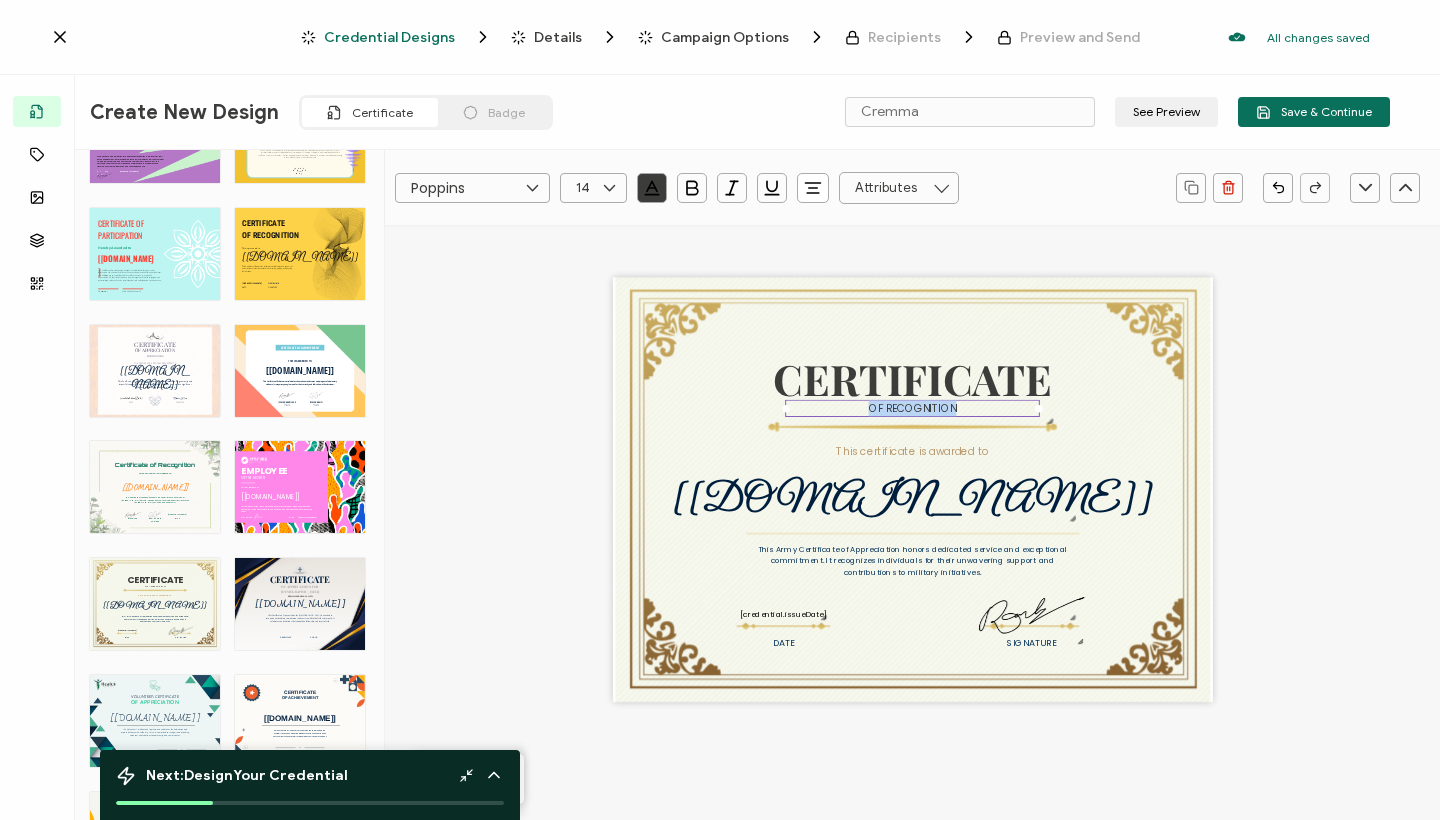 click on "OF RECOGNITION" at bounding box center (912, 408) 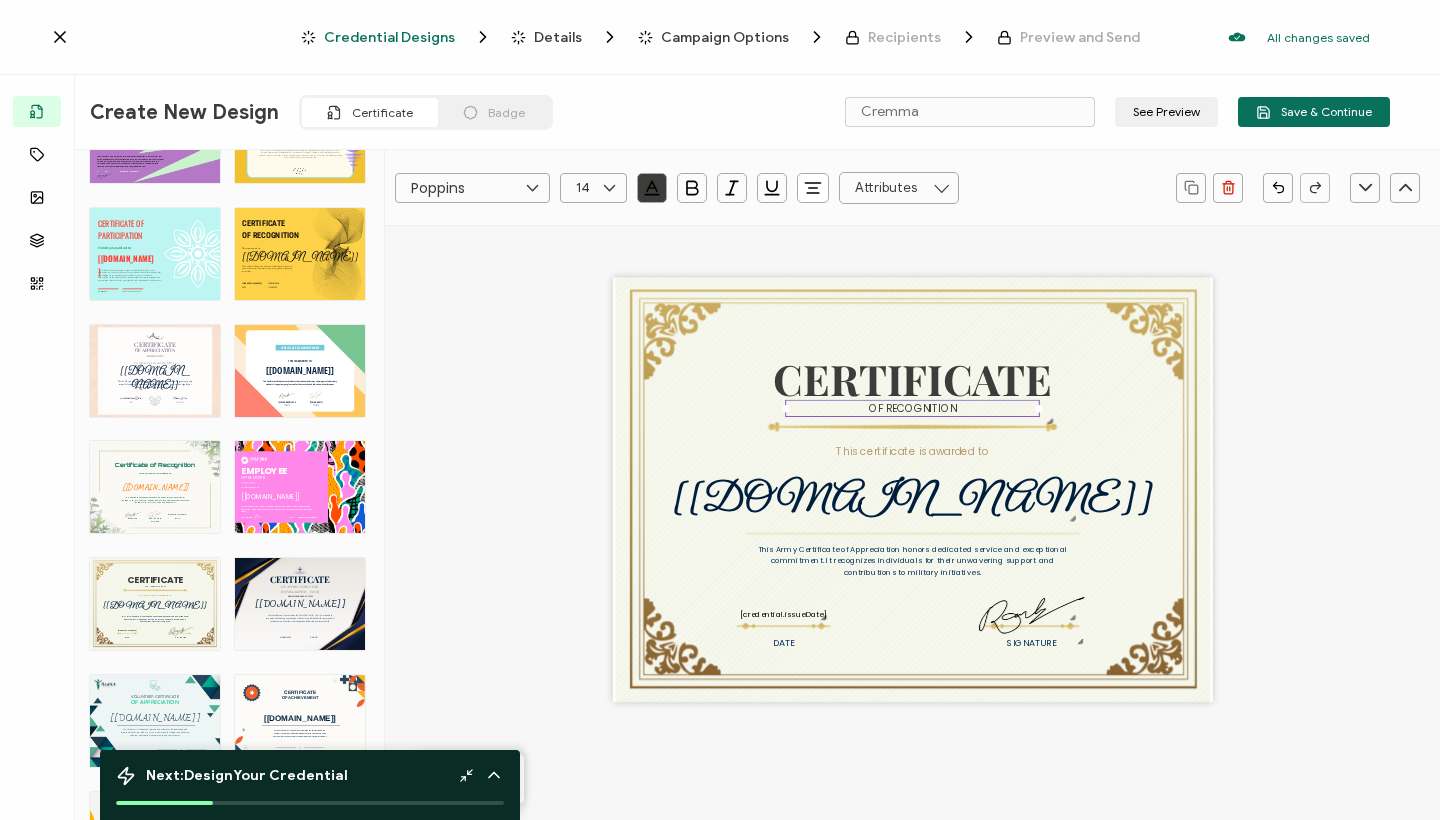 click on "Poppins" at bounding box center (472, 188) 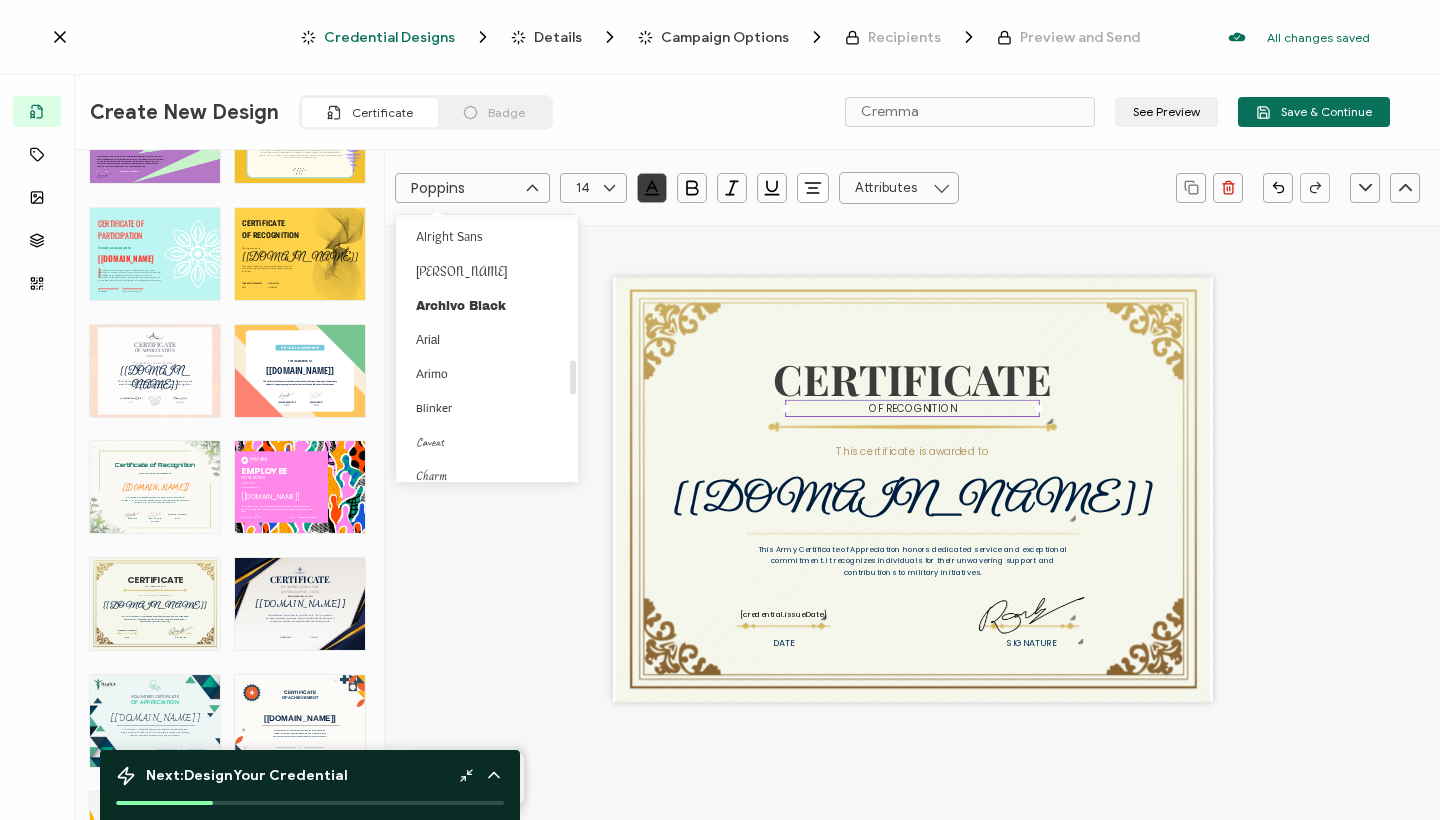 scroll, scrollTop: 1102, scrollLeft: 0, axis: vertical 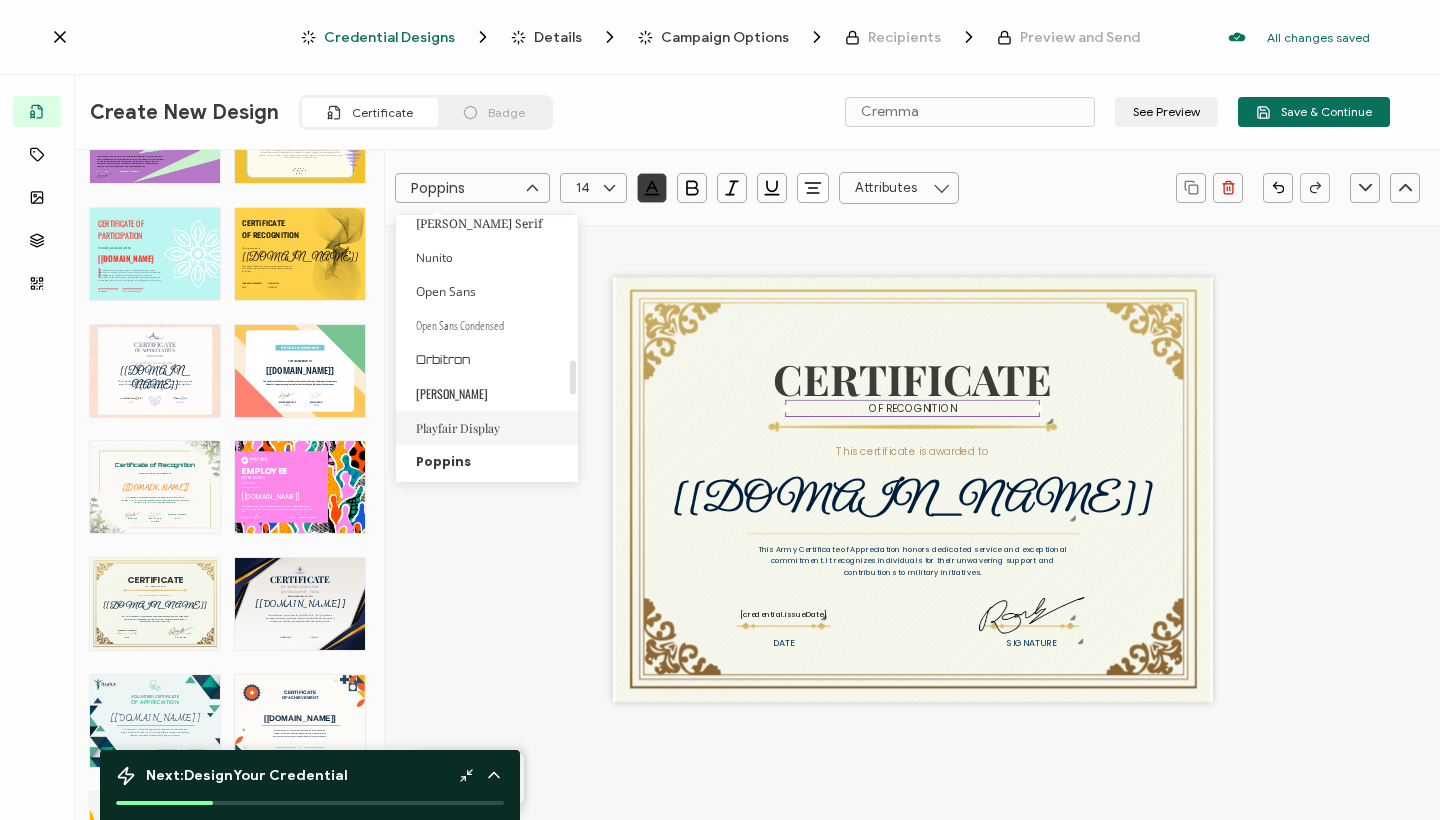 click on "Playfair Display" at bounding box center (458, 428) 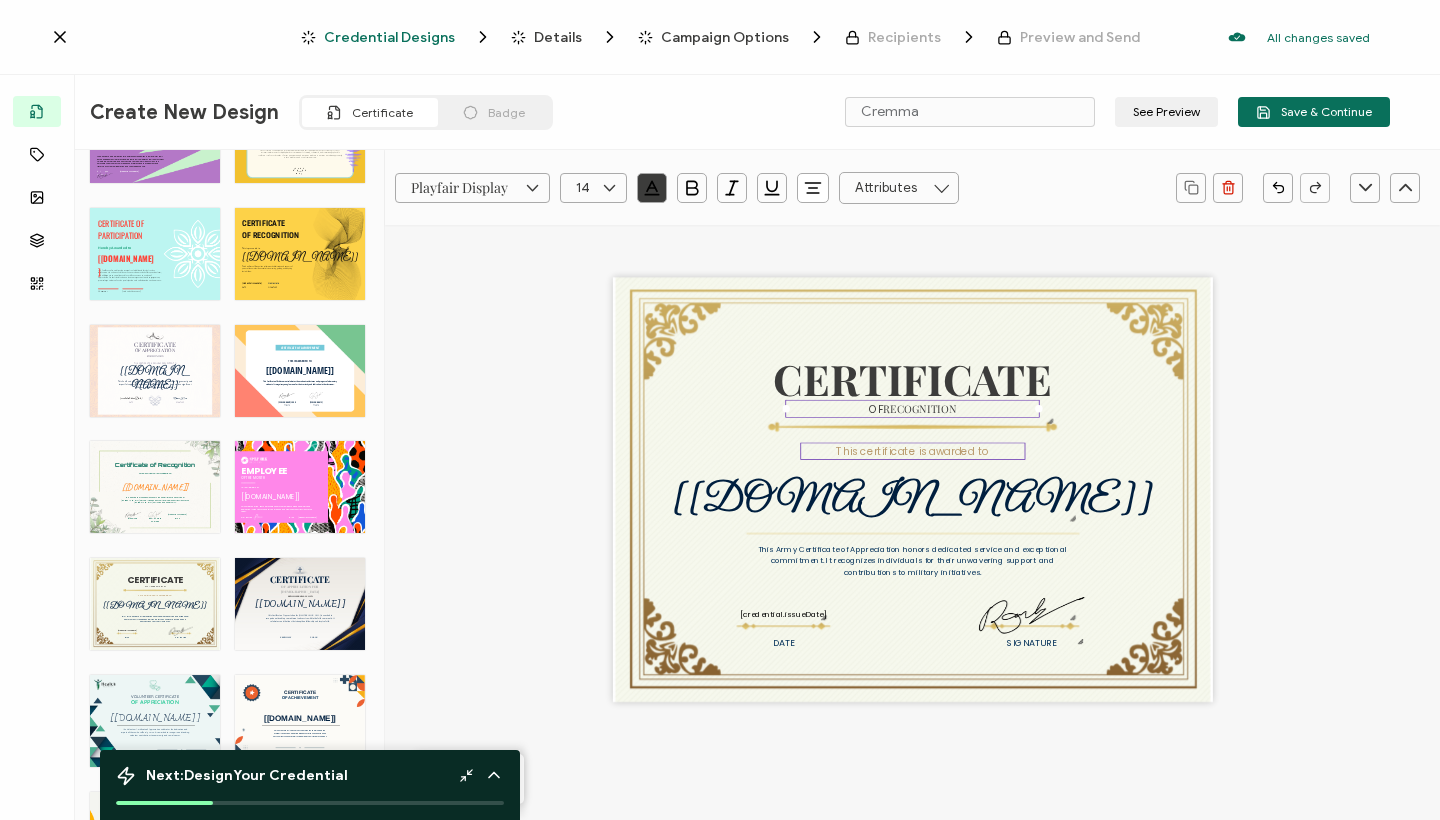 click on "This certificate is awarded to" at bounding box center [912, 450] 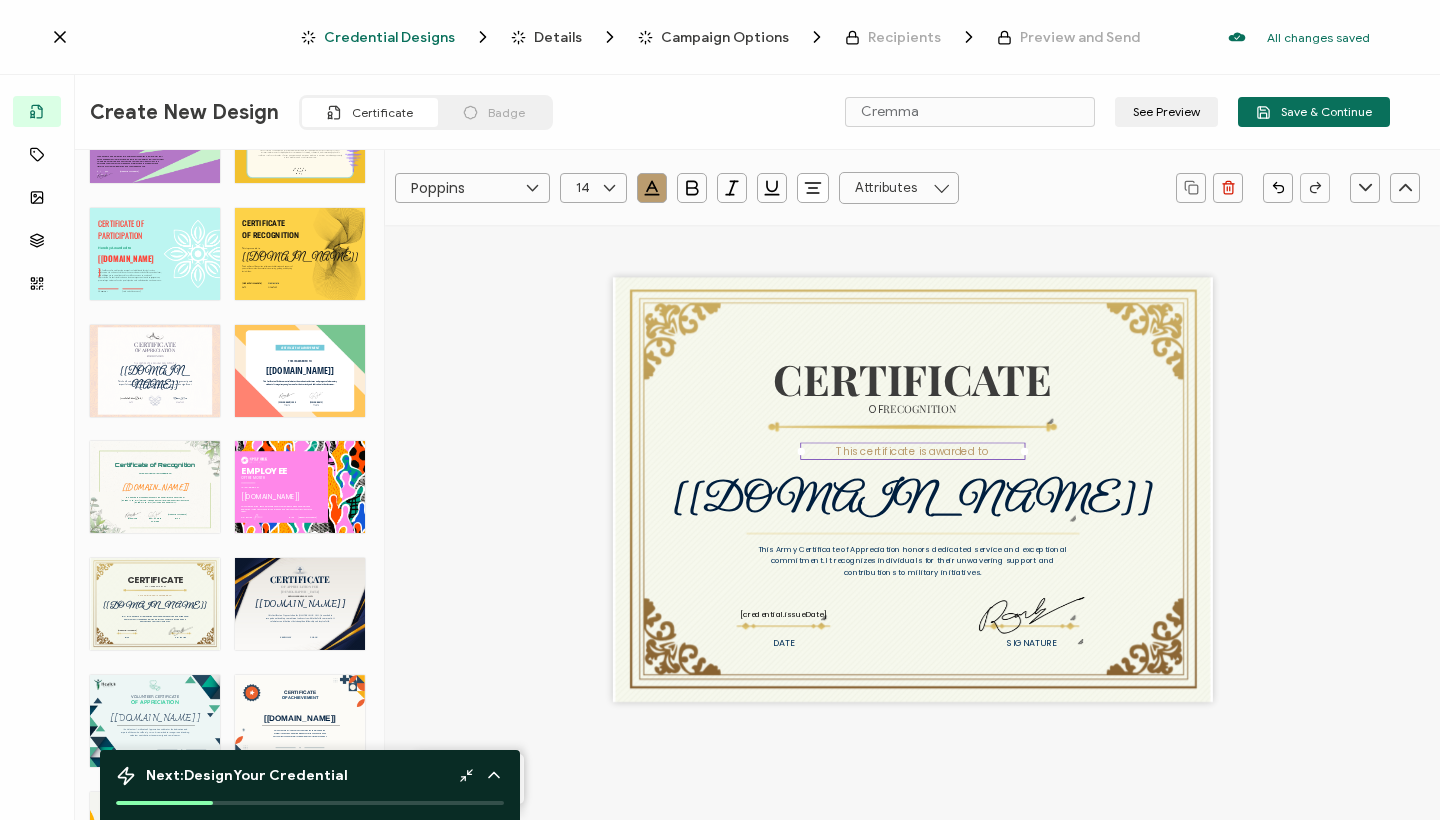 click on "This certificate is awarded to" at bounding box center (912, 450) 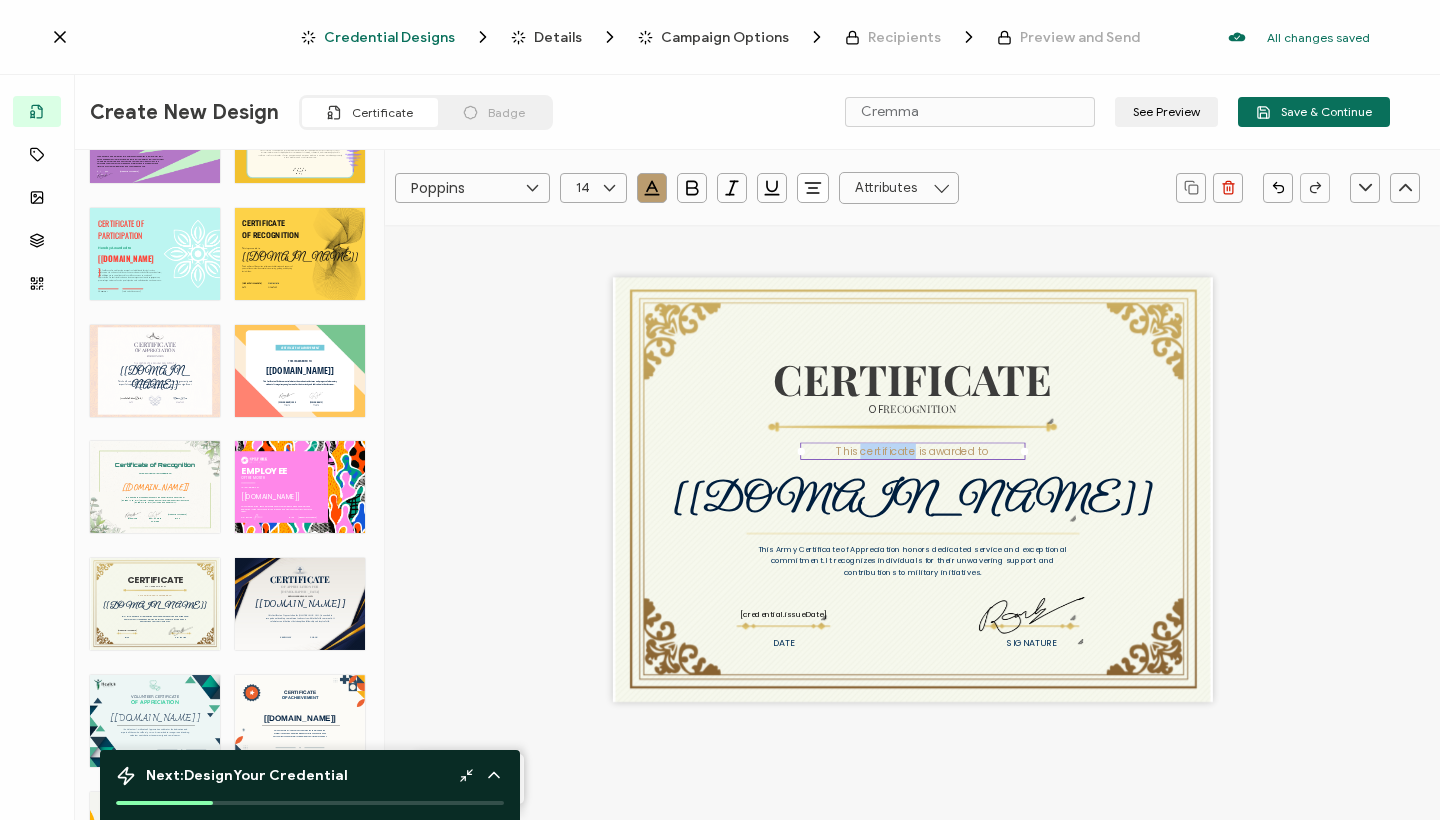 click on "This certificate is awarded to" at bounding box center (912, 450) 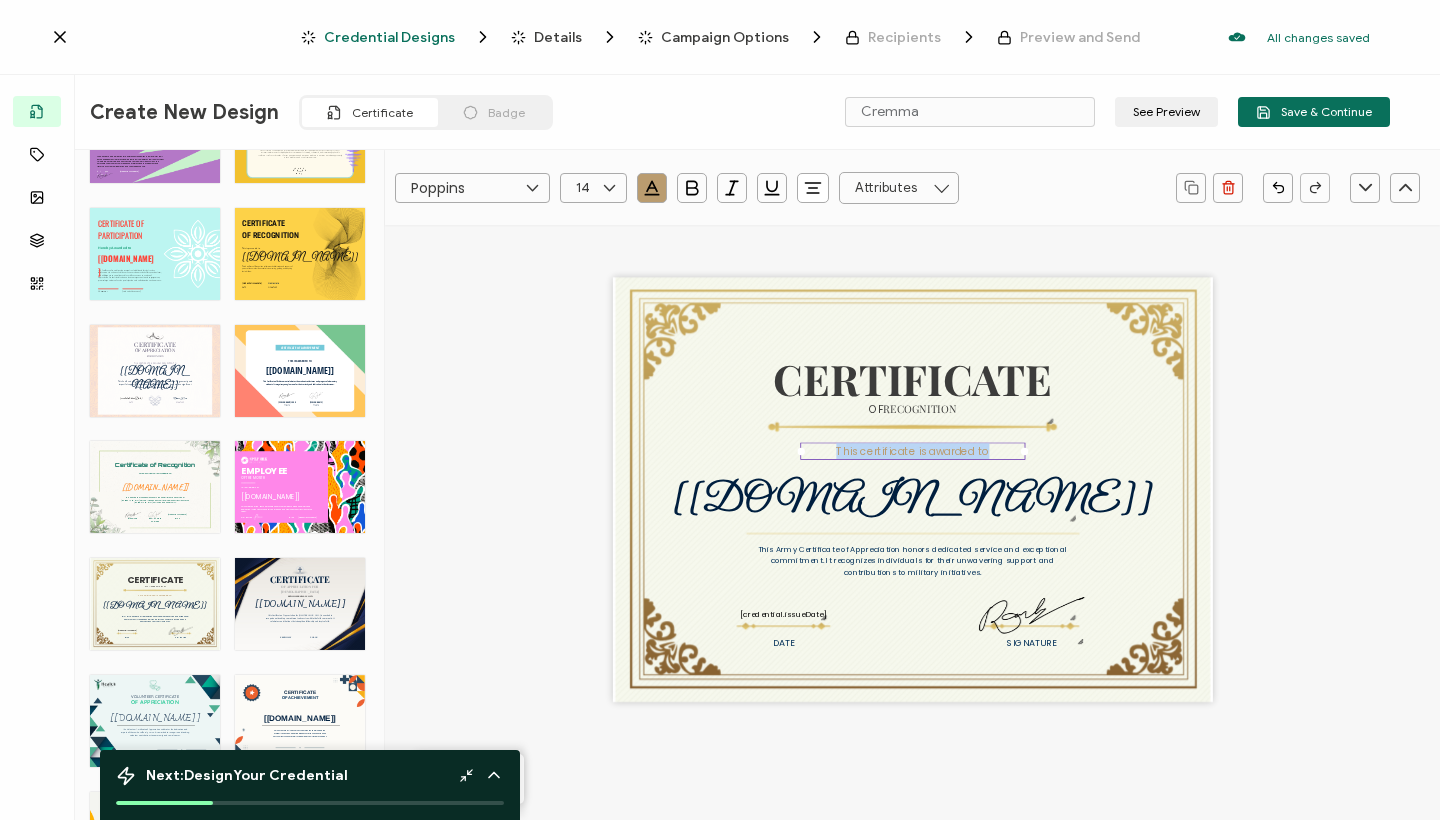 click on "This certificate is awarded to" at bounding box center [912, 450] 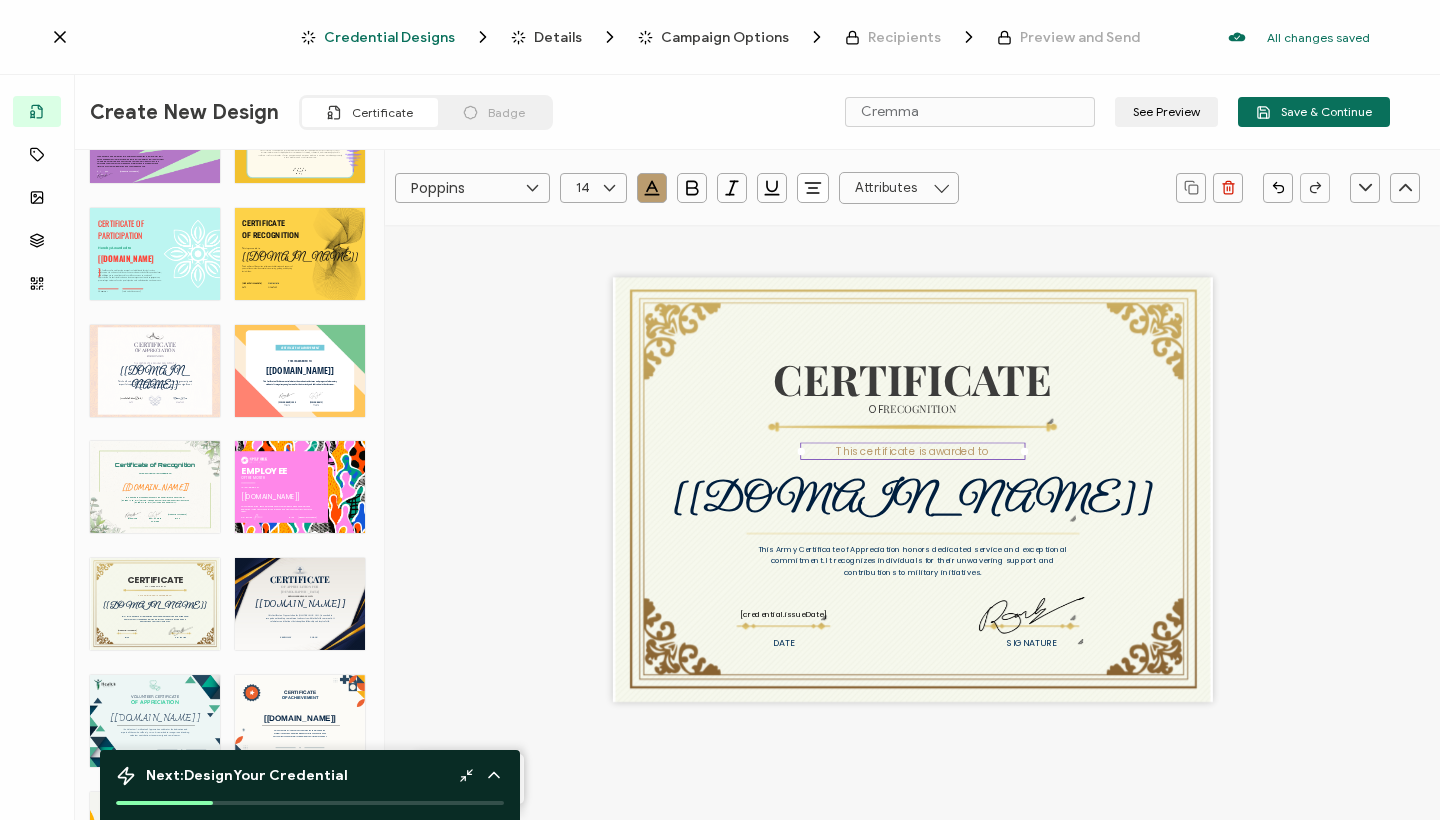 click on "Poppins" at bounding box center [472, 188] 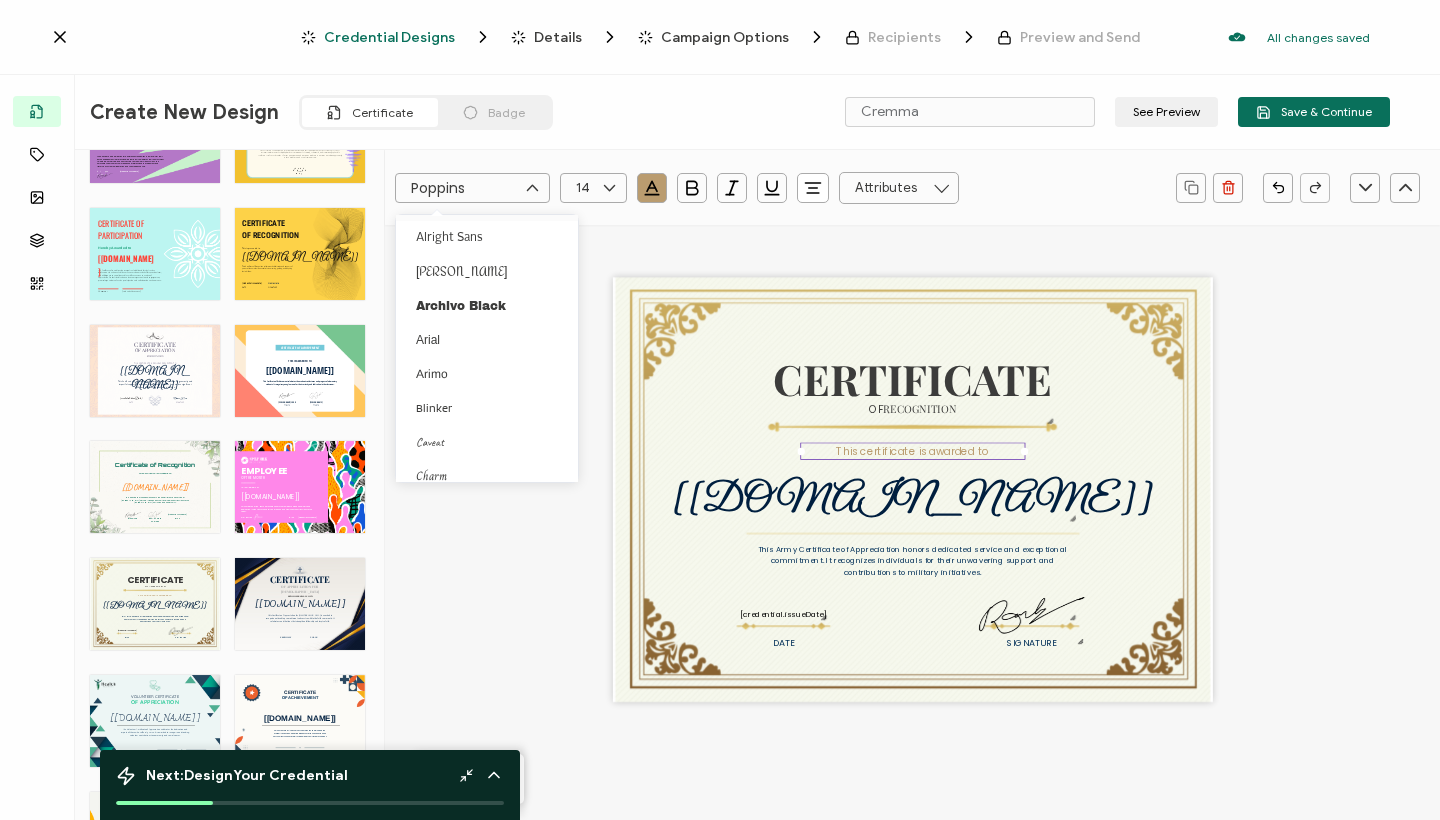 scroll, scrollTop: 1102, scrollLeft: 0, axis: vertical 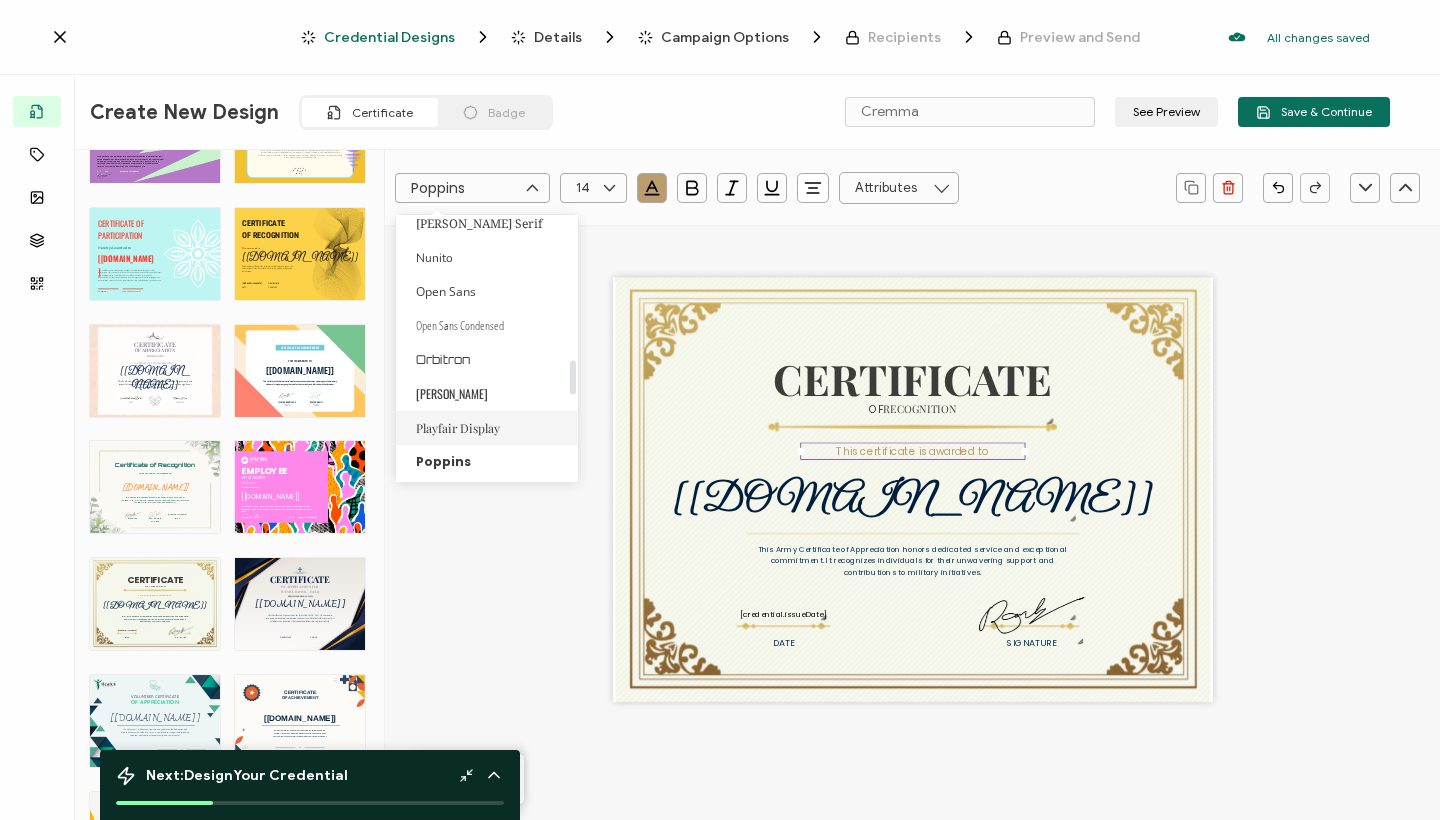 click on "Playfair Display" at bounding box center (490, 428) 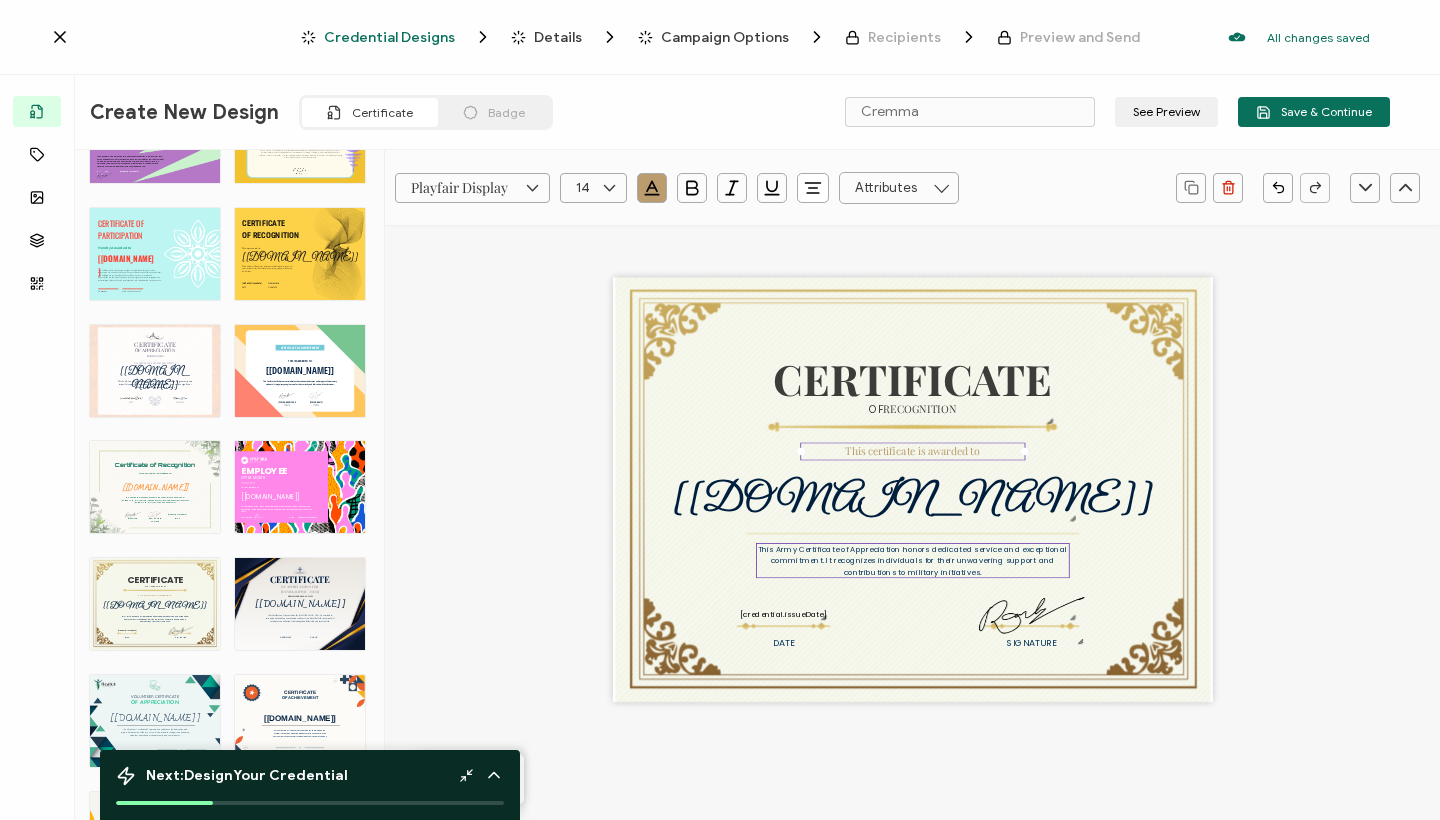 click on "This Army Certificate of Appreciation honors dedicated service and exceptional commitment. It recognizes individuals for their unwavering support and contributions to military initiatives." at bounding box center [913, 561] 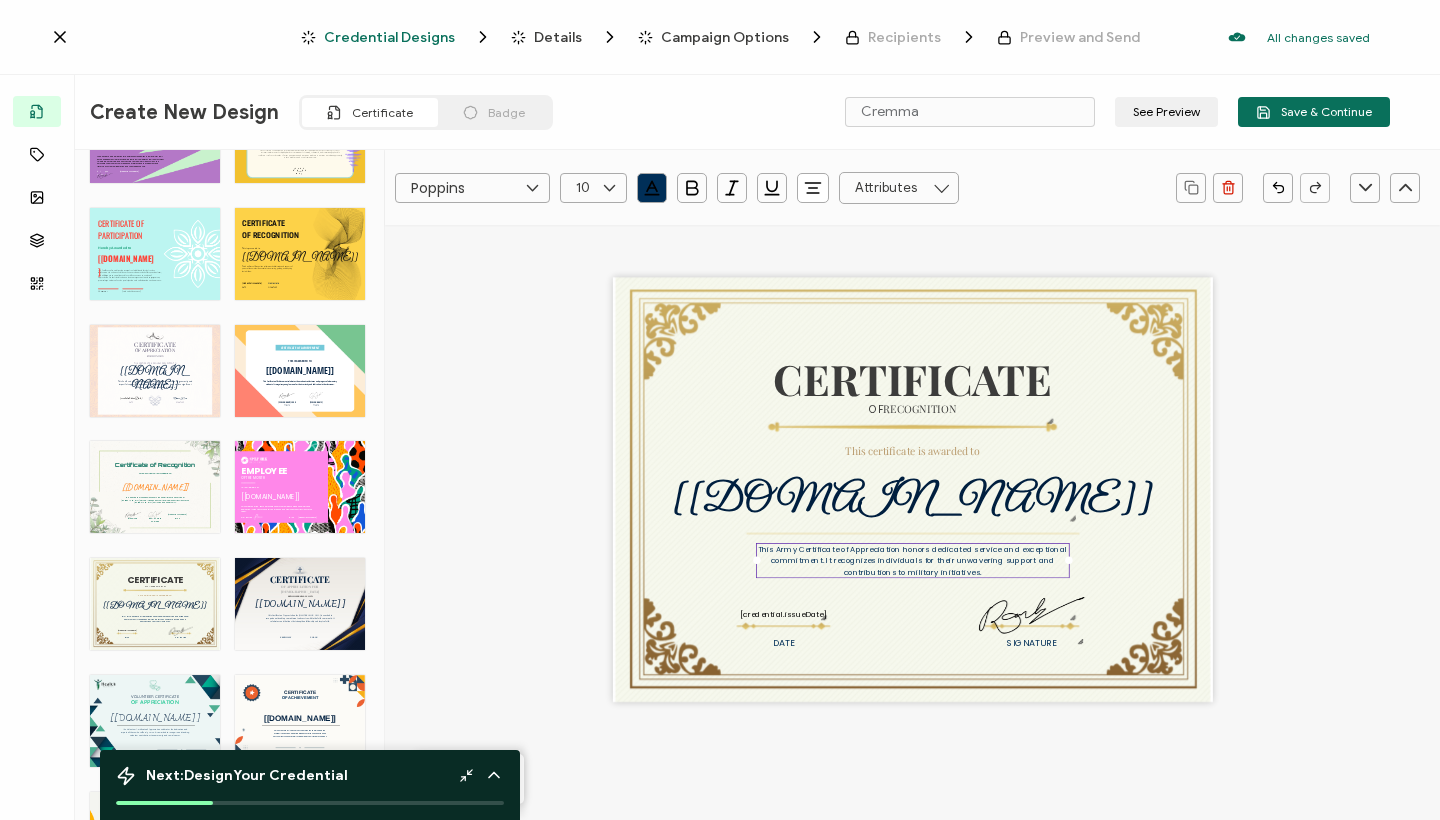 click on "This Army Certificate of Appreciation honors dedicated service and exceptional commitment. It recognizes individuals for their unwavering support and contributions to military initiatives." at bounding box center [913, 561] 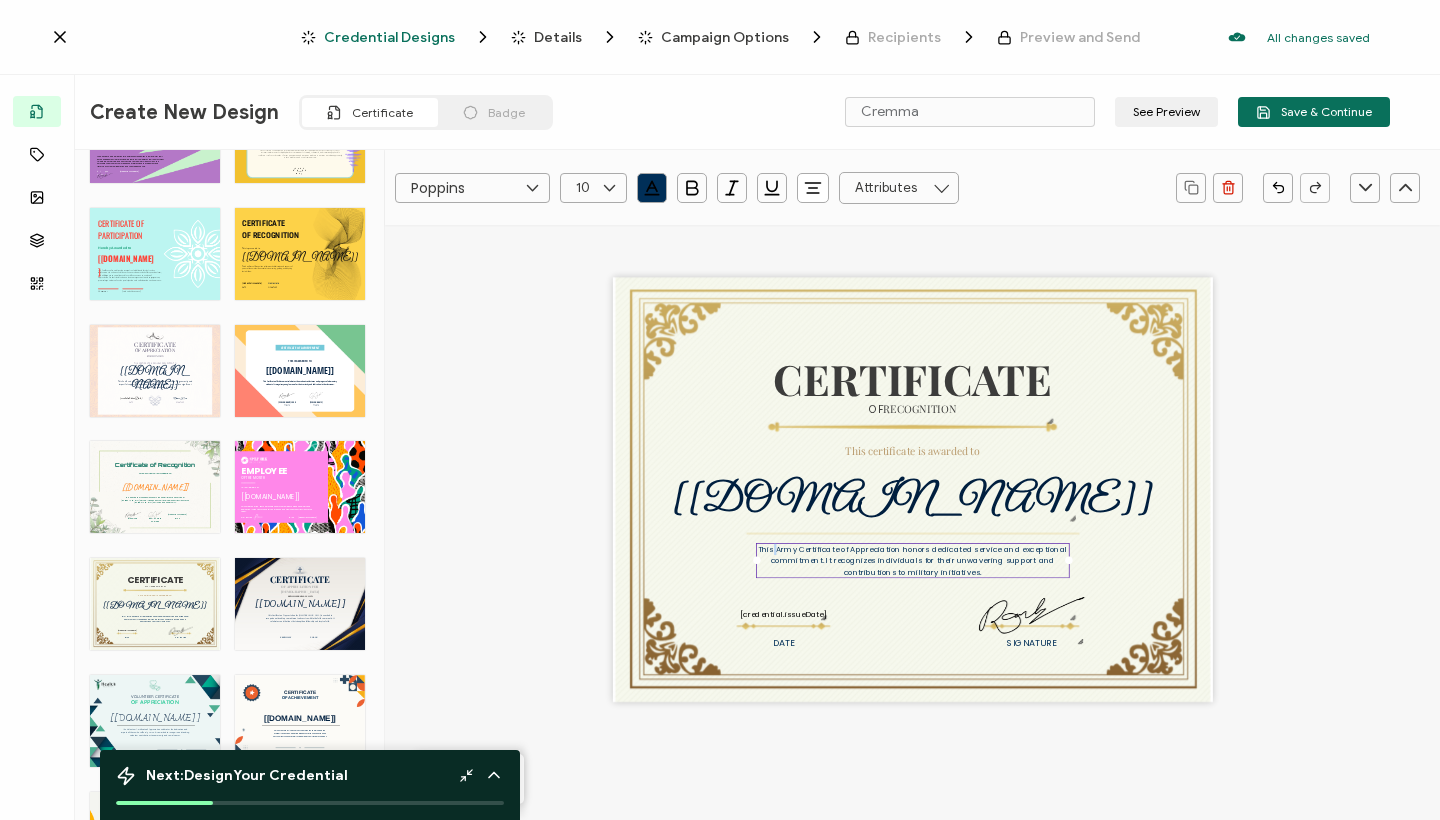 click on "This Army Certificate of Appreciation honors dedicated service and exceptional commitment. It recognizes individuals for their unwavering support and contributions to military initiatives." at bounding box center (913, 561) 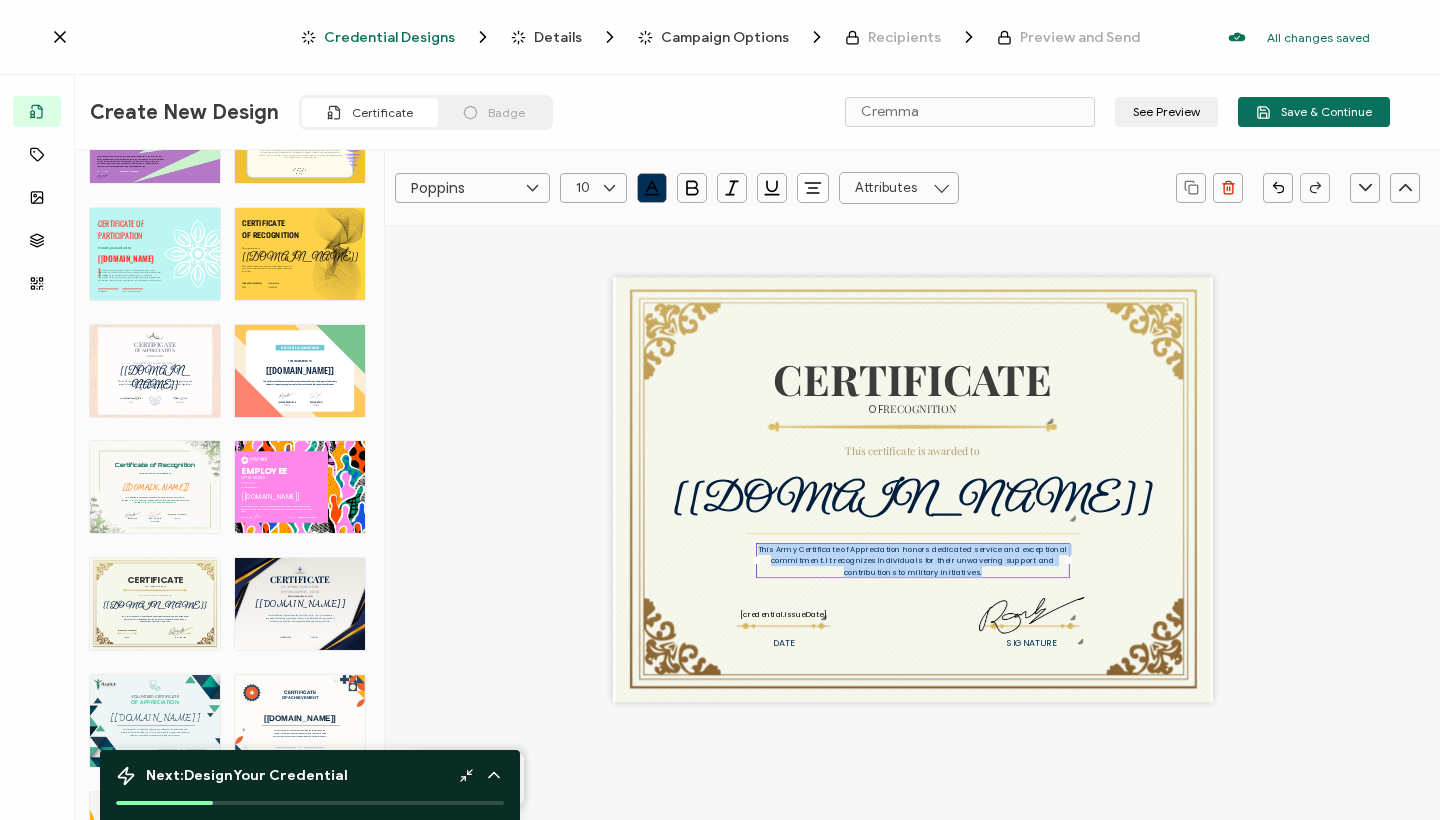 click on "This Army Certificate of Appreciation honors dedicated service and exceptional commitment. It recognizes individuals for their unwavering support and contributions to military initiatives." at bounding box center [913, 561] 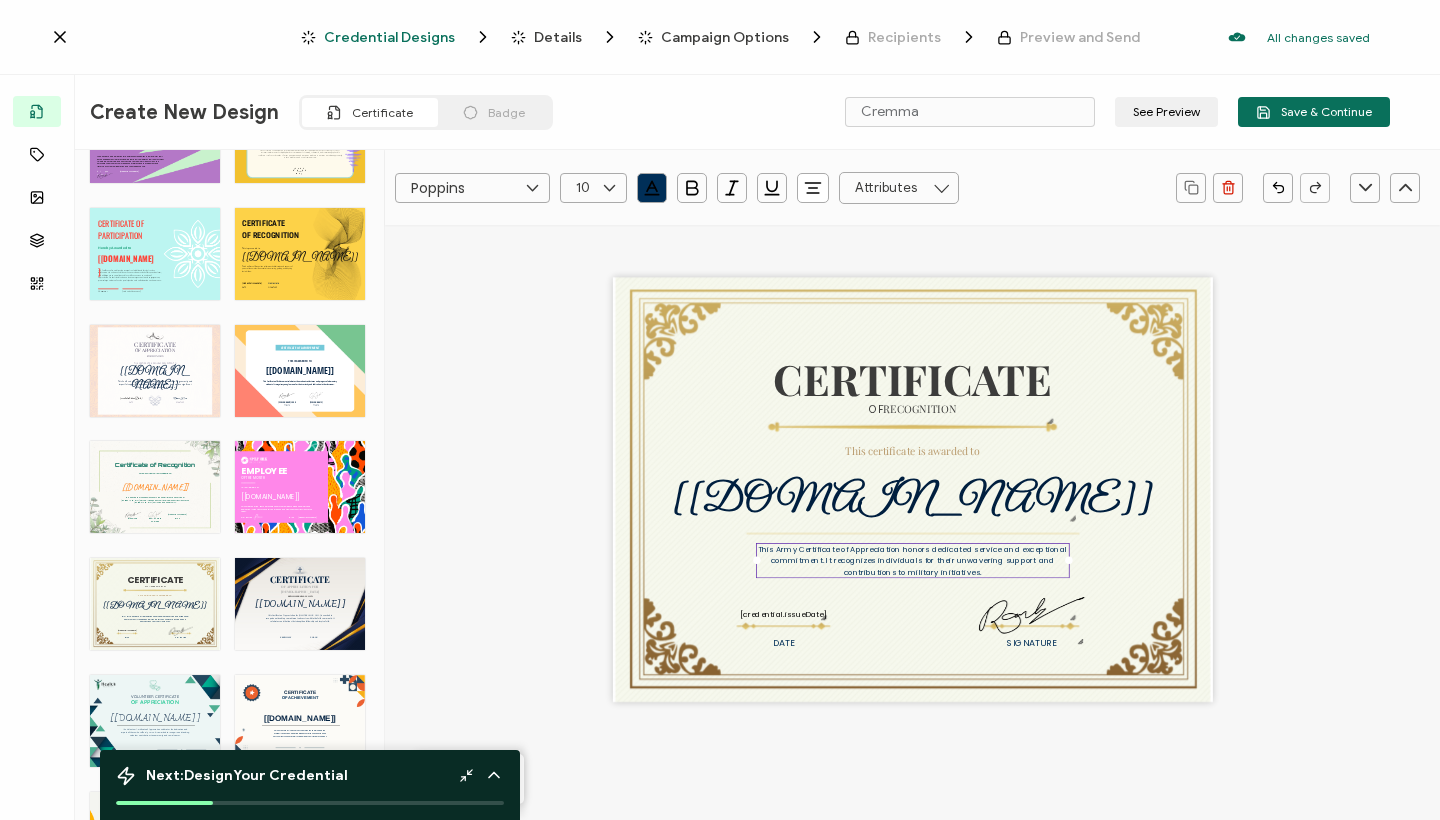 click on "Poppins" at bounding box center (472, 188) 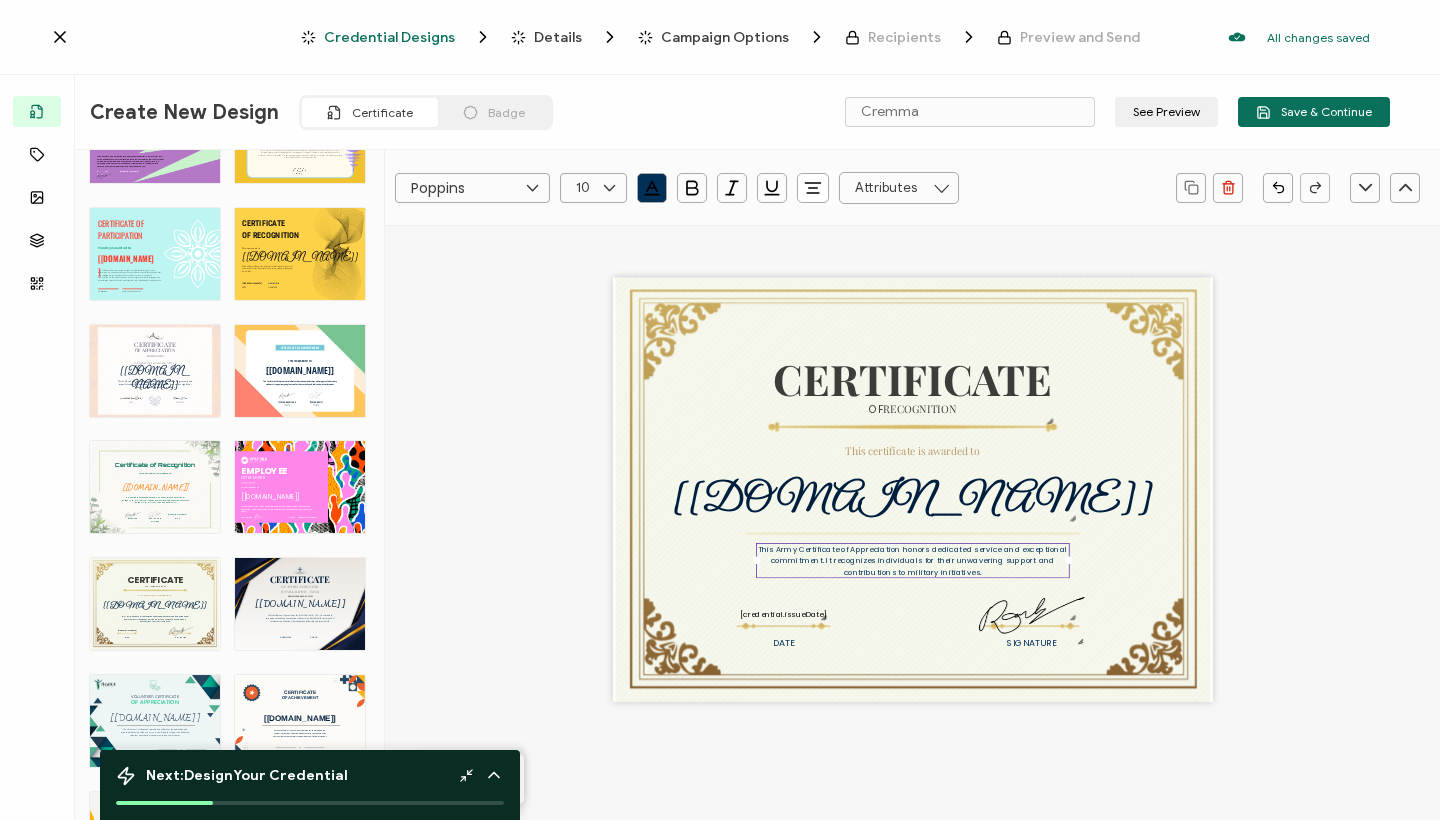 scroll, scrollTop: 1102, scrollLeft: 0, axis: vertical 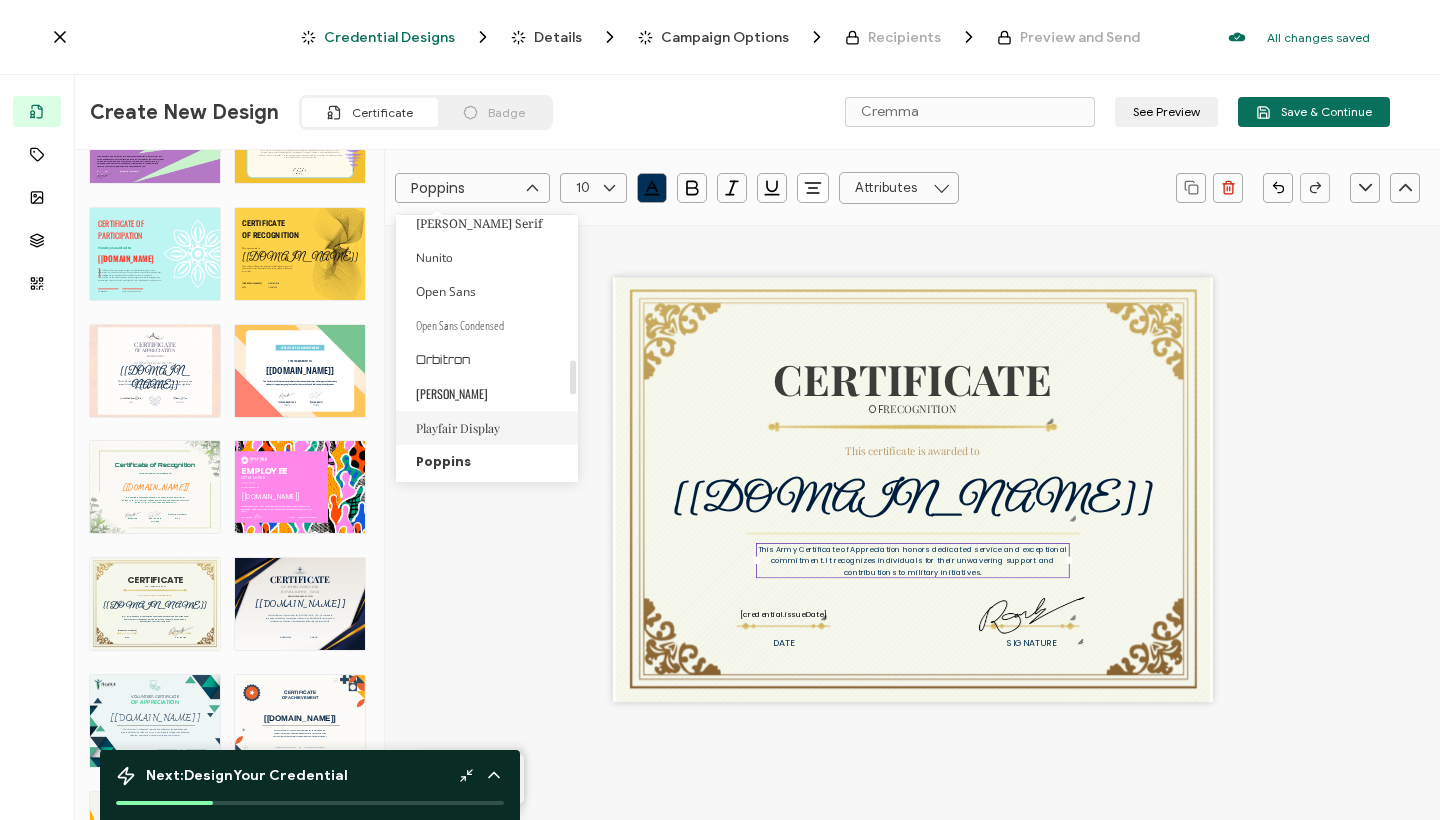 click on "Playfair Display" at bounding box center [490, 428] 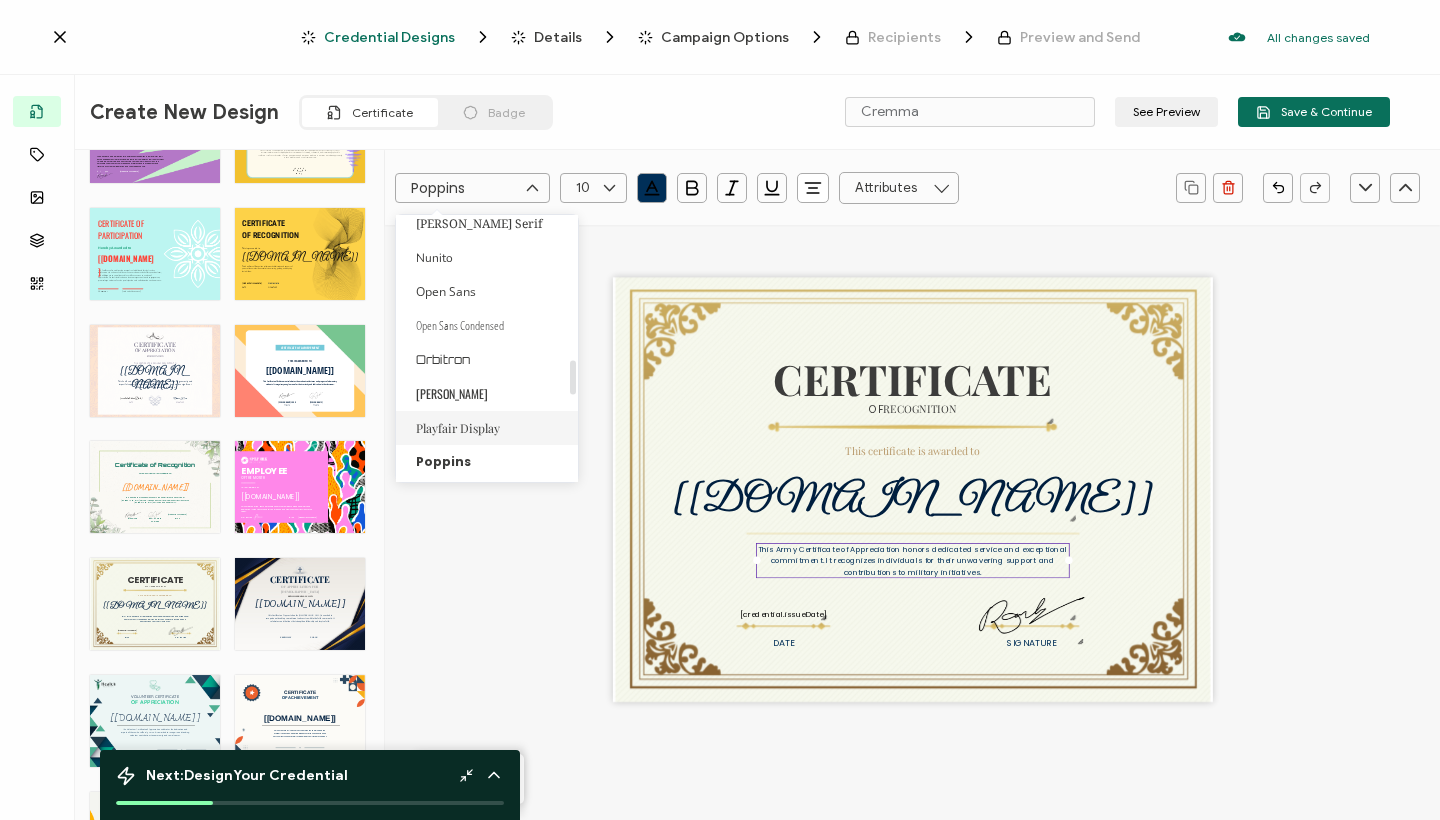 type on "Playfair Display" 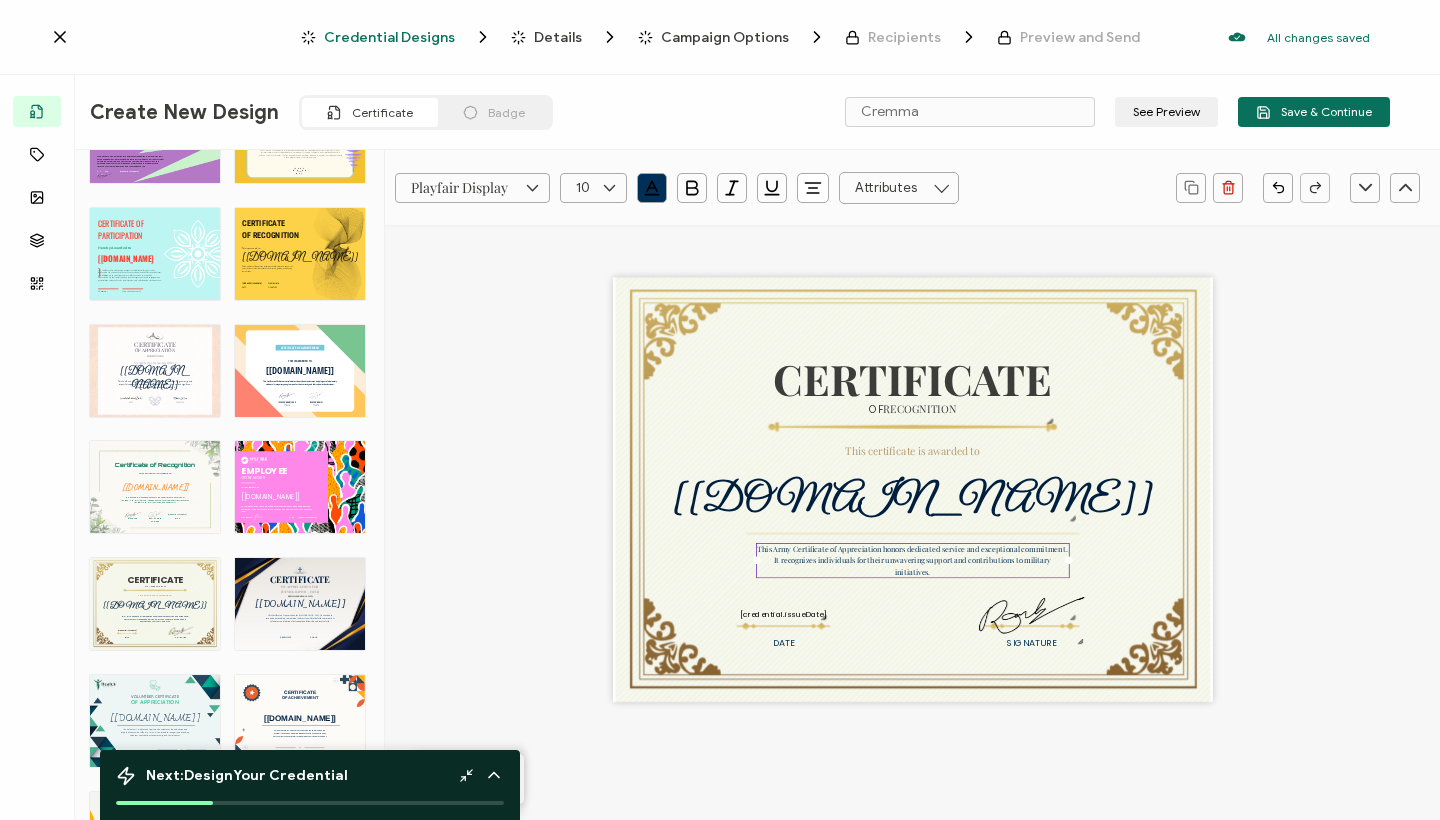 click on "CERTIFICATE
This Army Certificate of Appreciation honors dedicated service and exceptional commitment. It recognizes individuals for their unwavering support and contributions to military initiatives.
OF  RECOGNITION         DATE
SIGNATURE
The recipient’s full name, which will be automatically filled based on the information uploaded when adding recipients or lists.   [recipient.name]         This certificate is awarded to                               The date the credential was issued. This will automatically update to the day the credential is sent.   [credential.issueDate]" at bounding box center (912, 516) 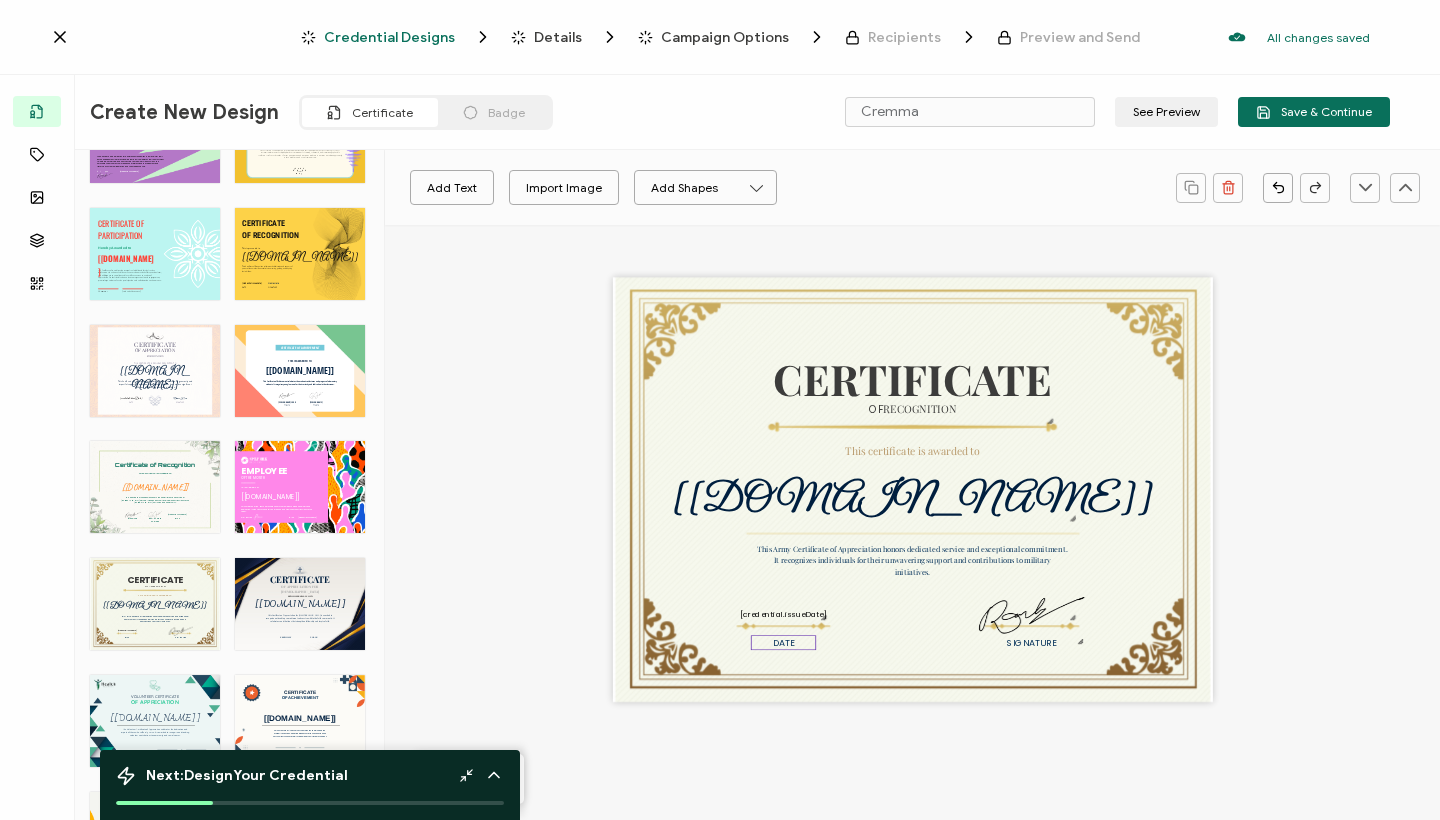 click on "DATE" at bounding box center (784, 642) 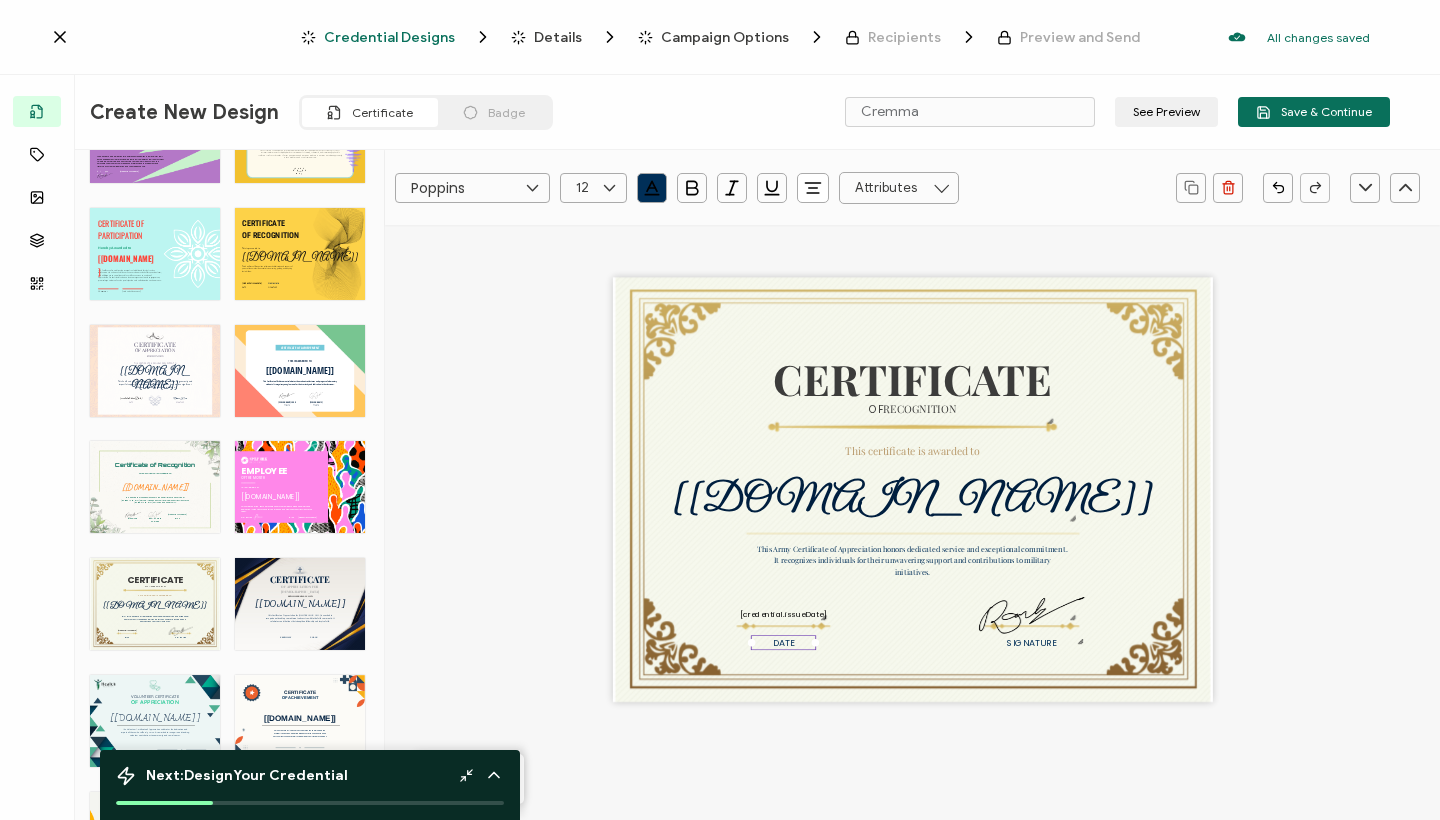click on "DATE" at bounding box center (784, 642) 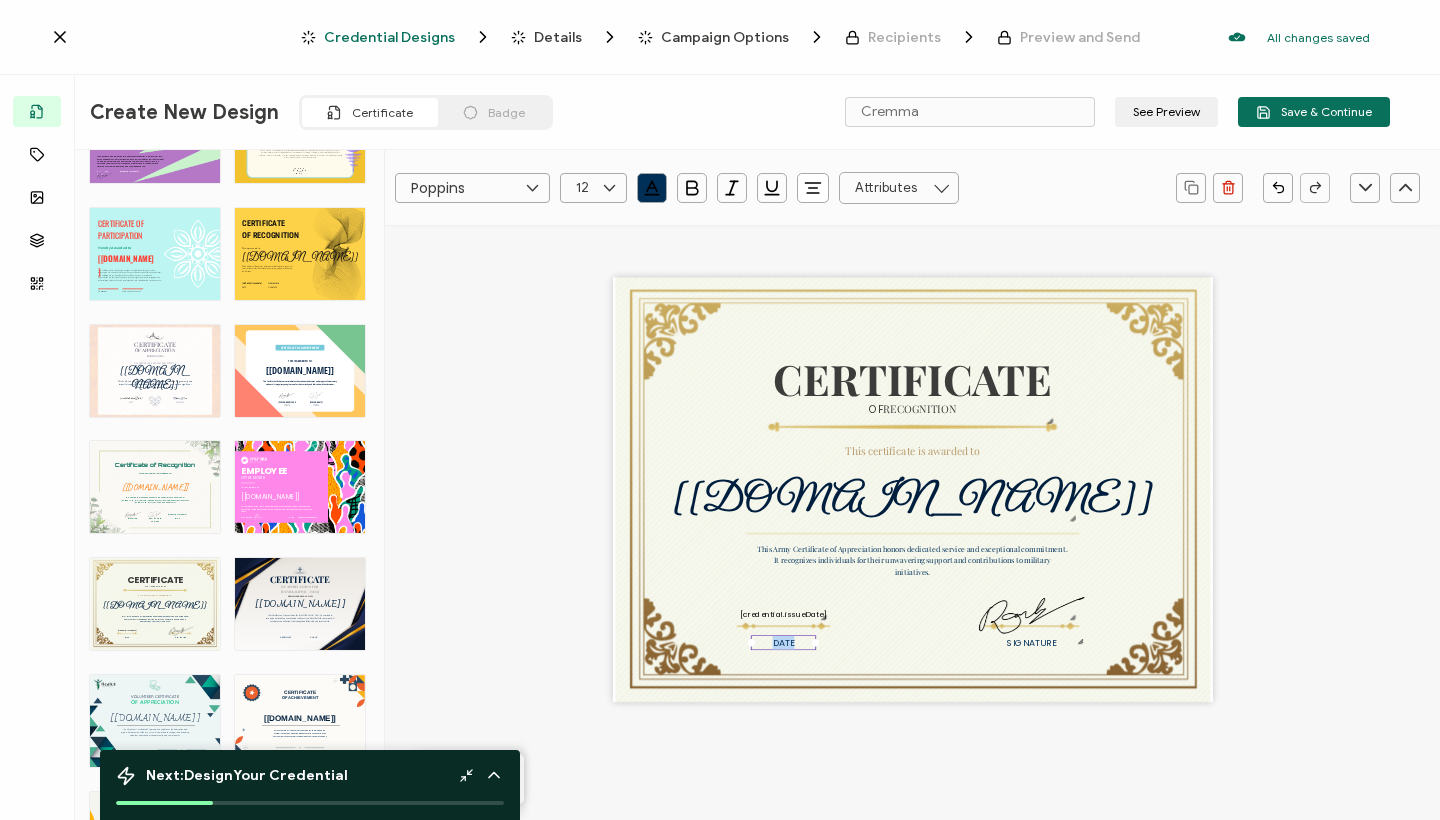 click on "DATE" at bounding box center [784, 642] 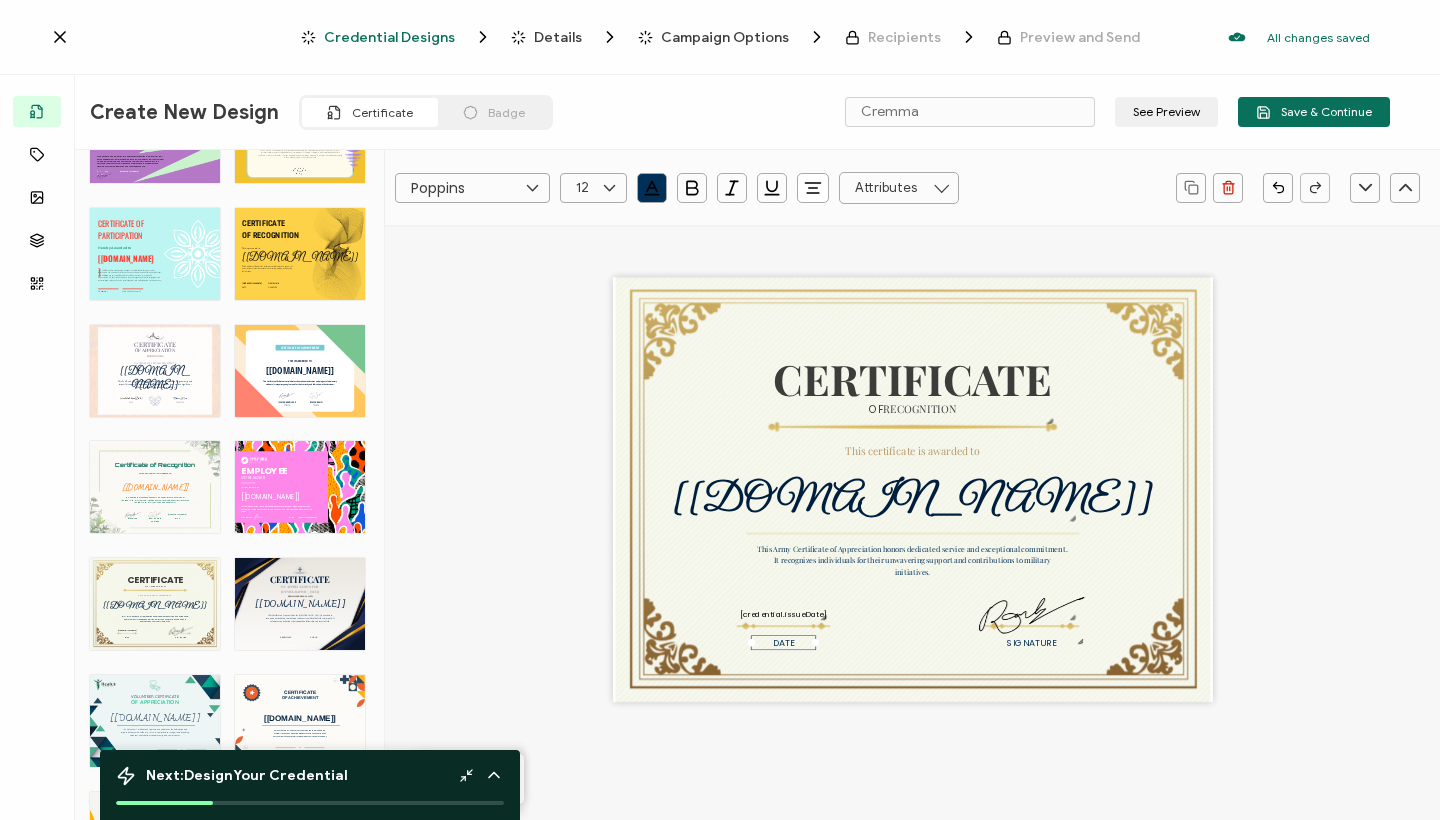 click at bounding box center (532, 188) 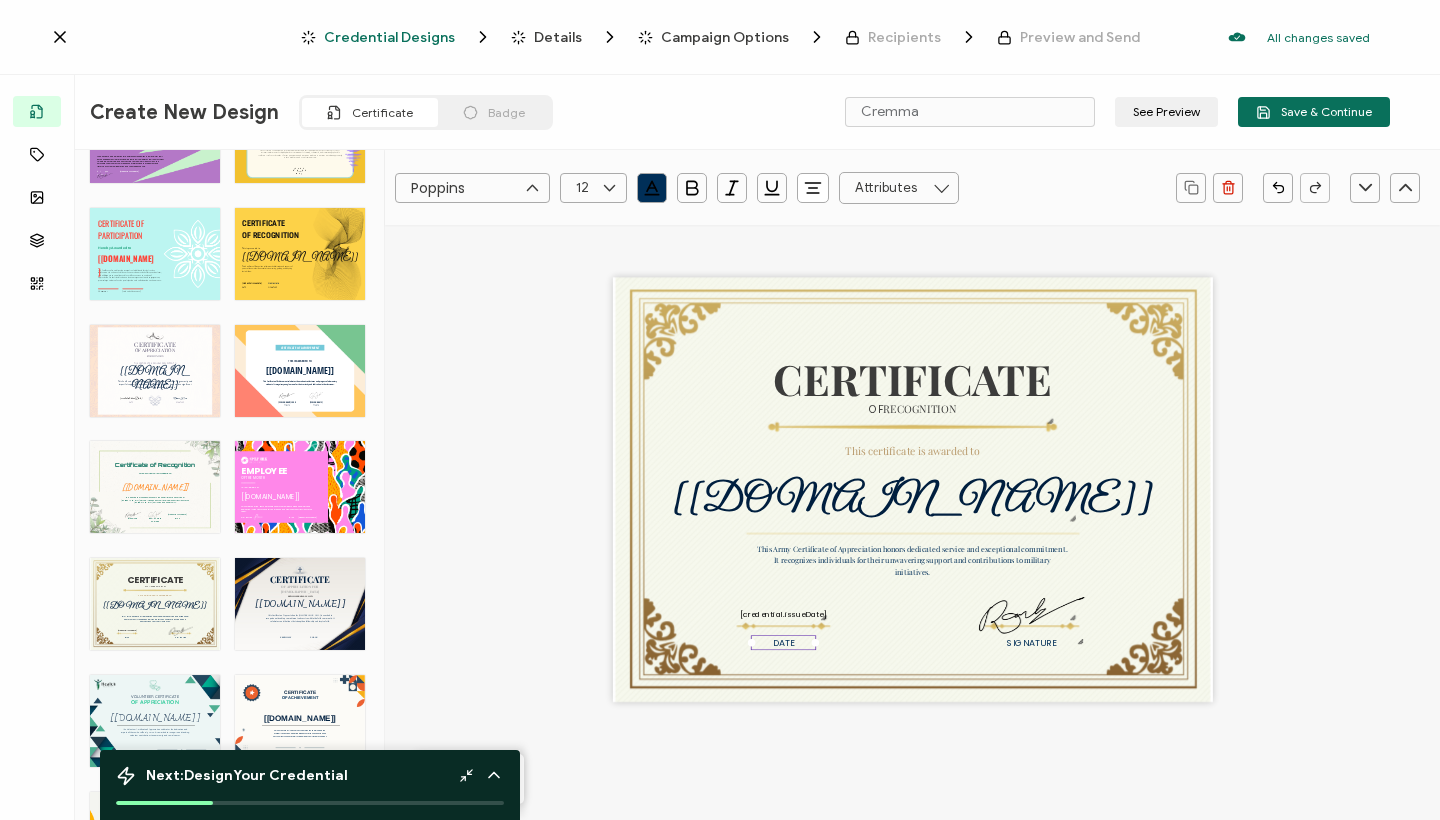 scroll, scrollTop: 1102, scrollLeft: 0, axis: vertical 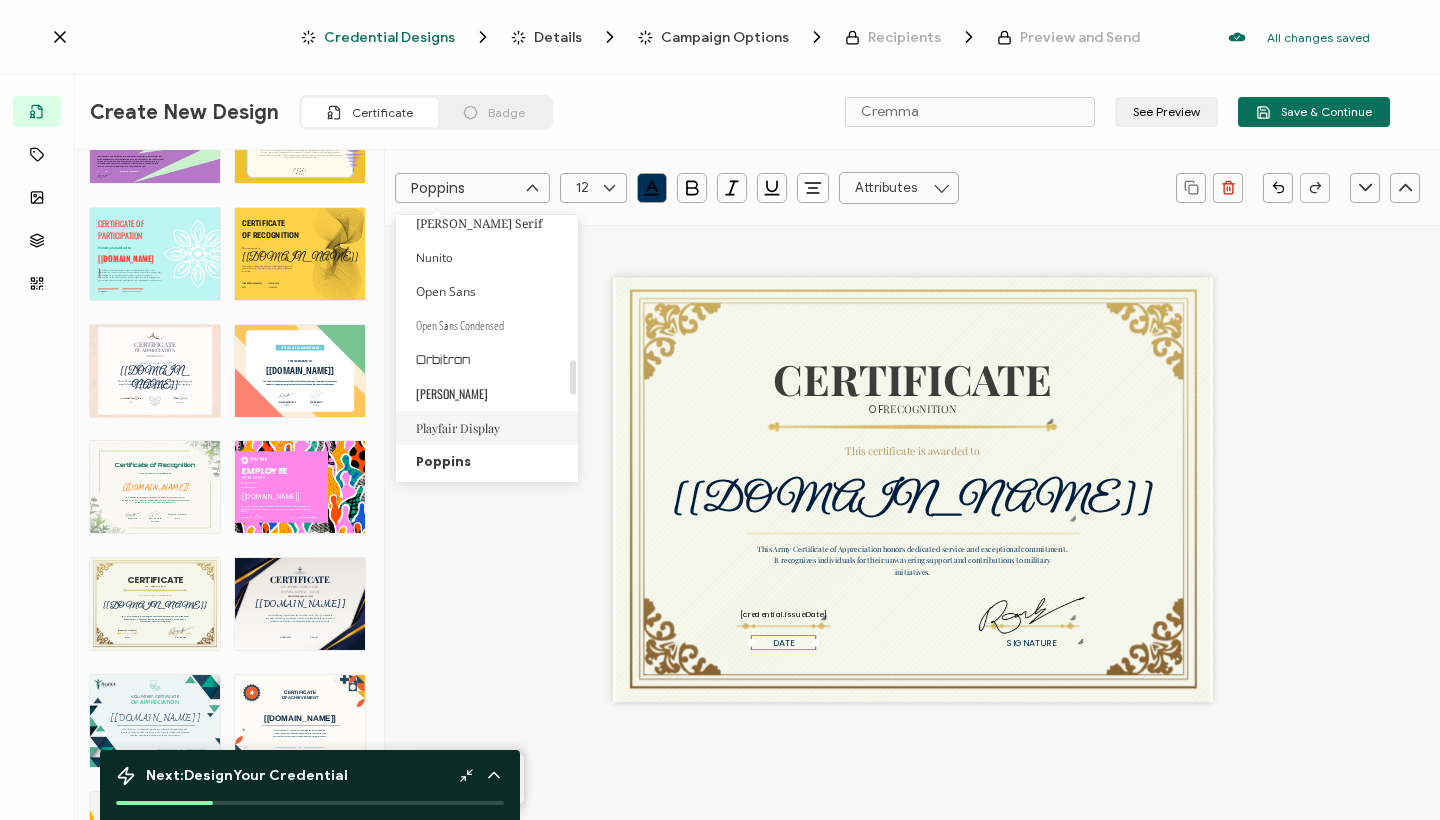 click on "Playfair Display" at bounding box center (458, 428) 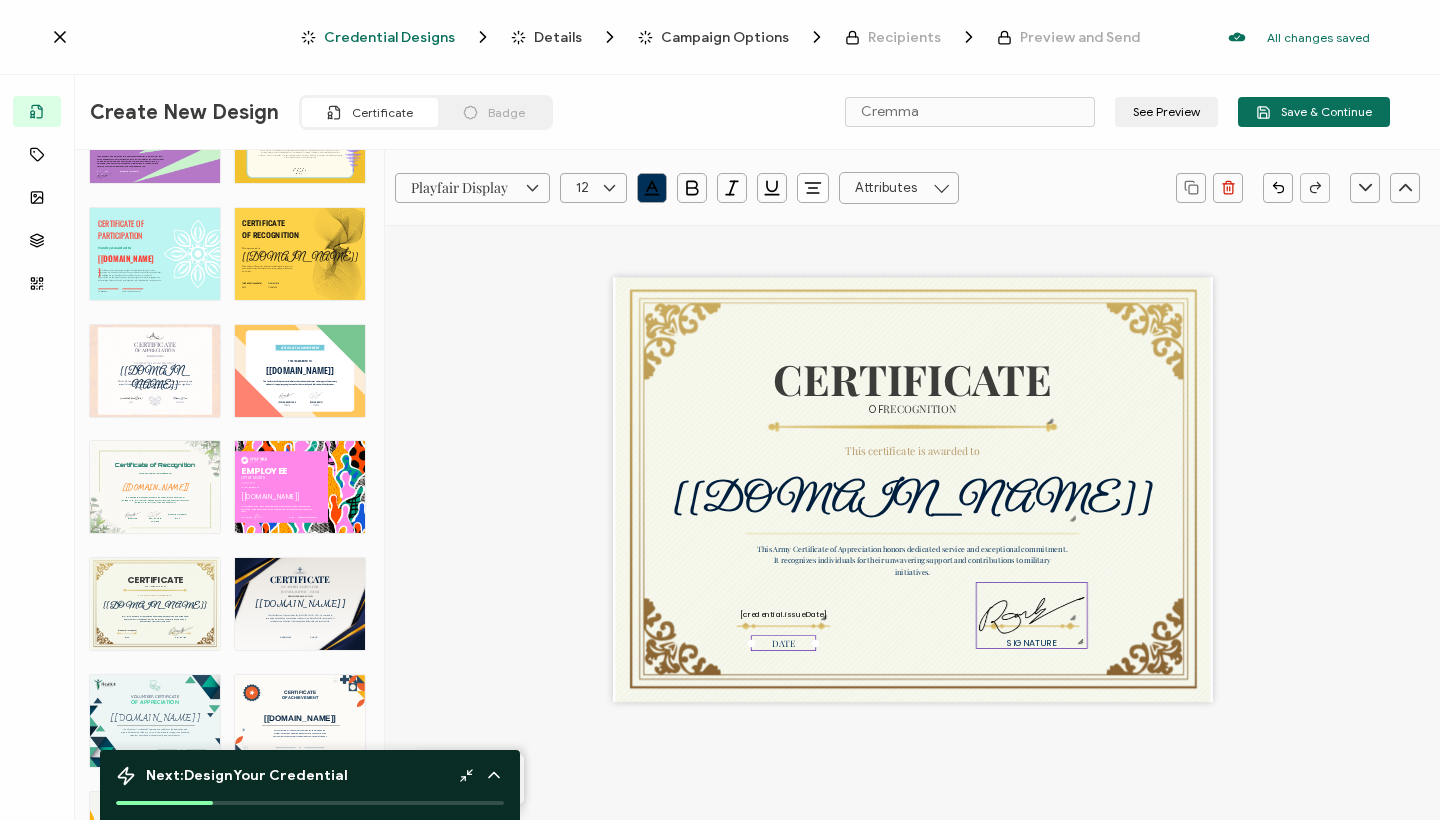 click at bounding box center (1031, 615) 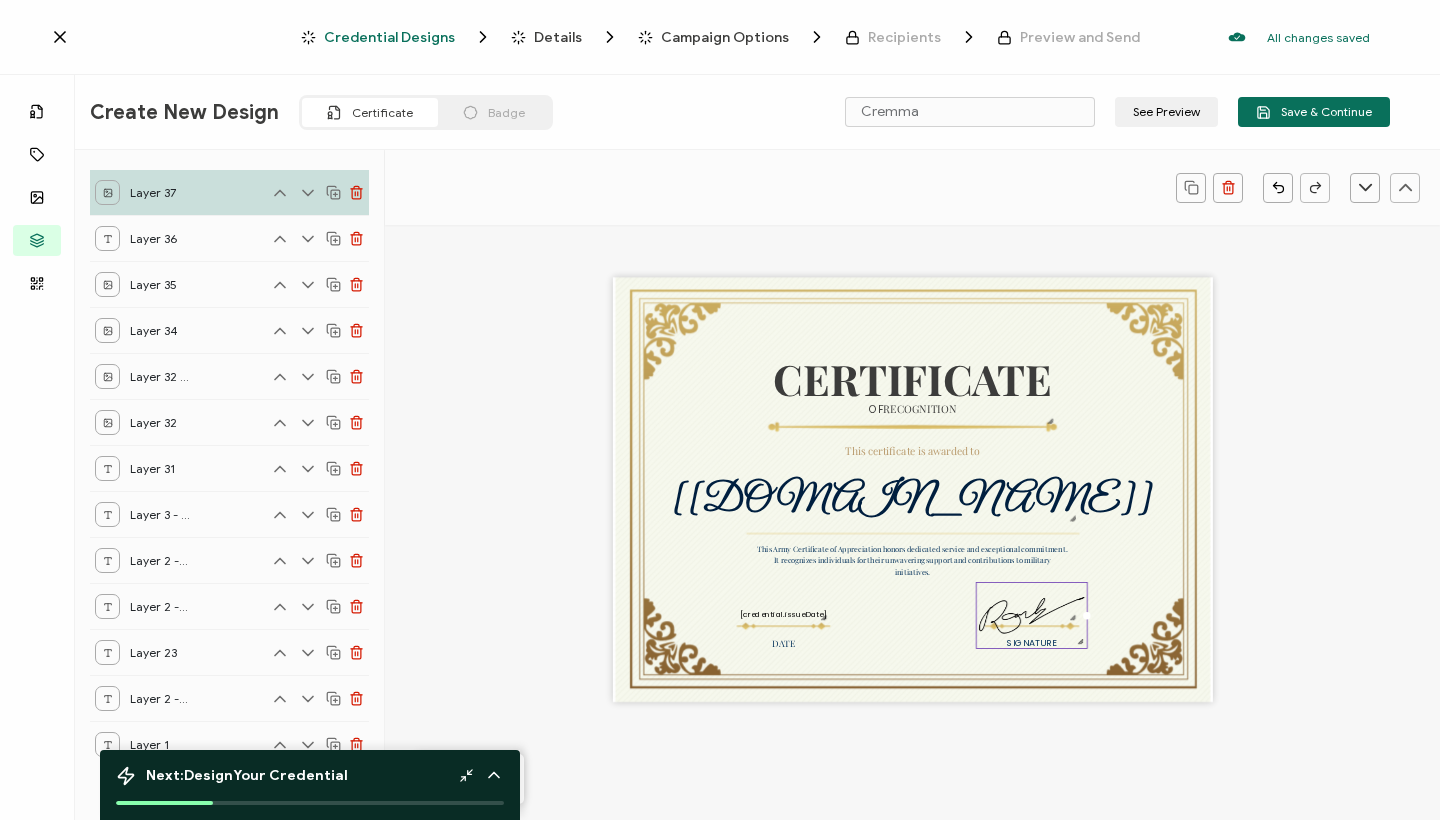 click at bounding box center [1031, 615] 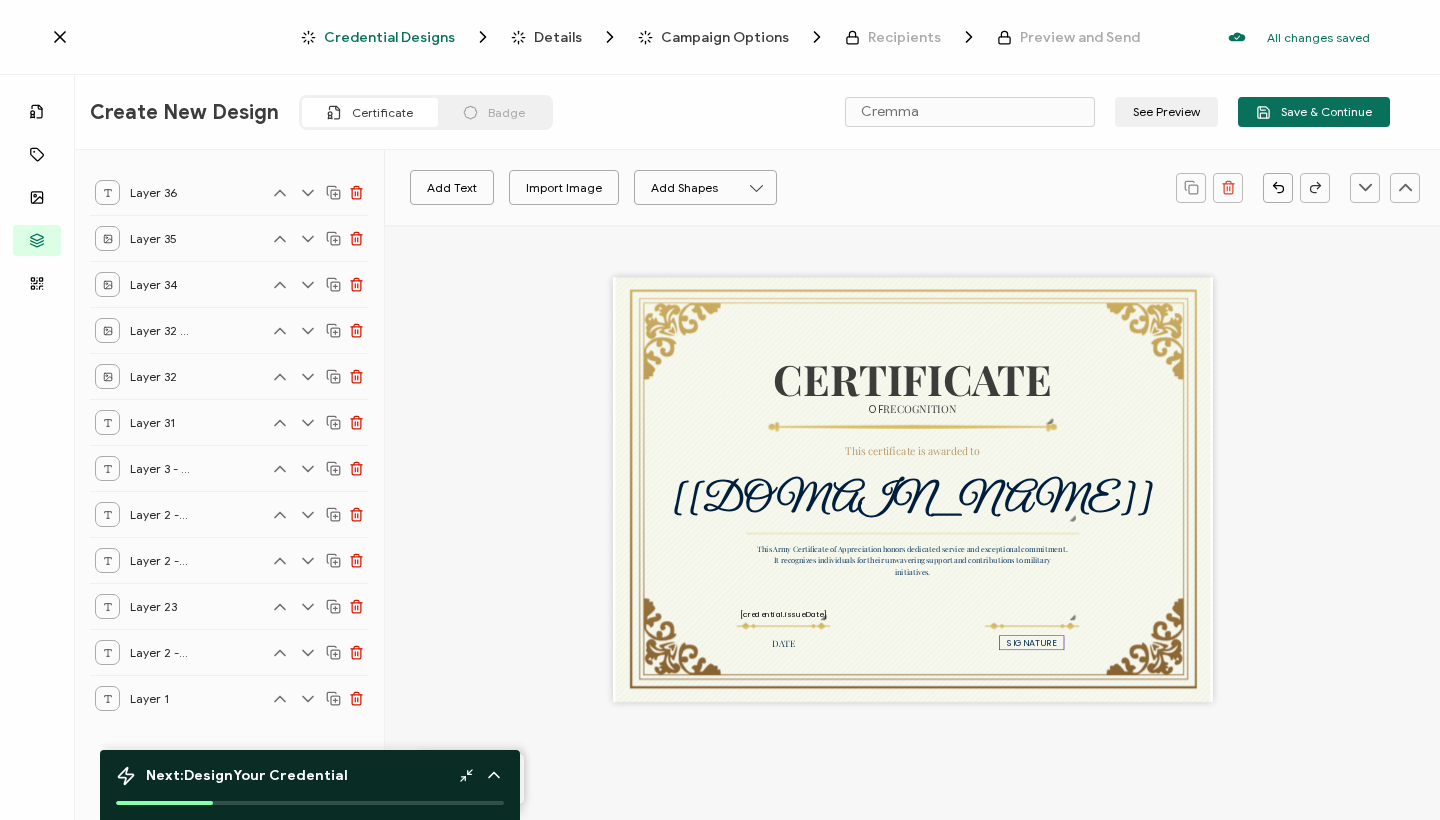 click on "SIGNATURE" at bounding box center [1032, 642] 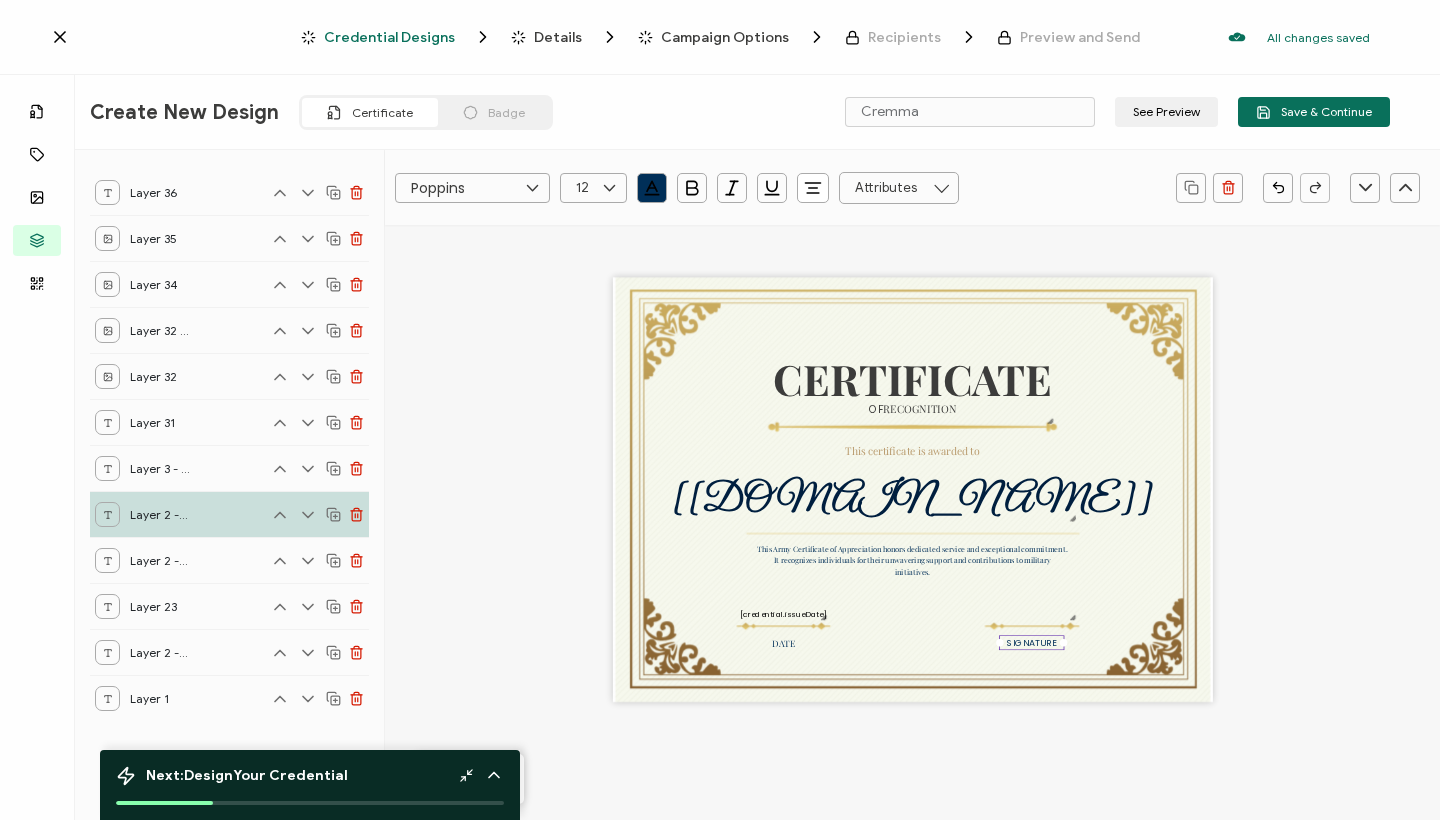 click on "Poppins" at bounding box center [472, 188] 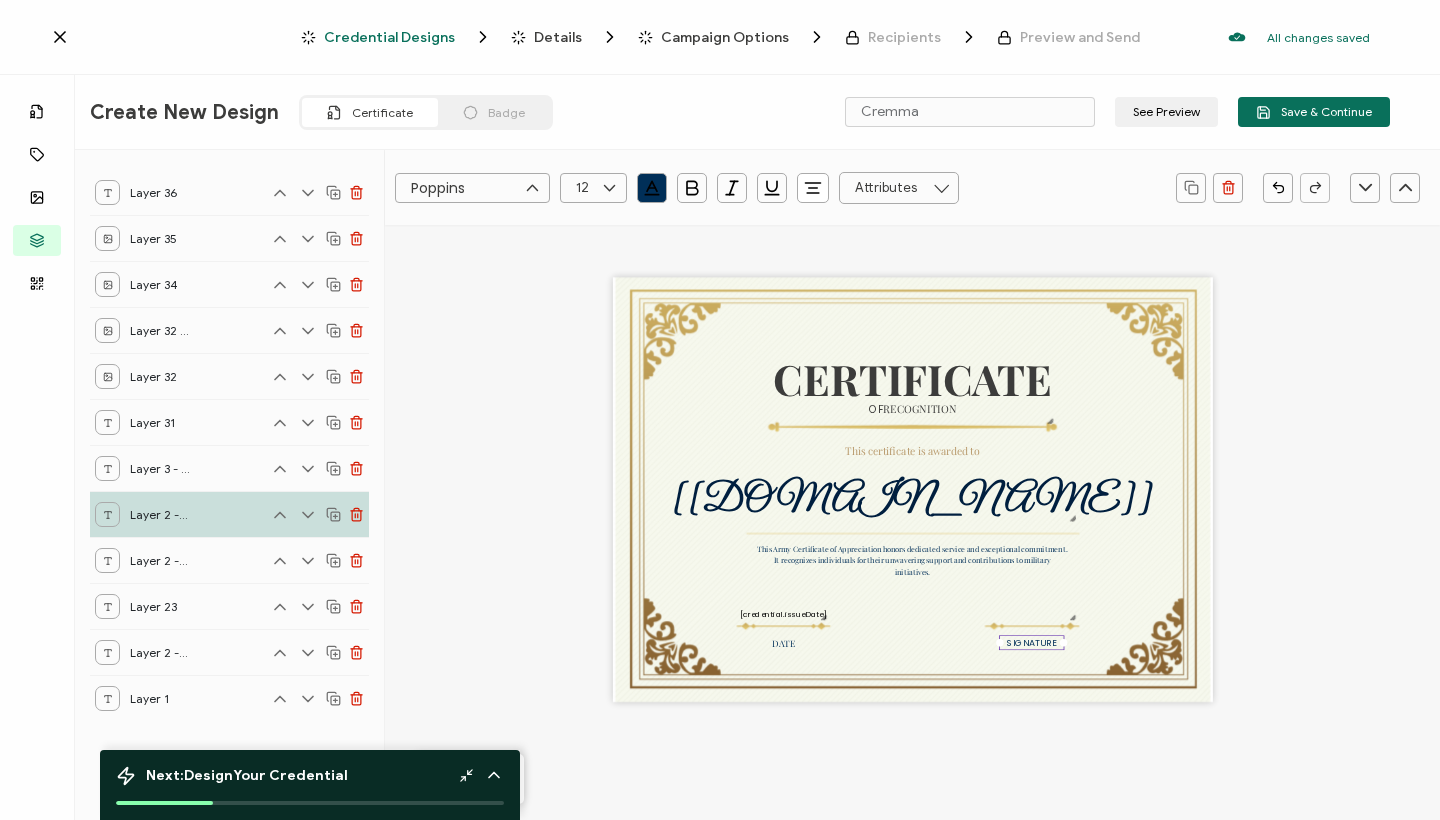 scroll, scrollTop: 1102, scrollLeft: 0, axis: vertical 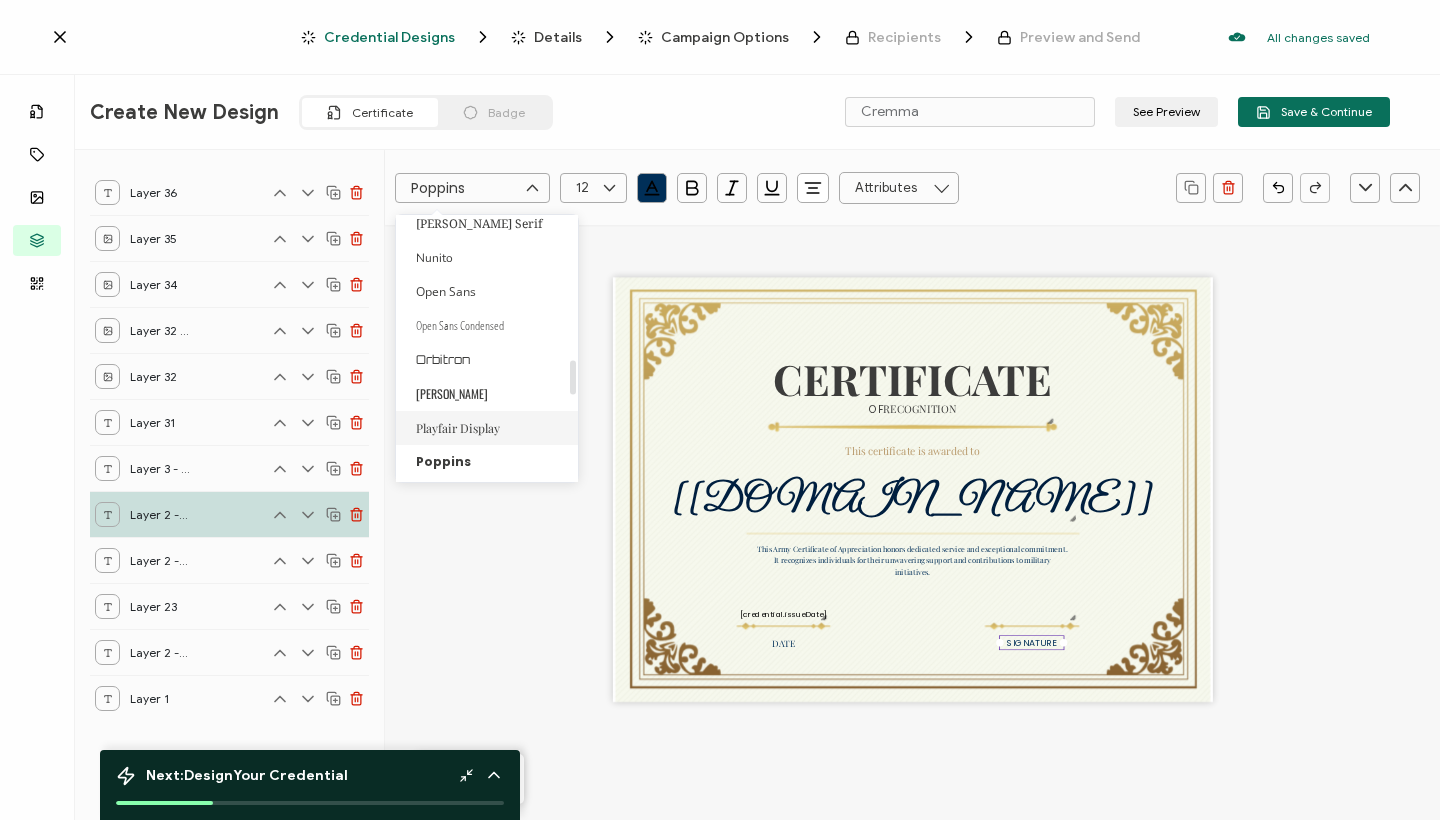 click on "Playfair Display" at bounding box center [458, 428] 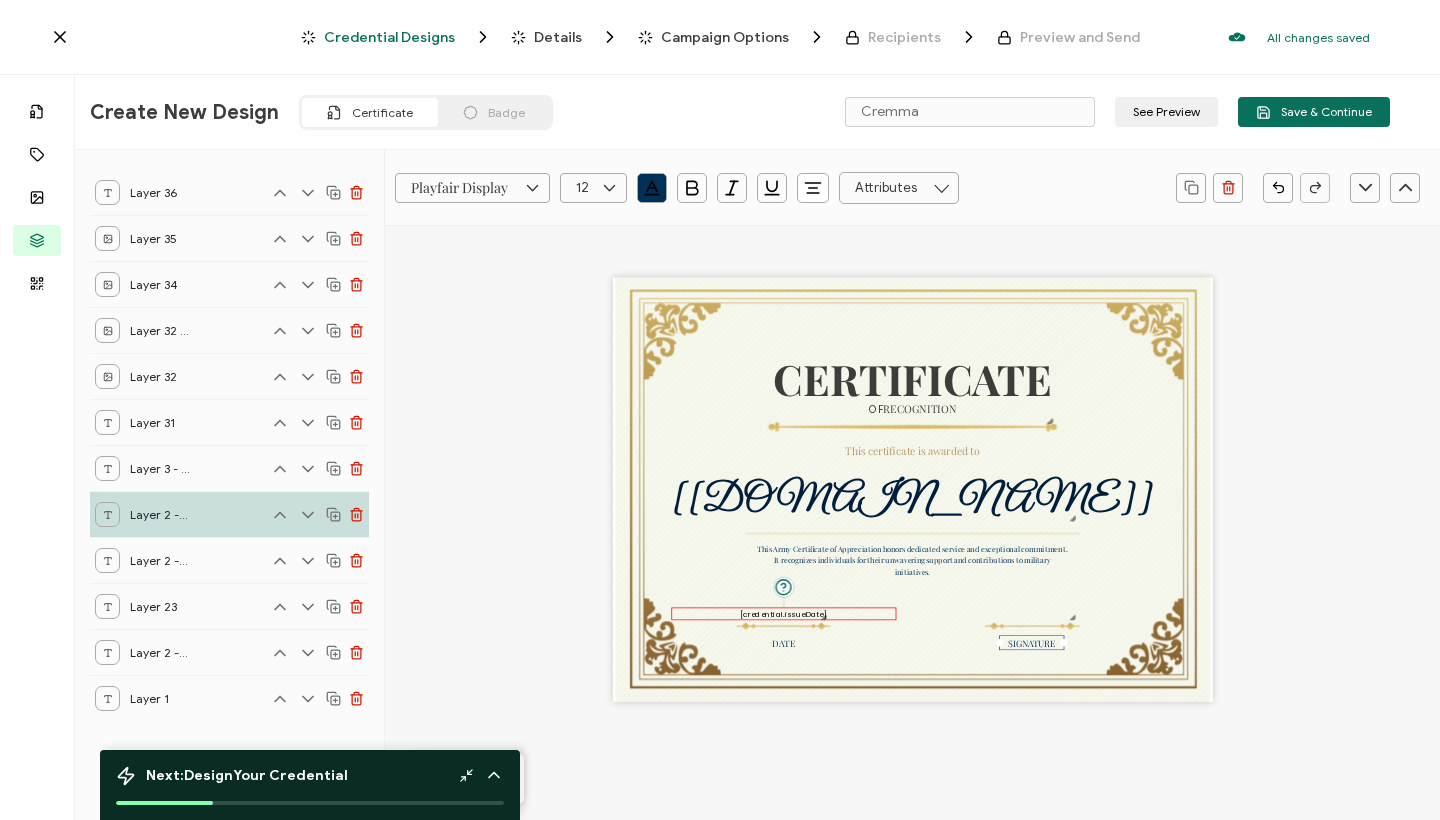 click on "[credential.issueDate]" at bounding box center [783, 613] 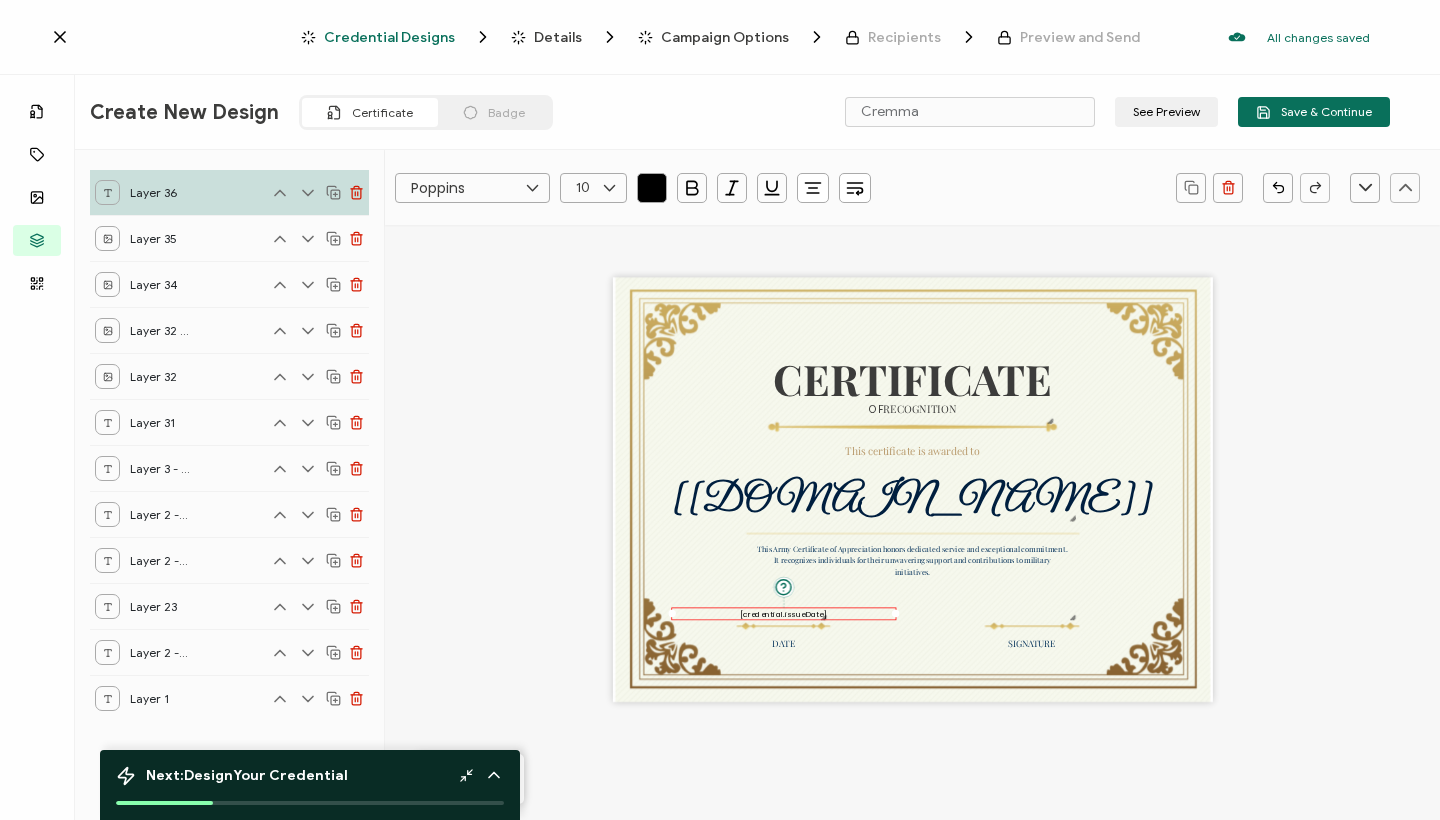click at bounding box center [532, 188] 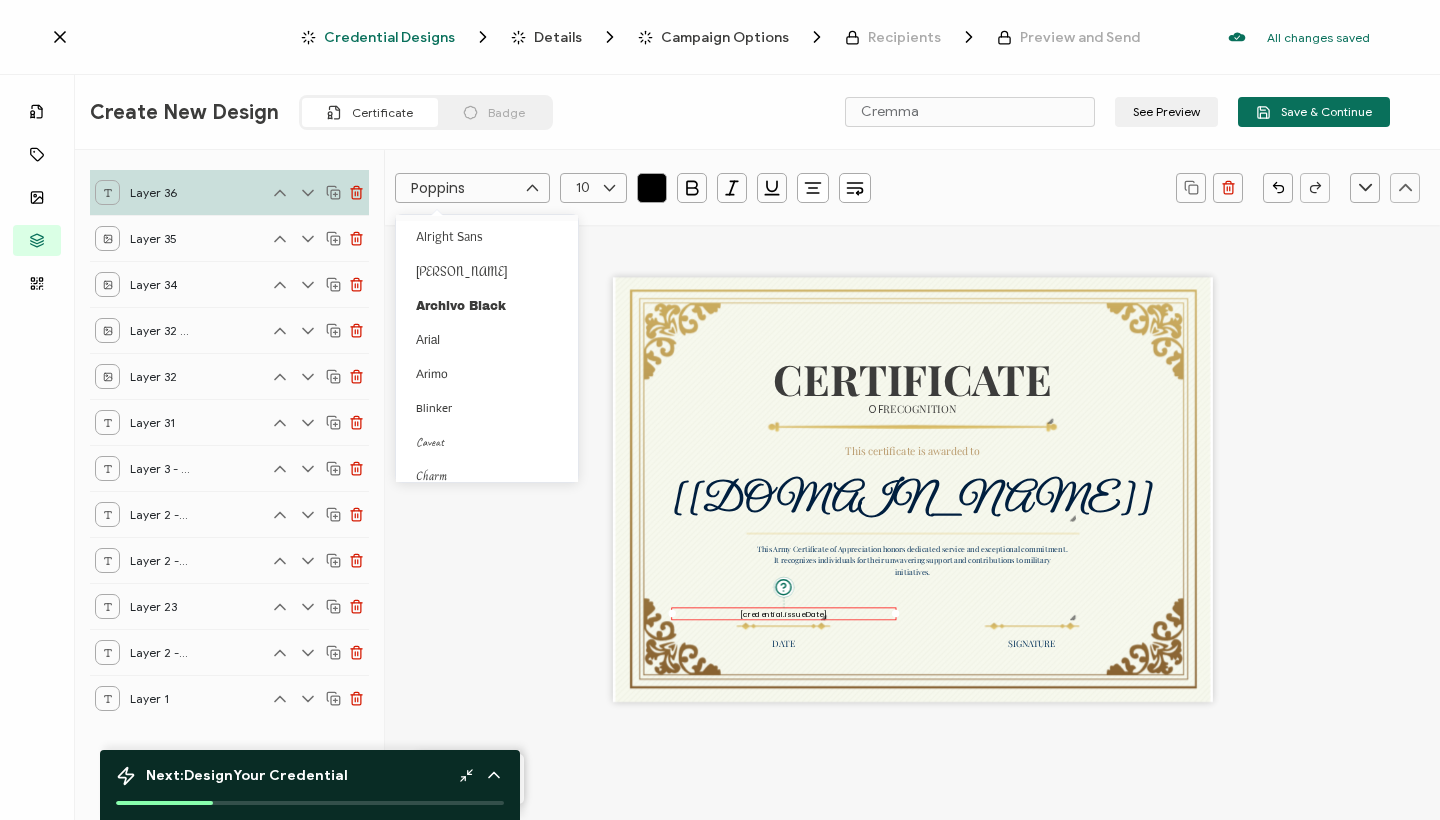 scroll, scrollTop: 1102, scrollLeft: 0, axis: vertical 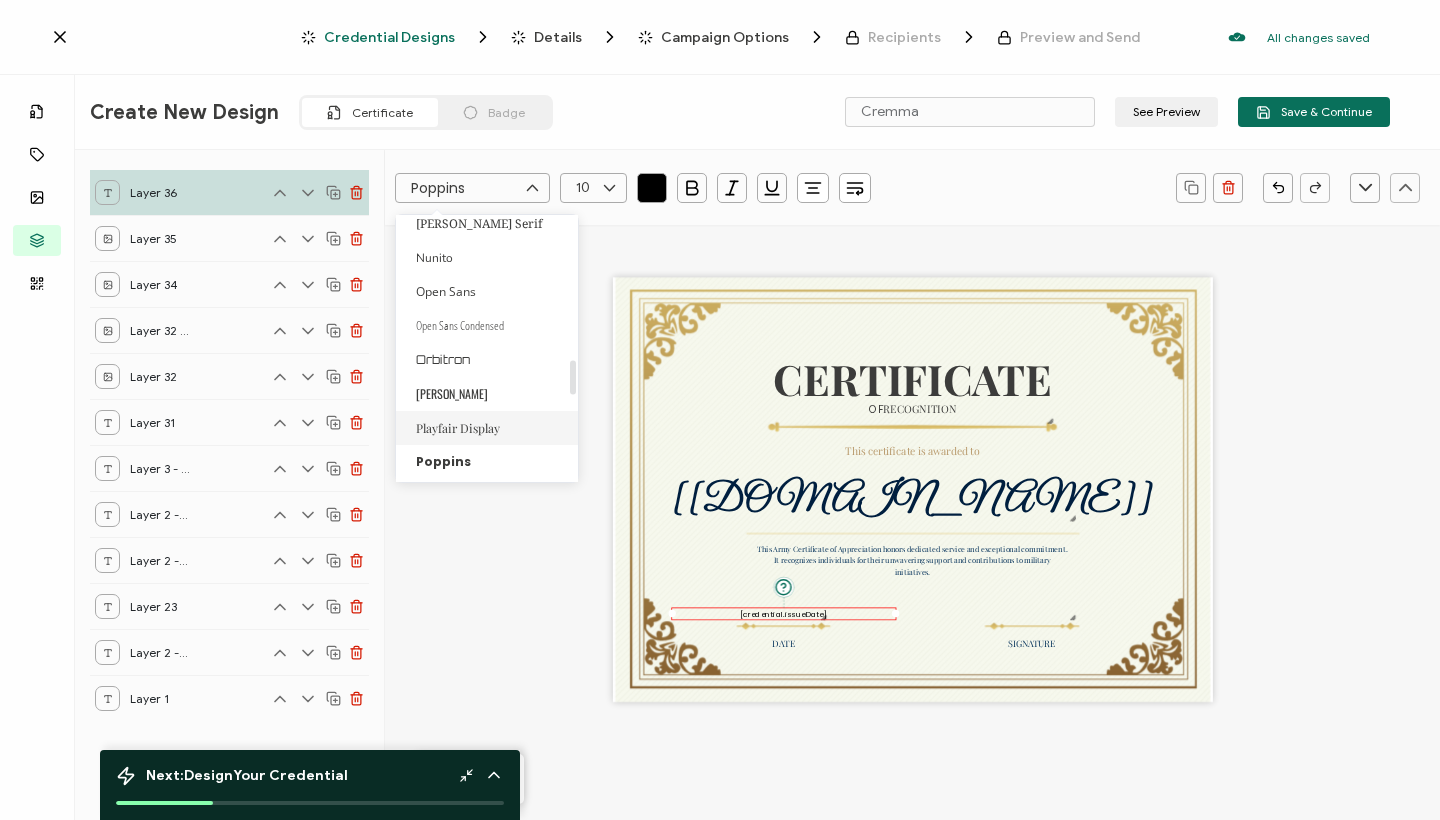 click on "Playfair Display" at bounding box center (490, 428) 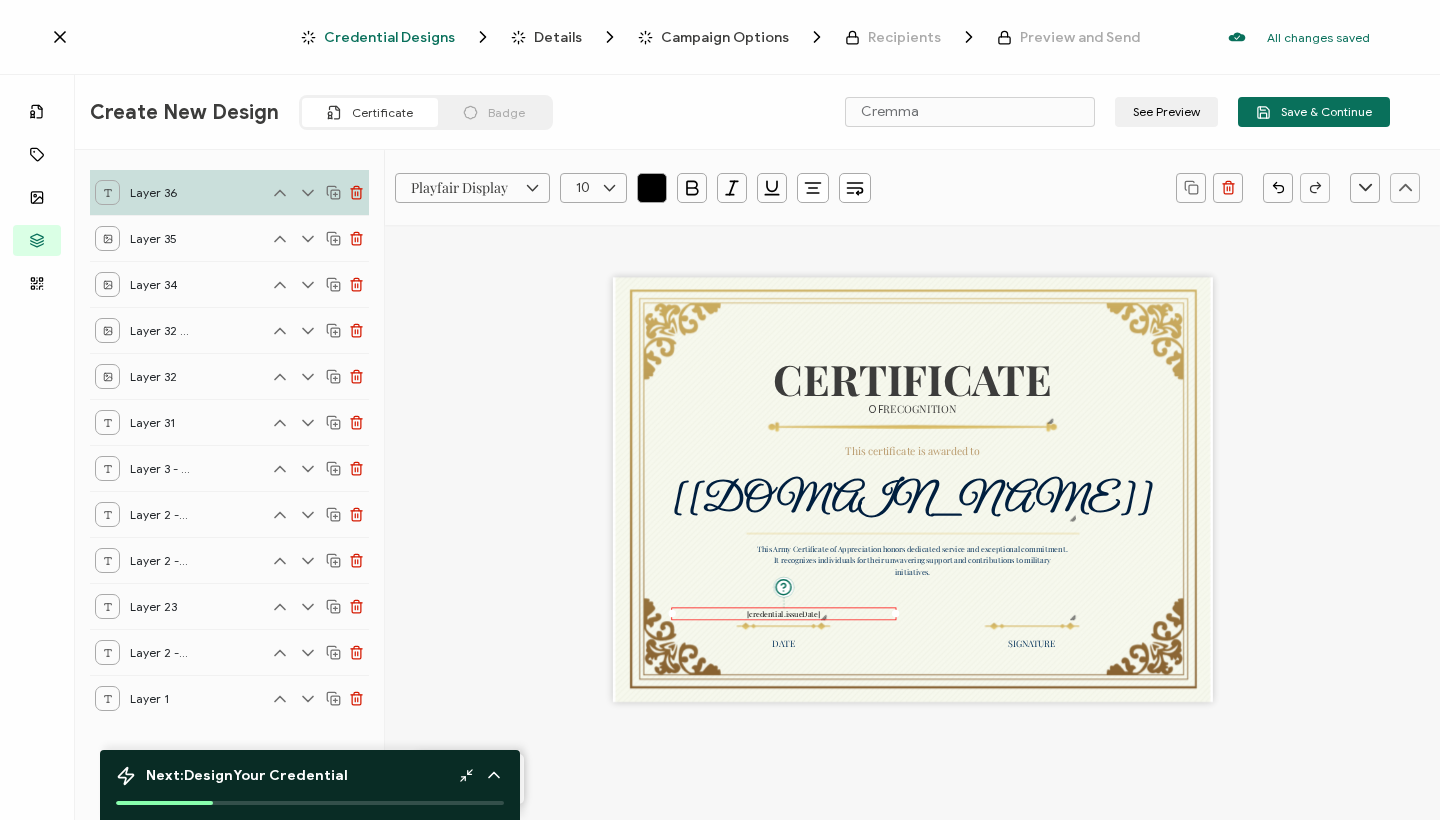 click on "[credential.issueDate]" at bounding box center [784, 613] 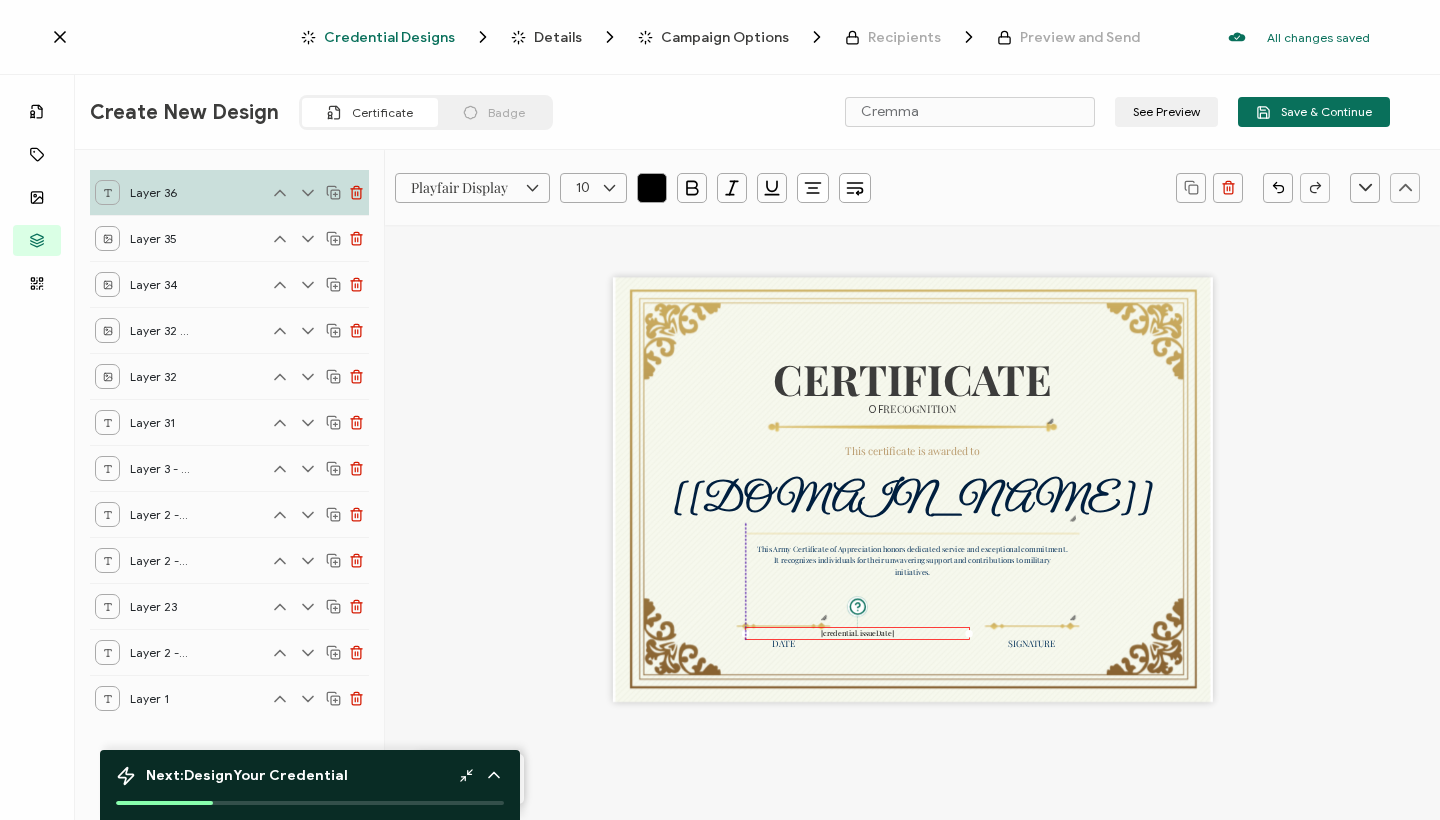 drag, startPoint x: 795, startPoint y: 611, endPoint x: 876, endPoint y: 614, distance: 81.055534 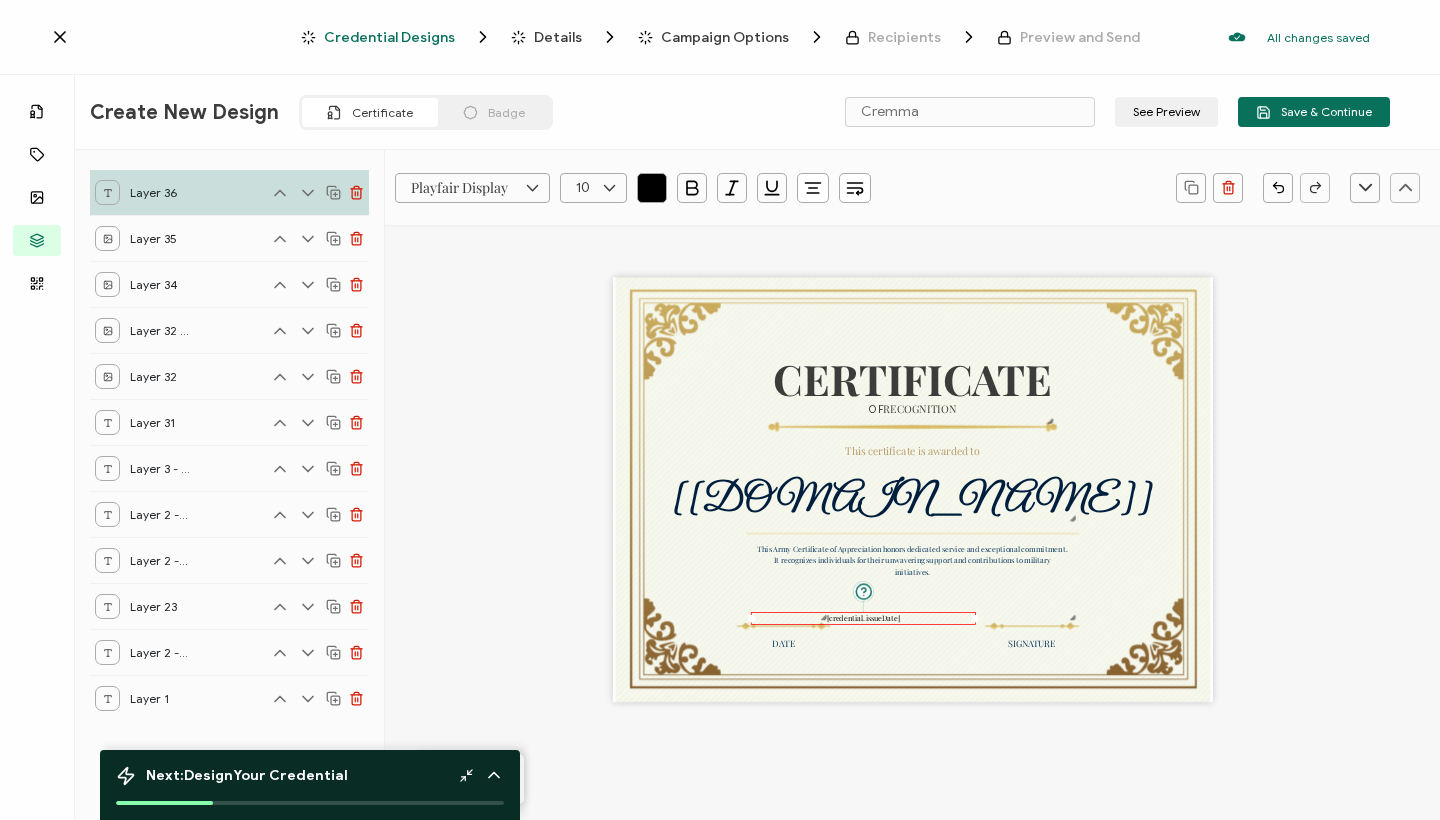 click on "[credential.issueDate]" at bounding box center [864, 618] 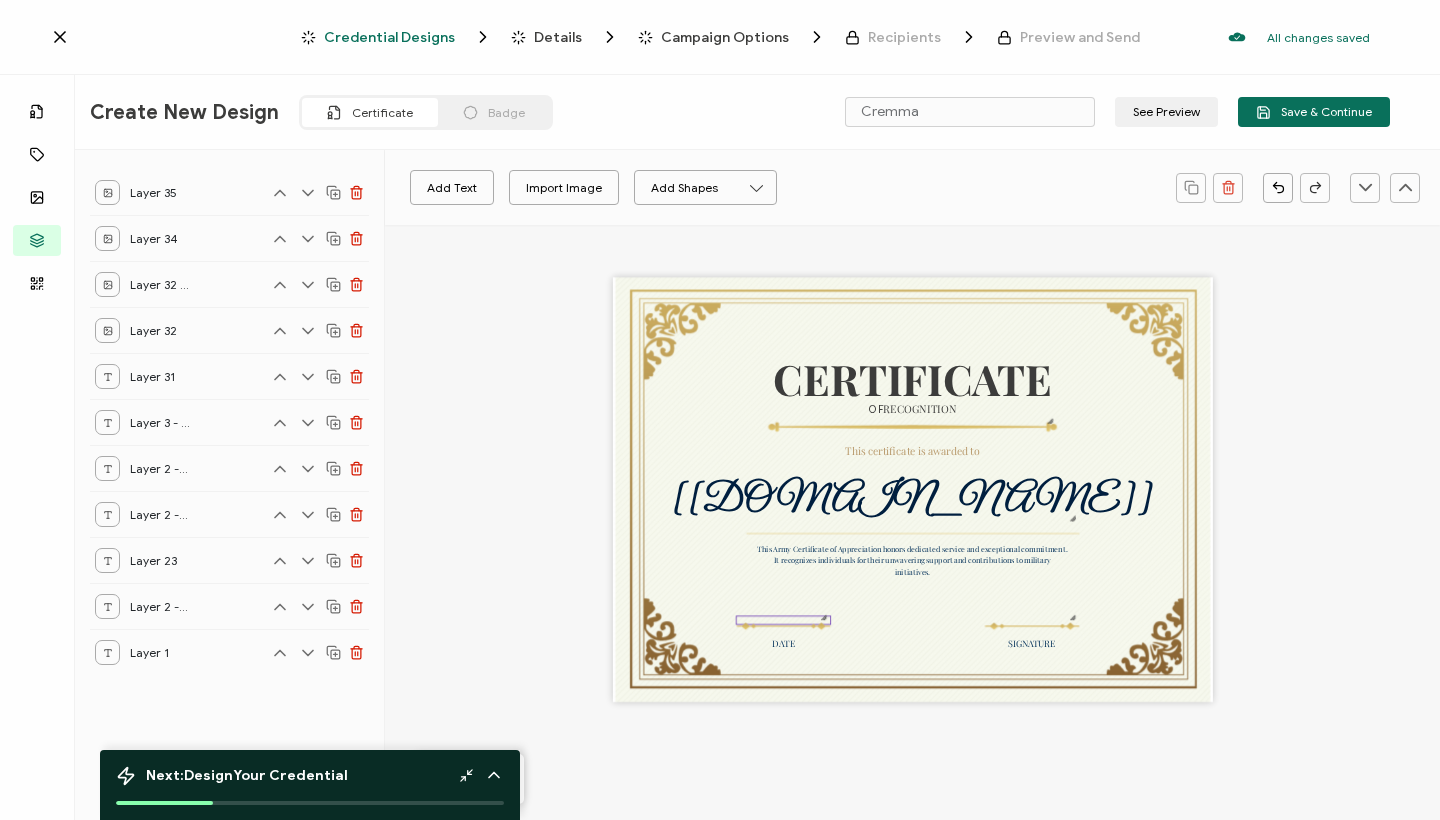 click at bounding box center [784, 620] 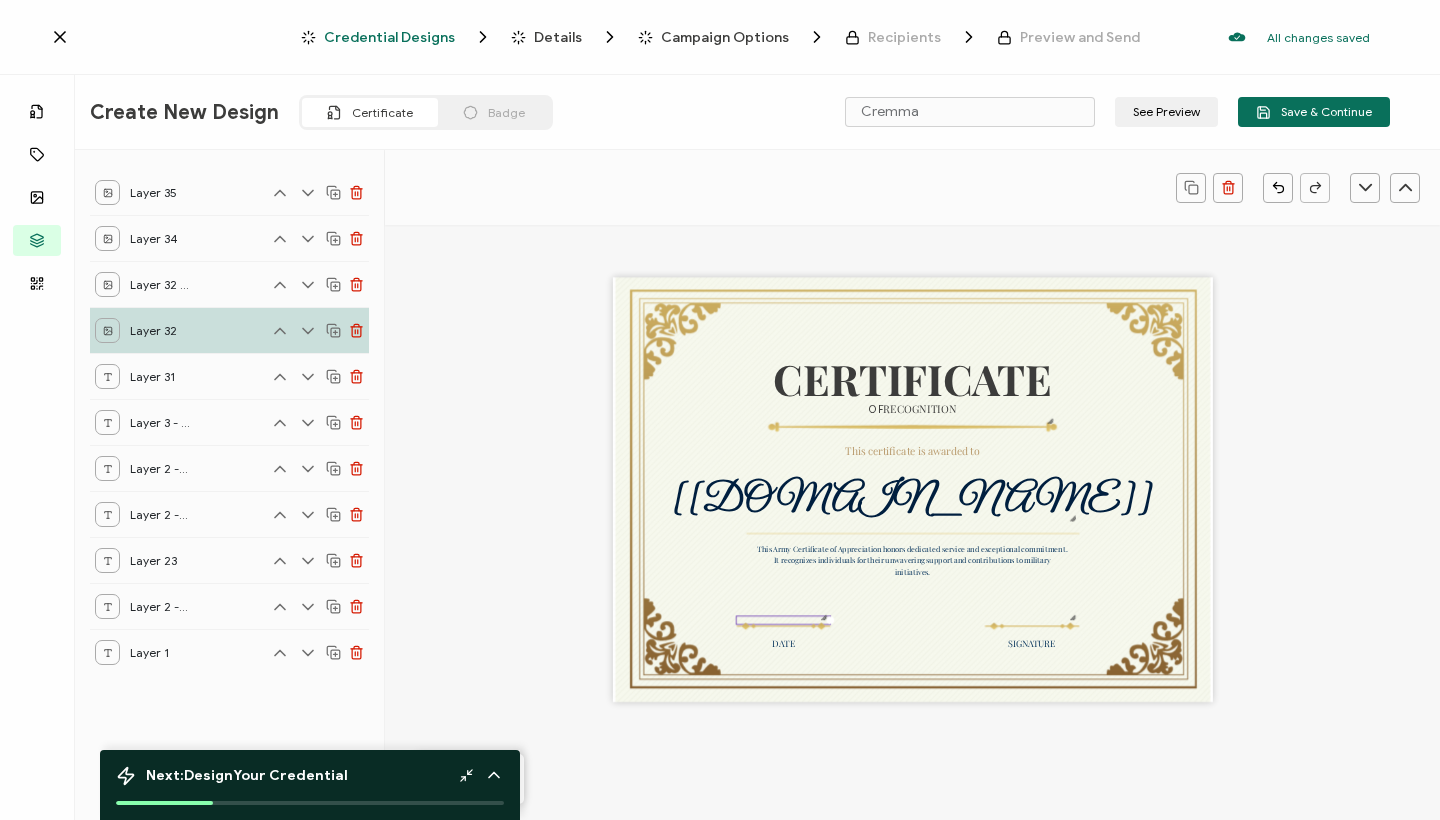 click at bounding box center [784, 620] 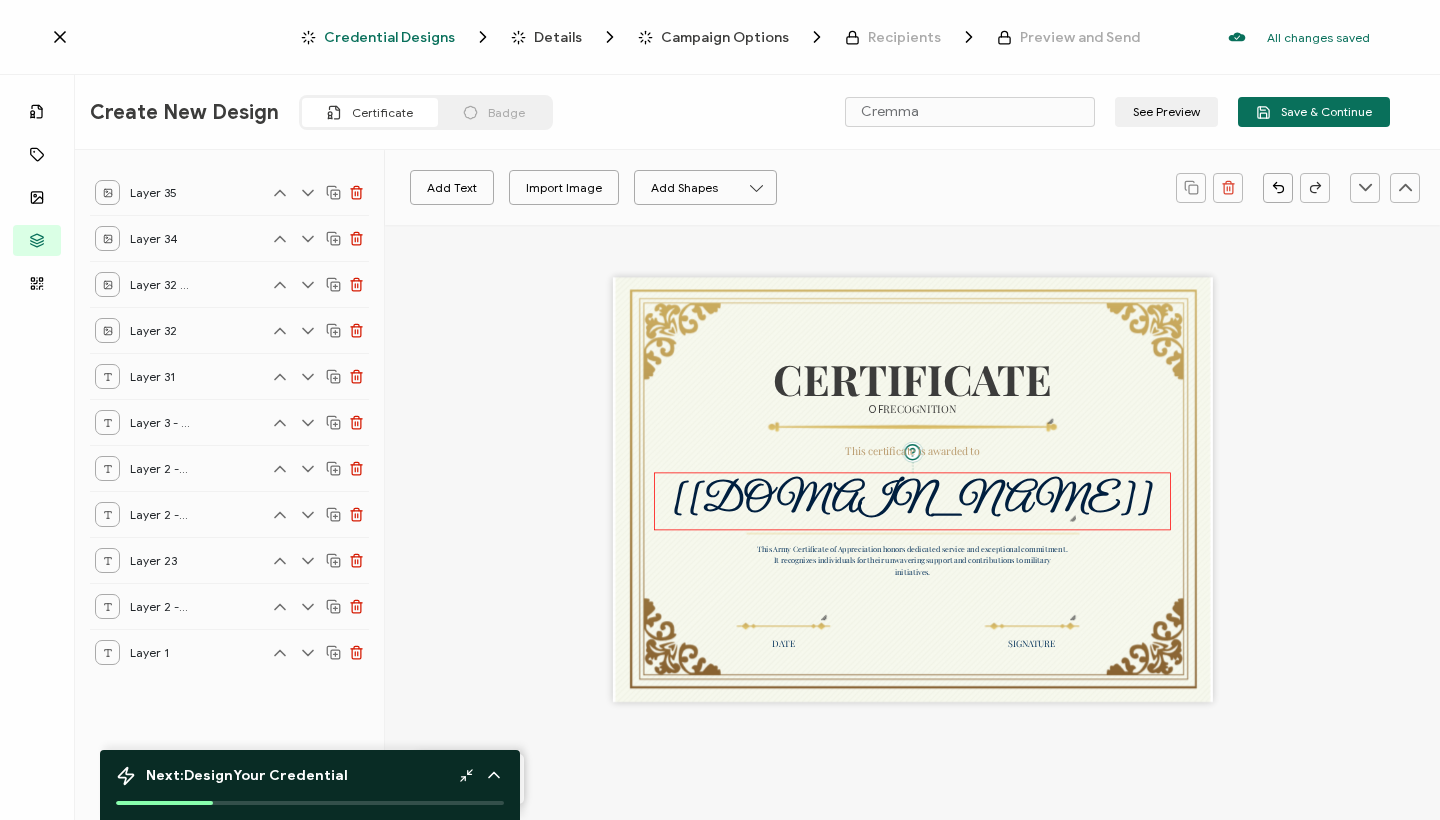 click on "[recipient.name]" at bounding box center (913, 500) 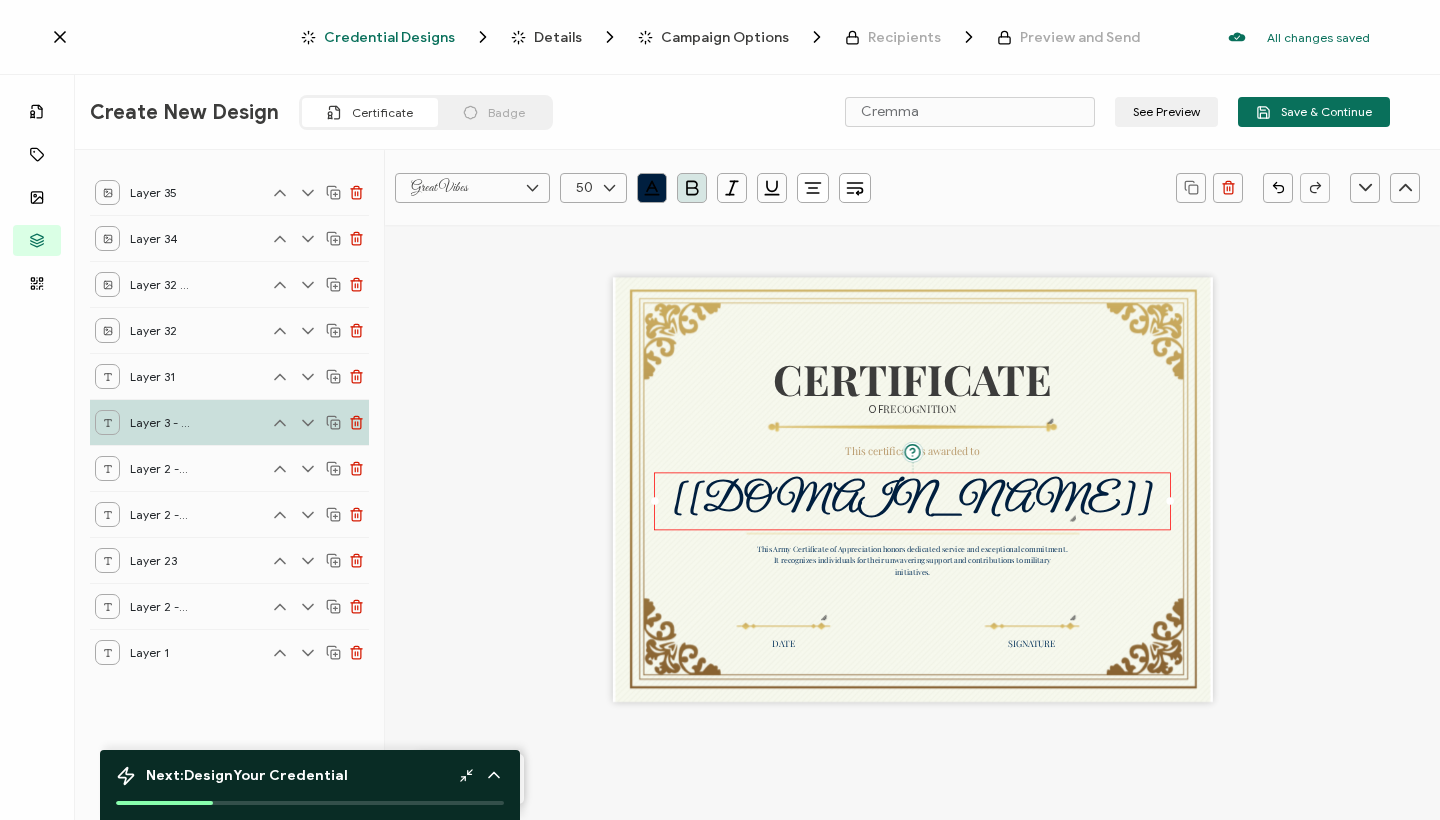 click on "[recipient.name]" at bounding box center [913, 500] 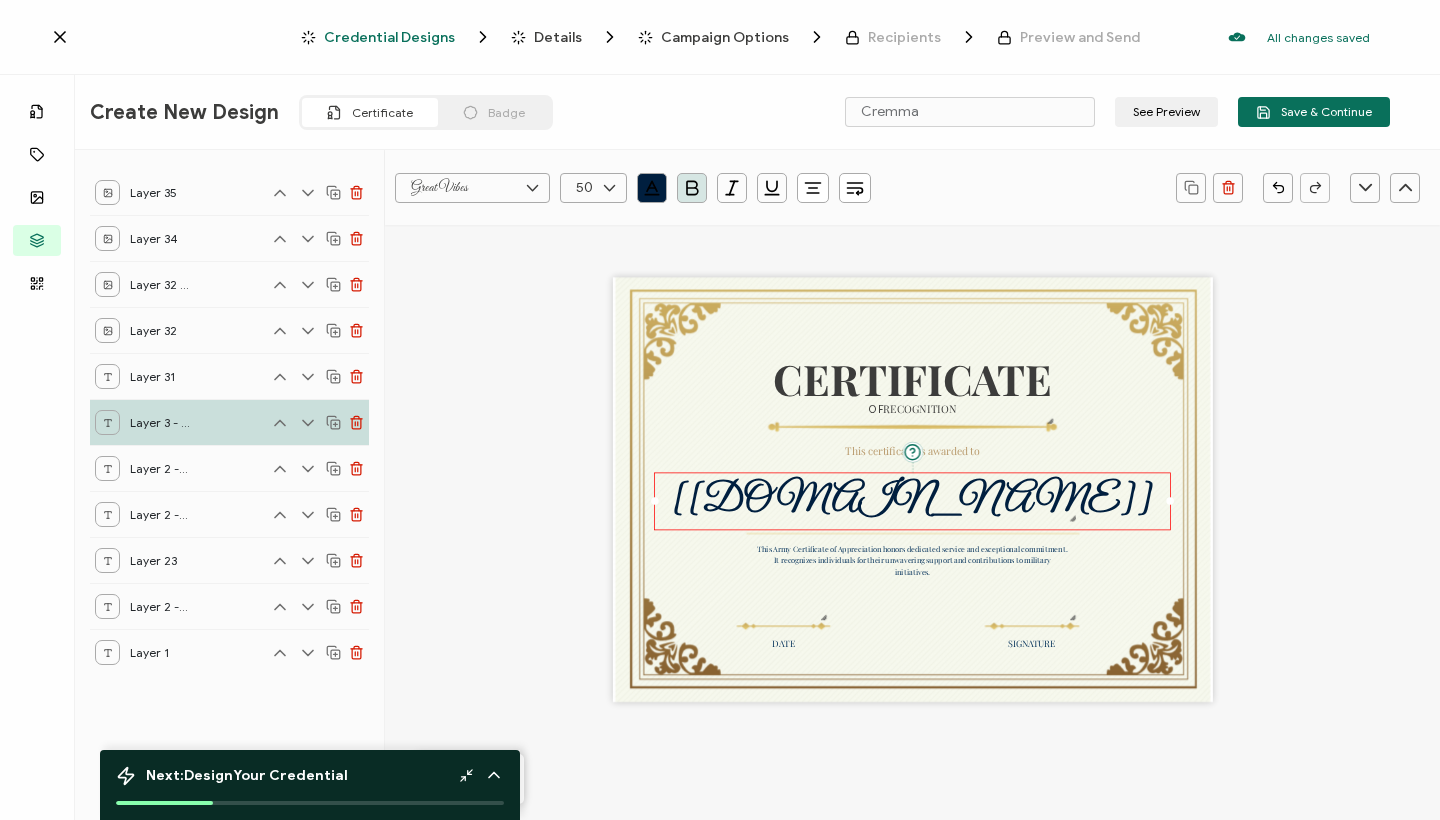 click on "[recipient.name]" at bounding box center [913, 500] 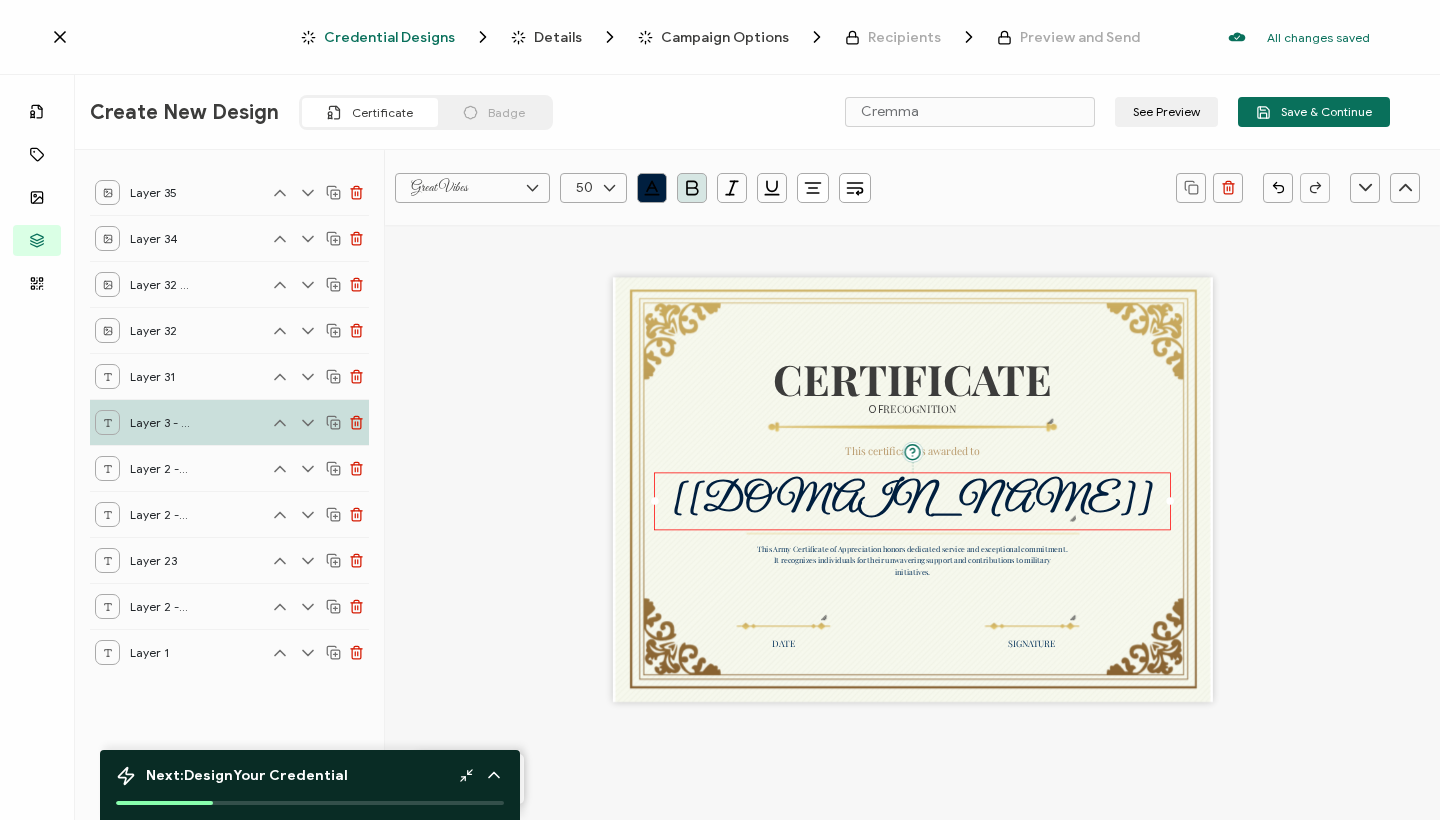 click on "[recipient.name]" at bounding box center [913, 500] 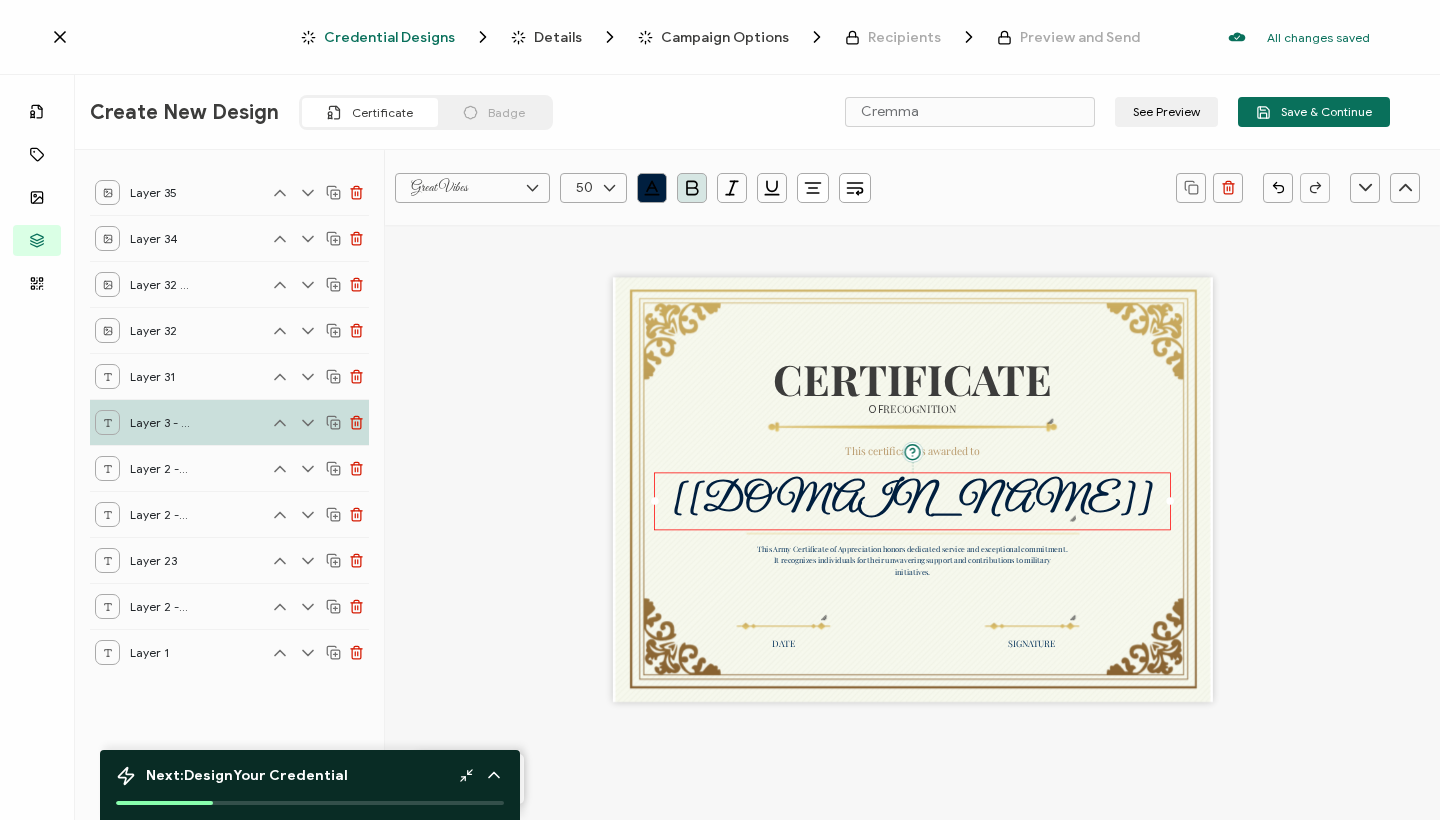 click 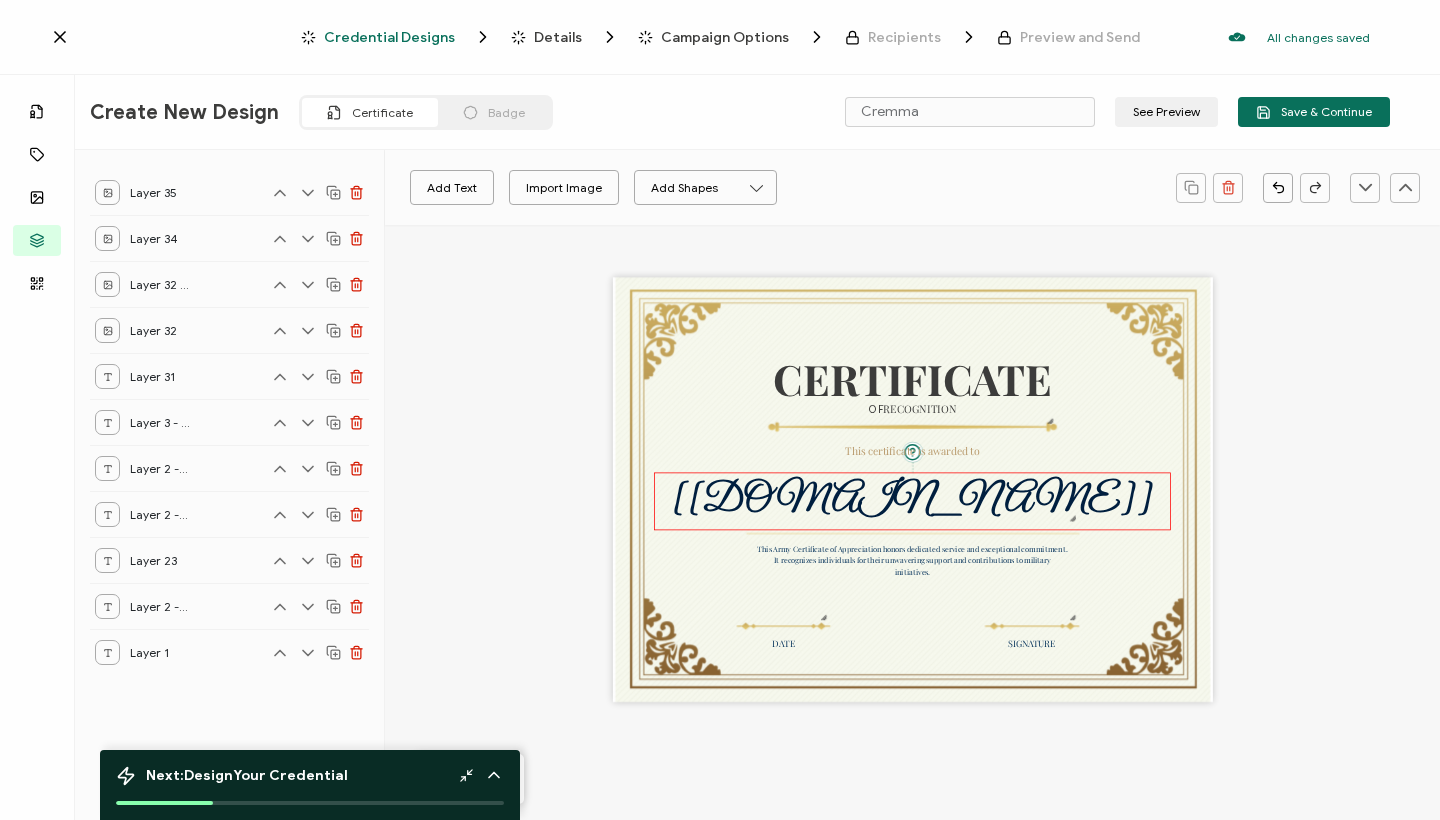 click on "[recipient.name]" at bounding box center [913, 500] 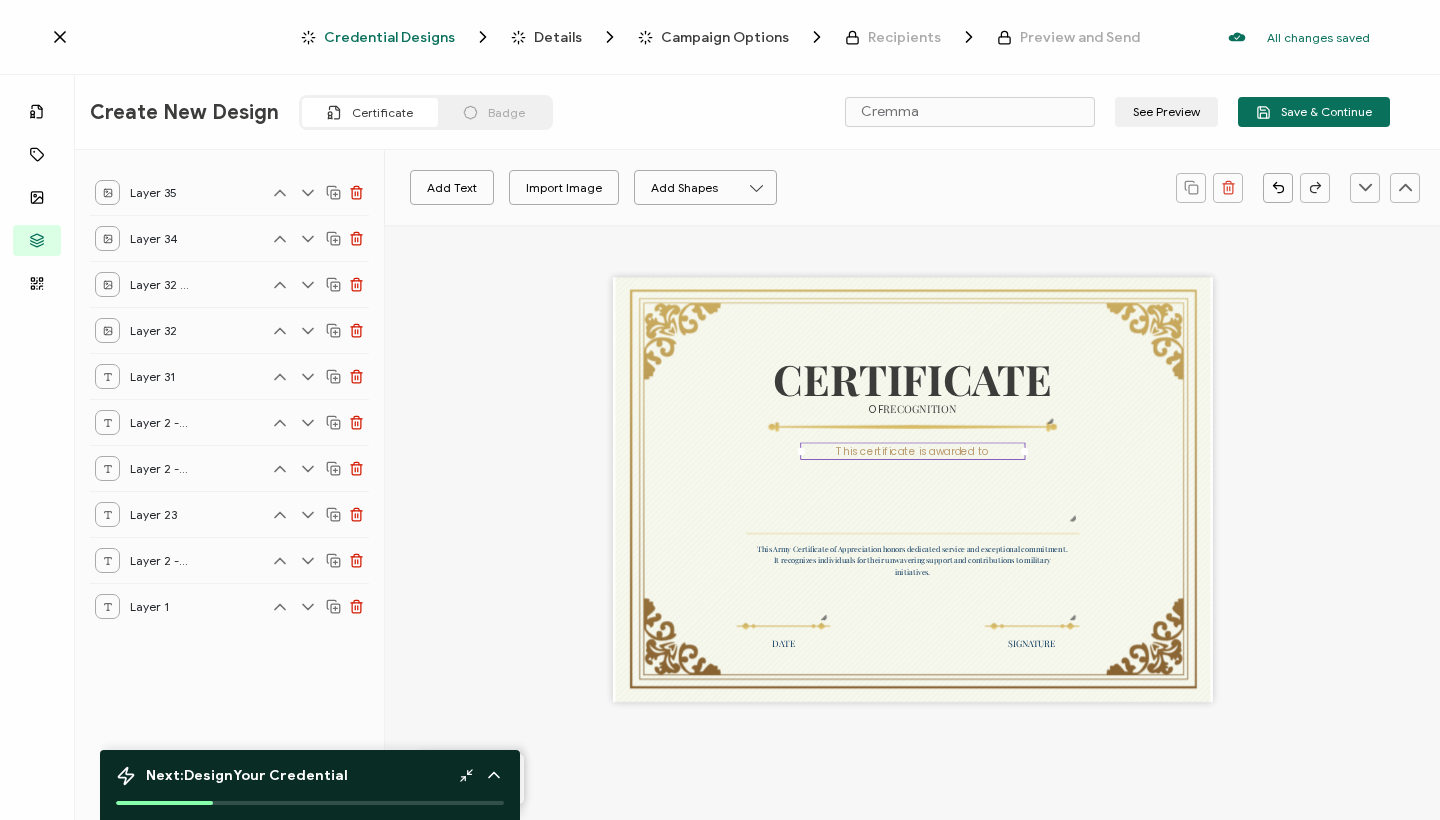 click on "CERTIFICATE
This Army Certificate of Appreciation honors dedicated service and exceptional commitment. It recognizes individuals for their unwavering support and contributions to military initiatives.
OF  RECOGNITION         DATE
SIGNATURE
This certificate is awarded to" at bounding box center (913, 490) 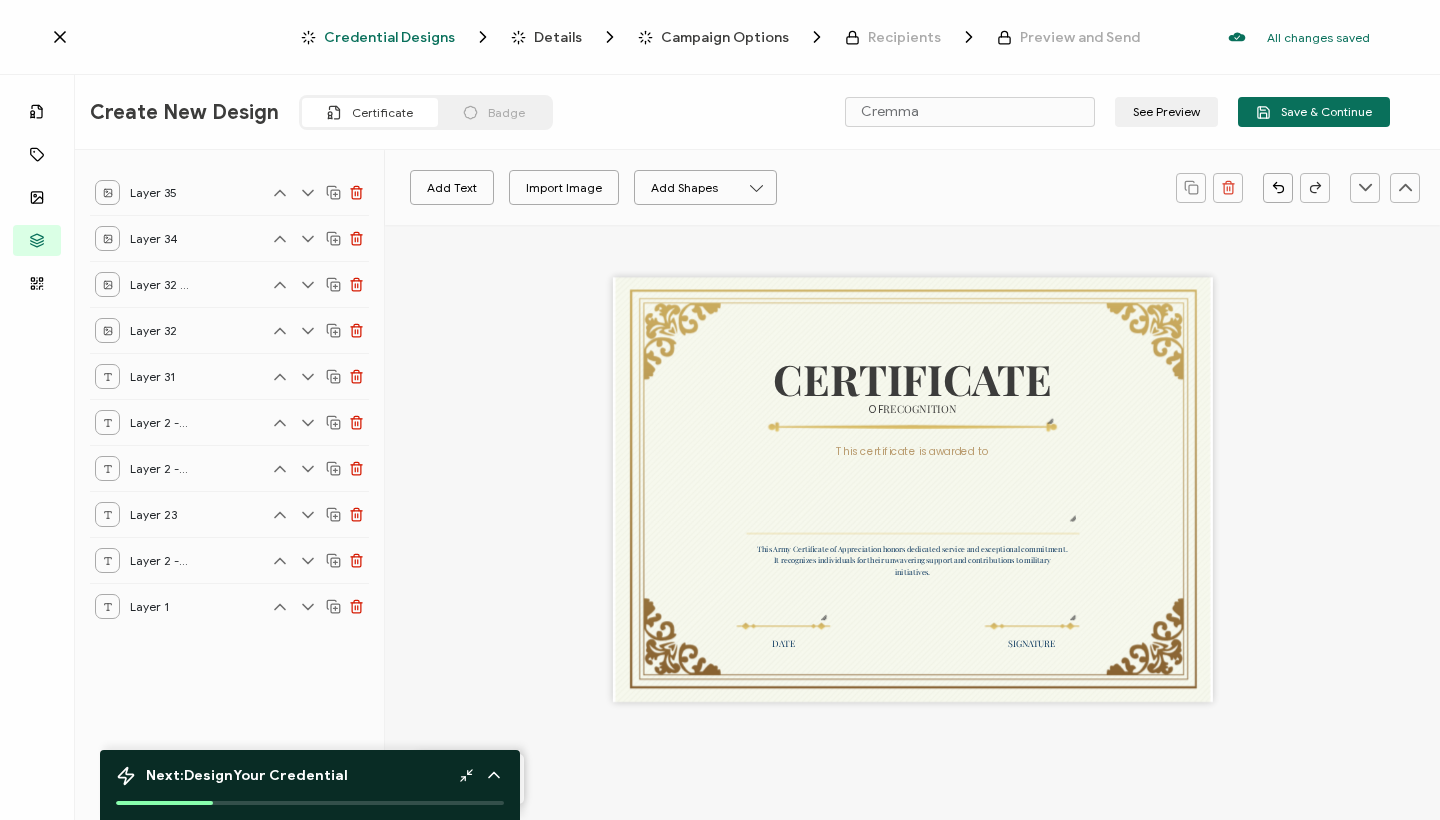 click on "CERTIFICATE
This Army Certificate of Appreciation honors dedicated service and exceptional commitment. It recognizes individuals for their unwavering support and contributions to military initiatives.
OF  RECOGNITION         DATE
SIGNATURE
This certificate is awarded to" at bounding box center [913, 490] 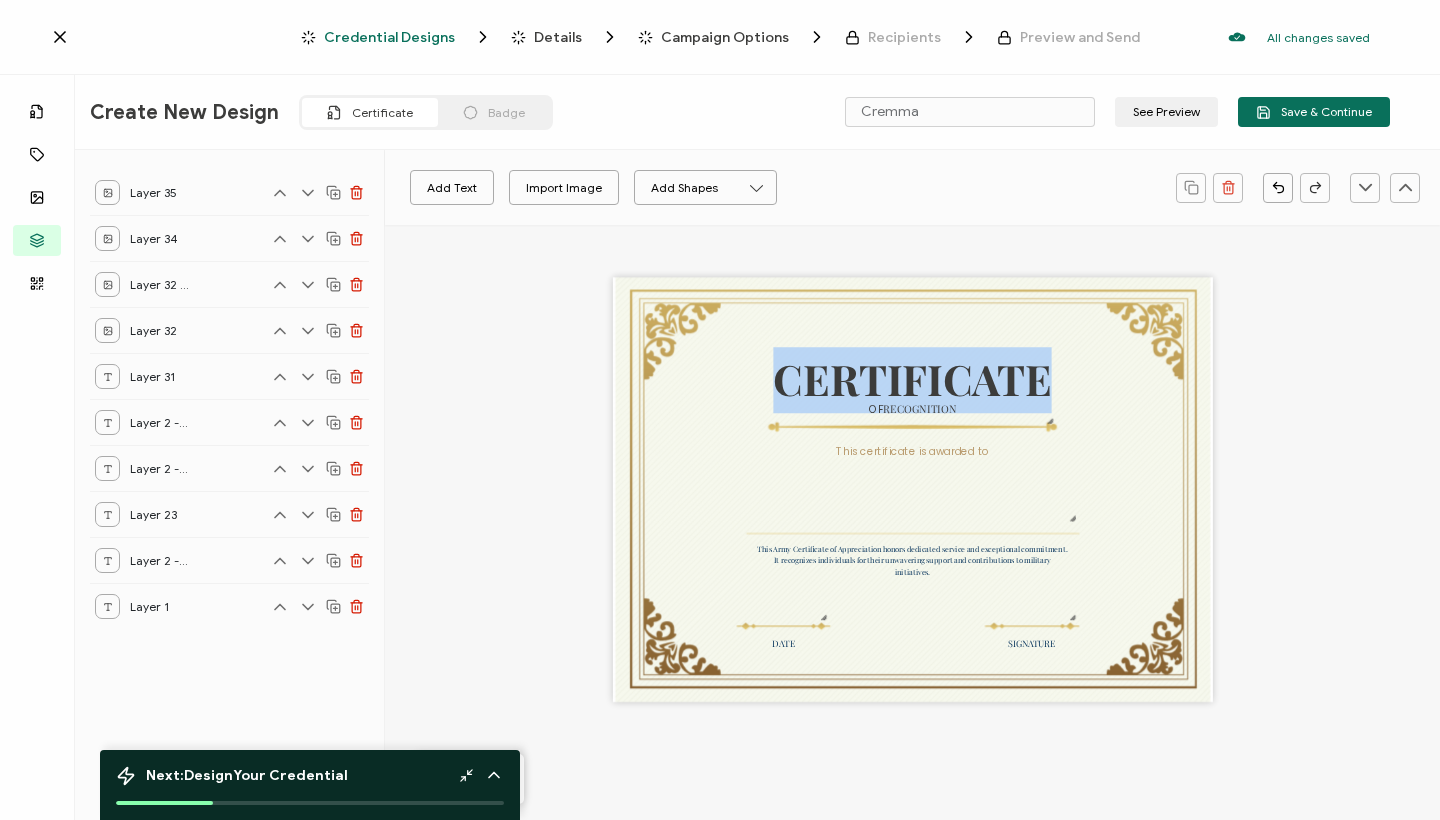 click on "CERTIFICATE
This Army Certificate of Appreciation honors dedicated service and exceptional commitment. It recognizes individuals for their unwavering support and contributions to military initiatives.
OF  RECOGNITION         DATE
SIGNATURE
This certificate is awarded to" at bounding box center (913, 490) 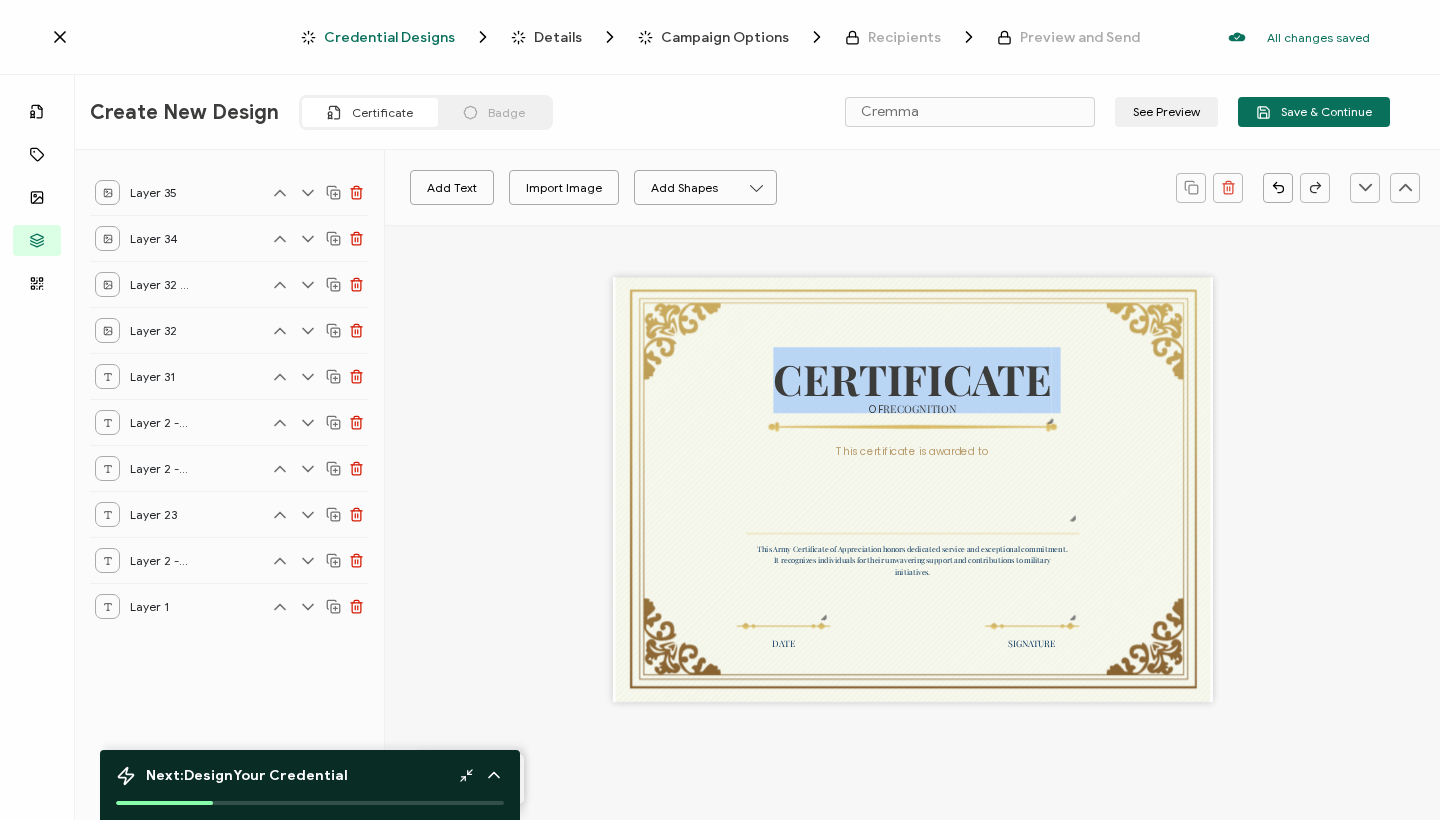 click on "CERTIFICATE
This Army Certificate of Appreciation honors dedicated service and exceptional commitment. It recognizes individuals for their unwavering support and contributions to military initiatives.
OF  RECOGNITION         DATE
SIGNATURE
This certificate is awarded to" at bounding box center [913, 490] 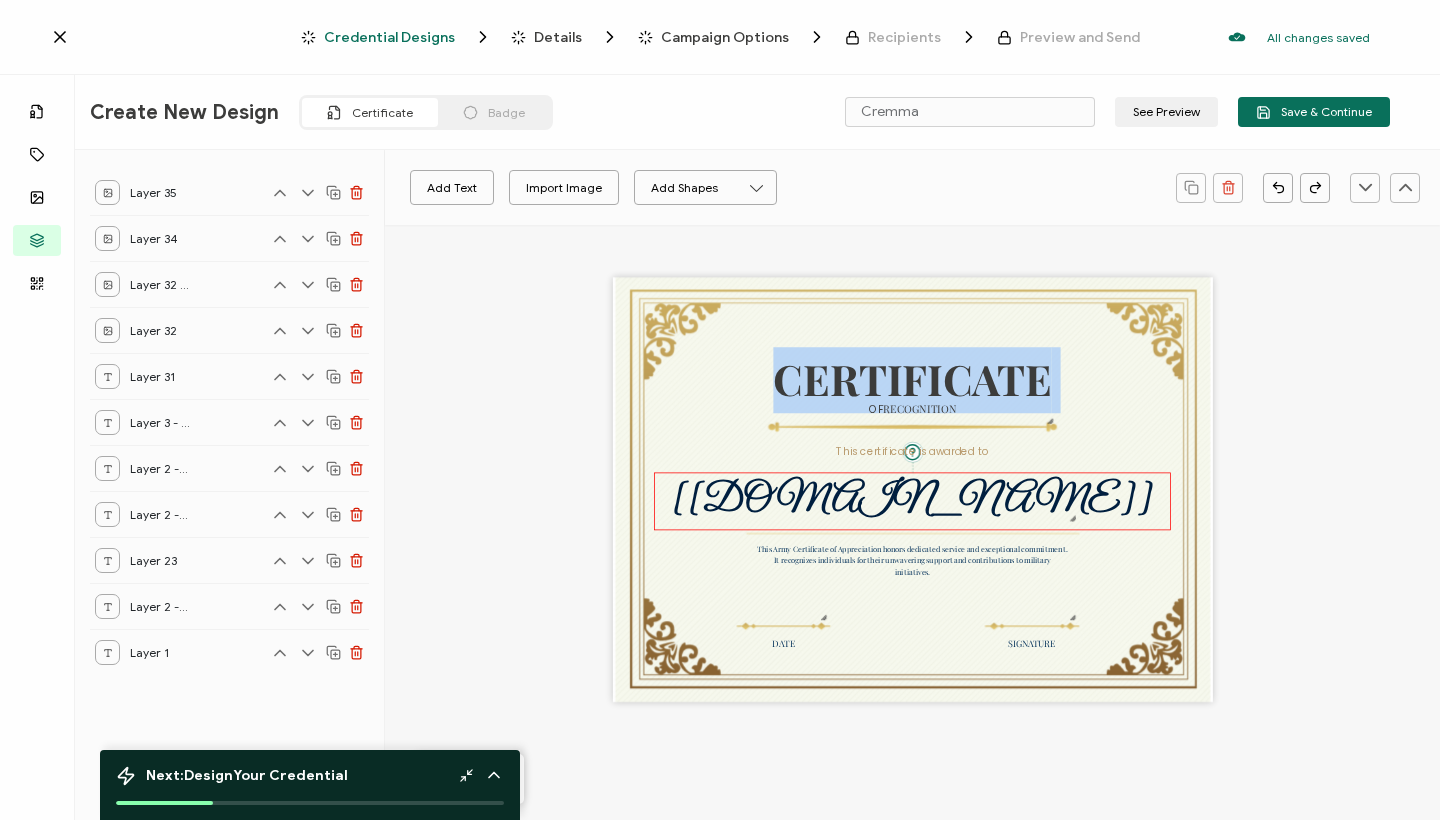 click on "[recipient.name]" at bounding box center (913, 500) 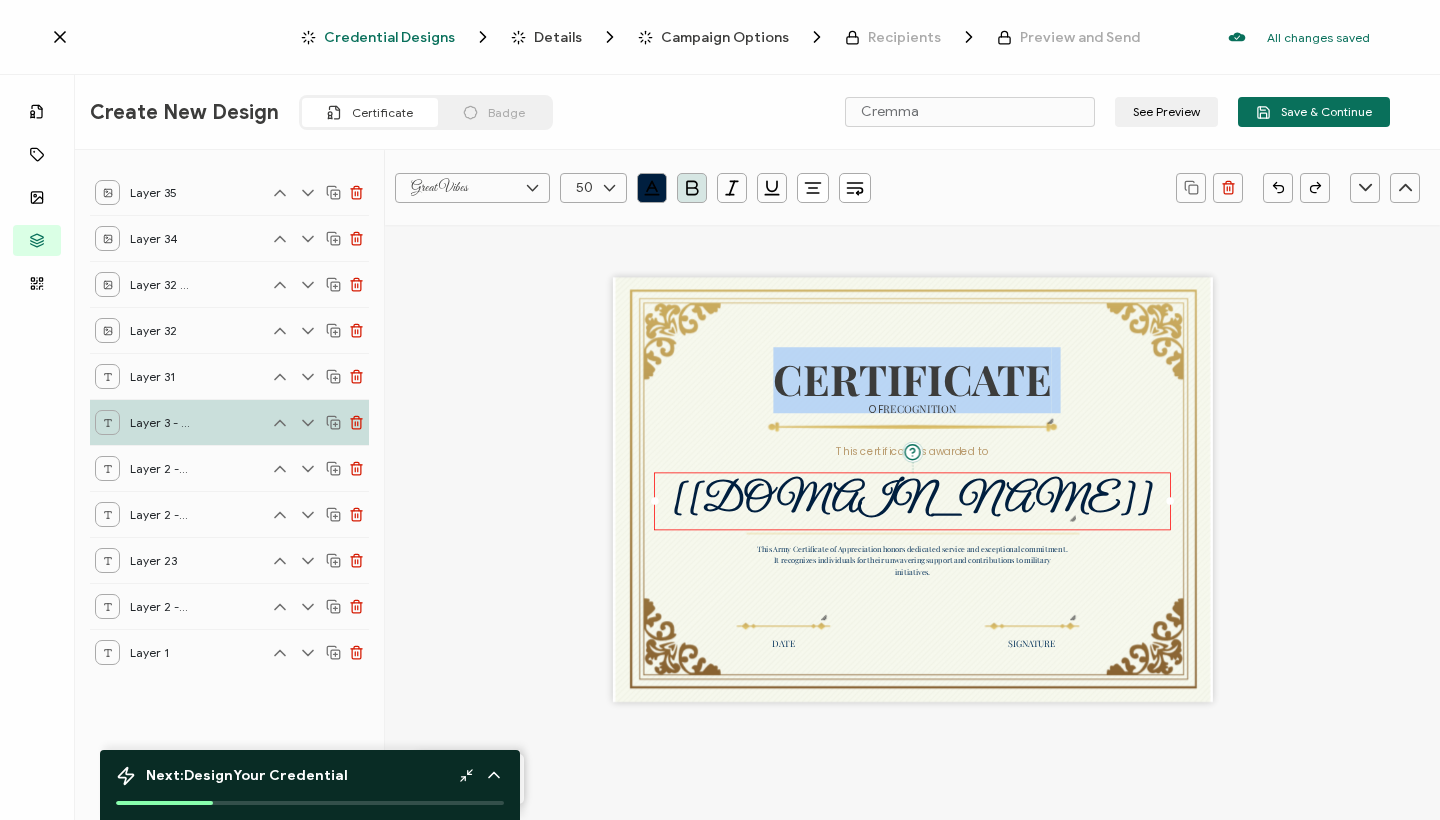 click on "[recipient.name]" at bounding box center [913, 500] 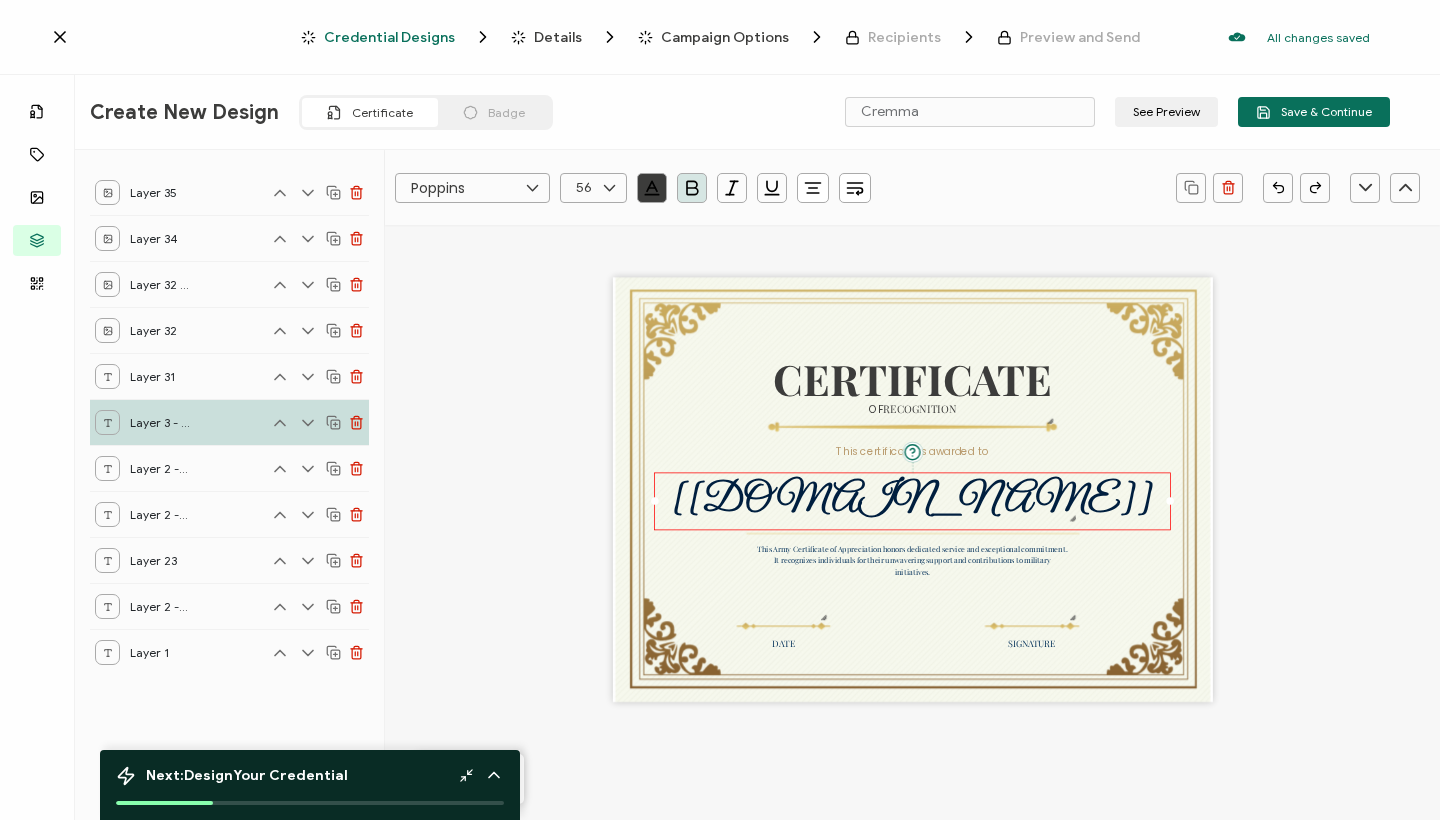 click on "[recipient.name]" at bounding box center (913, 500) 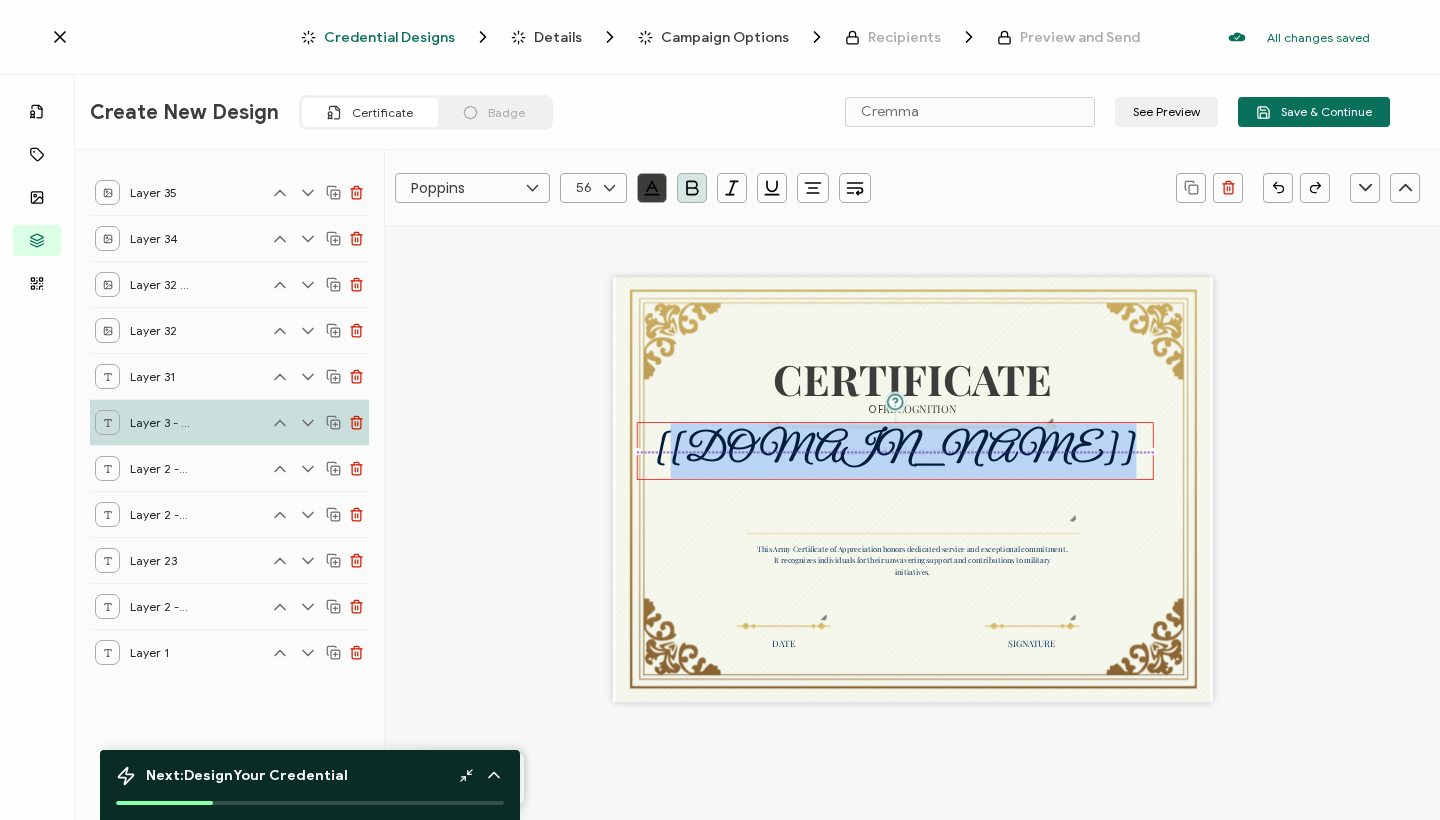 click on "[recipient.name]" at bounding box center (896, 451) 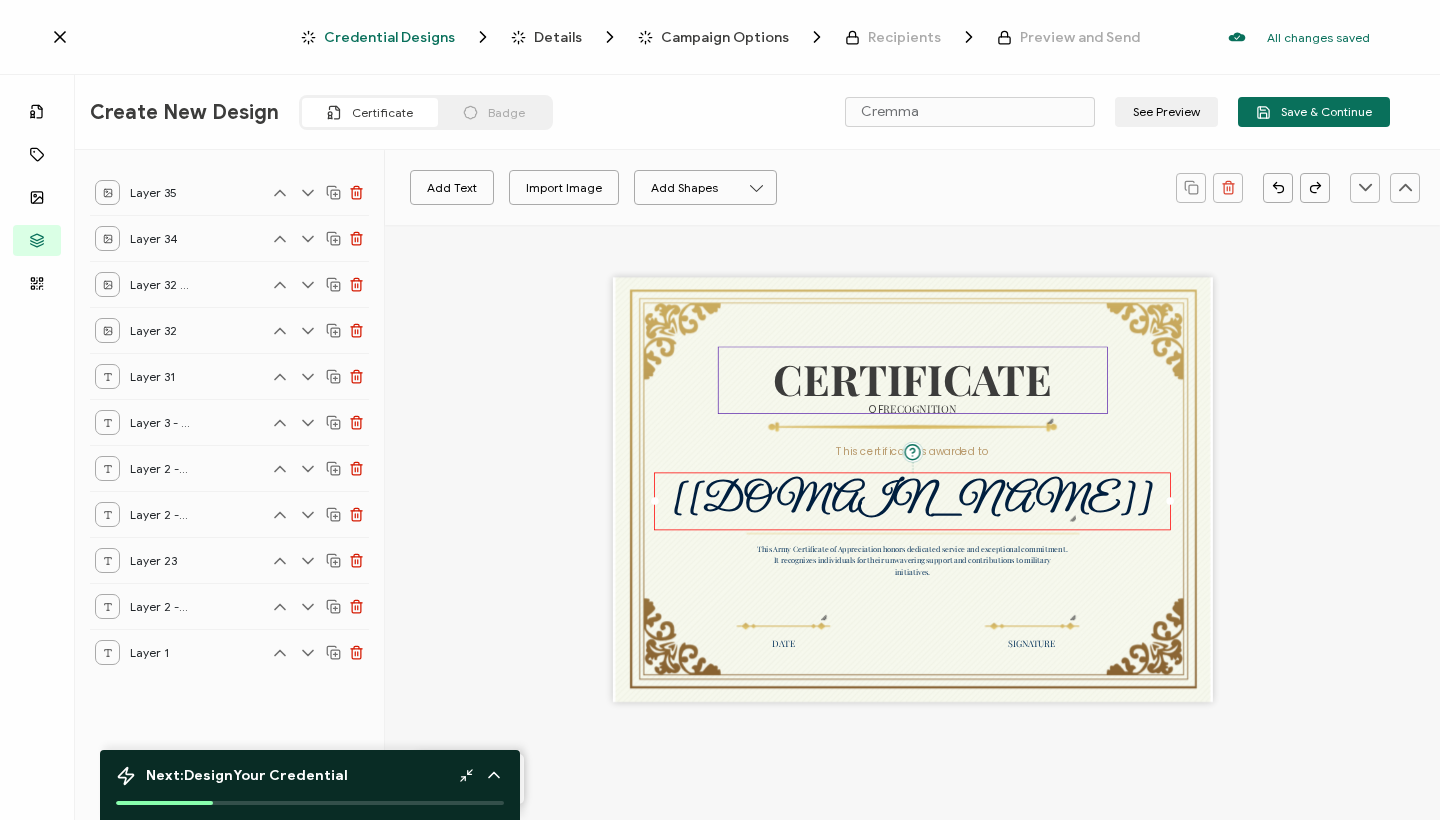 click on "CERTIFICATE" at bounding box center [912, 378] 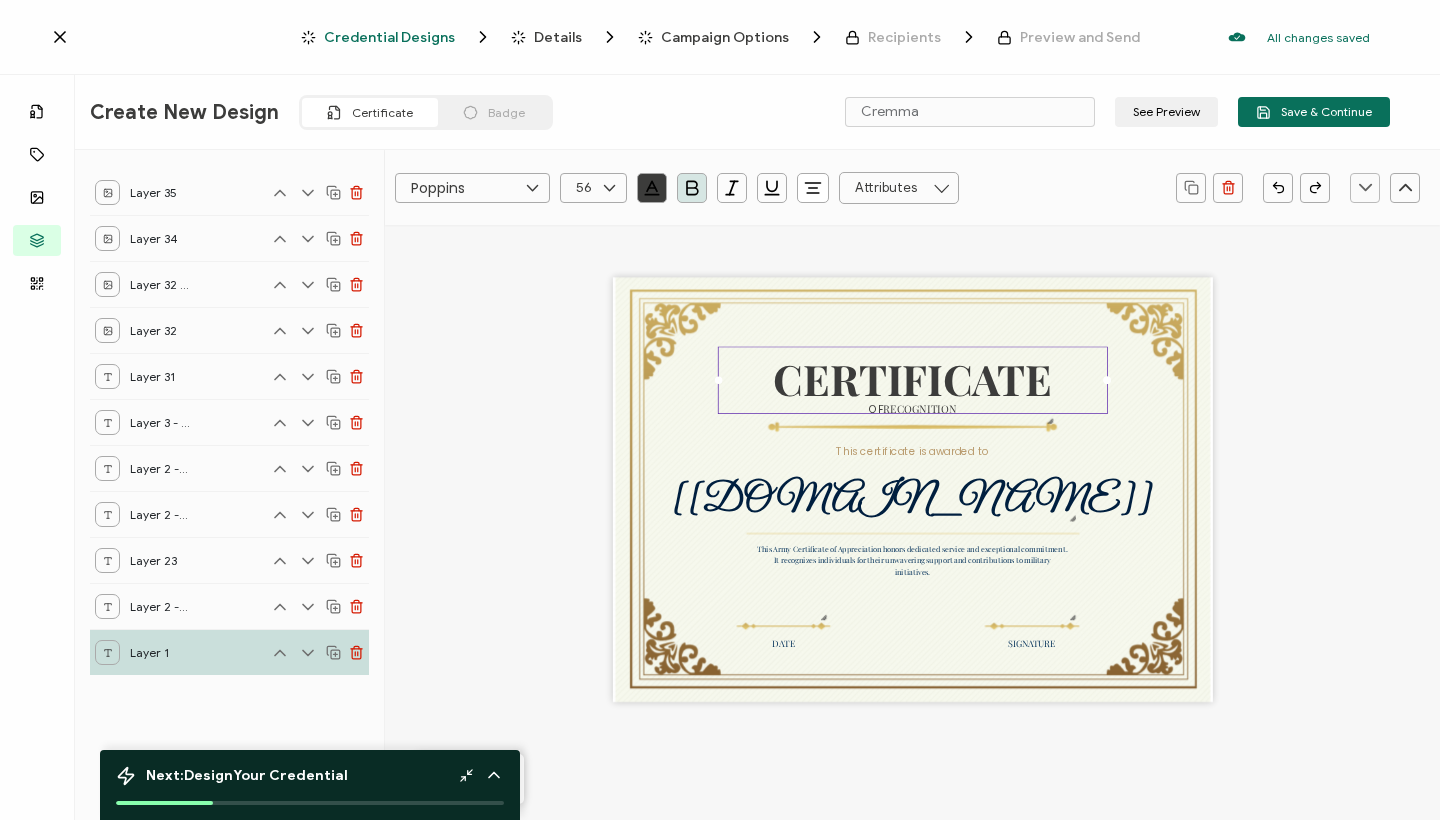 click on "CERTIFICATE" at bounding box center (912, 378) 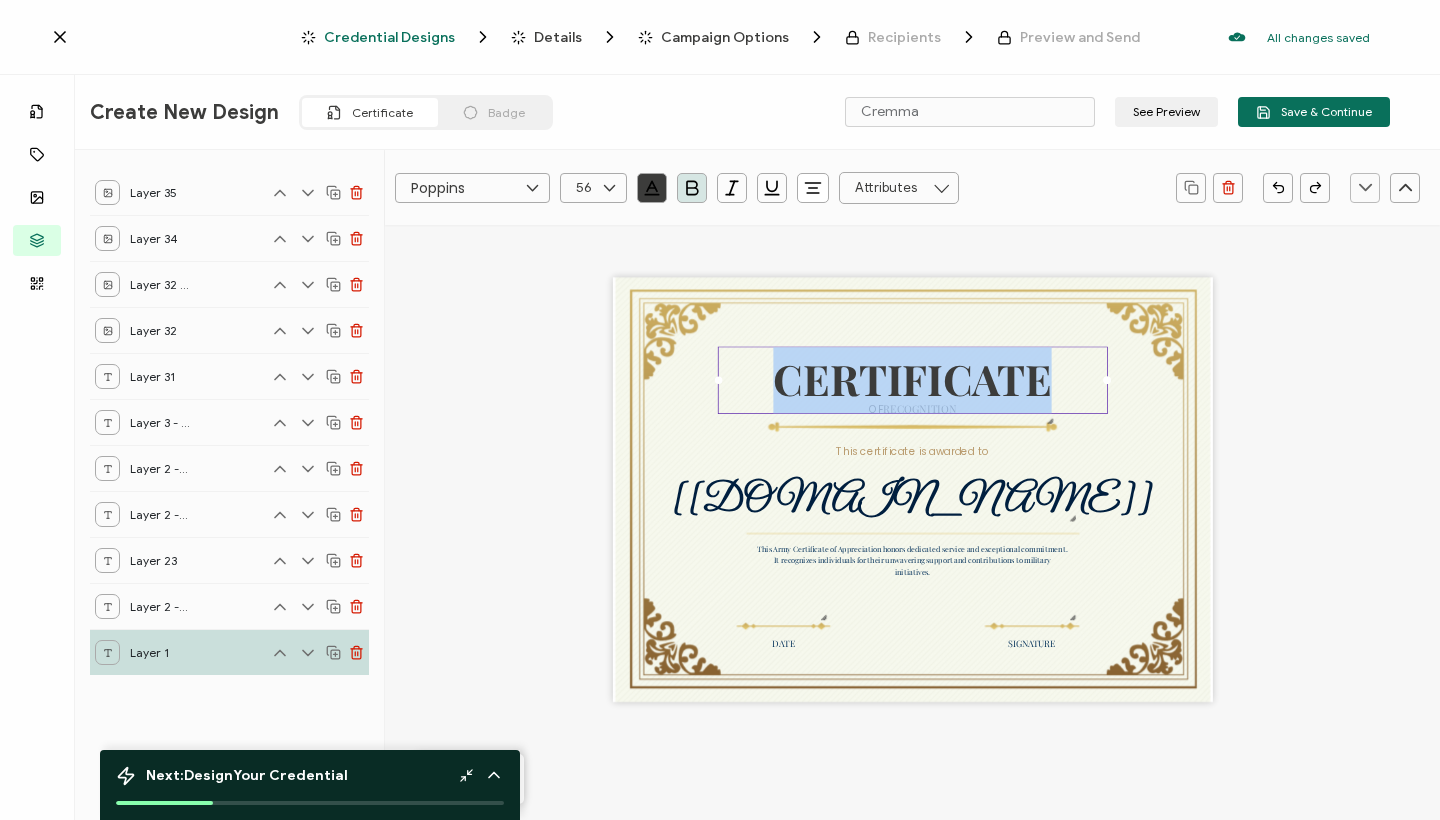 click on "CERTIFICATE" at bounding box center (912, 378) 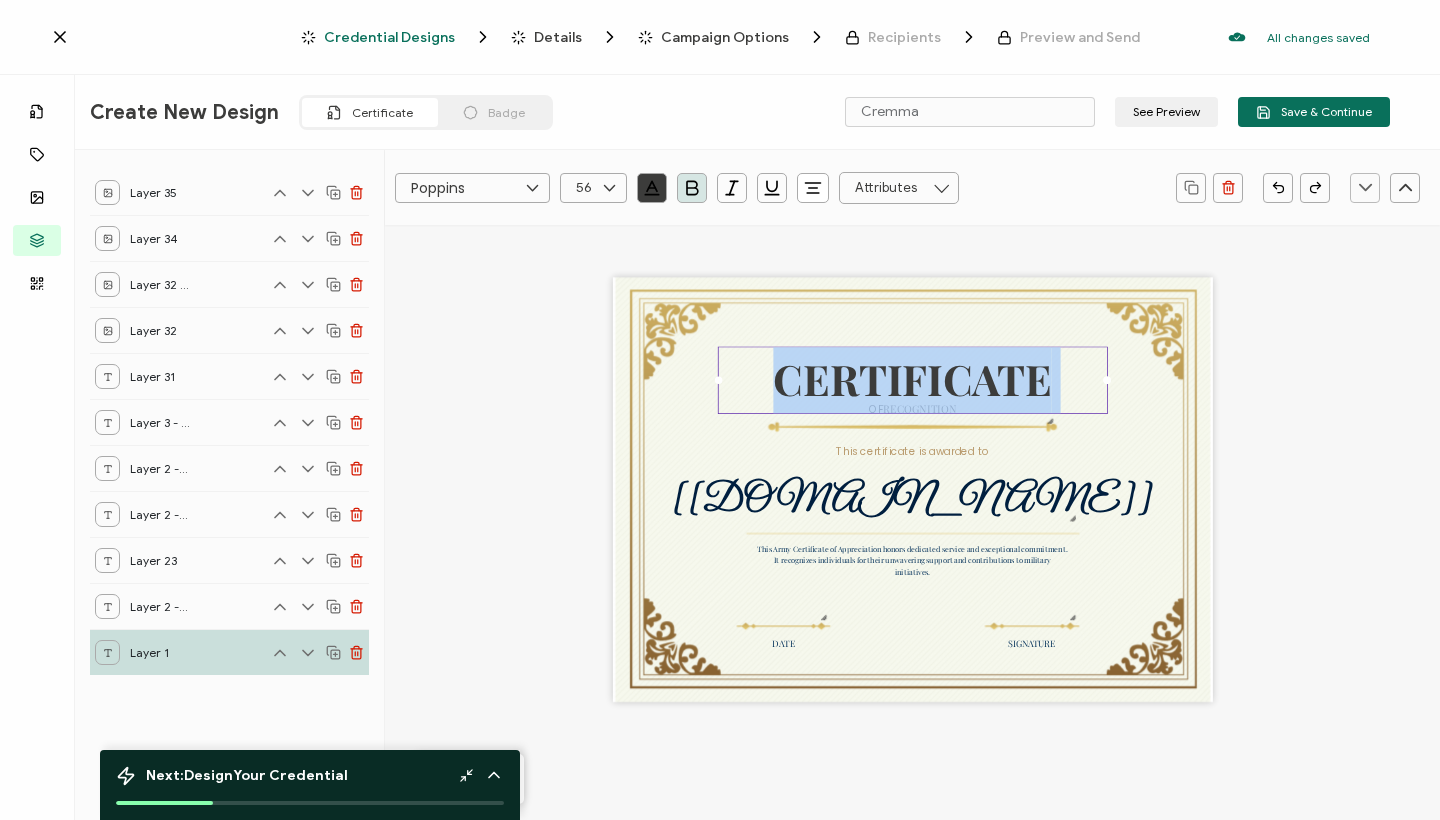 click on "CERTIFICATE" at bounding box center (912, 378) 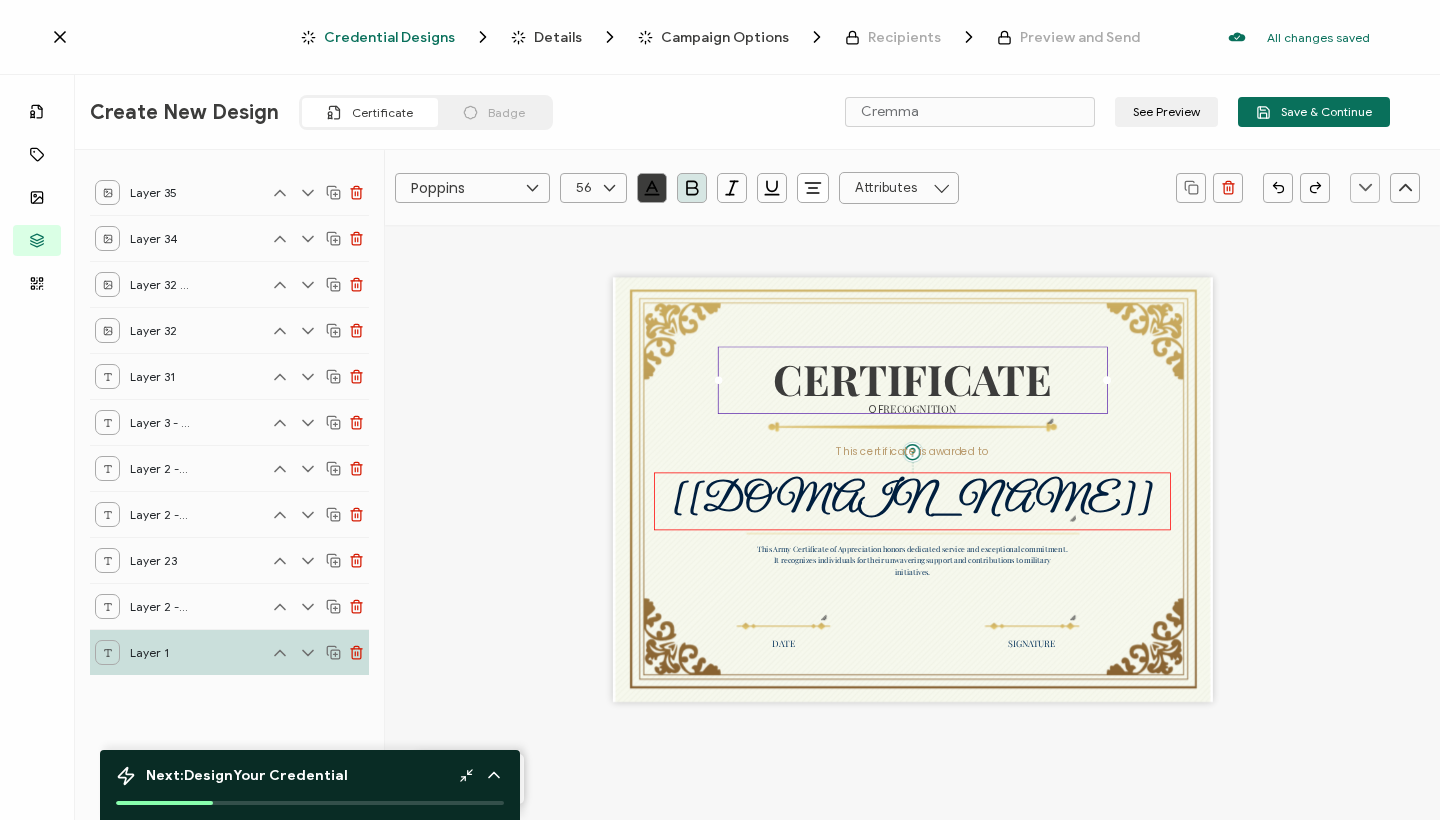 click on "recipient.name" at bounding box center [912, 500] 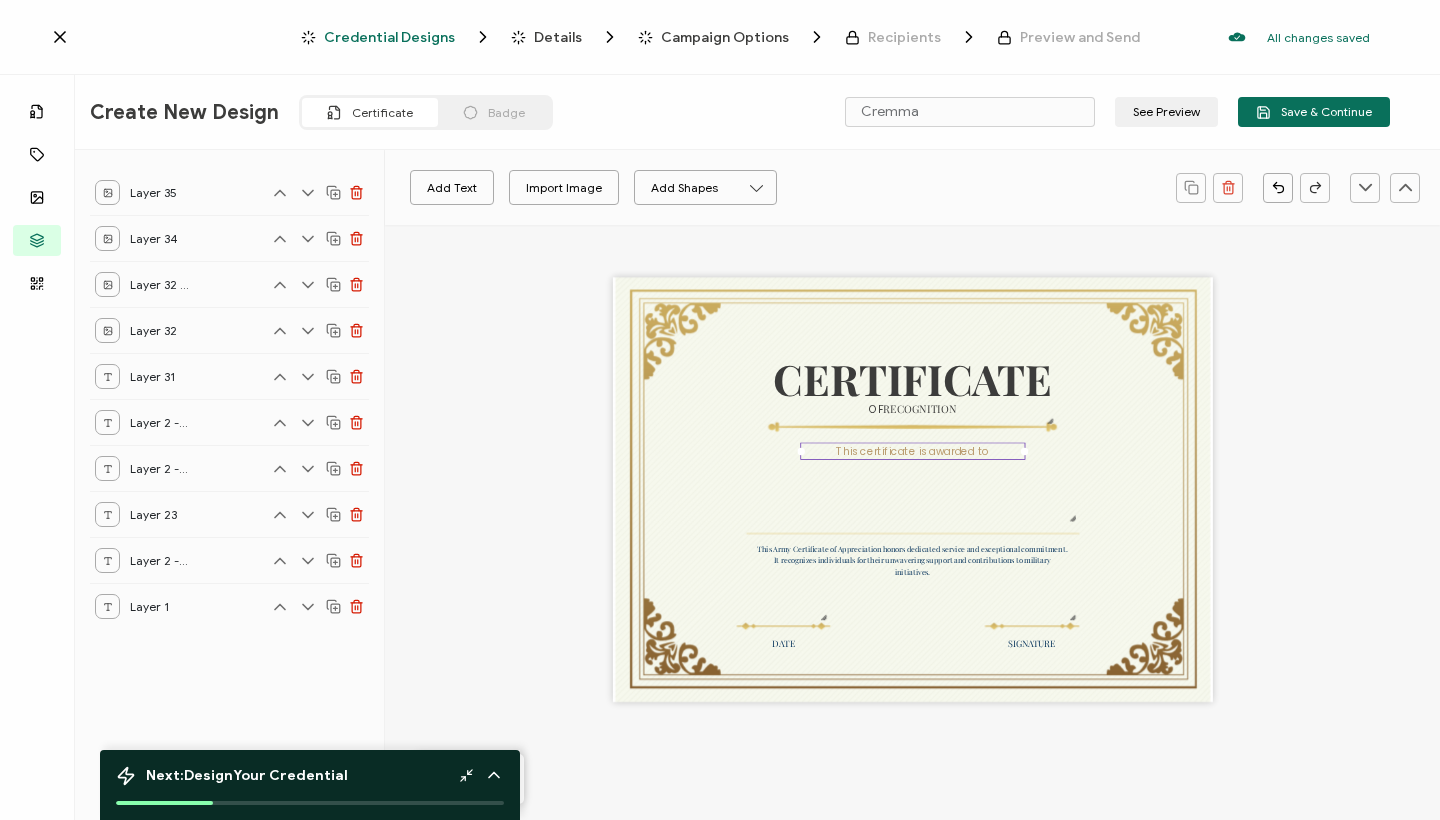 click on "CERTIFICATE
This Army Certificate of Appreciation honors dedicated service and exceptional commitment. It recognizes individuals for their unwavering support and contributions to military initiatives.
OF  RECOGNITION         DATE
SIGNATURE
This certificate is awarded to" at bounding box center [913, 490] 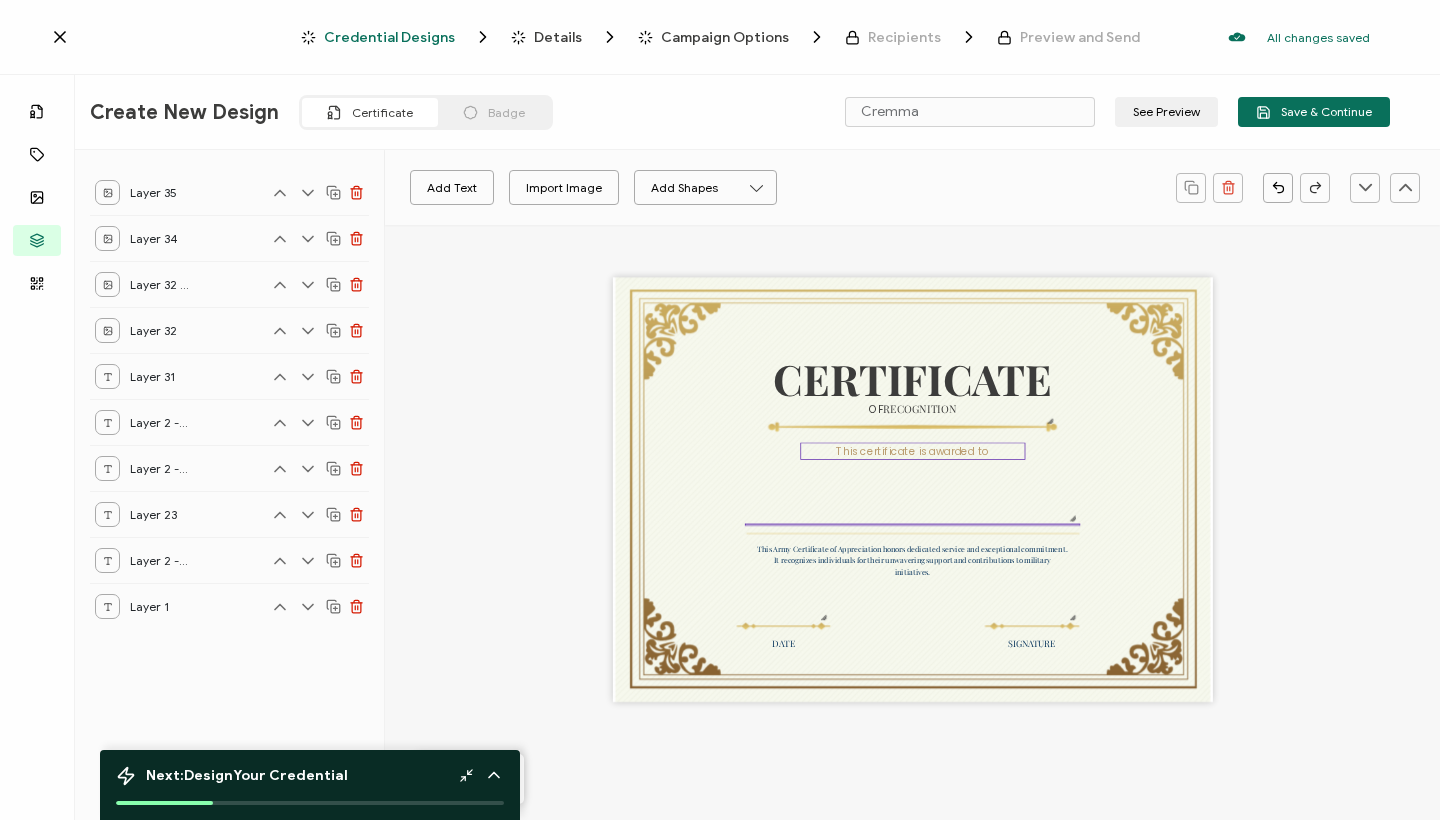 click at bounding box center [913, 525] 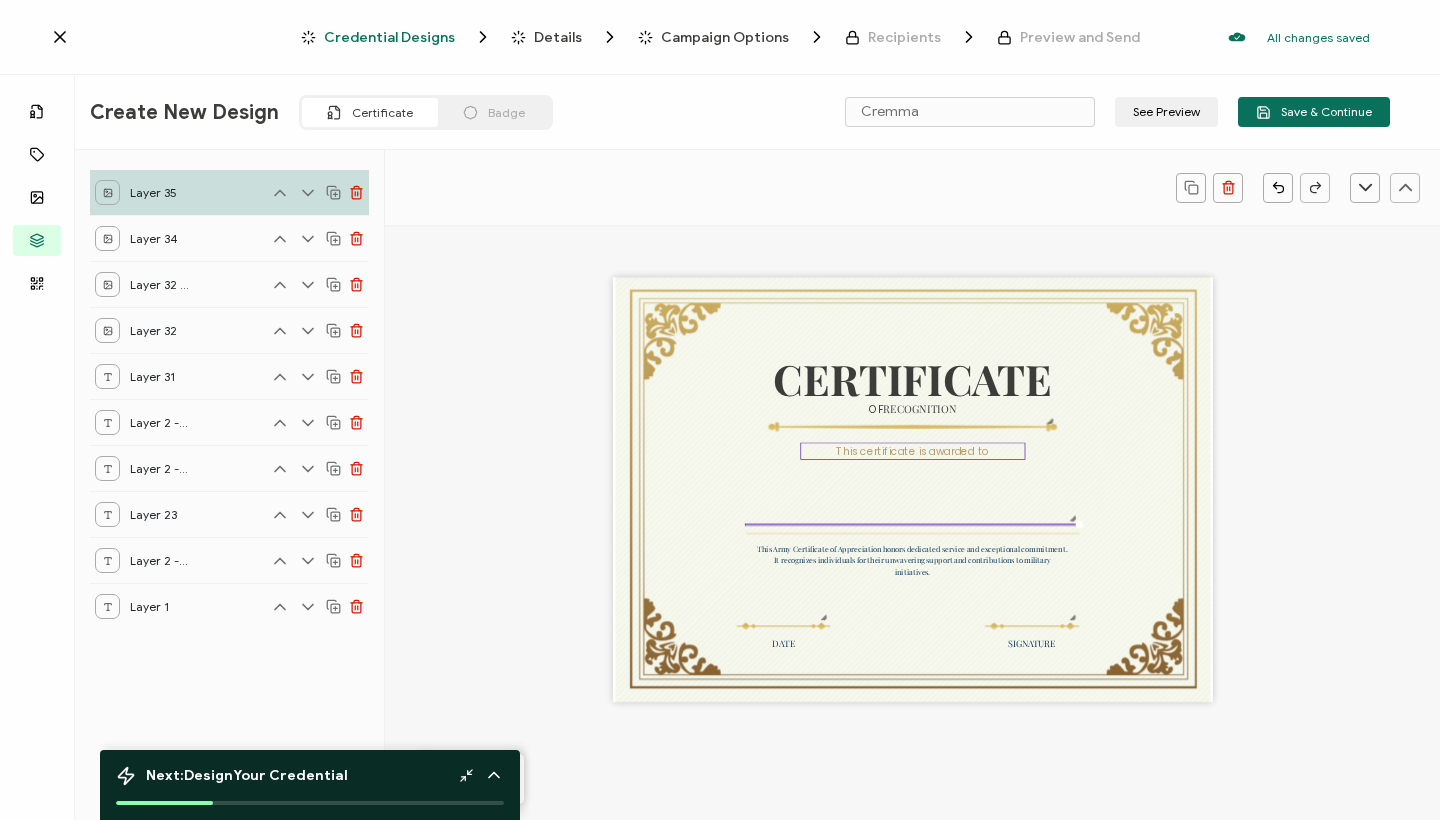 click on "CERTIFICATE
This Army Certificate of Appreciation honors dedicated service and exceptional commitment. It recognizes individuals for their unwavering support and contributions to military initiatives.
OF  RECOGNITION         DATE
SIGNATURE
This certificate is awarded to" at bounding box center [913, 490] 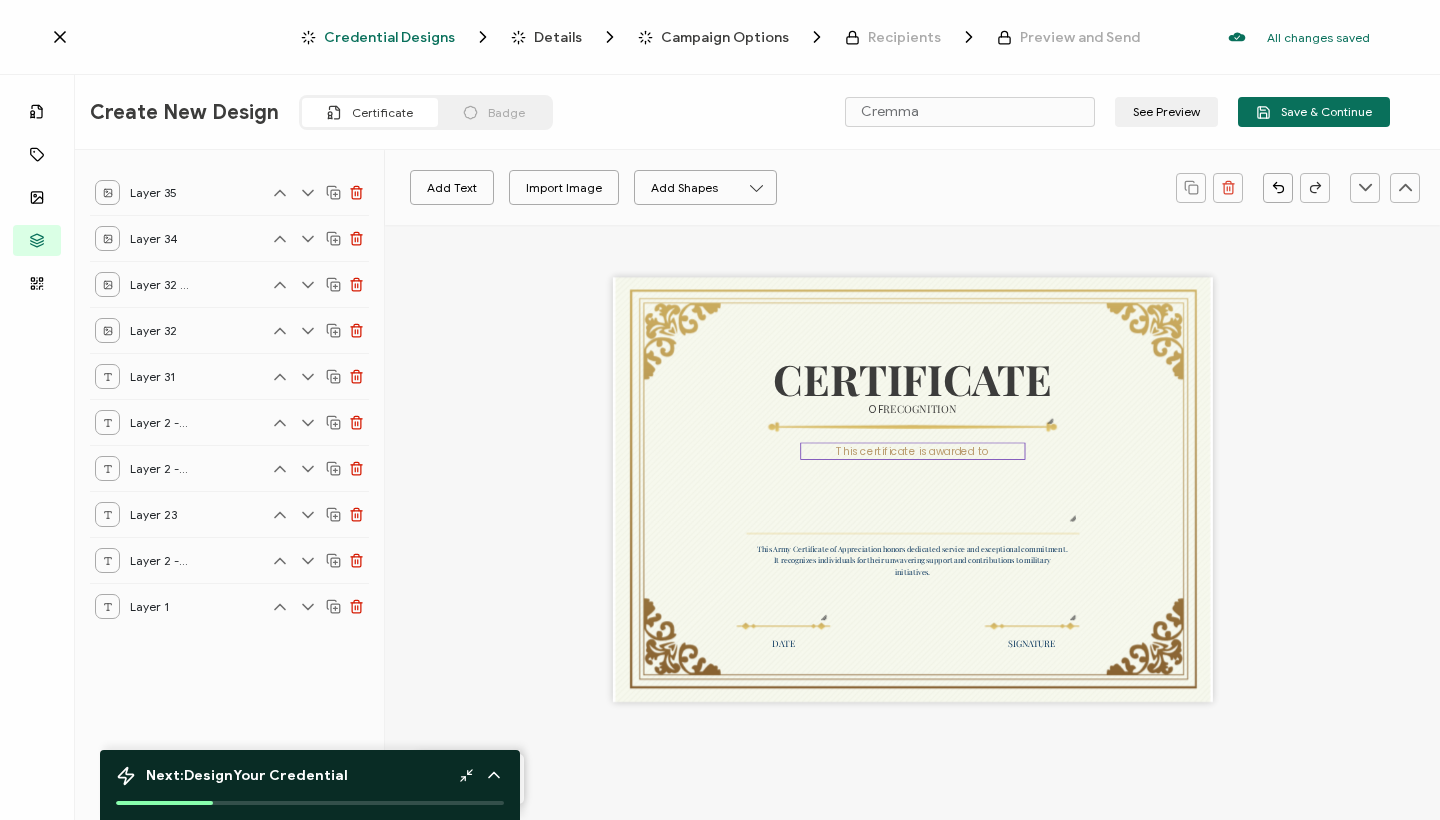 click on "CERTIFICATE
This Army Certificate of Appreciation honors dedicated service and exceptional commitment. It recognizes individuals for their unwavering support and contributions to military initiatives.
OF  RECOGNITION         DATE
SIGNATURE
This certificate is awarded to" at bounding box center [913, 490] 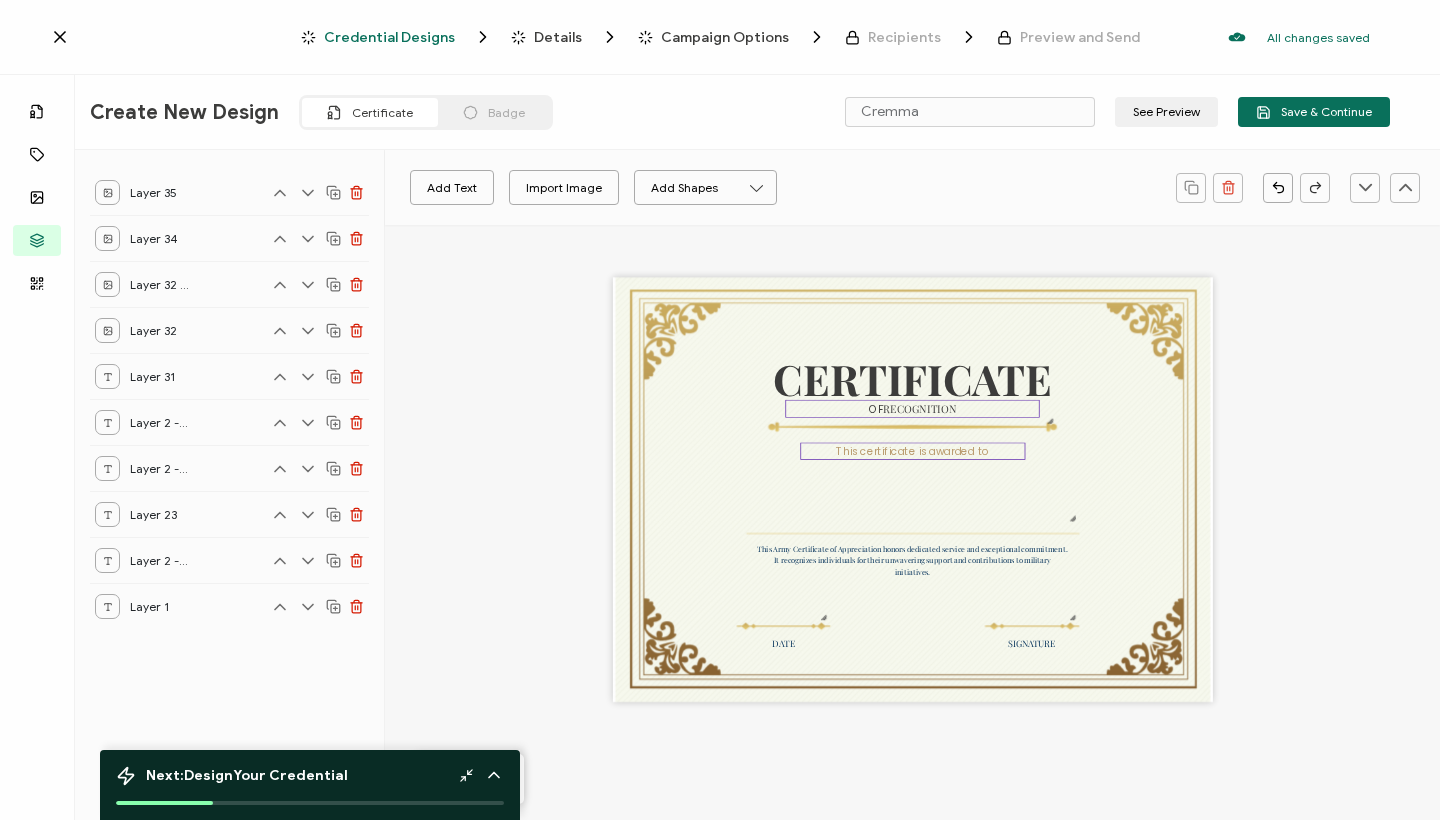 click on "RECOGNITION" at bounding box center (919, 408) 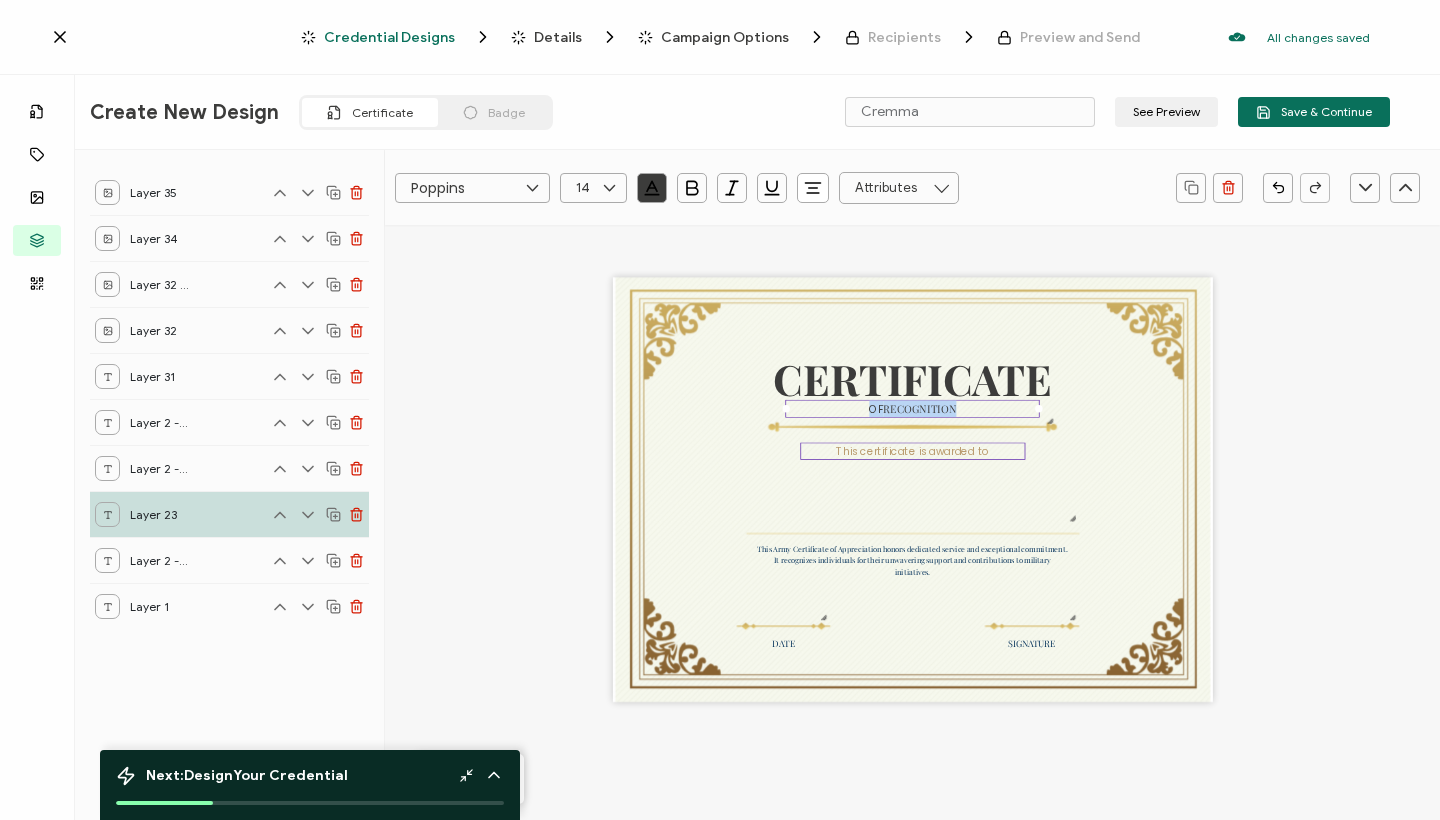click on "RECOGNITION" at bounding box center (919, 408) 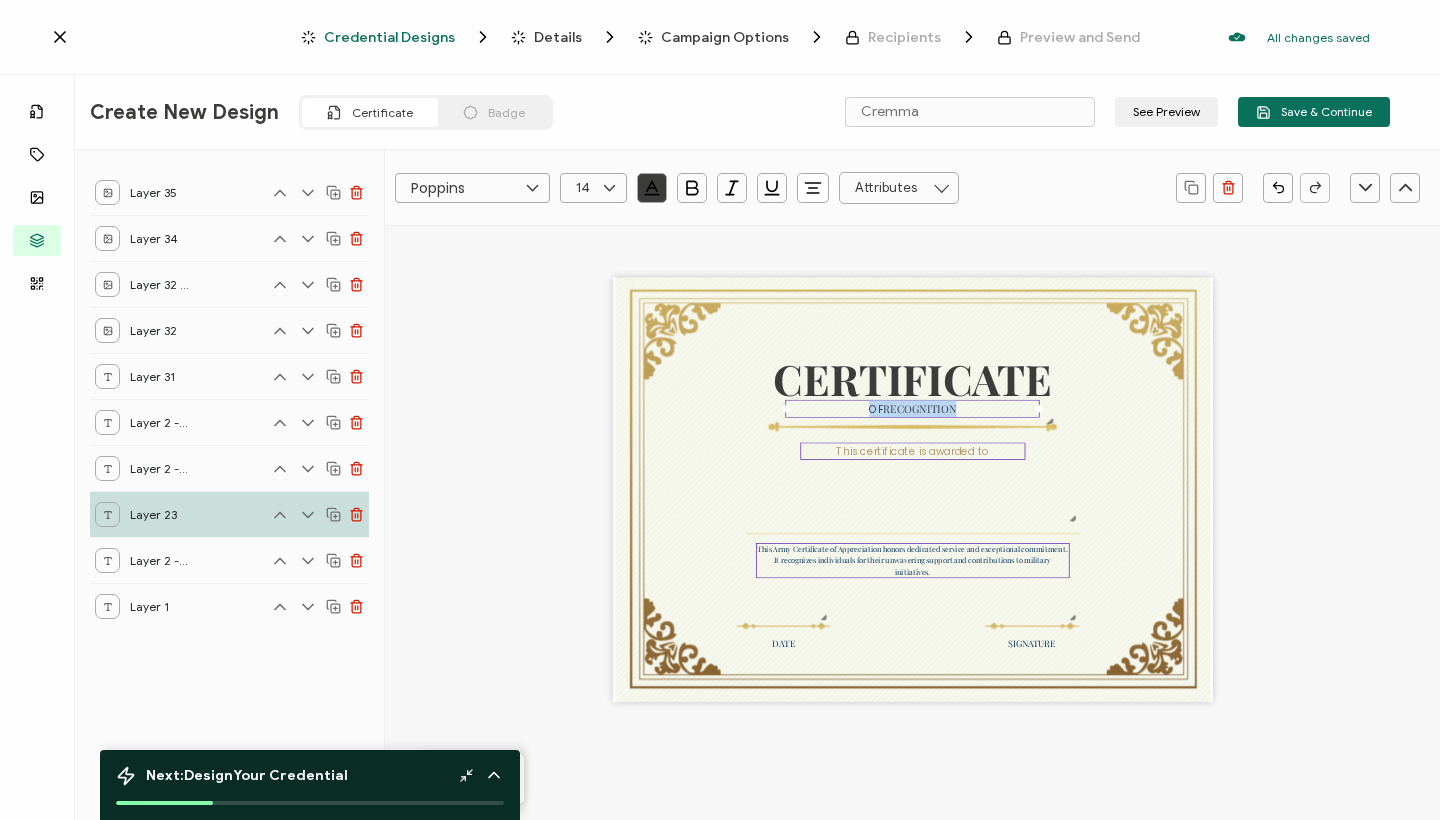 click on "This Army Certificate of Appreciation honors dedicated service and exceptional commitment. It recognizes individuals for their unwavering support and contributions to military initiatives." 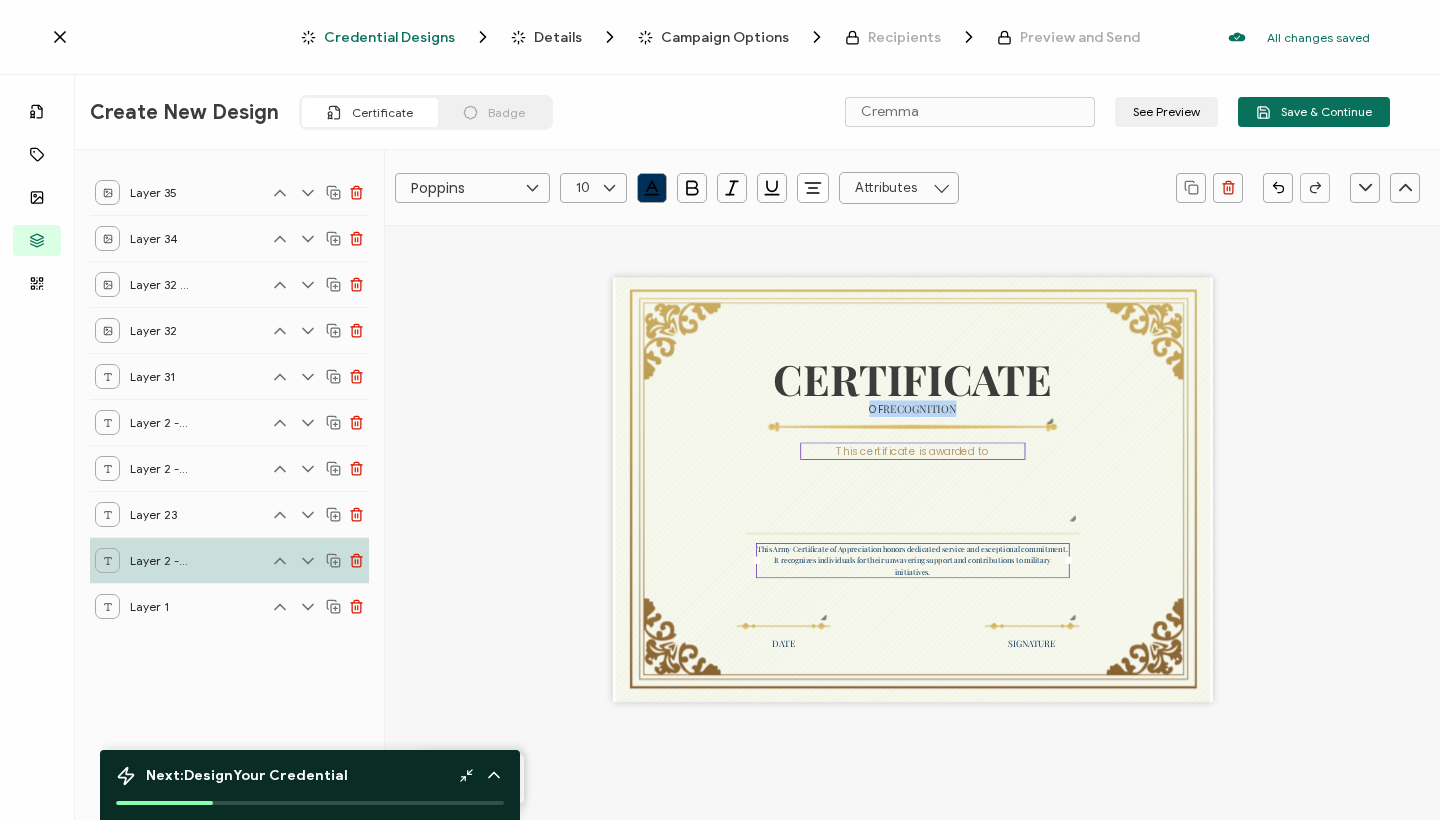 click on "This Army Certificate of Appreciation honors dedicated service and exceptional commitment. It recognizes individuals for their unwavering support and contributions to military initiatives." 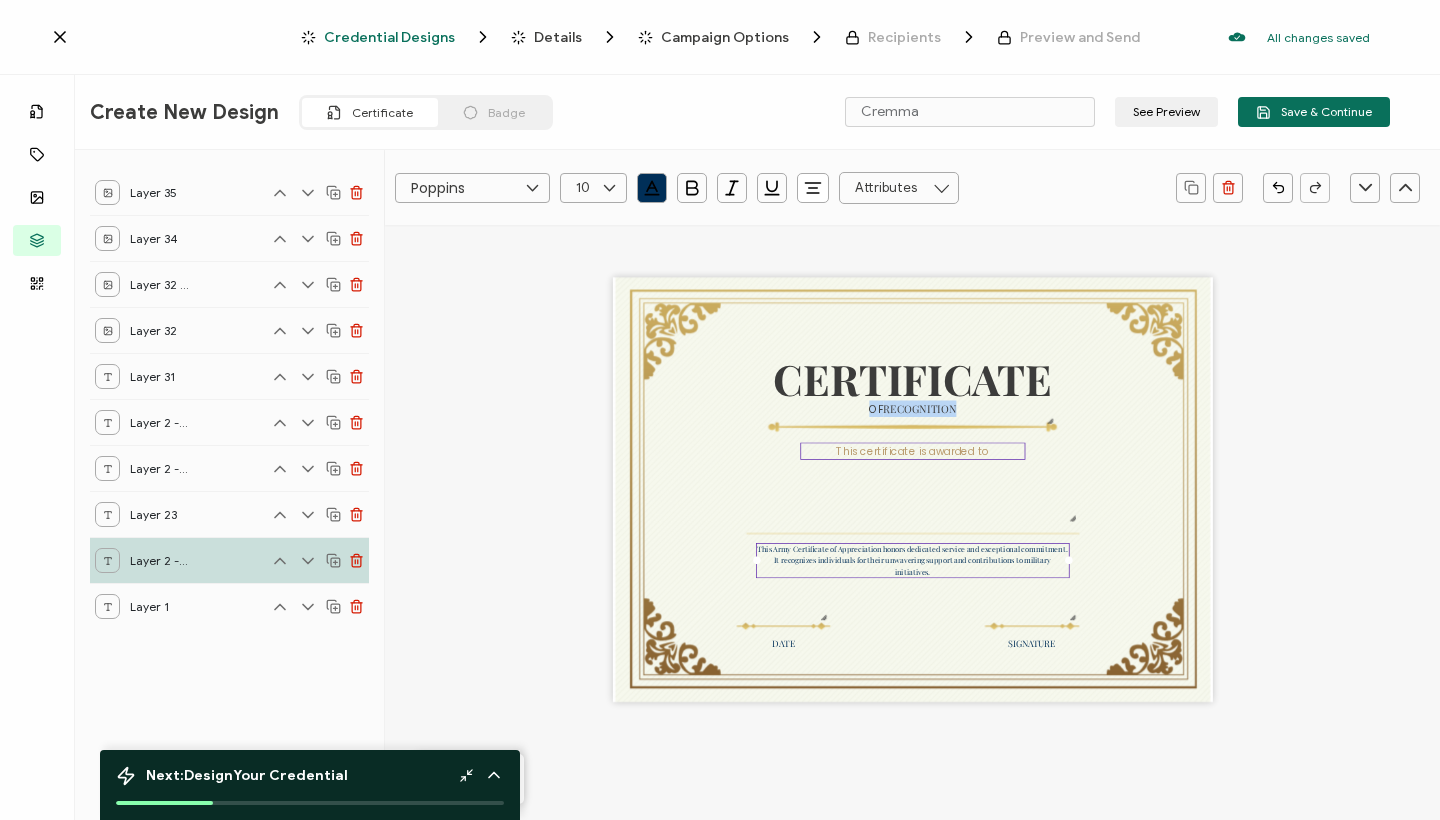 type on "14" 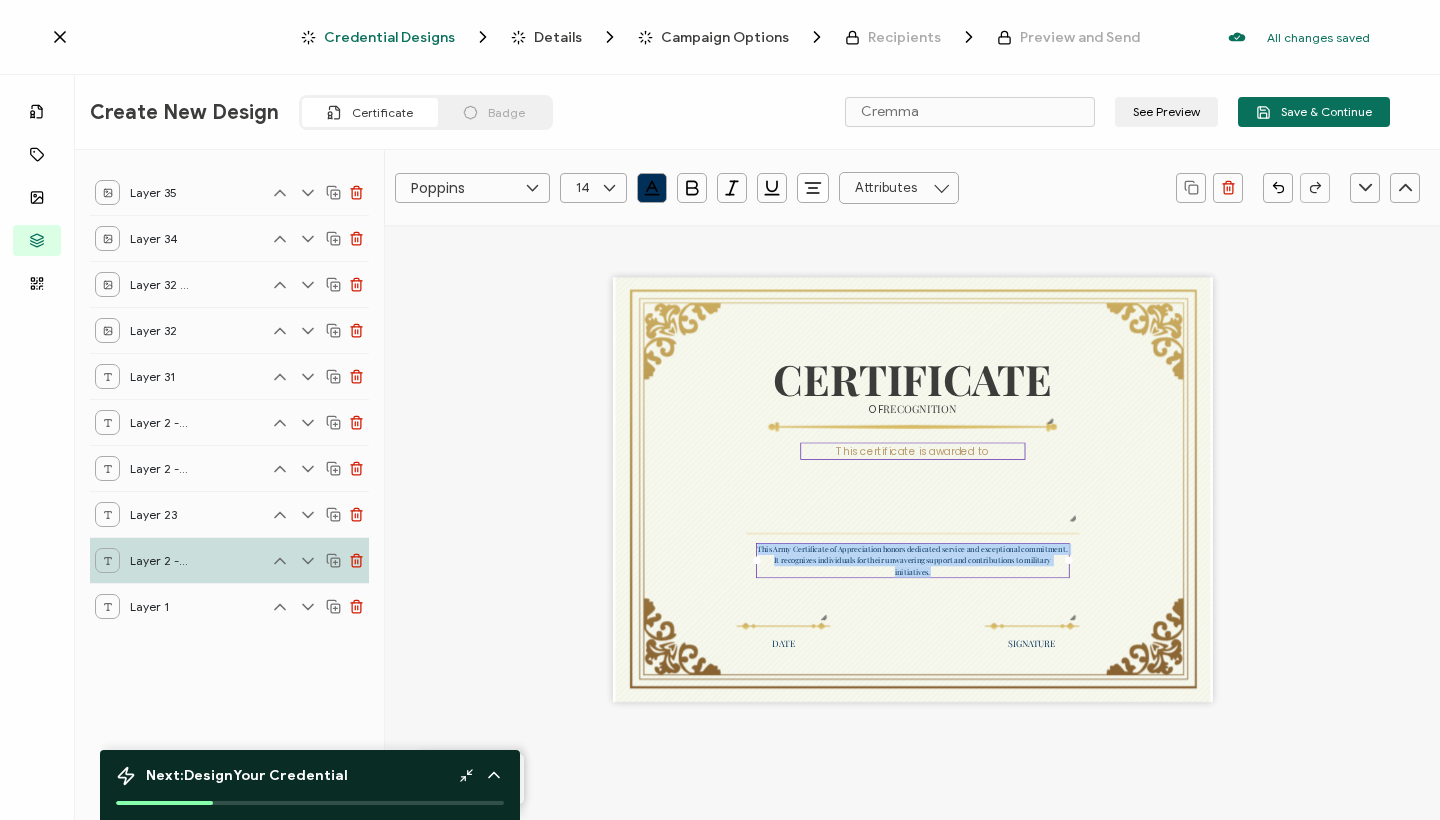 click on "This Army Certificate of Appreciation honors dedicated service and exceptional commitment. It recognizes individuals for their unwavering support and contributions to military initiatives." 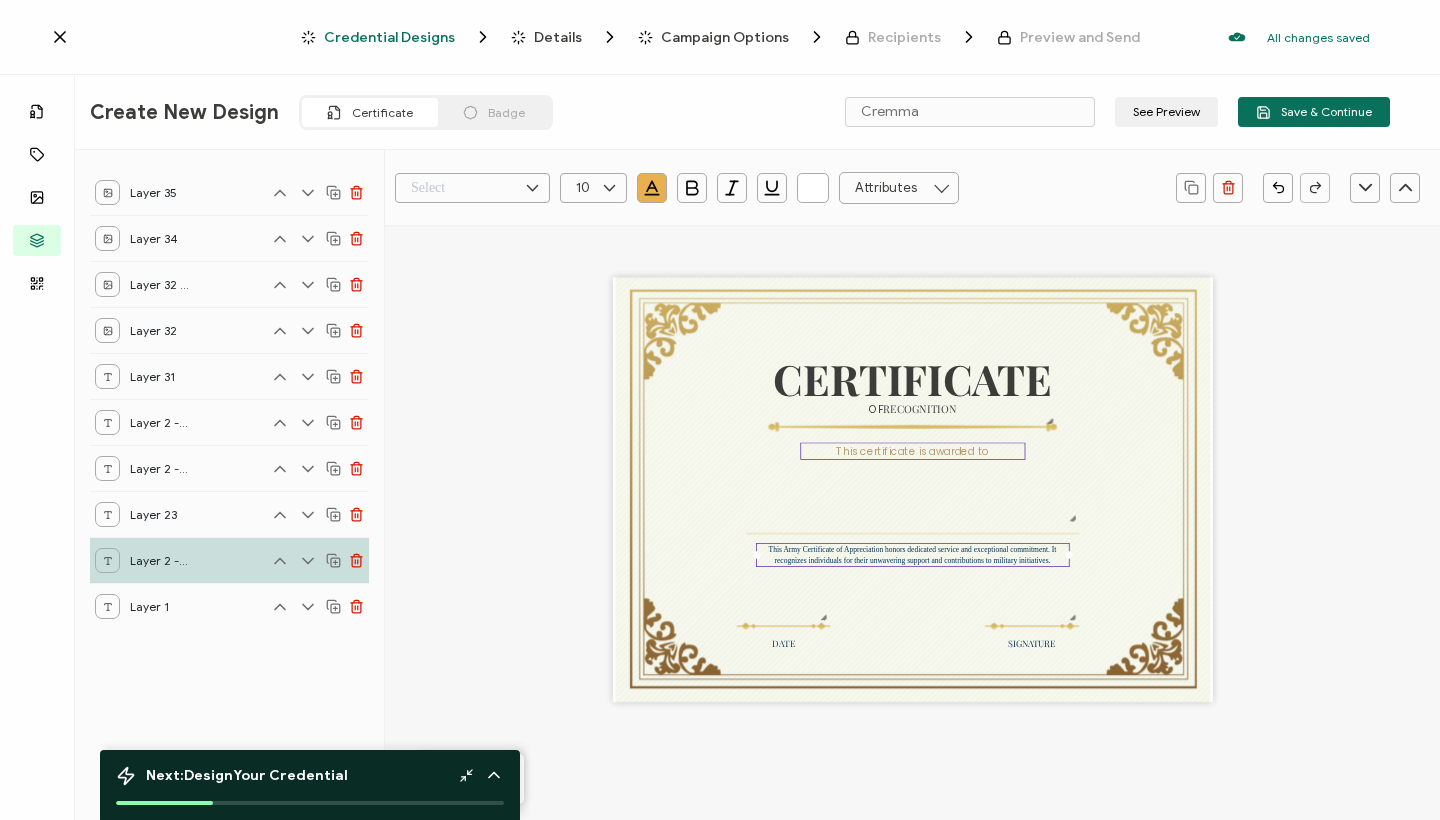 click on "CERTIFICATE
This Army Certificate of Appreciation honors dedicated service and exceptional commitment. It recognizes individuals for their unwavering support and contributions to military initiatives.
OF  RECOGNITION         DATE
SIGNATURE
This certificate is awarded to" at bounding box center [913, 490] 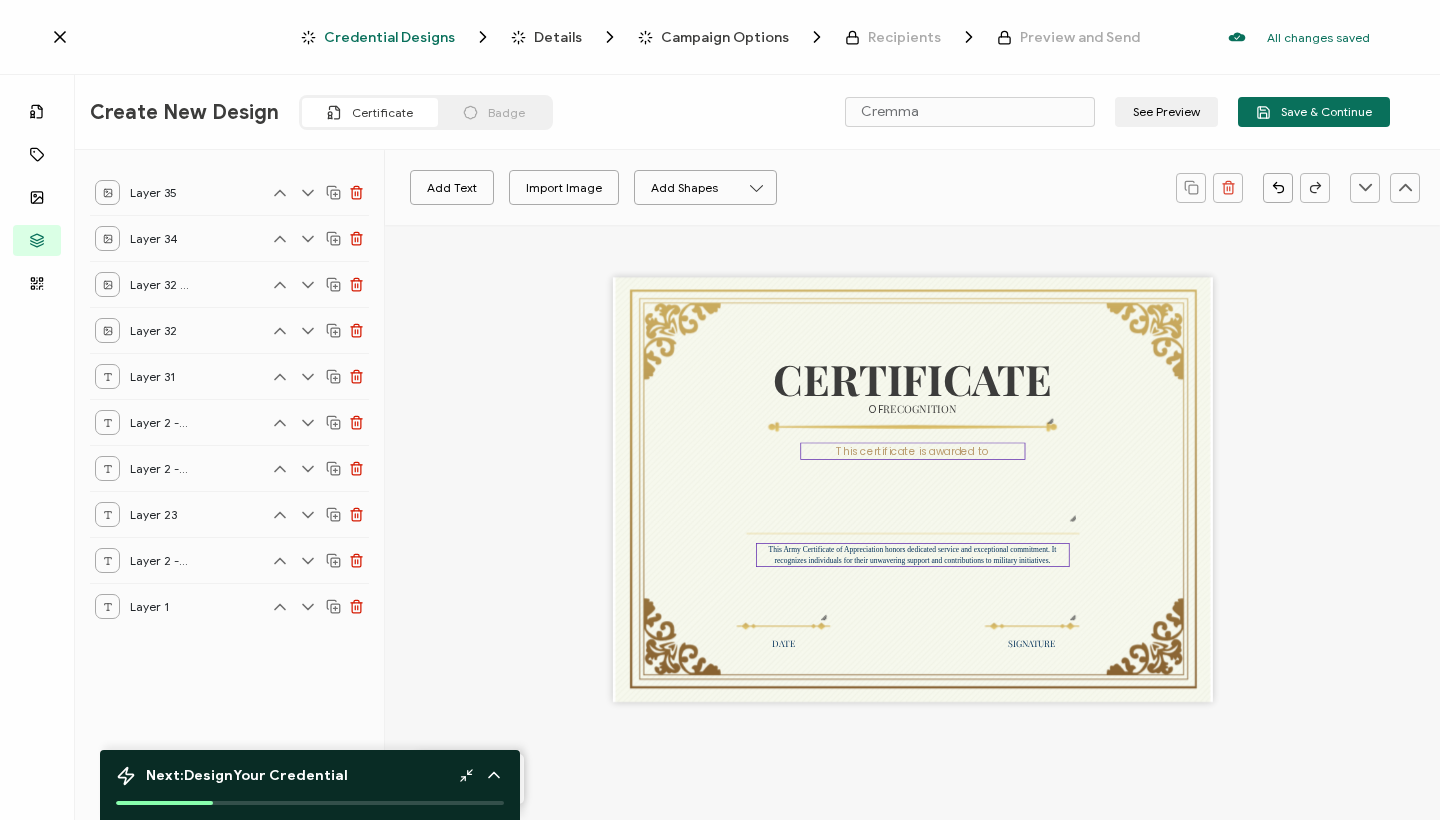 click on "This Army Certificate of Appreciation honors dedicated service and exceptional commitment. It recognizes individuals for their unwavering support and contributions to military initiatives." 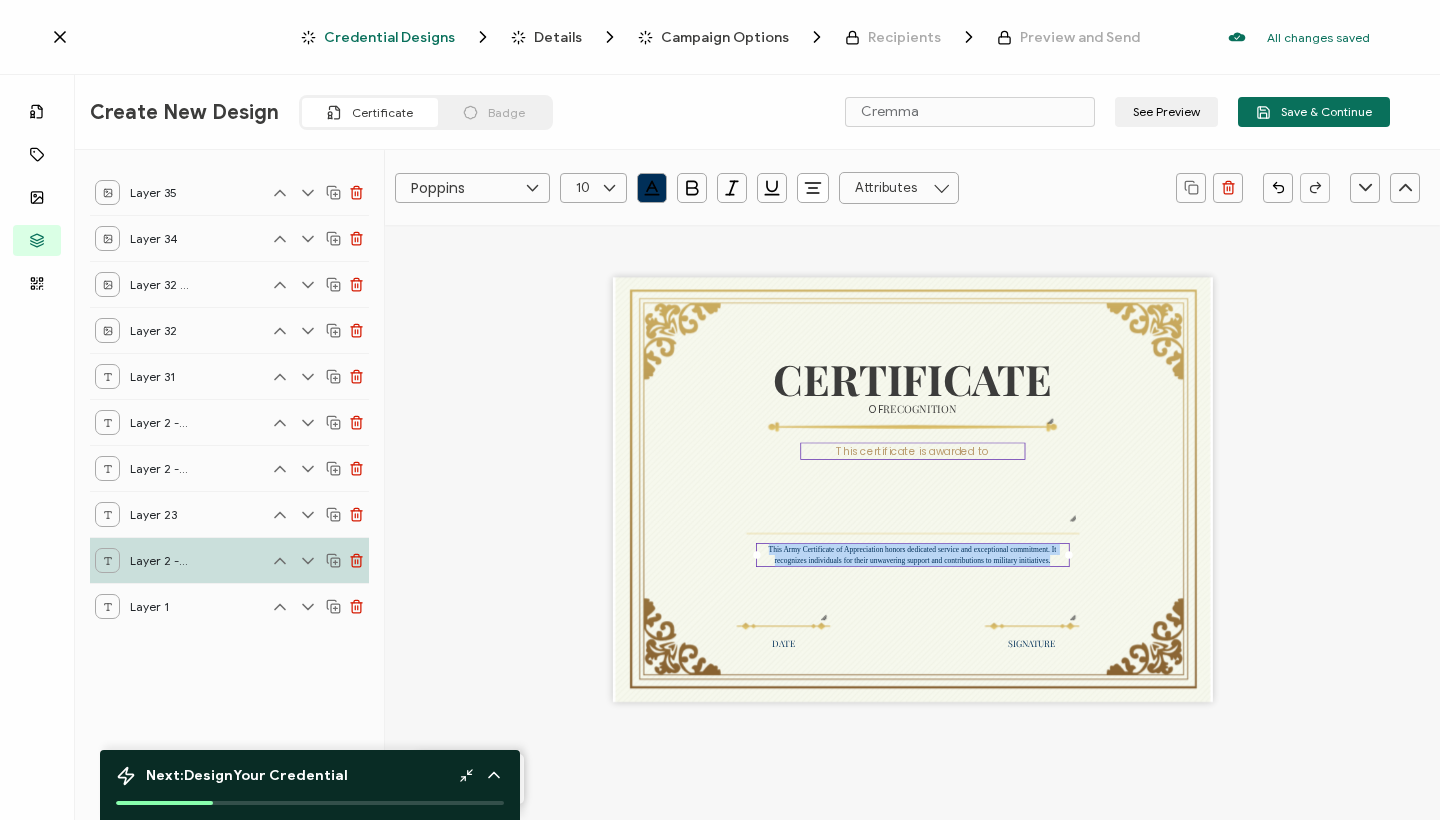 click on "This Army Certificate of Appreciation honors dedicated service and exceptional commitment. It recognizes individuals for their unwavering support and contributions to military initiatives." 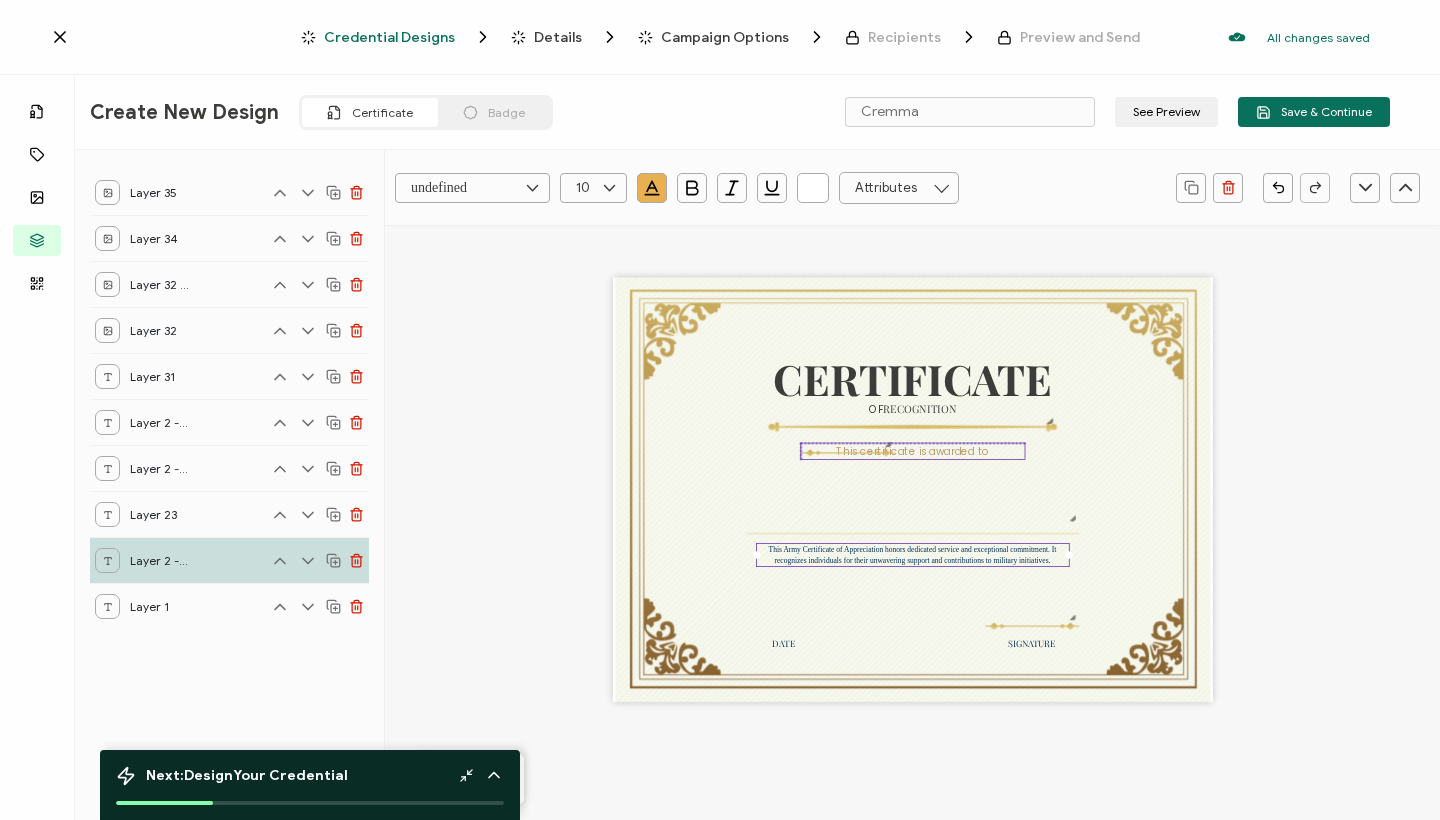 click on "This certificate is awarded to" at bounding box center [912, 450] 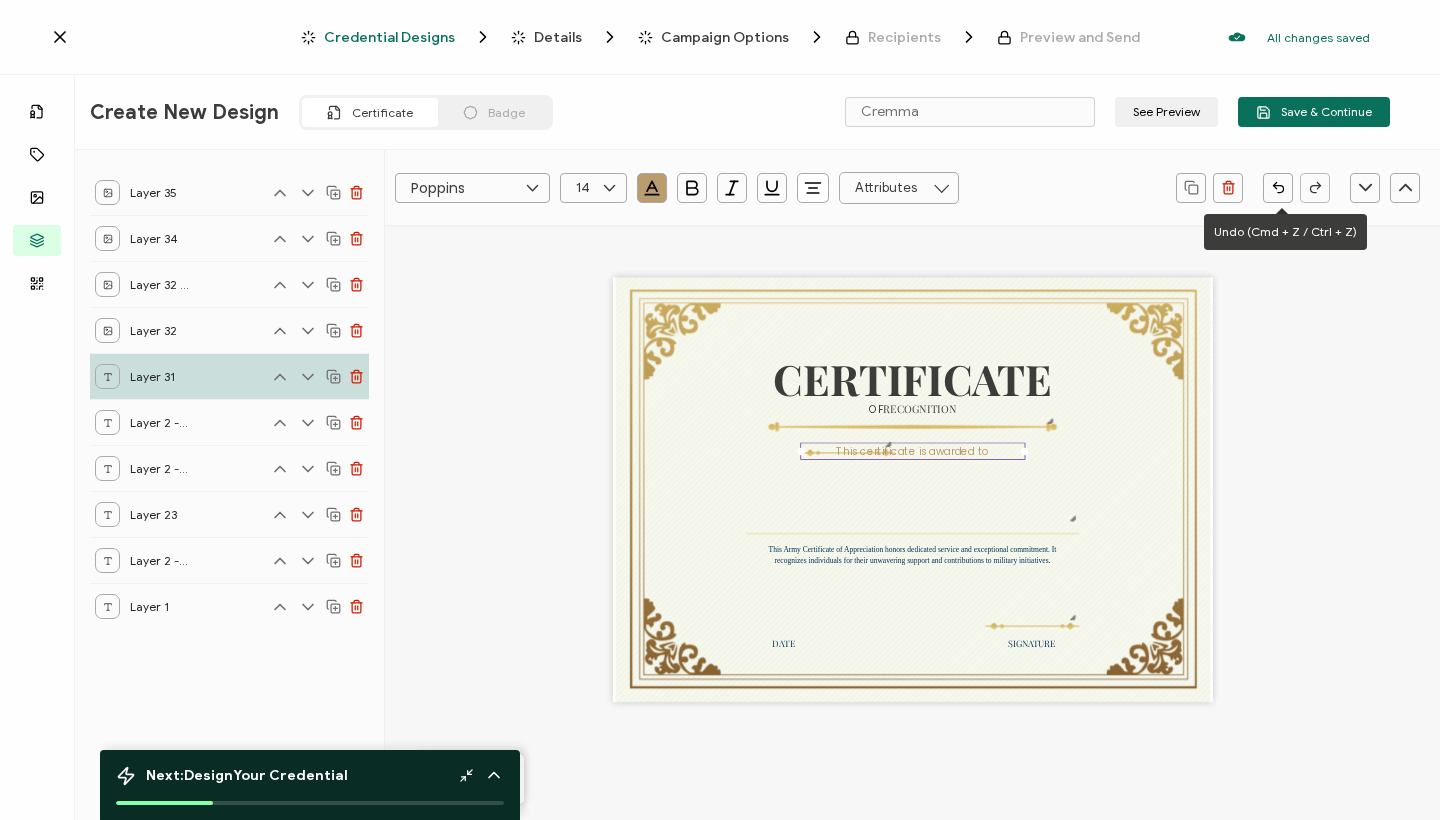 click 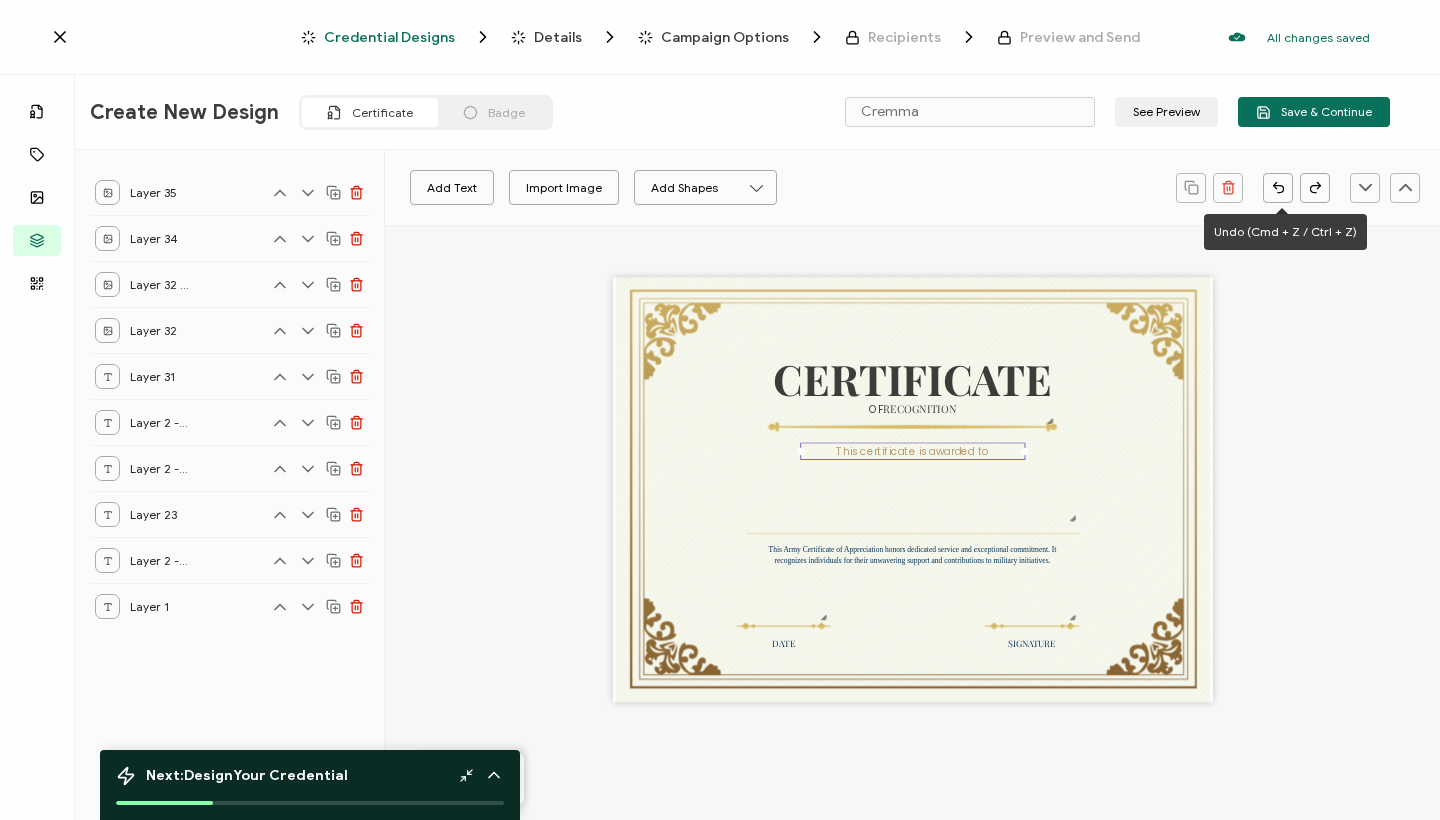 click 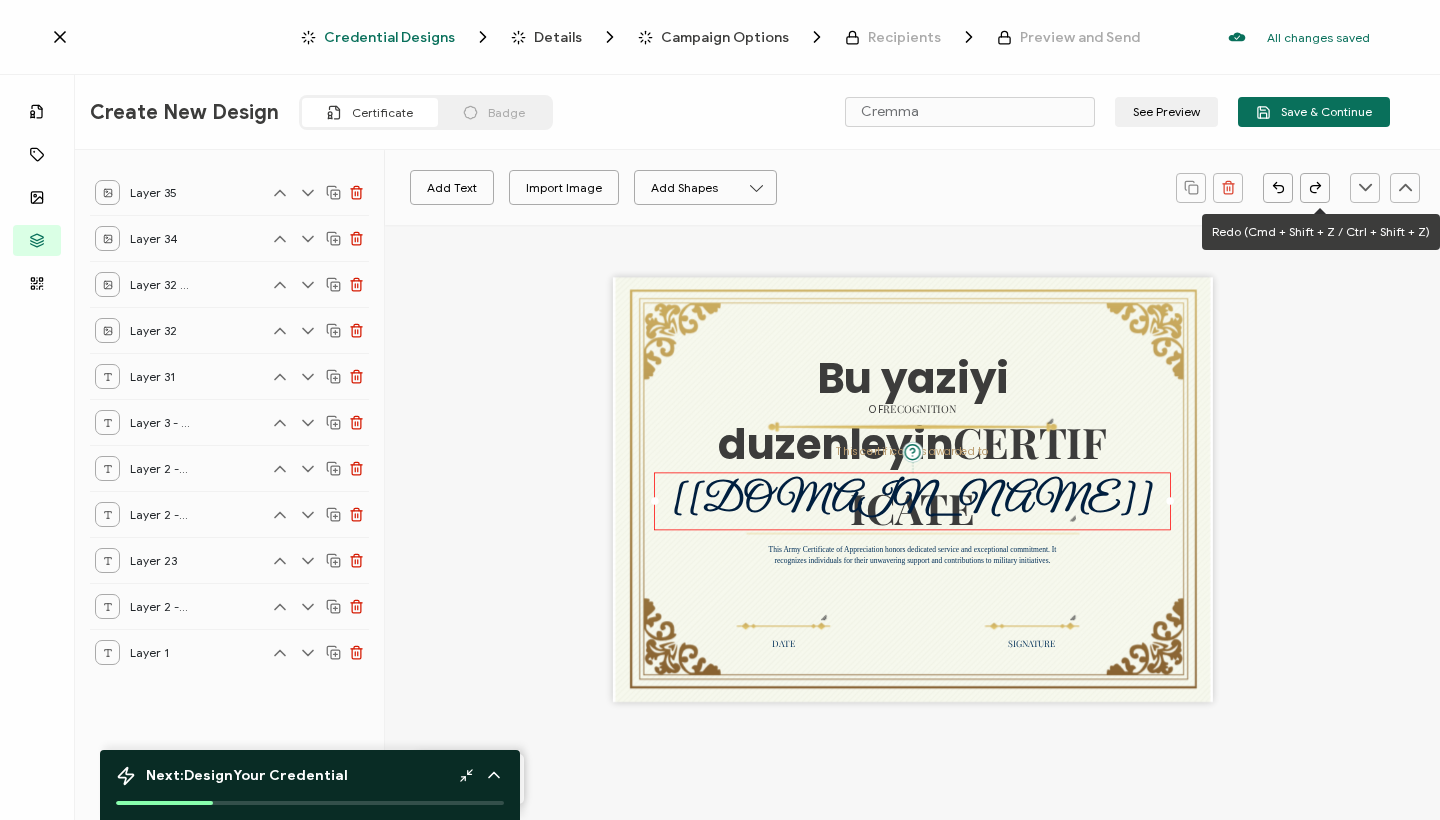 click 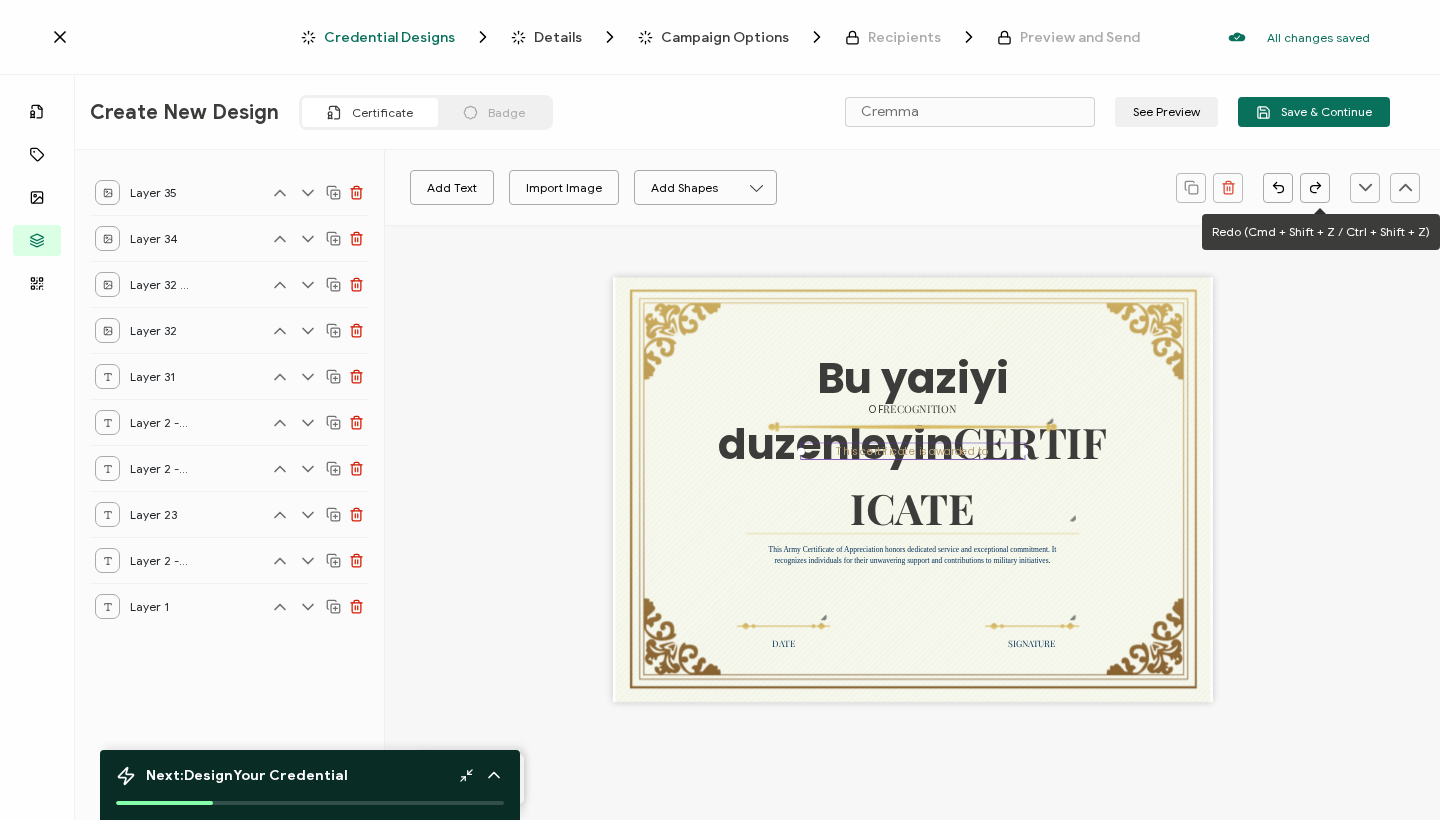 click 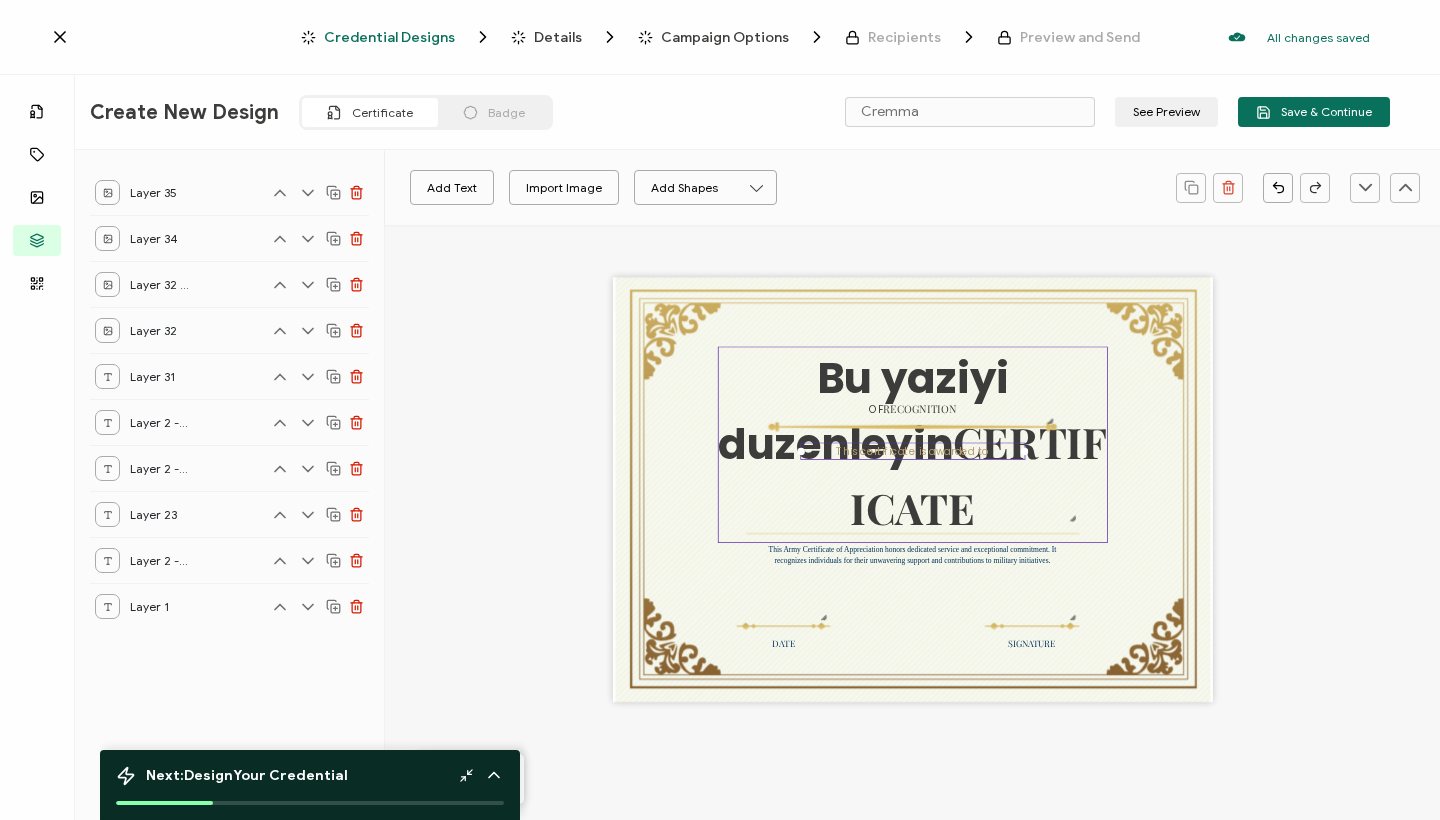 click on "Bu yaziyi duzenleyin" at bounding box center (867, 411) 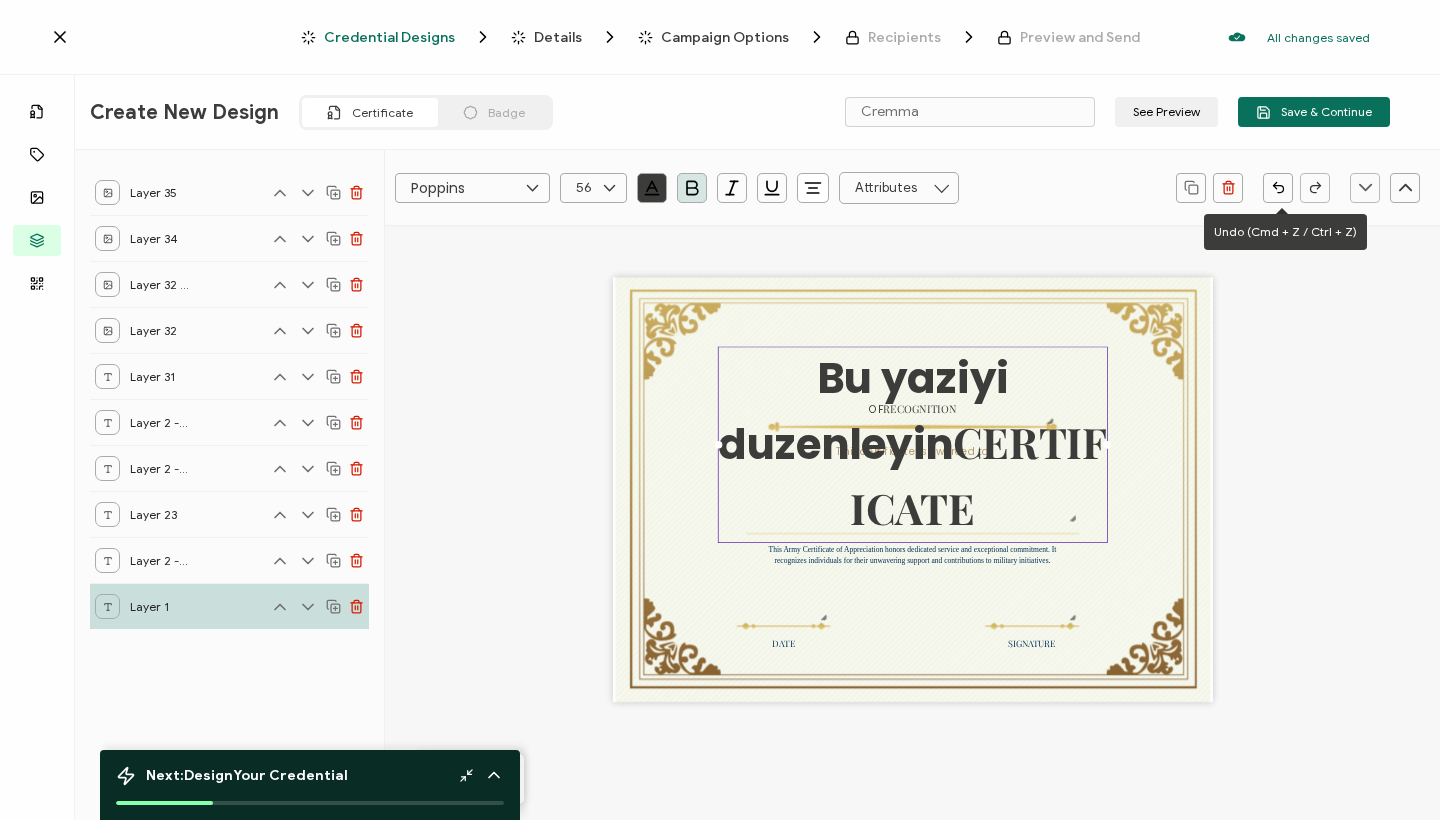 click at bounding box center [1278, 188] 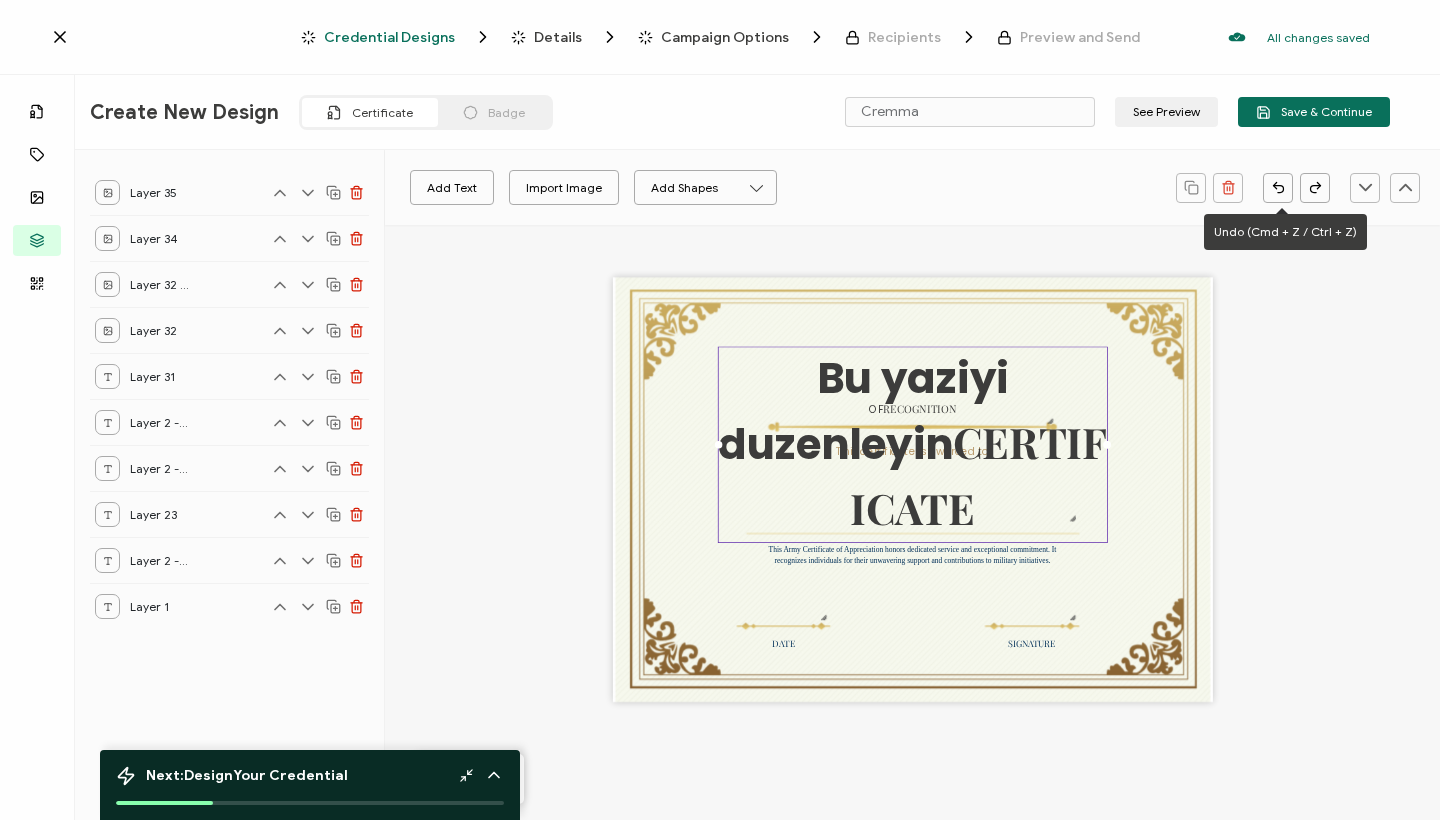 click at bounding box center (1278, 188) 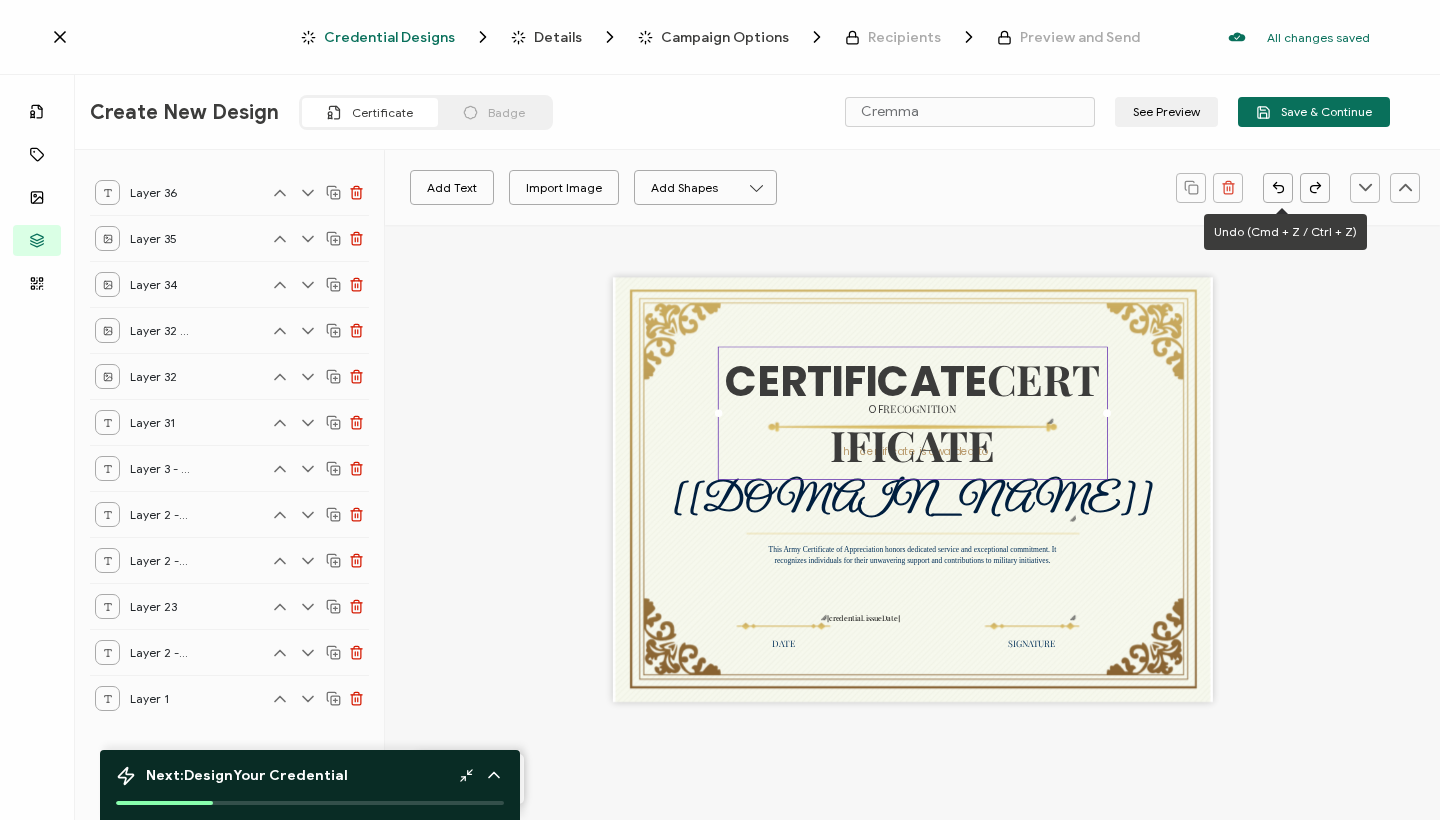 click at bounding box center (1278, 188) 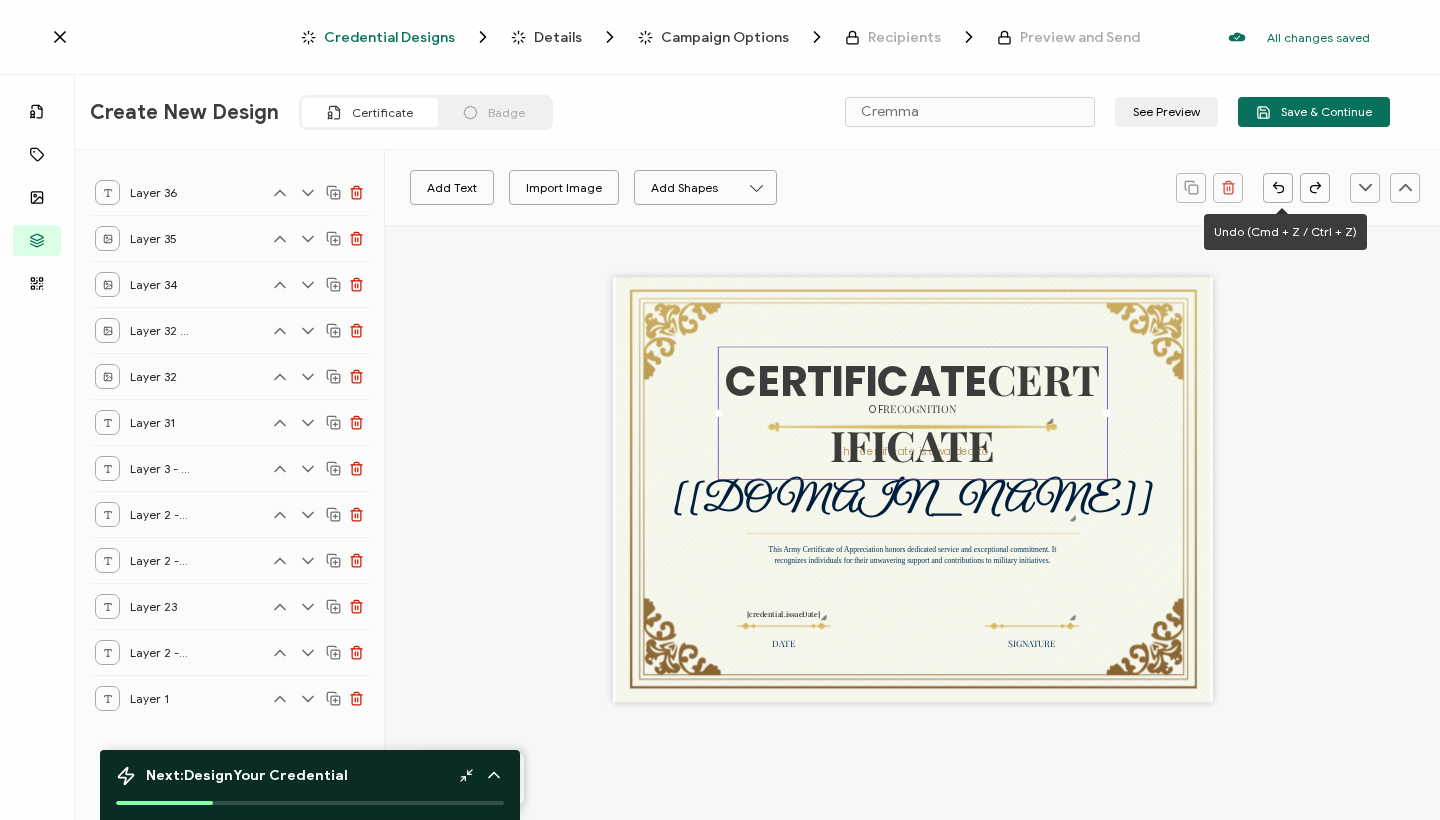 click at bounding box center [1278, 188] 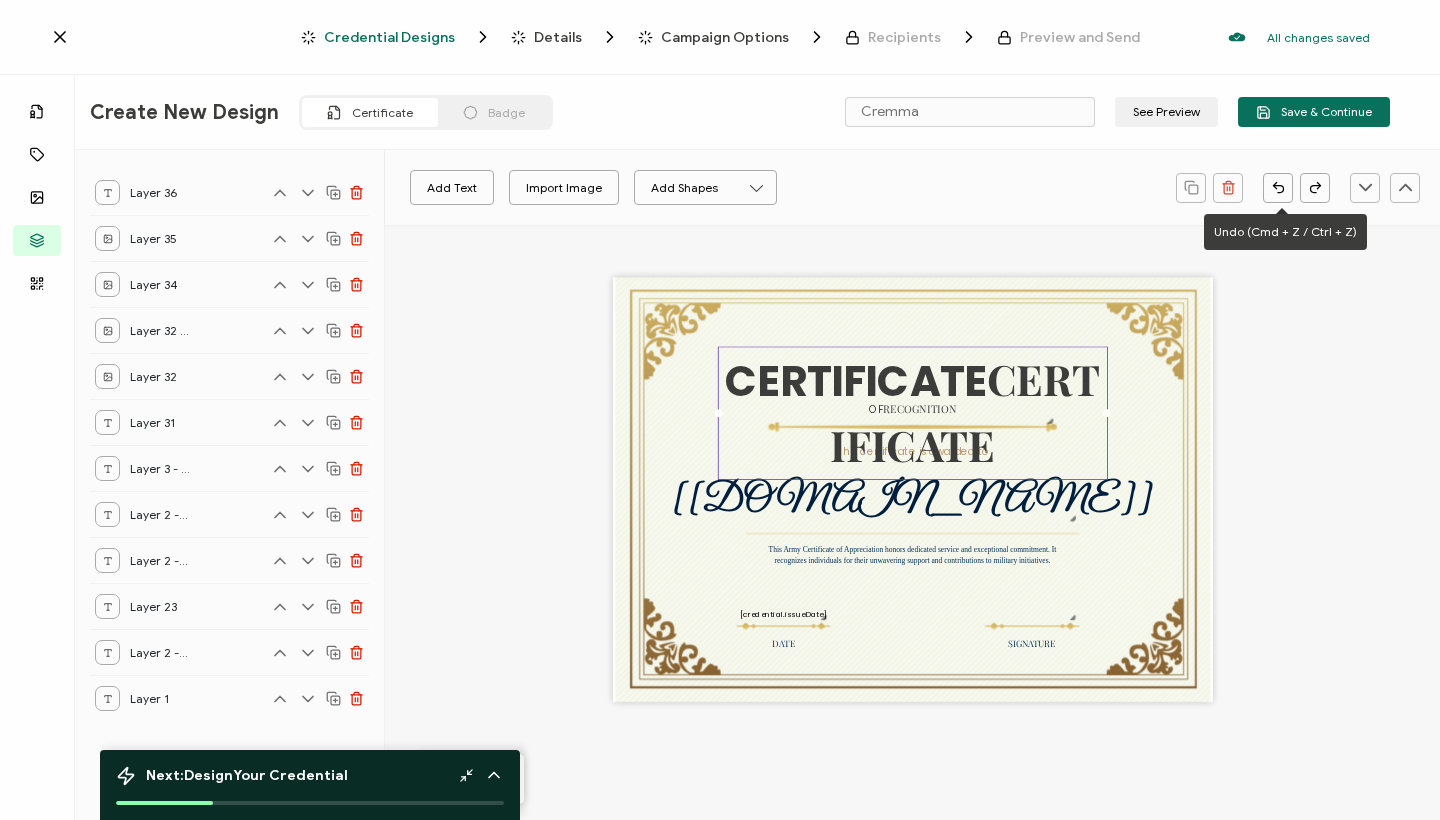 click at bounding box center (1278, 188) 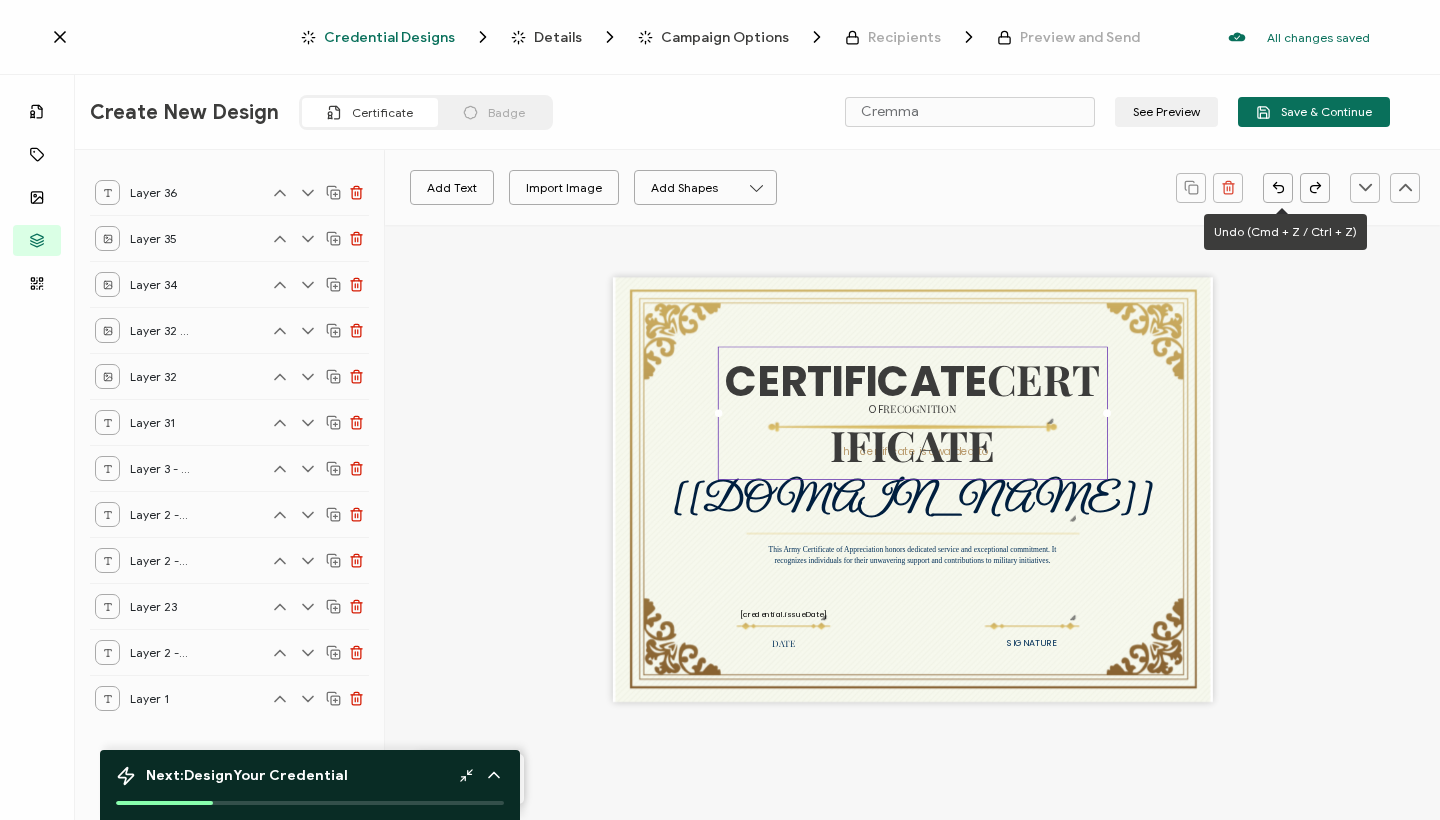 click at bounding box center (1278, 188) 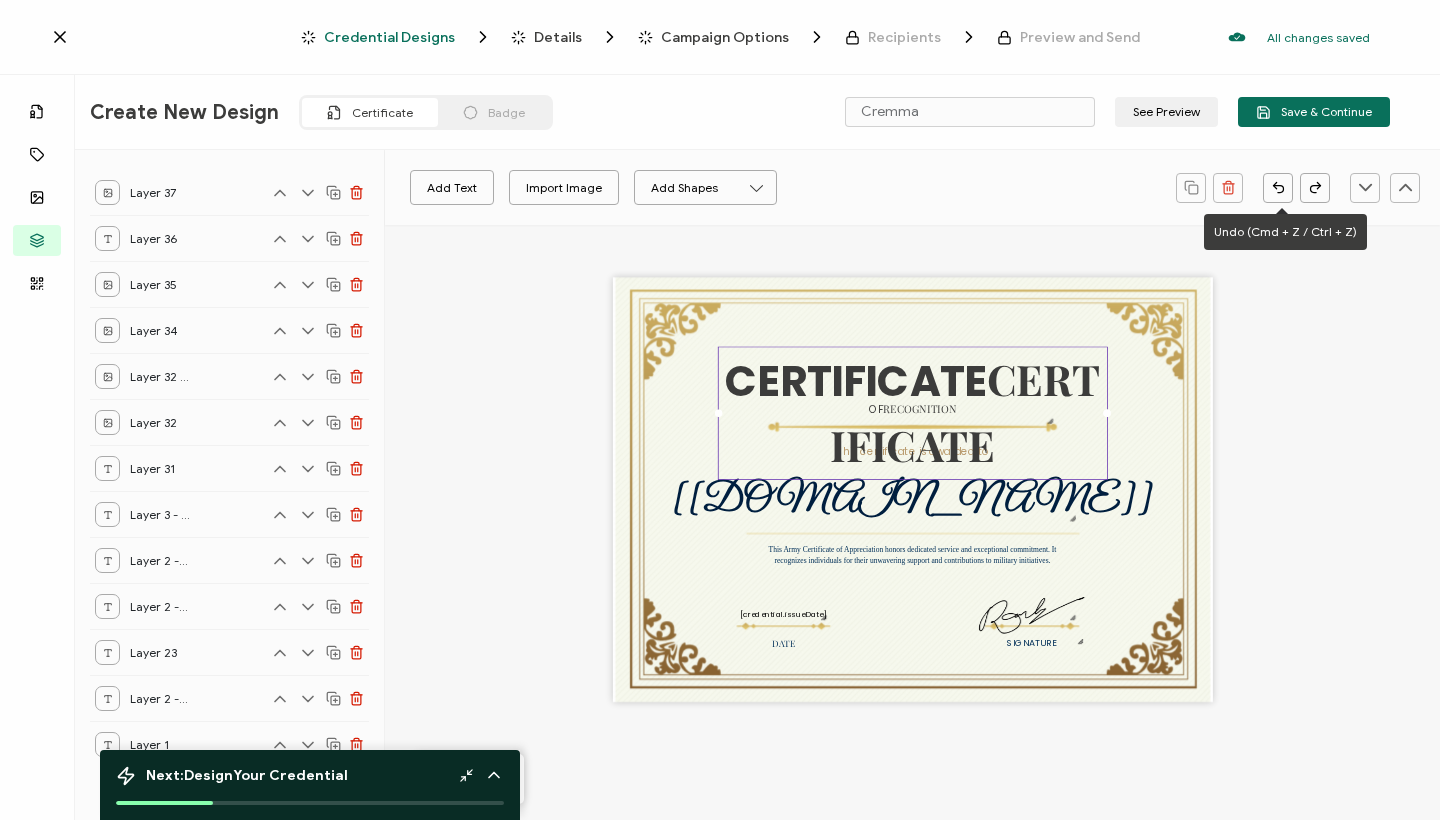 click at bounding box center (1278, 188) 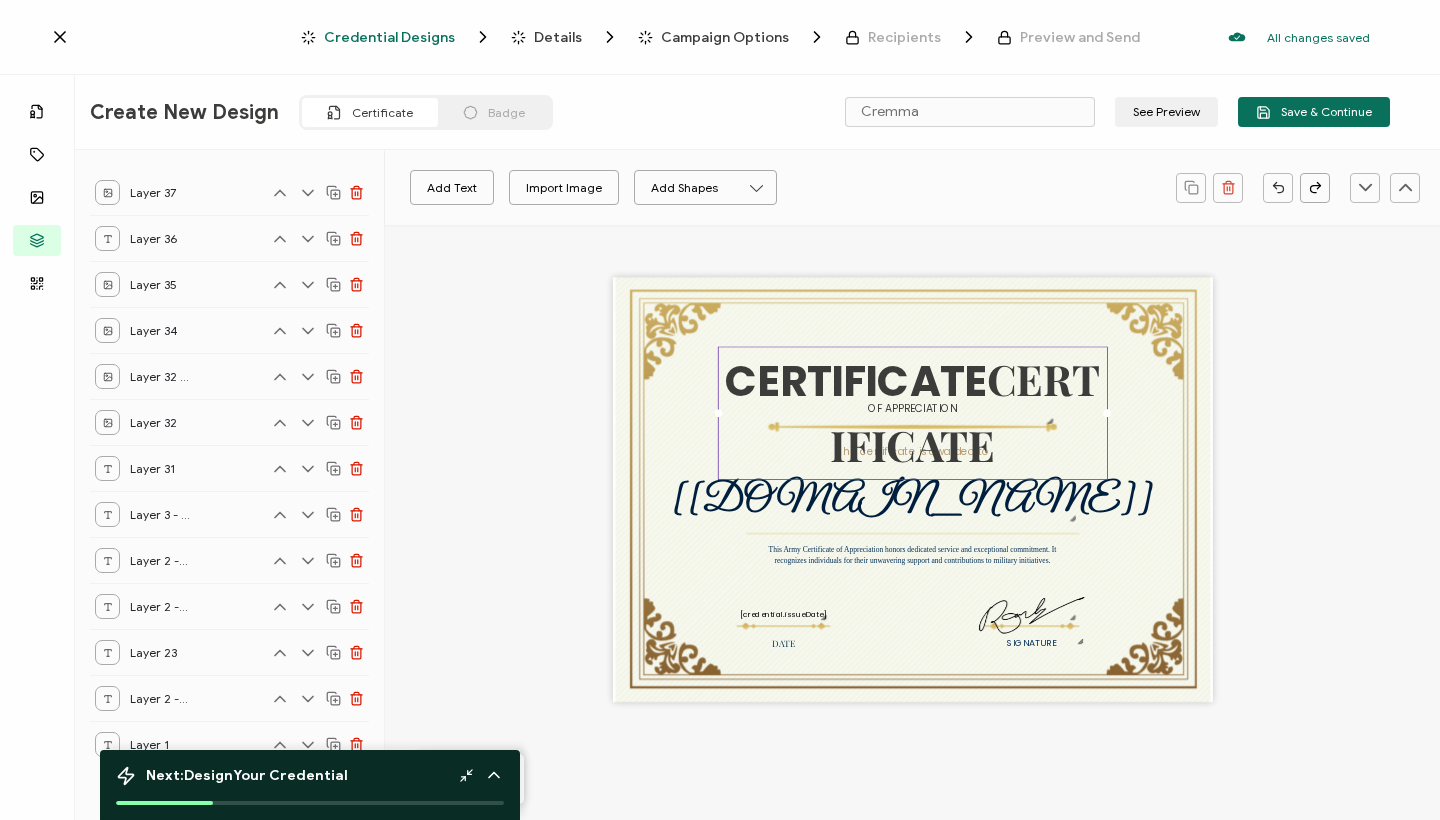 click on "CERTIFICATE
CERTIFICATE
This Army Certificate of Appreciation honors dedicated service and exceptional commitment. It recognizes individuals for their unwavering support and contributions to military initiatives.
OF APPRECIATION         DATE
SIGNATURE
The recipient’s full name, which will be automatically filled based on the information uploaded when adding recipients or lists.   [recipient.name]         This certificate is awarded to                               The date the credential was issued. This will automatically update to the day the credential is sent.   [credential.issueDate]" at bounding box center (913, 490) 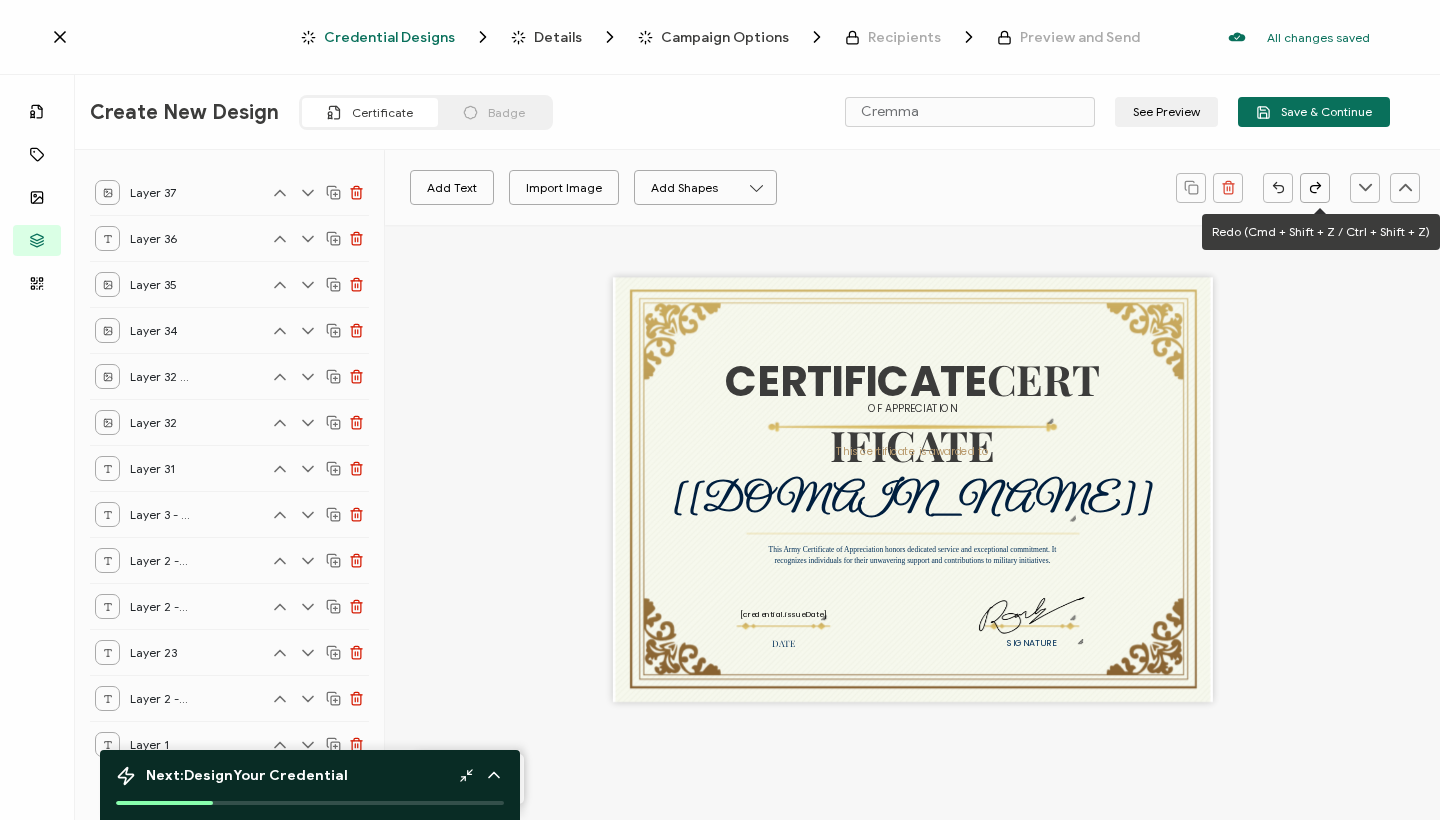 click 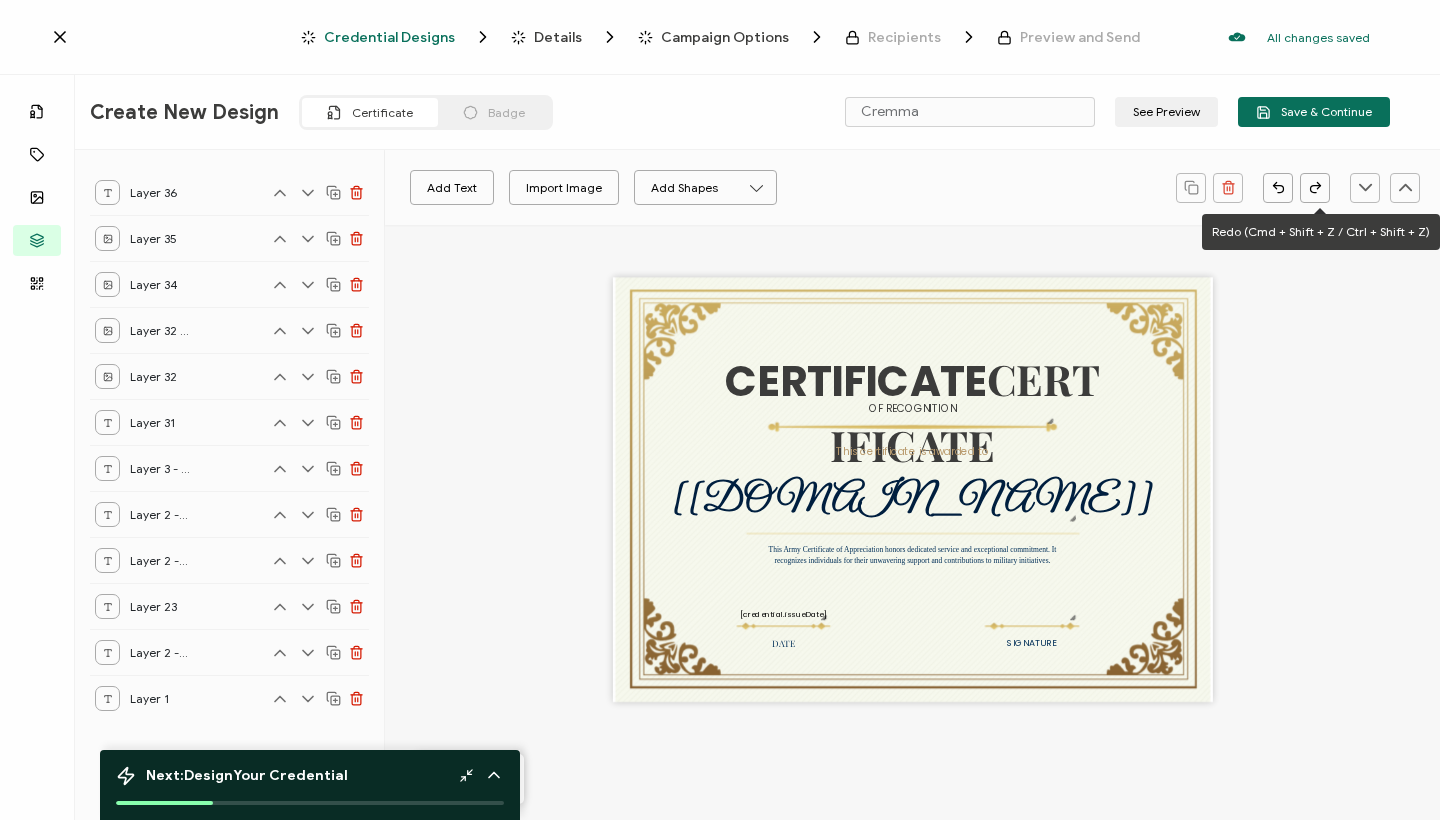 click 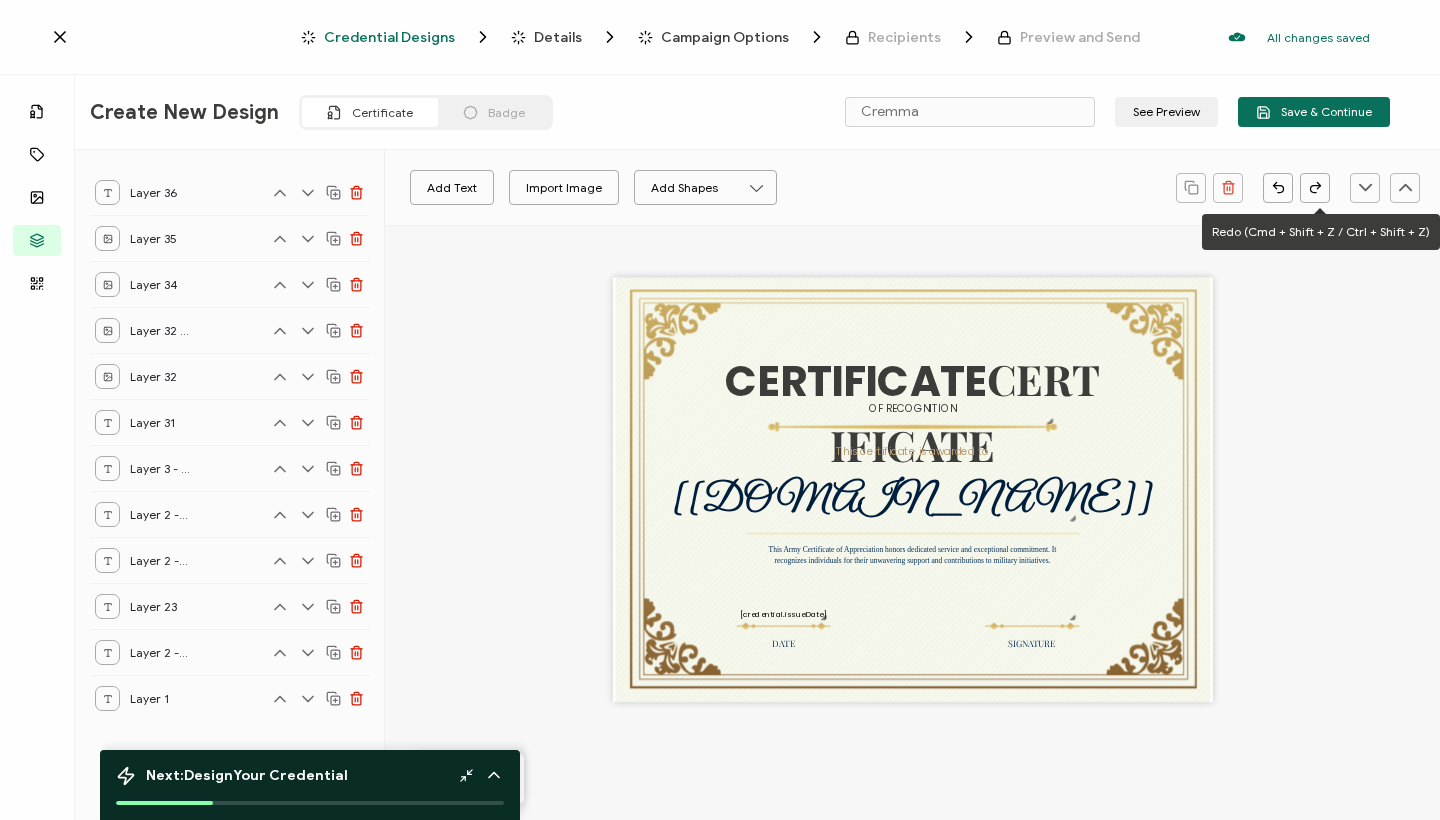 click 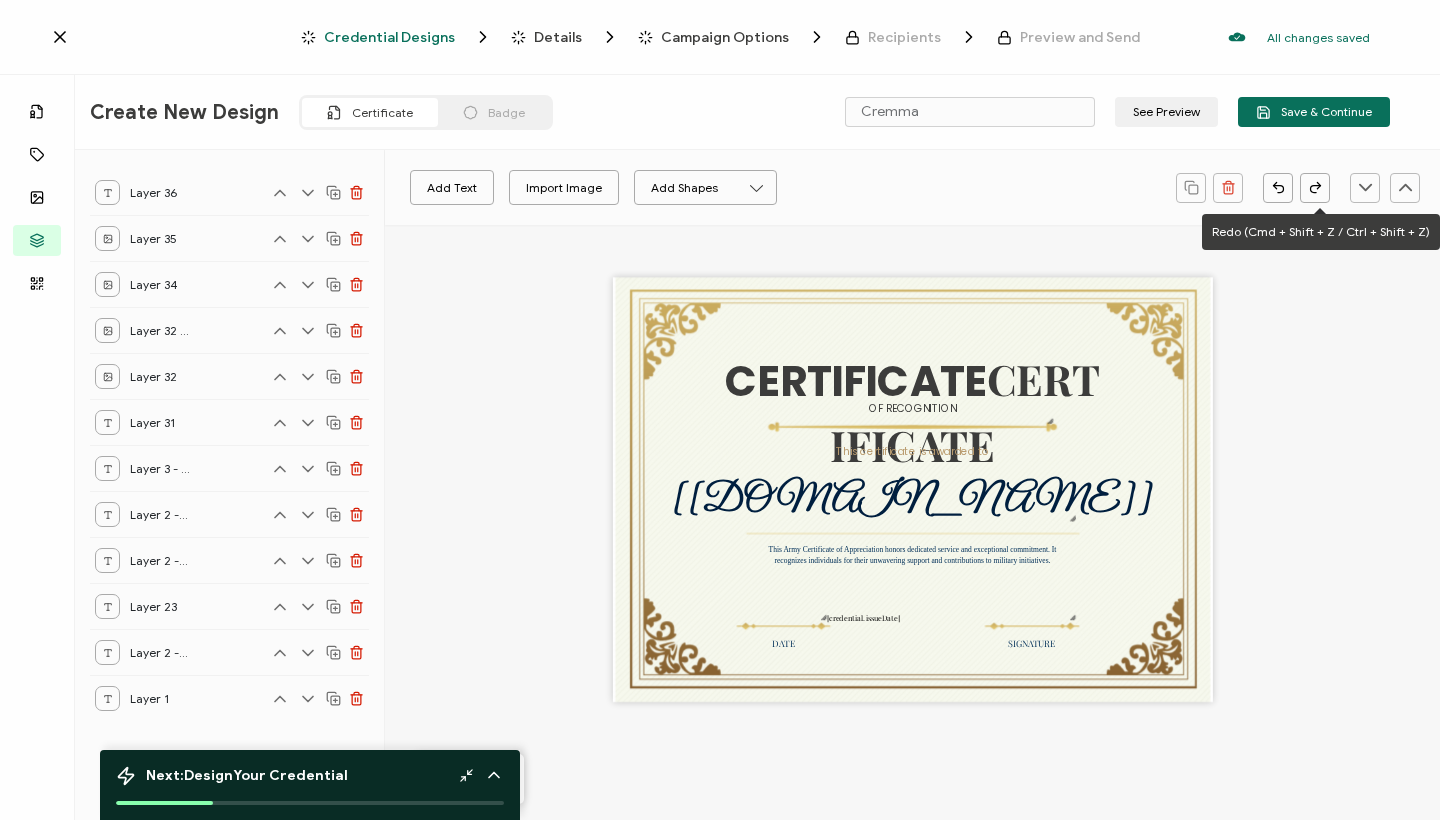 click 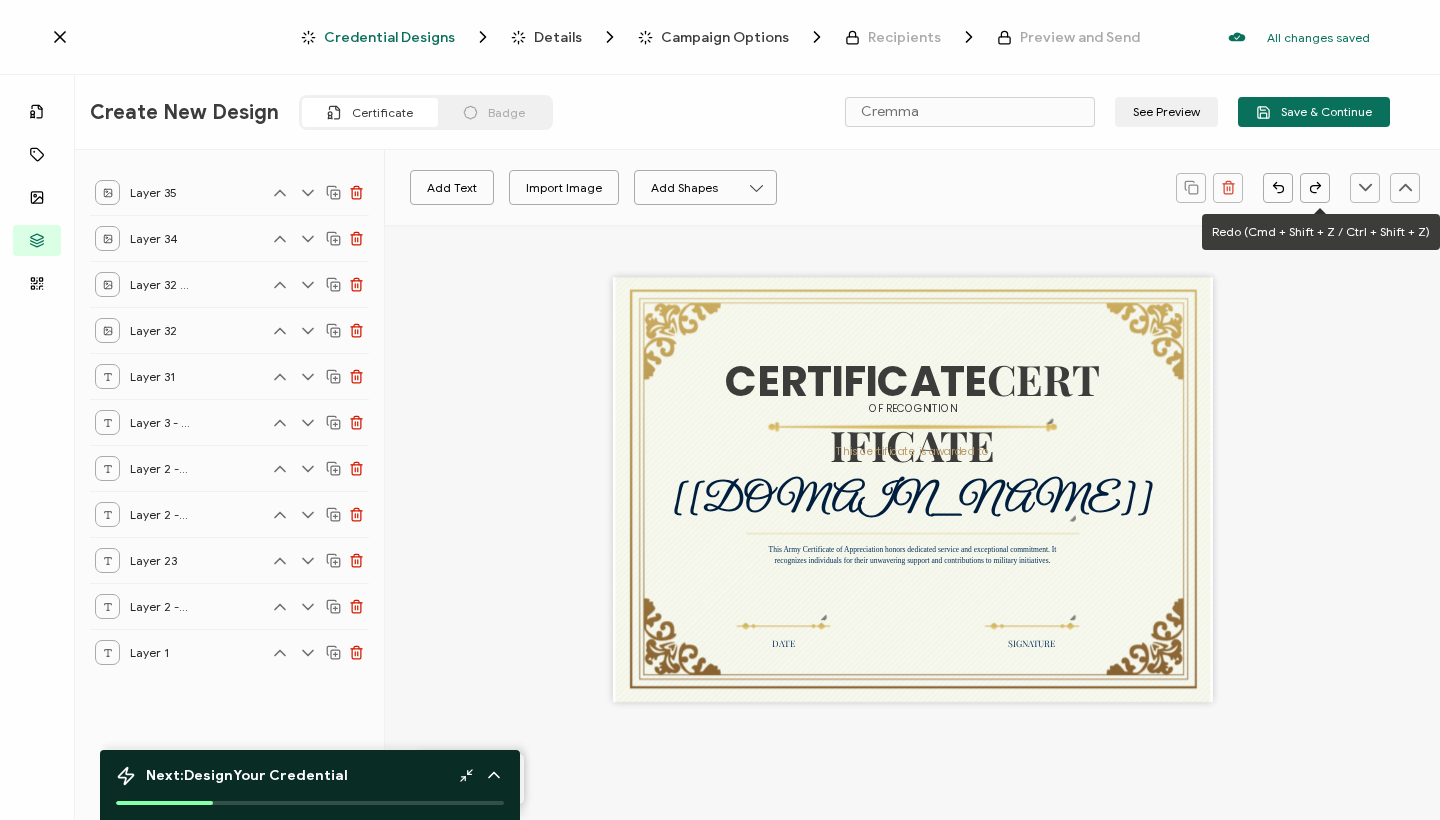 click 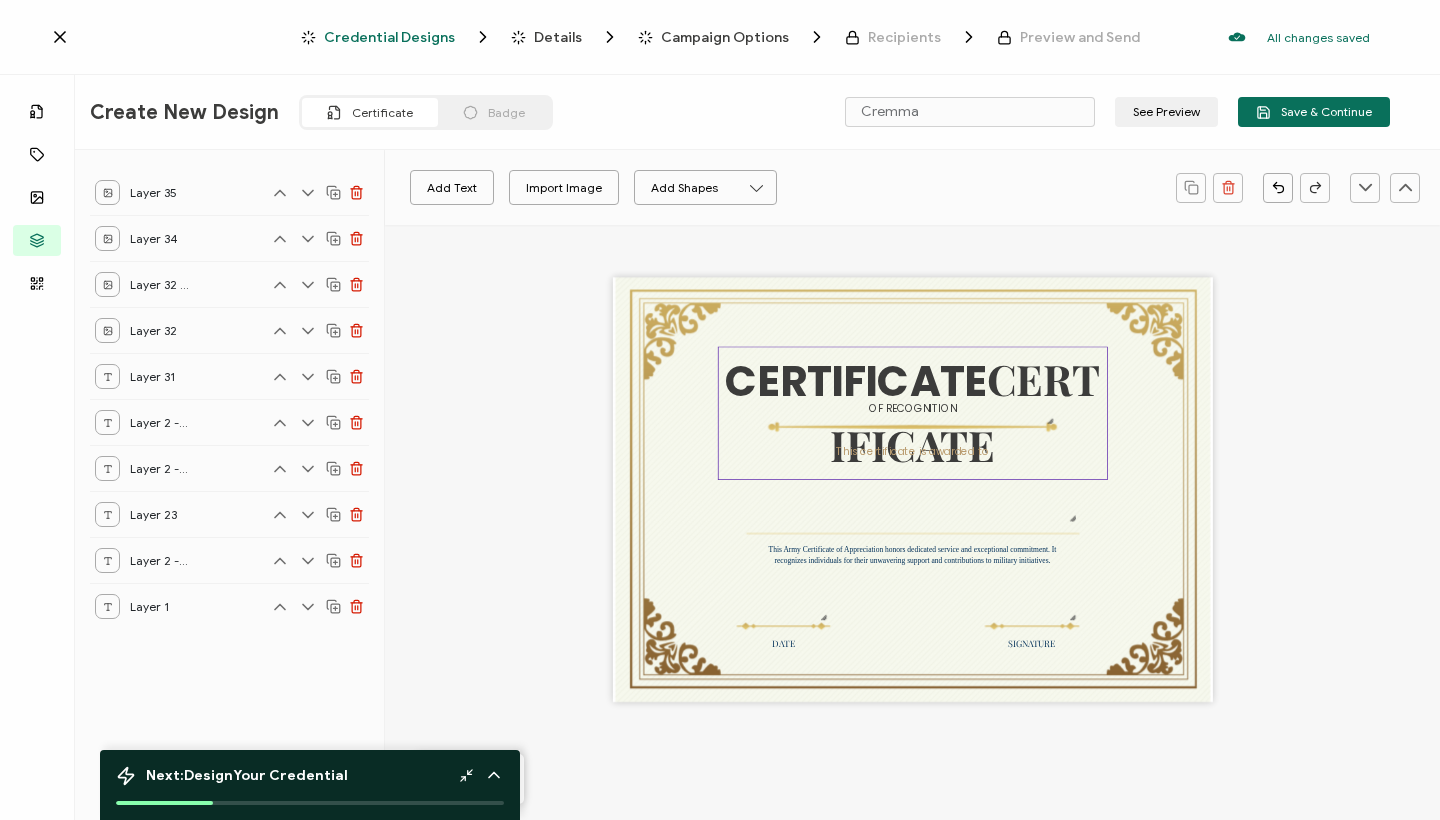 click on "CERTIFICATE" at bounding box center [856, 381] 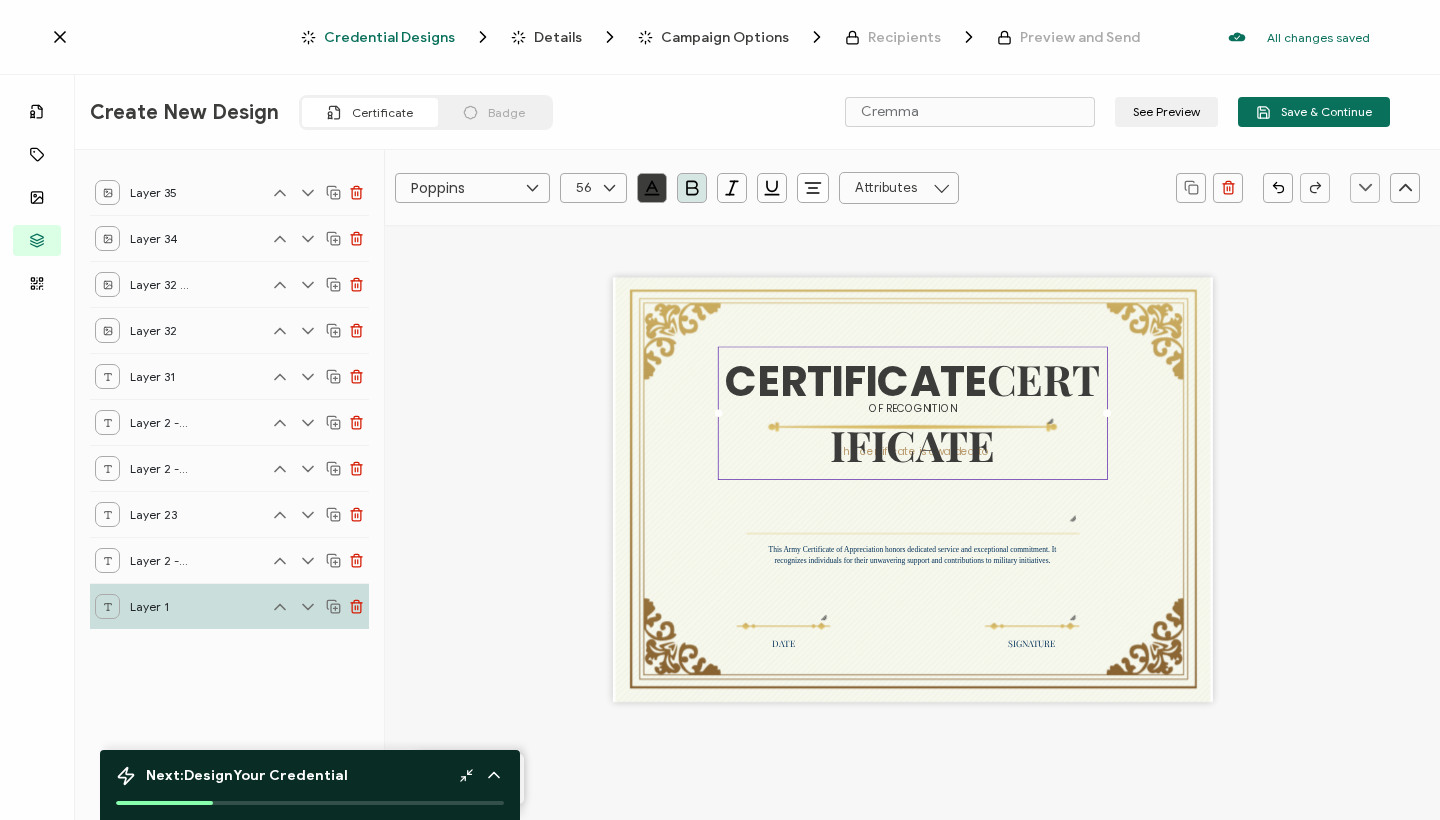 click on "CERTIFICATE" at bounding box center [856, 381] 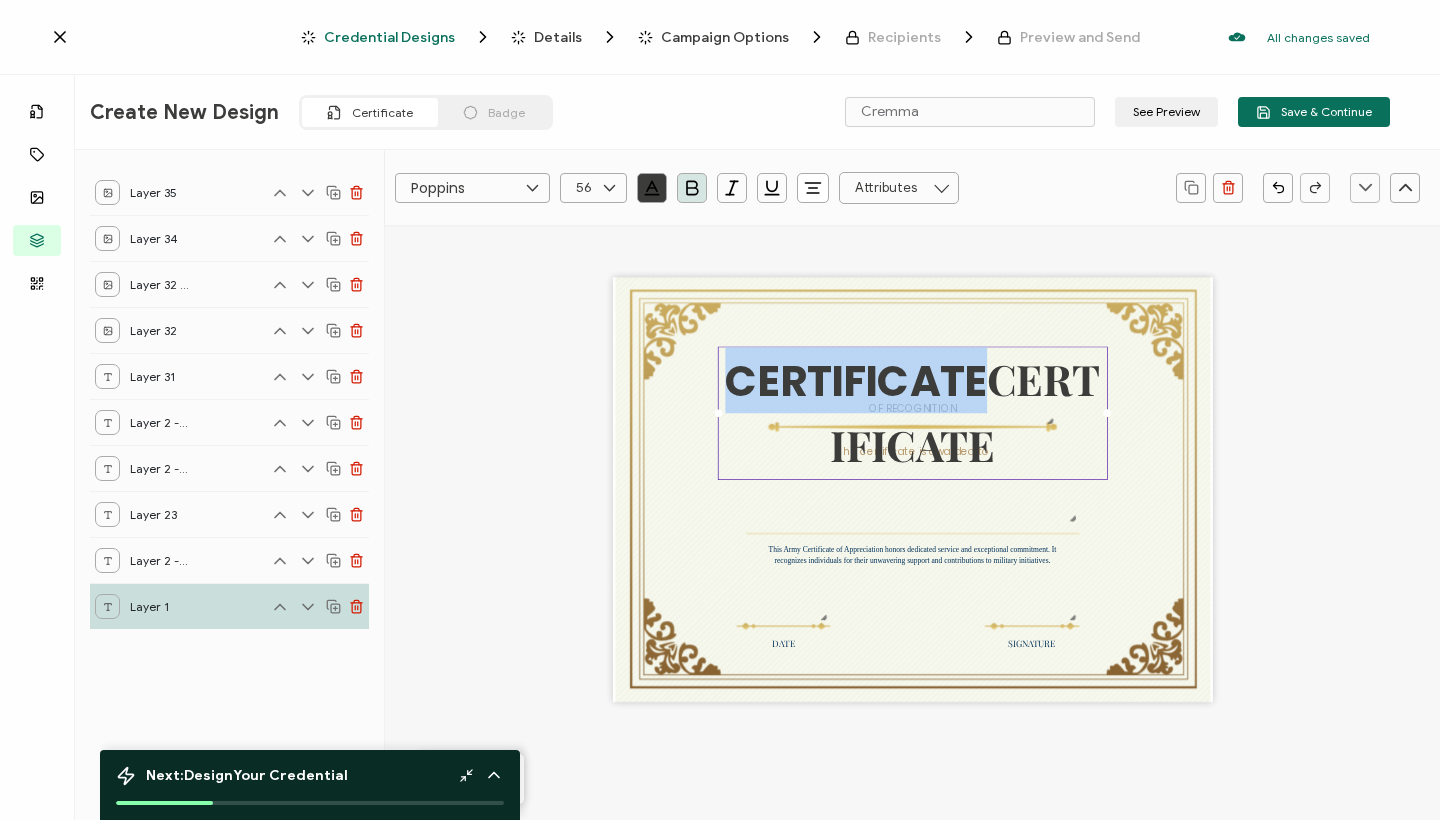 click on "CERTIFICATE" at bounding box center (856, 381) 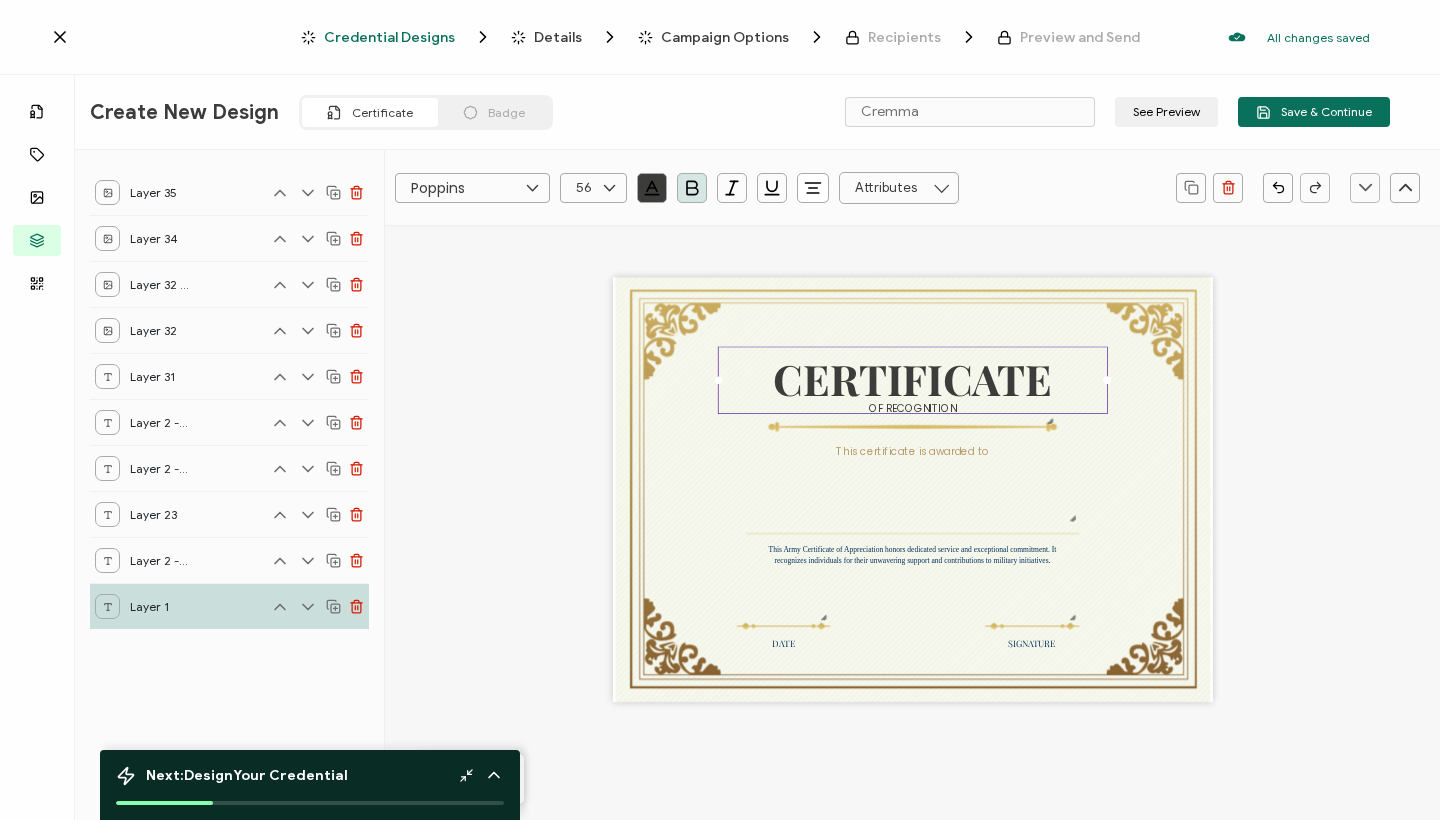 click on "CERTIFICATE
This Army Certificate of Appreciation honors dedicated service and exceptional commitment. It recognizes individuals for their unwavering support and contributions to military initiatives.
OF RECOGNITION         DATE
SIGNATURE
This certificate is awarded to" at bounding box center [913, 490] 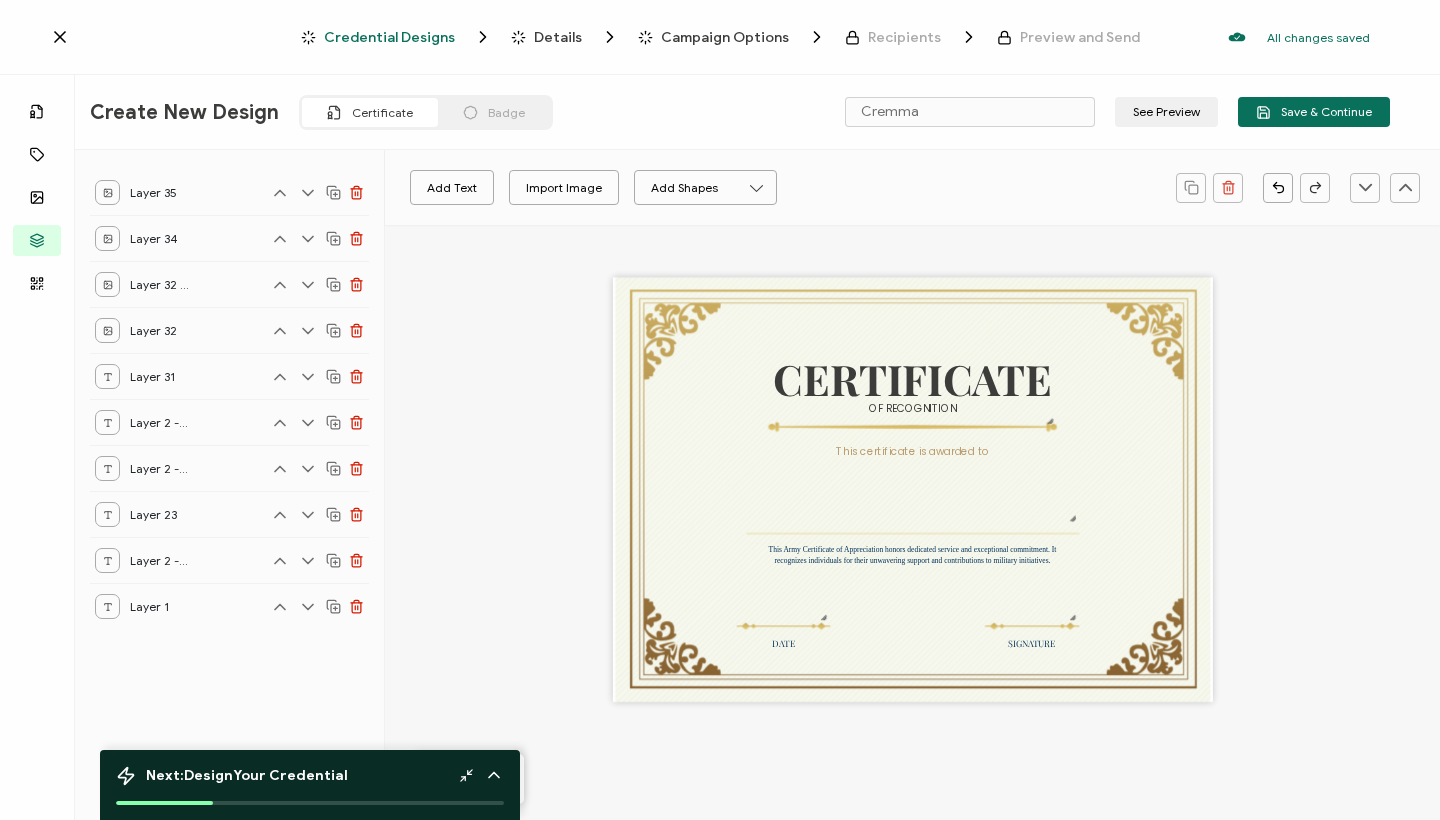 click on "CERTIFICATE
This Army Certificate of Appreciation honors dedicated service and exceptional commitment. It recognizes individuals for their unwavering support and contributions to military initiatives.
OF RECOGNITION         DATE
SIGNATURE
This certificate is awarded to" at bounding box center [913, 490] 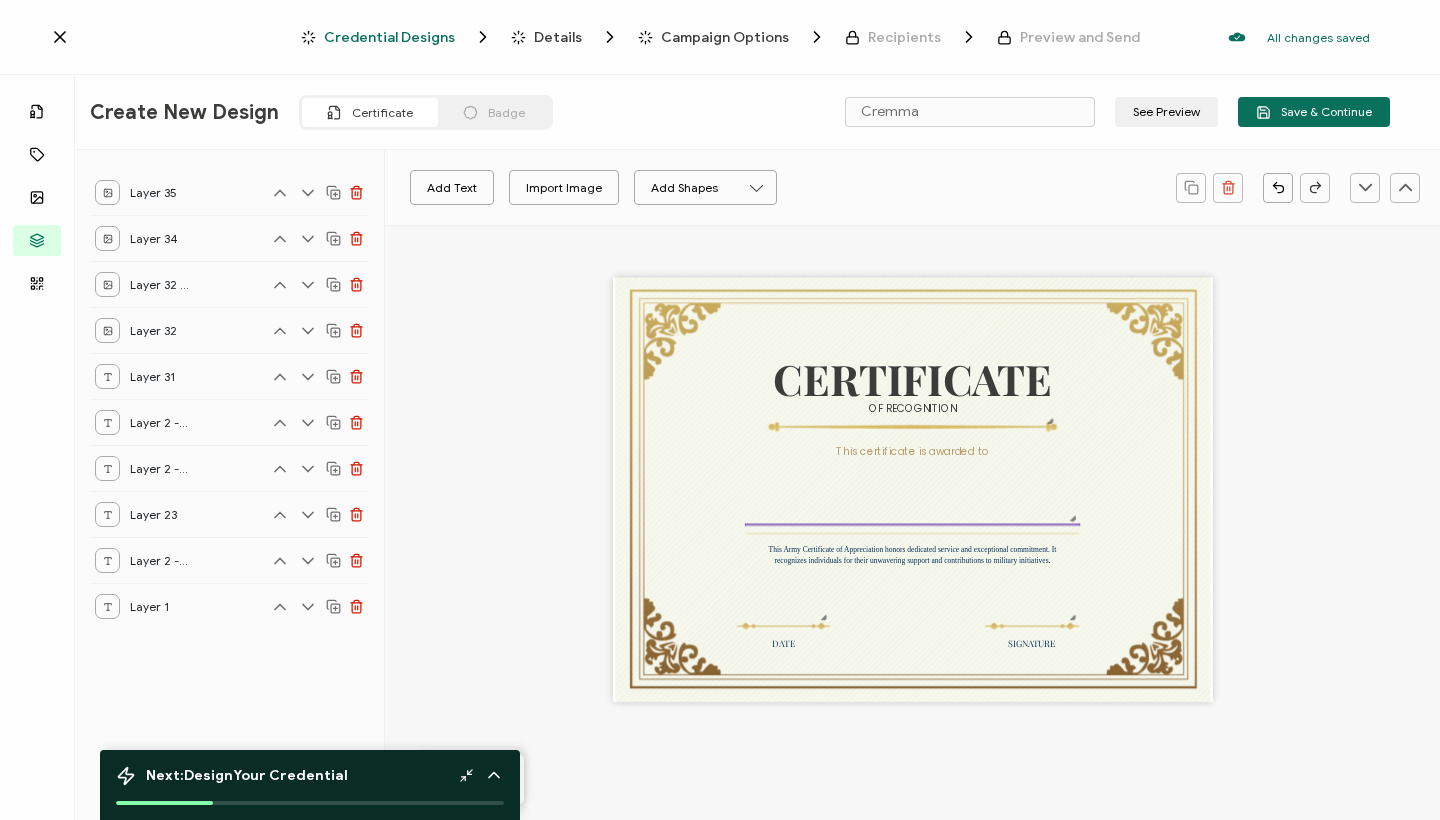 click at bounding box center (912, 524) 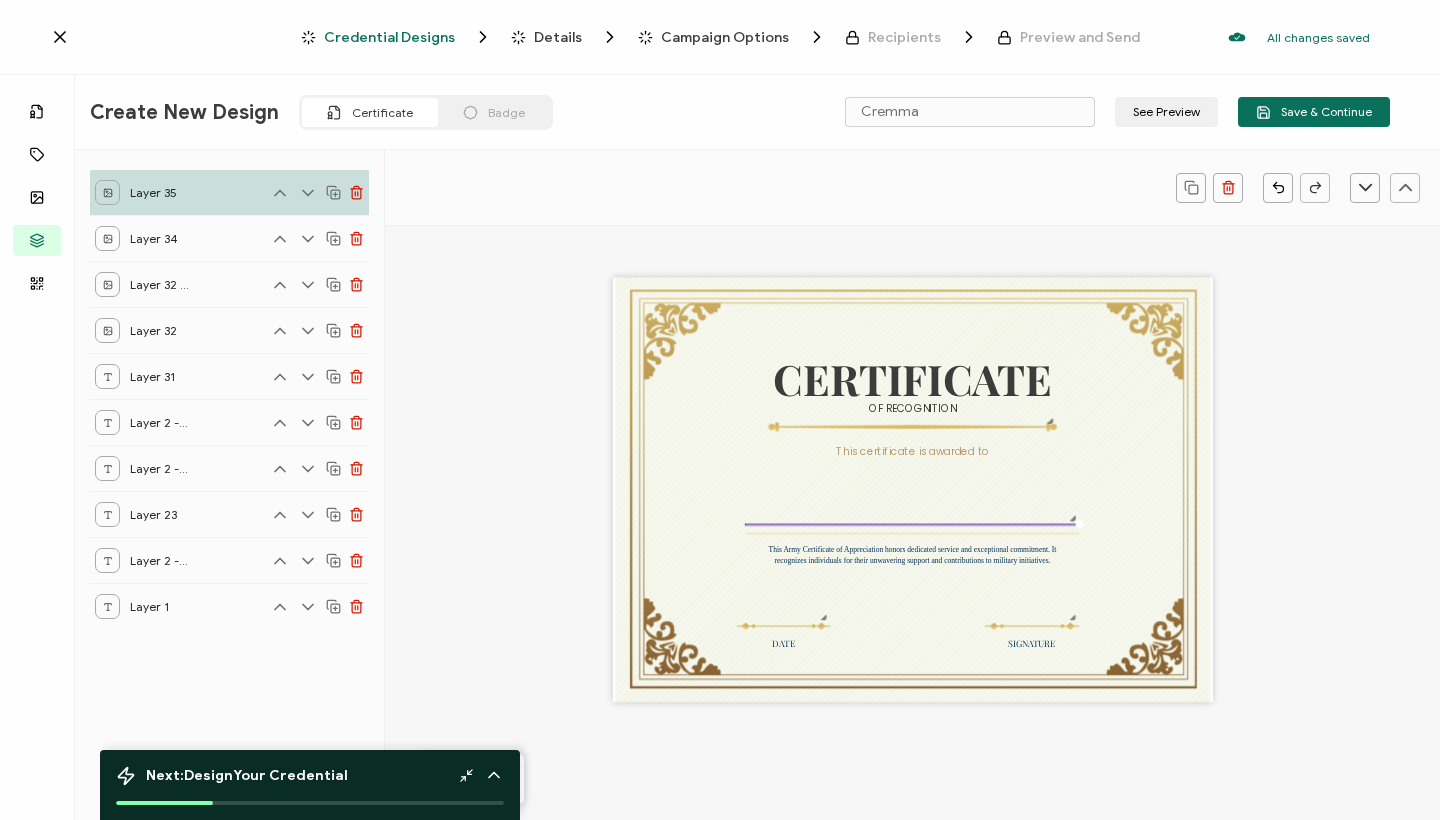 click on "Badge" at bounding box center [506, 112] 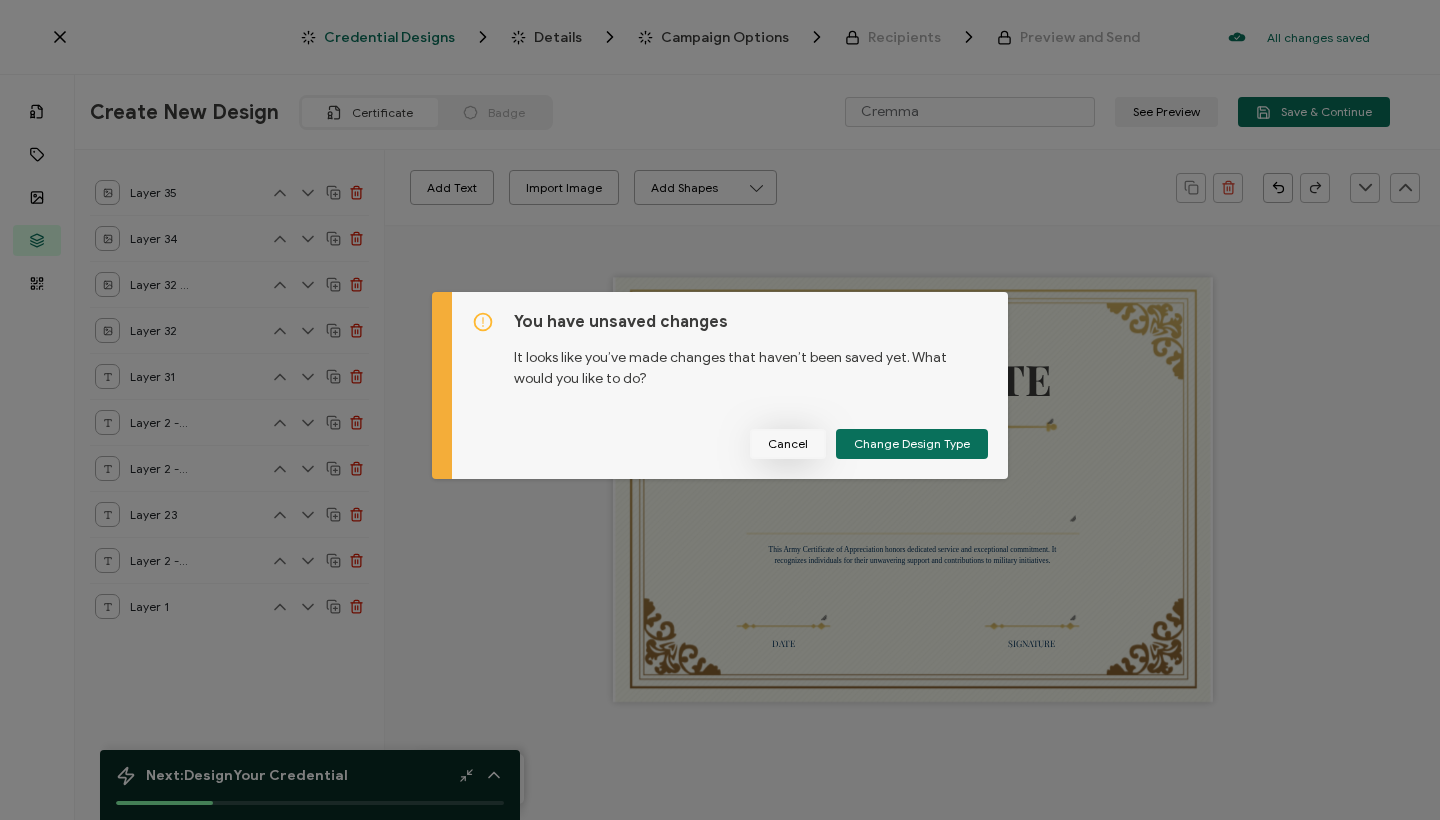 click on "Cancel" at bounding box center (788, 444) 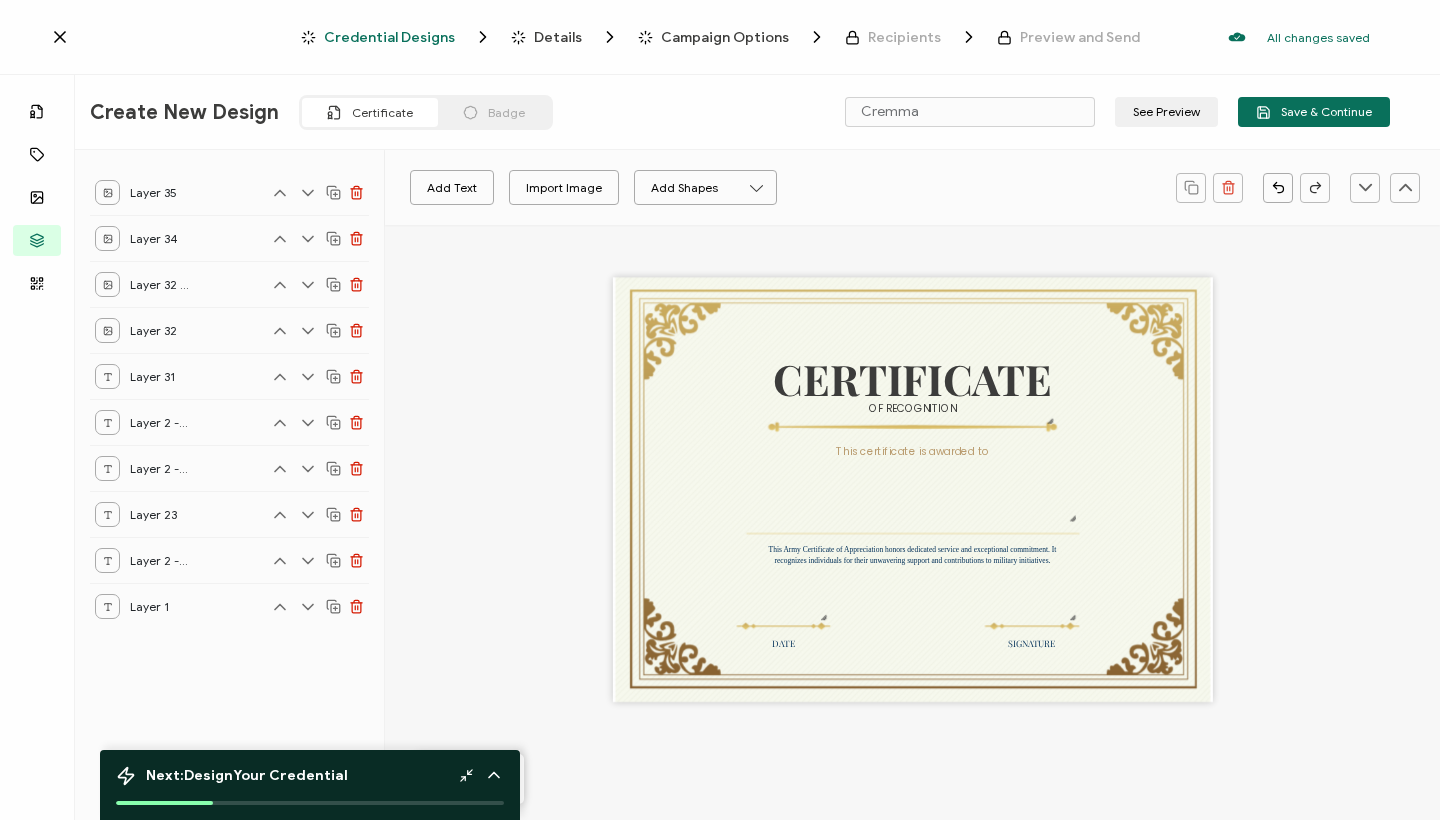click 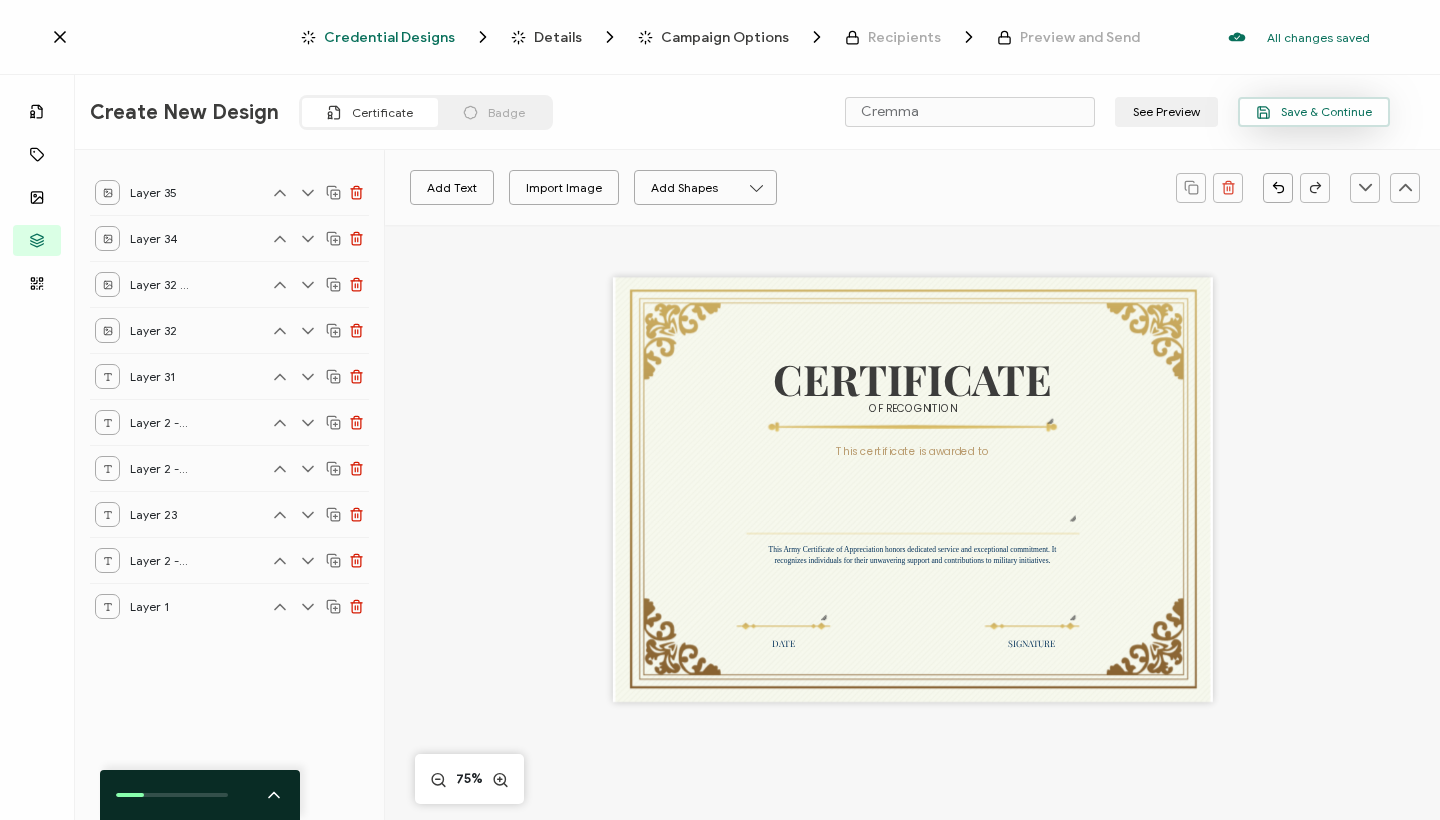 click on "Save & Continue" at bounding box center [1314, 112] 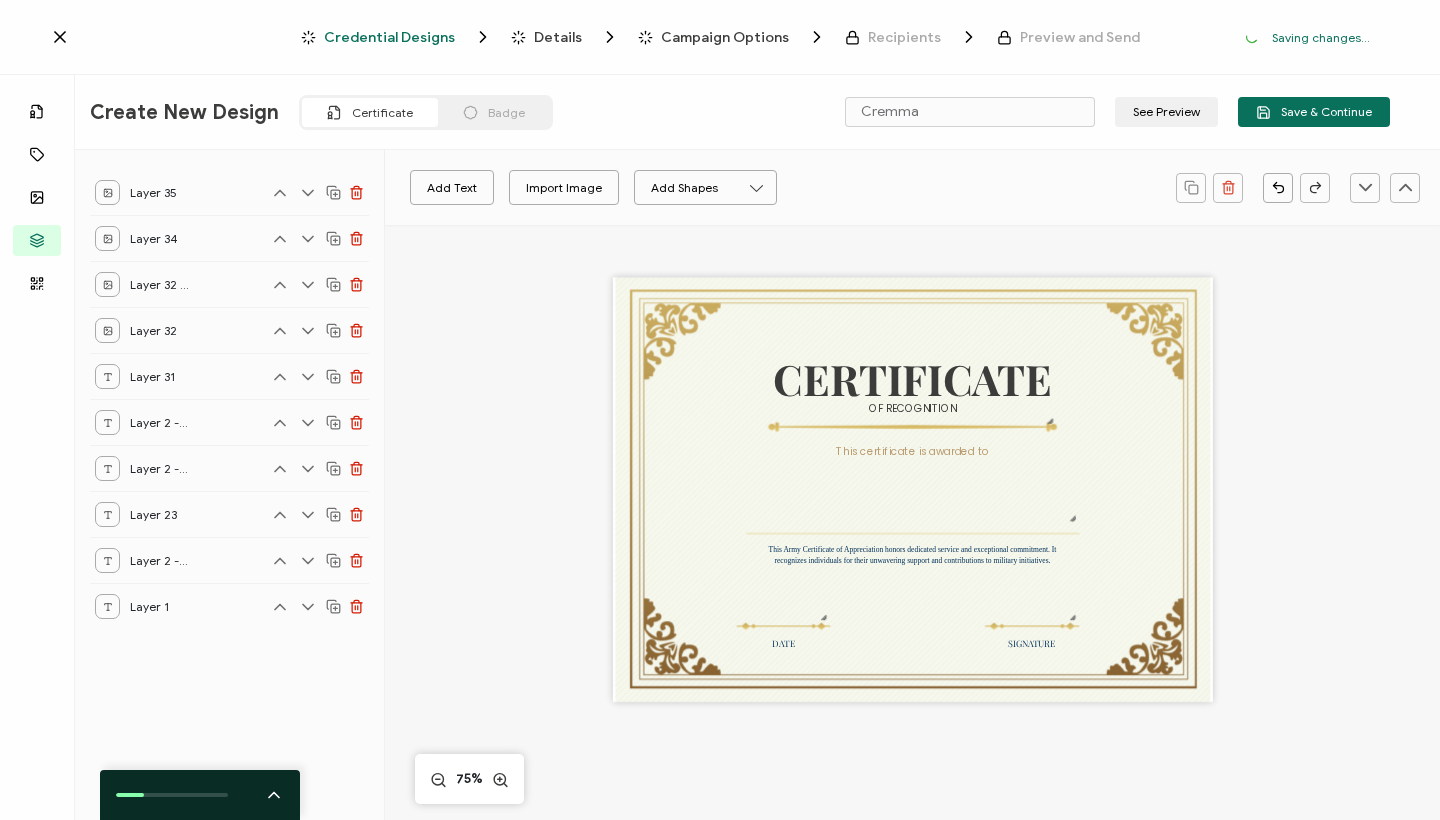 click 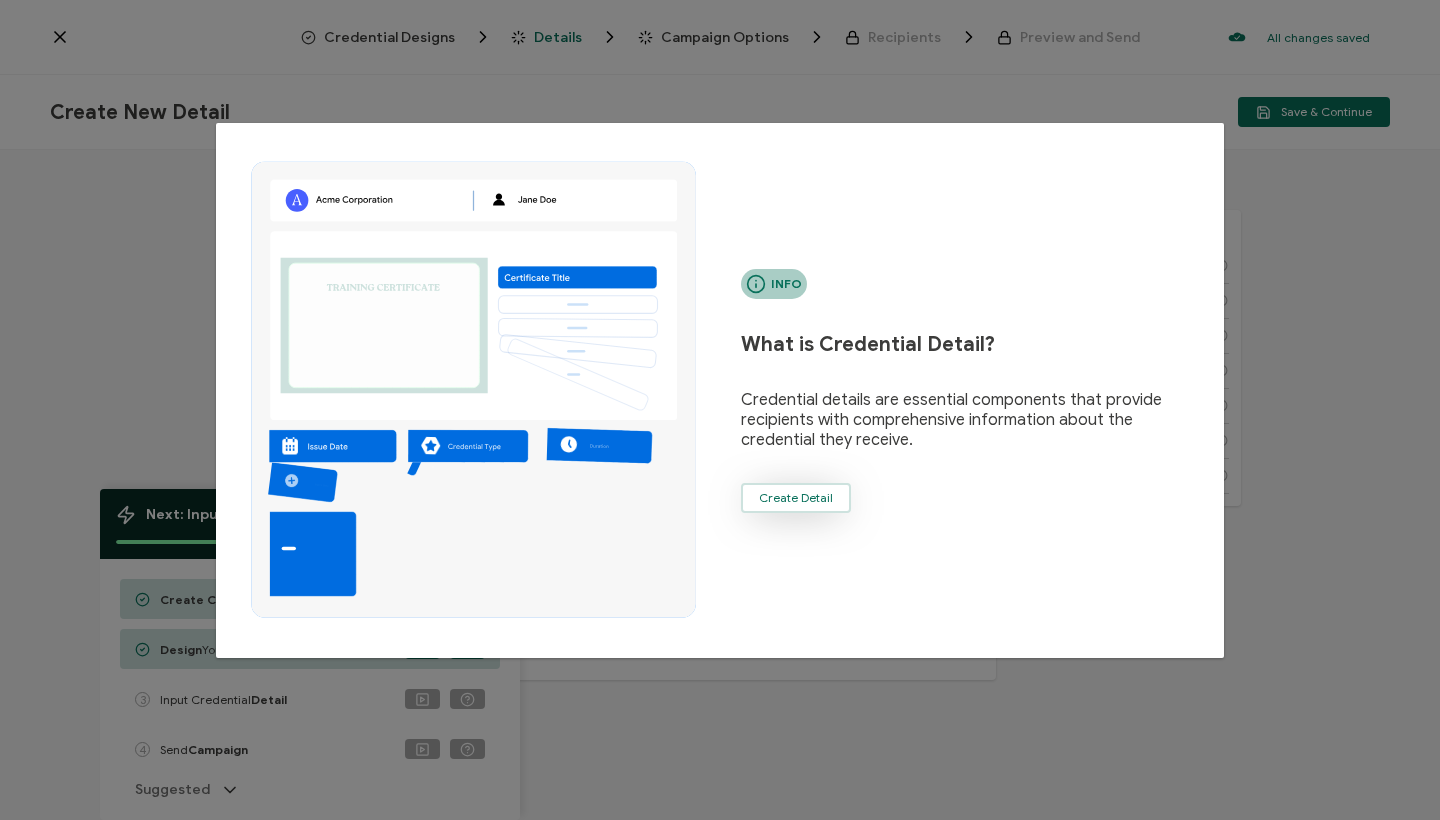 click on "Create Detail" at bounding box center [796, 498] 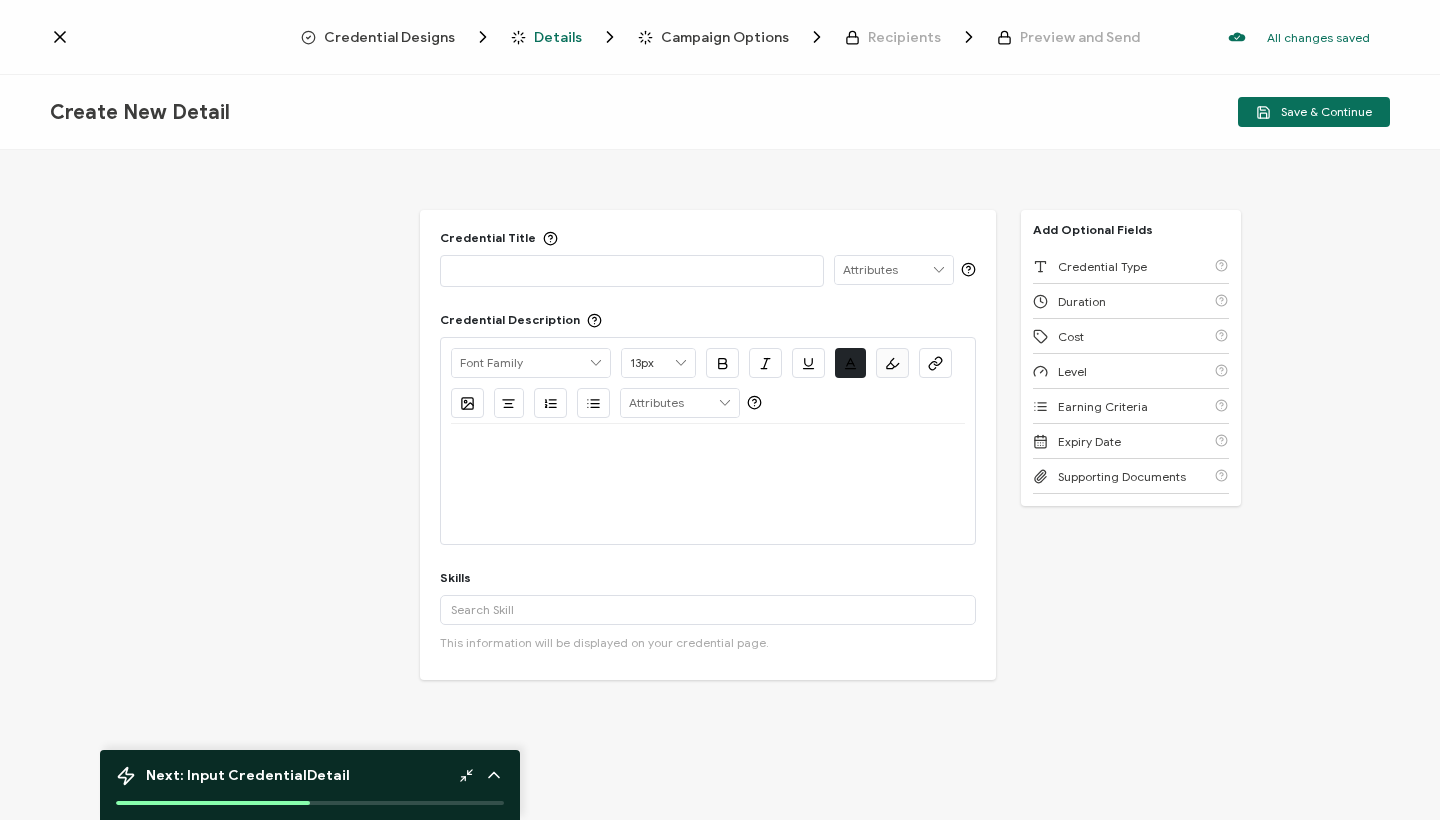click at bounding box center (708, 448) 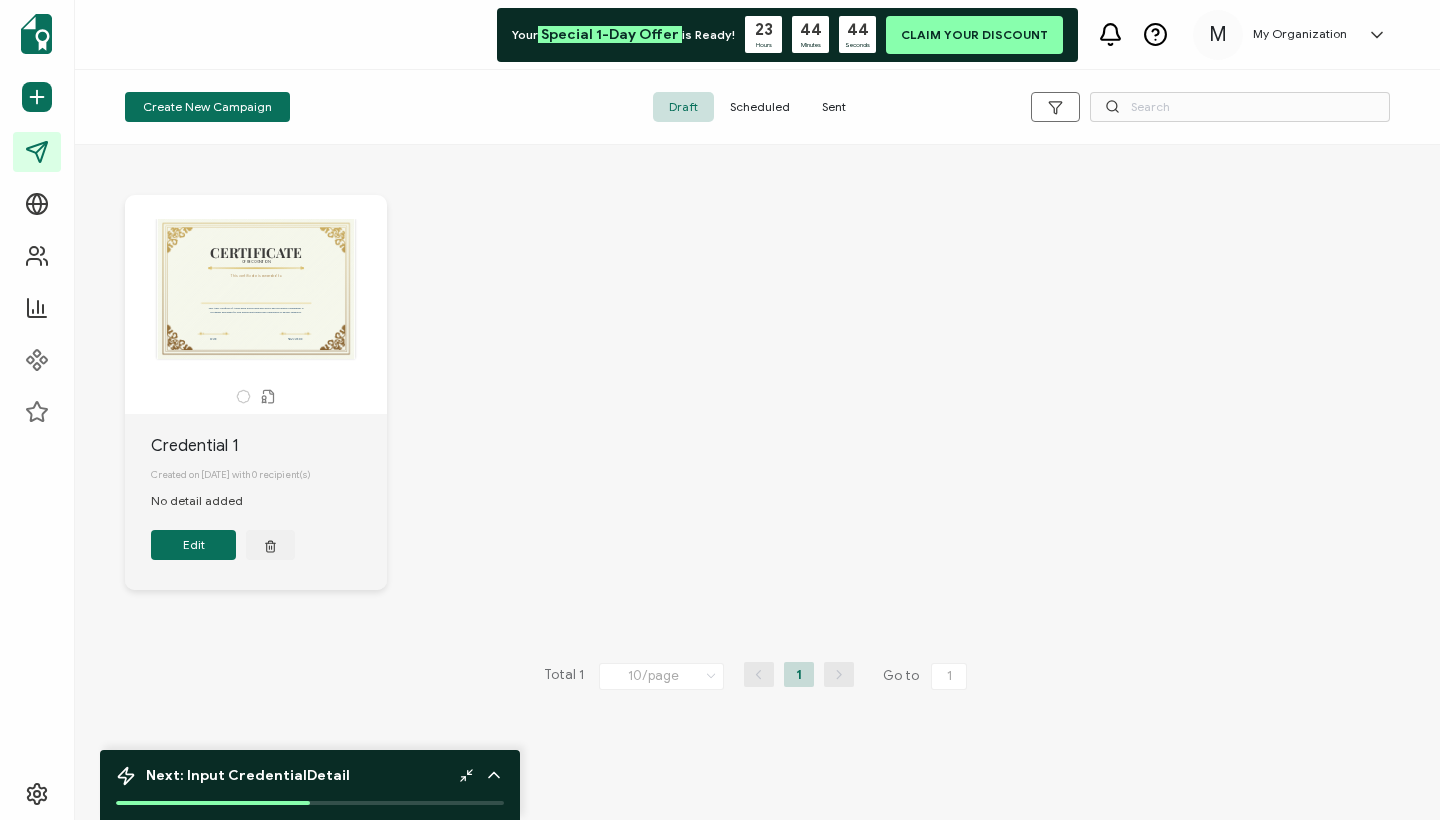 click on "CERTIFICATE
This Army Certificate of Appreciation honors dedicated service and exceptional commitment. It recognizes individuals for their unwavering support and contributions to military initiatives.
OF RECOGNITION         DATE
SIGNATURE
This certificate is awarded to" at bounding box center (256, 289) 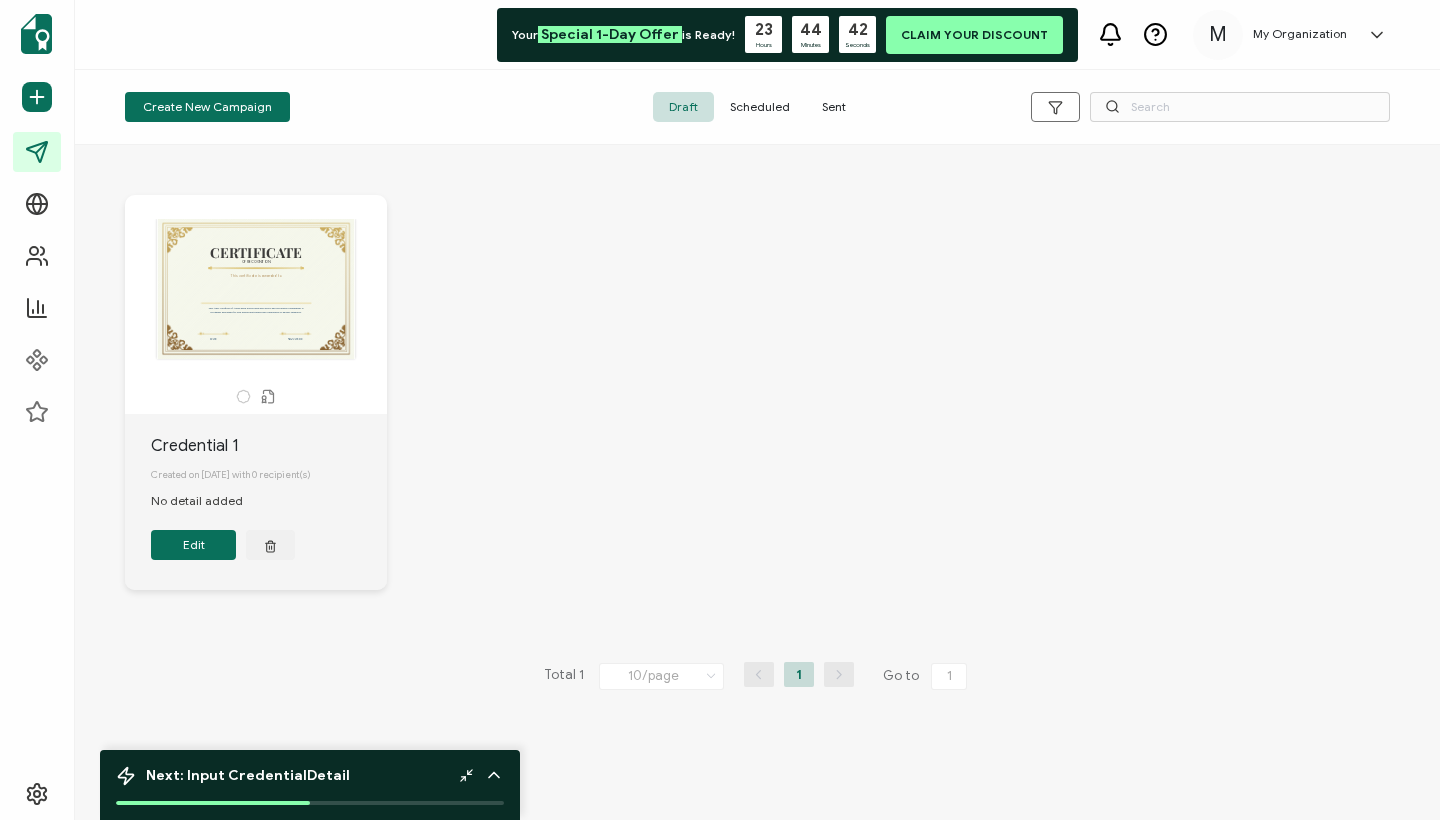 click on "Edit" at bounding box center (193, 545) 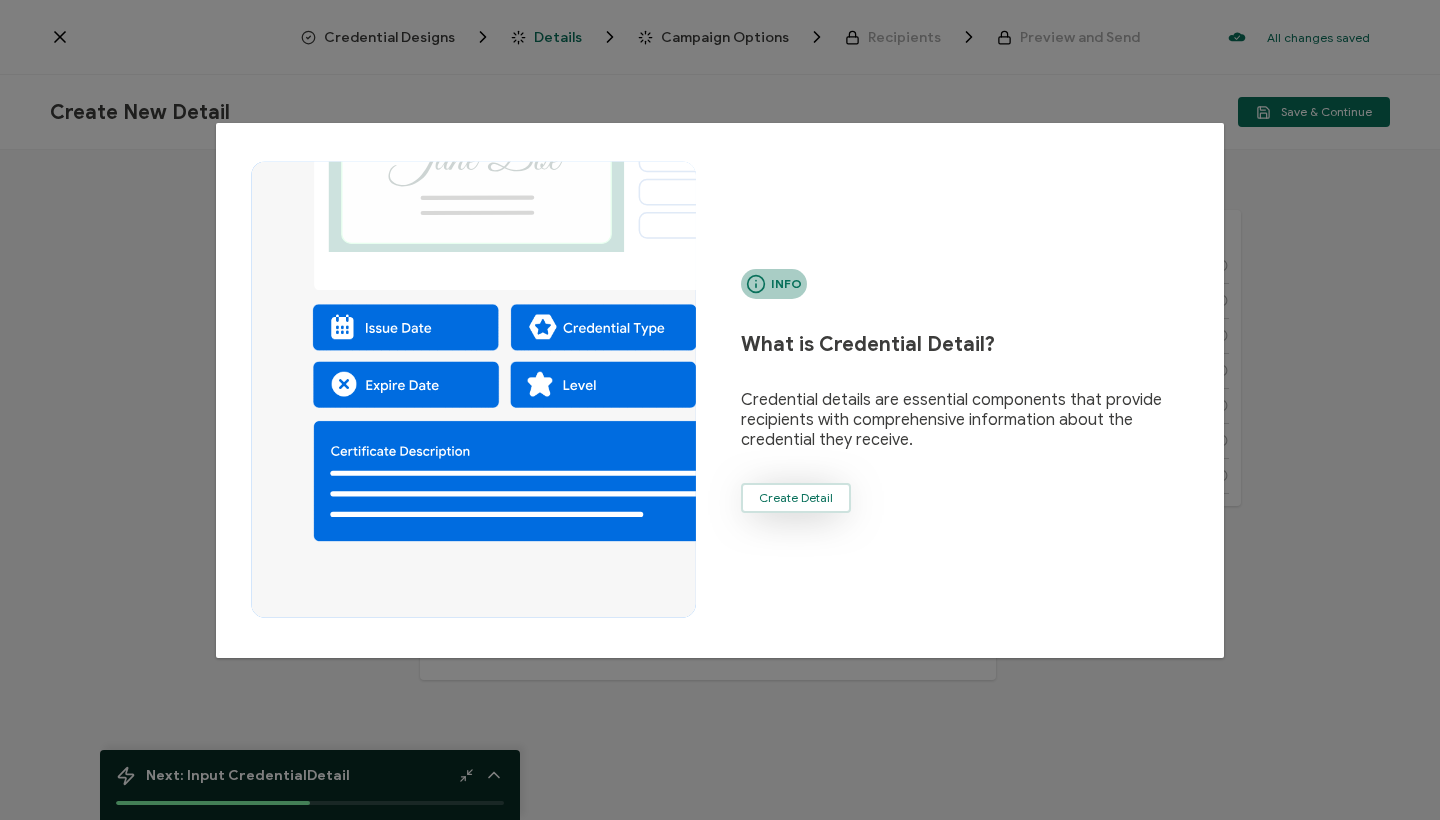 click on "Create Detail" at bounding box center [796, 498] 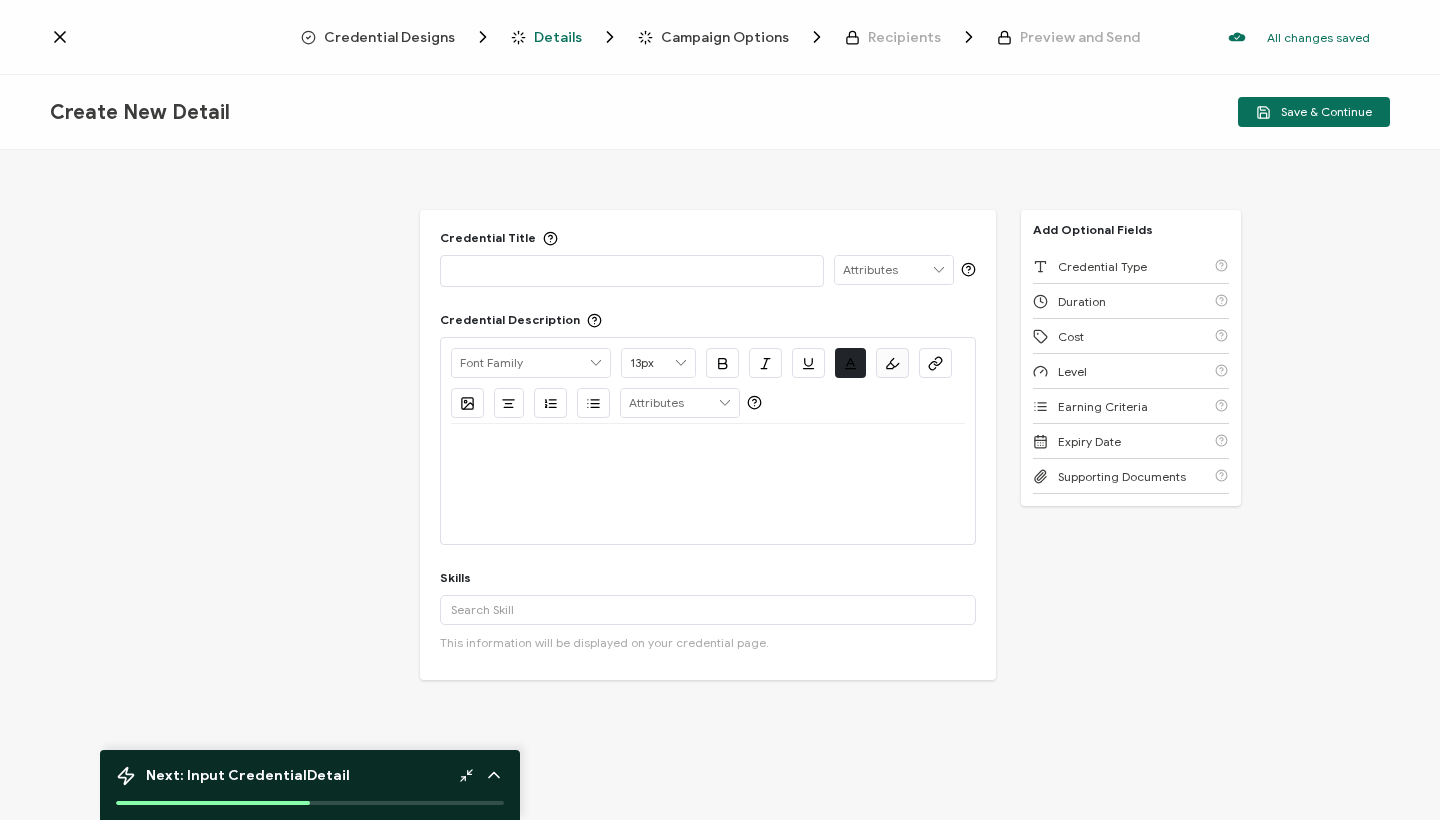 click at bounding box center [708, 484] 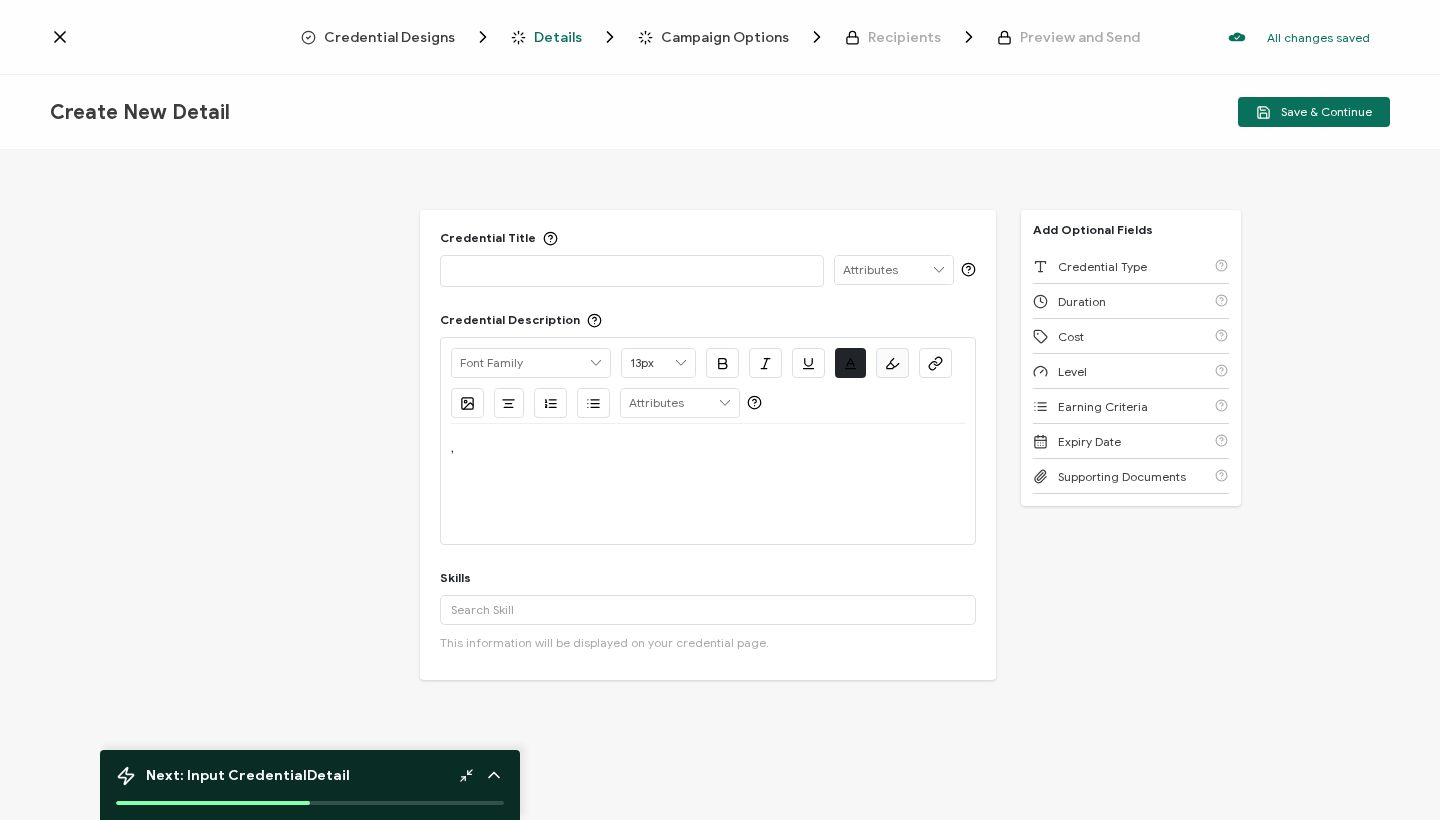 type 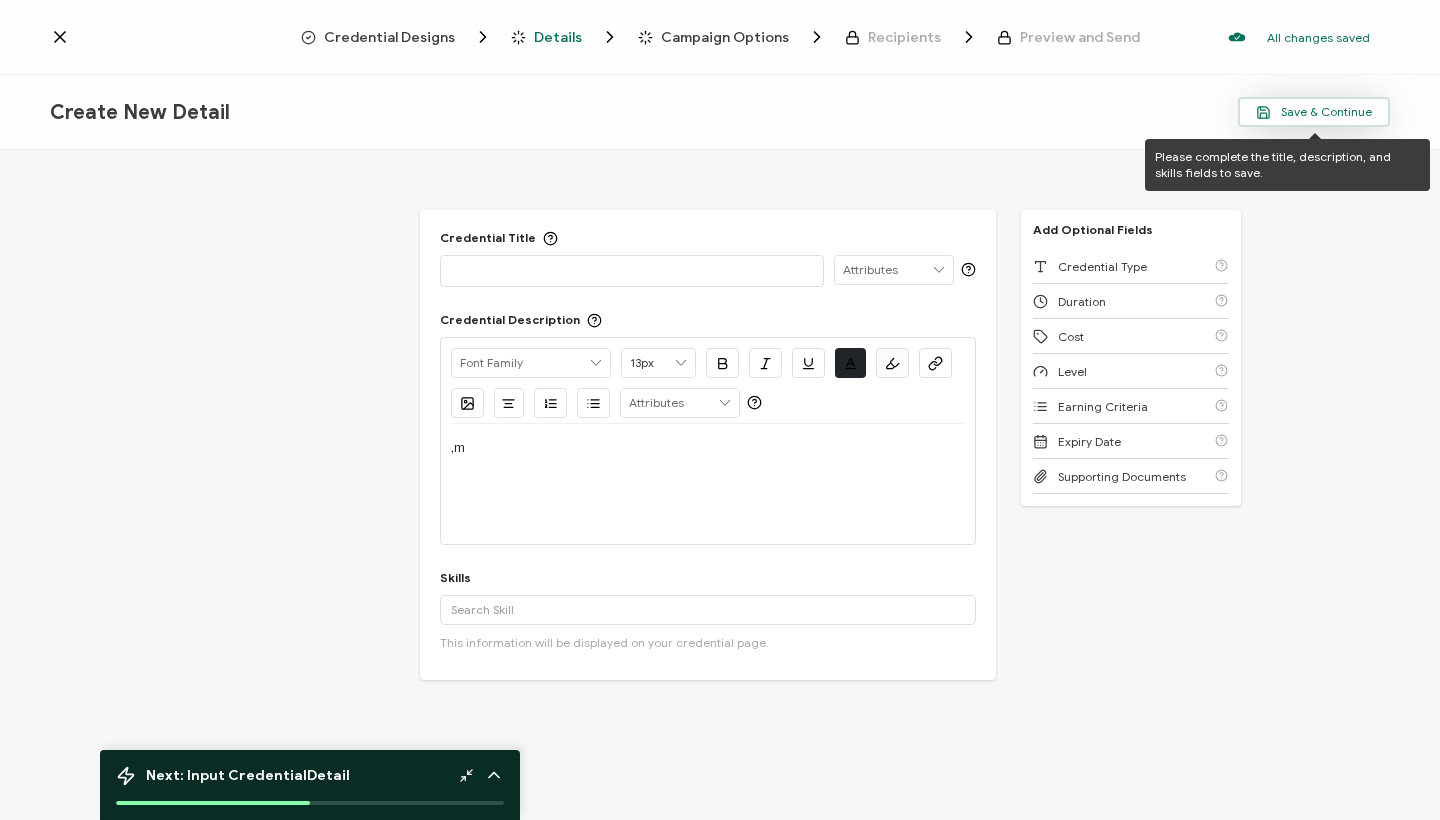 click on "Save & Continue" at bounding box center [1314, 112] 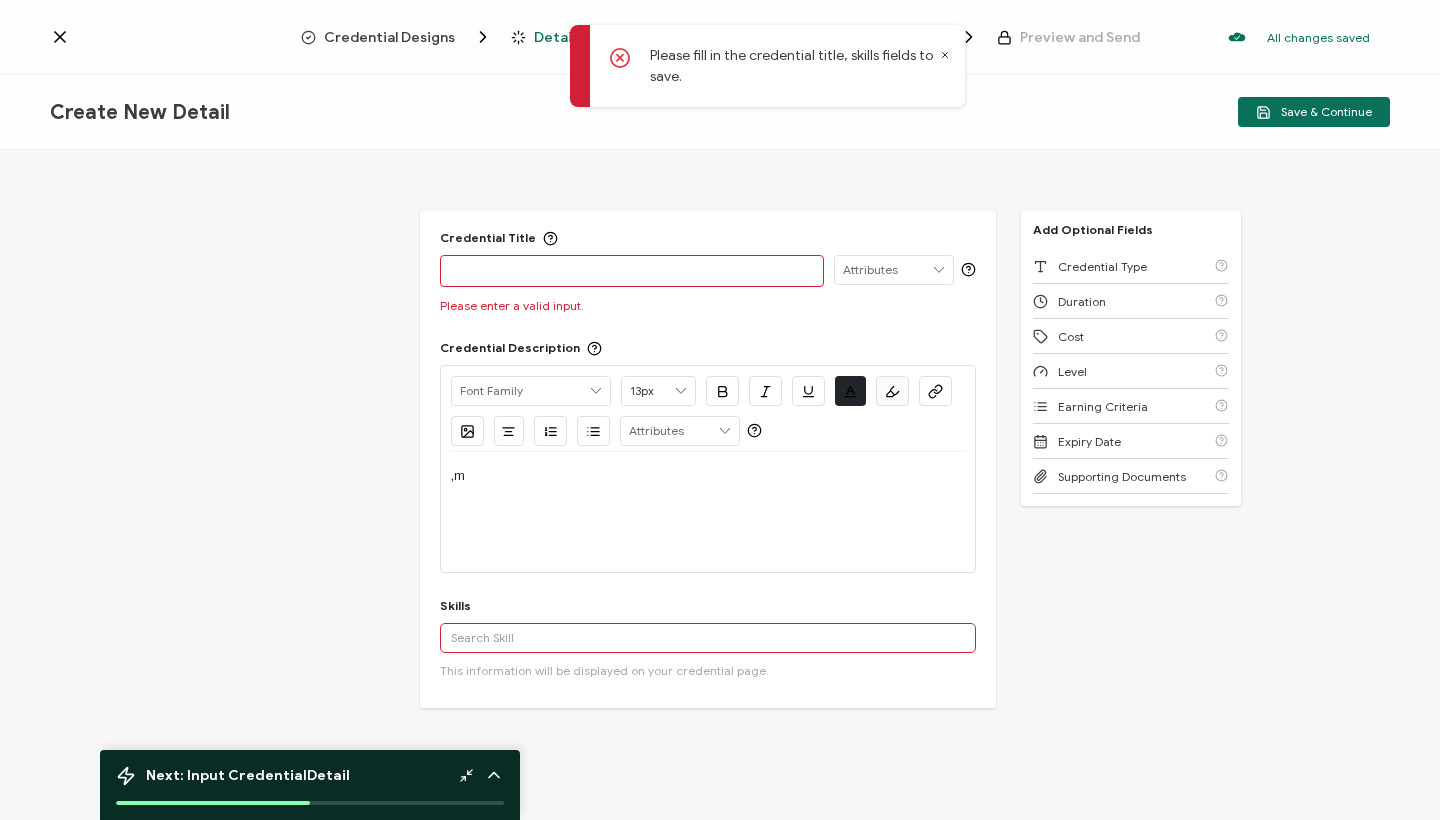click on ",m" at bounding box center (708, 476) 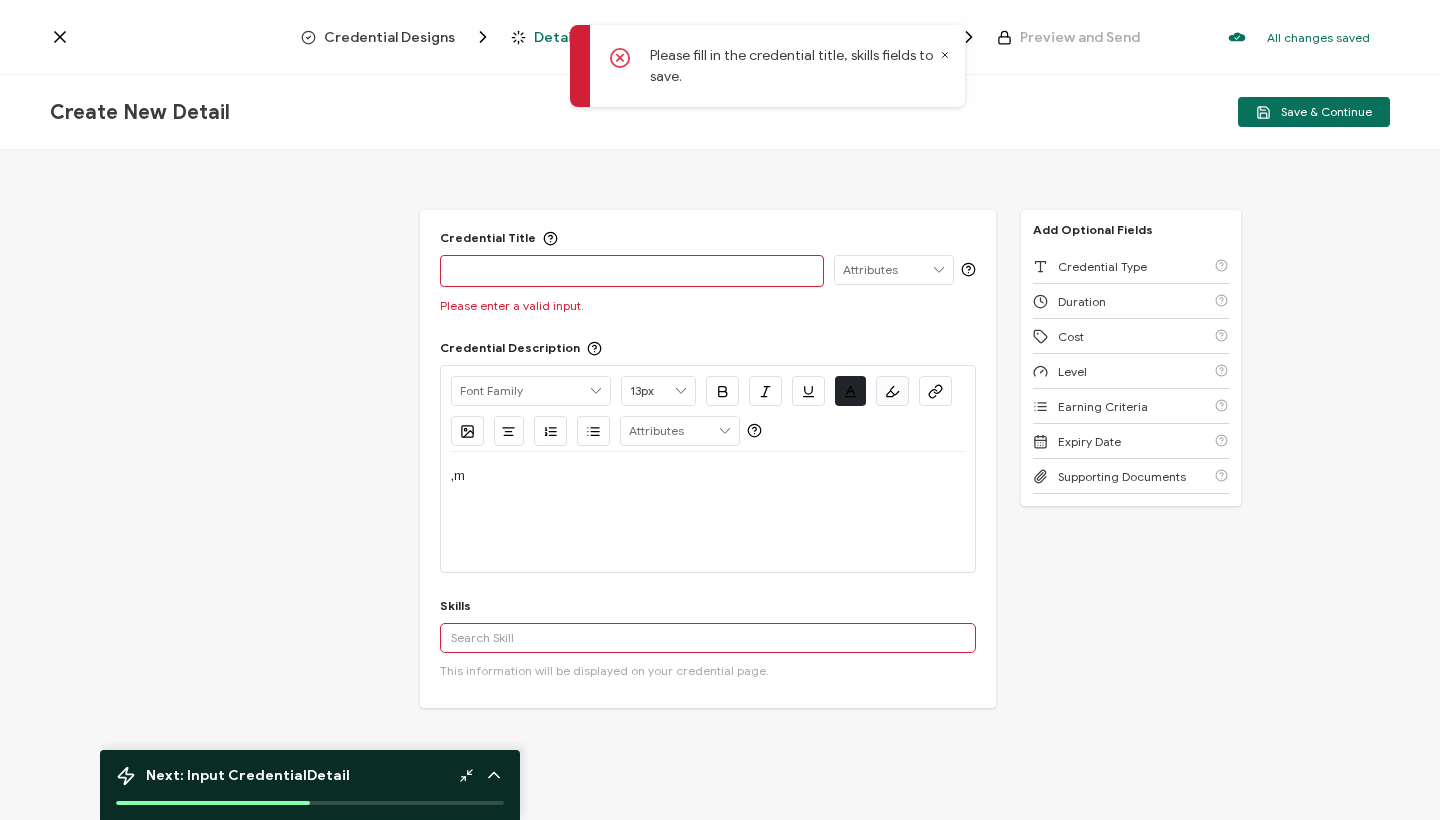 click at bounding box center (632, 270) 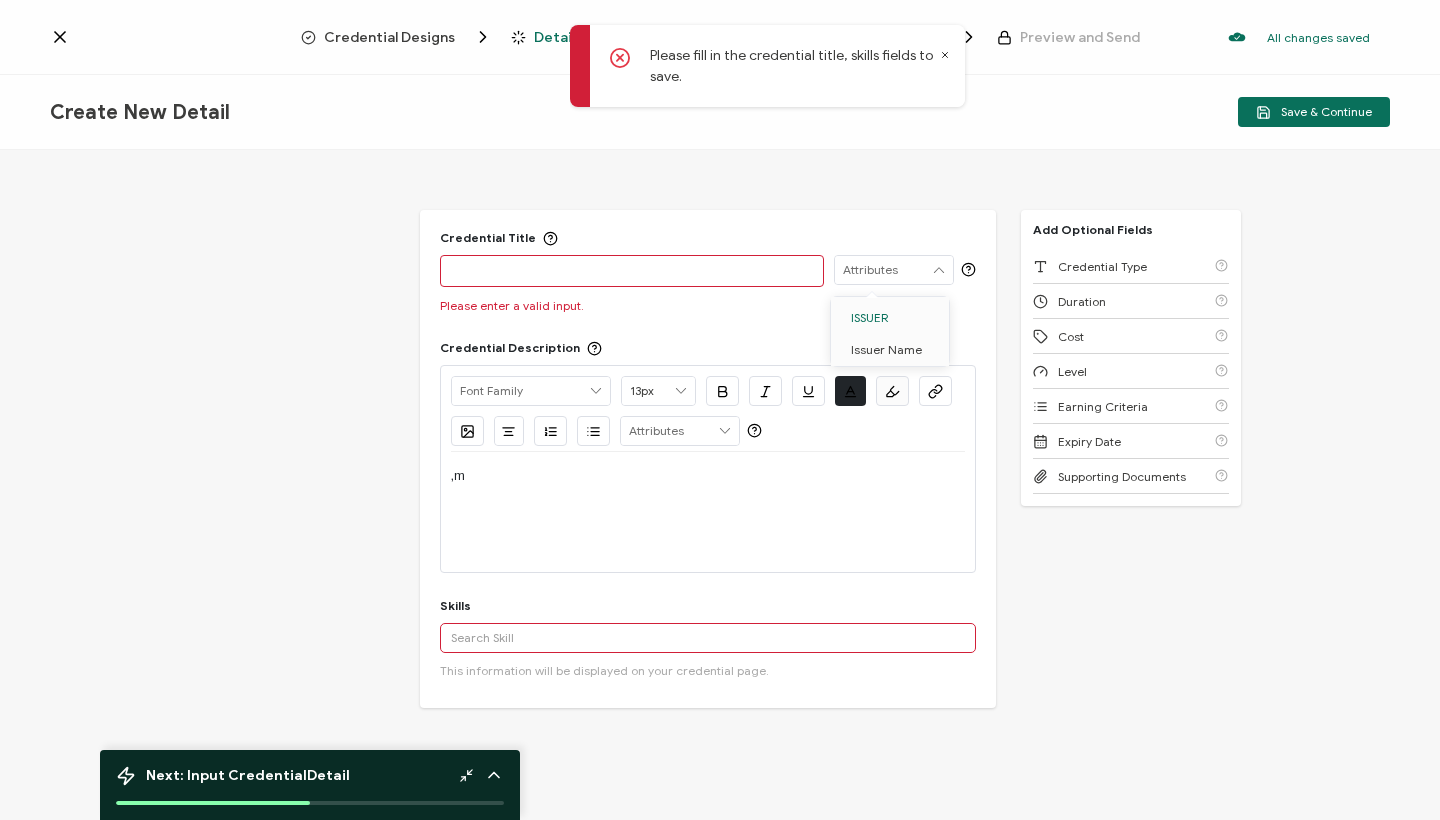 click at bounding box center [632, 270] 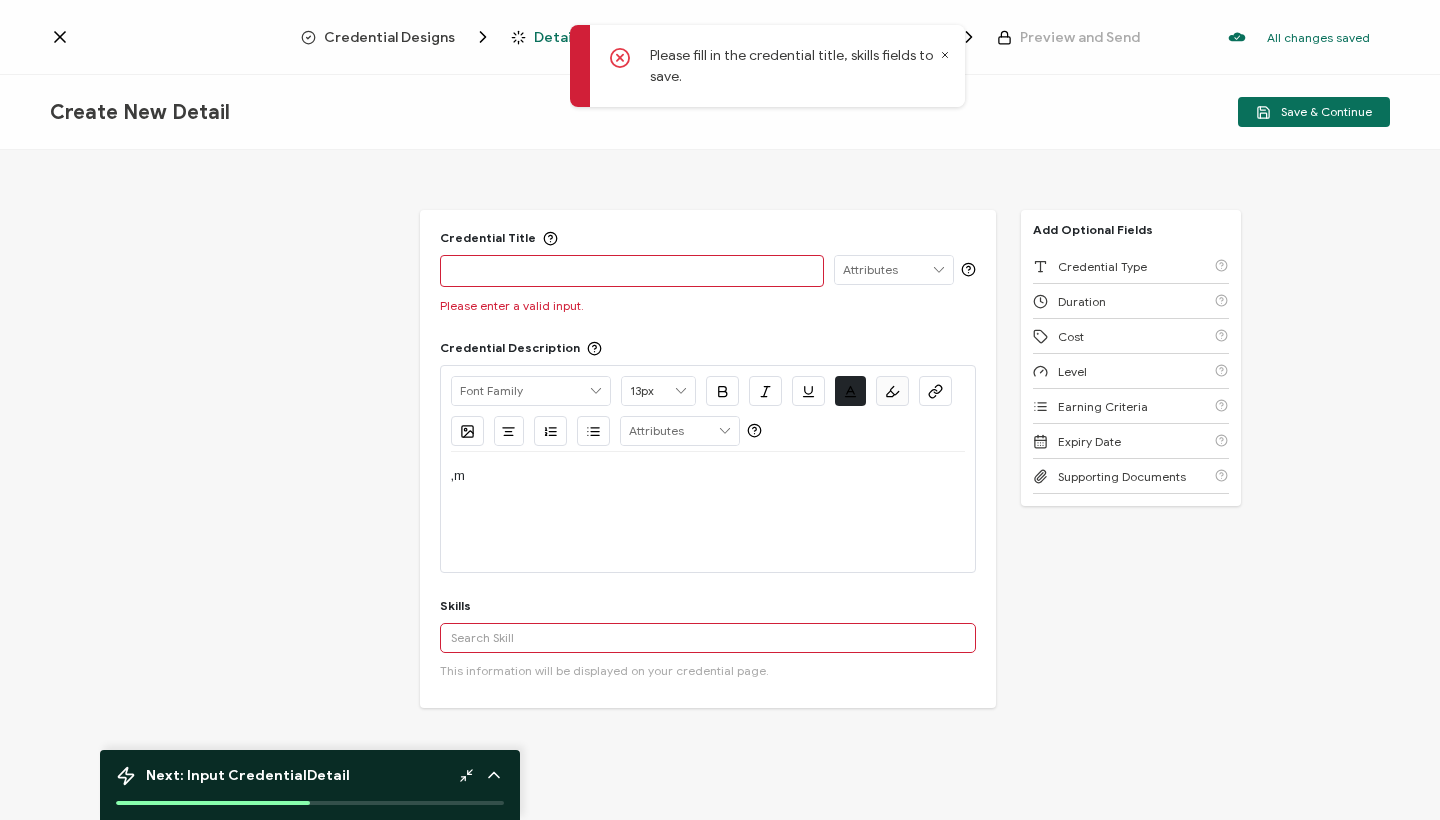 click at bounding box center [632, 270] 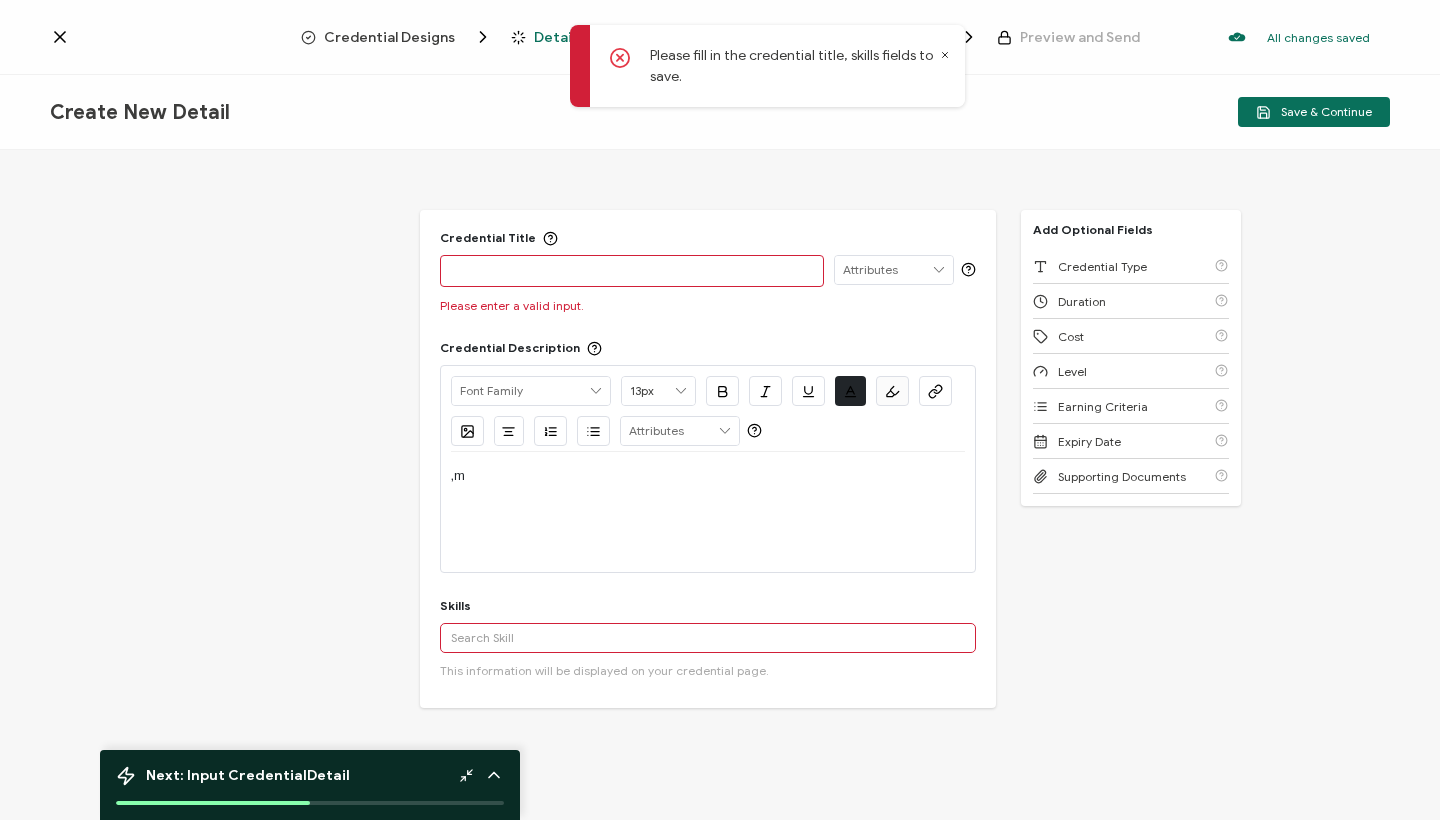 click at bounding box center [632, 270] 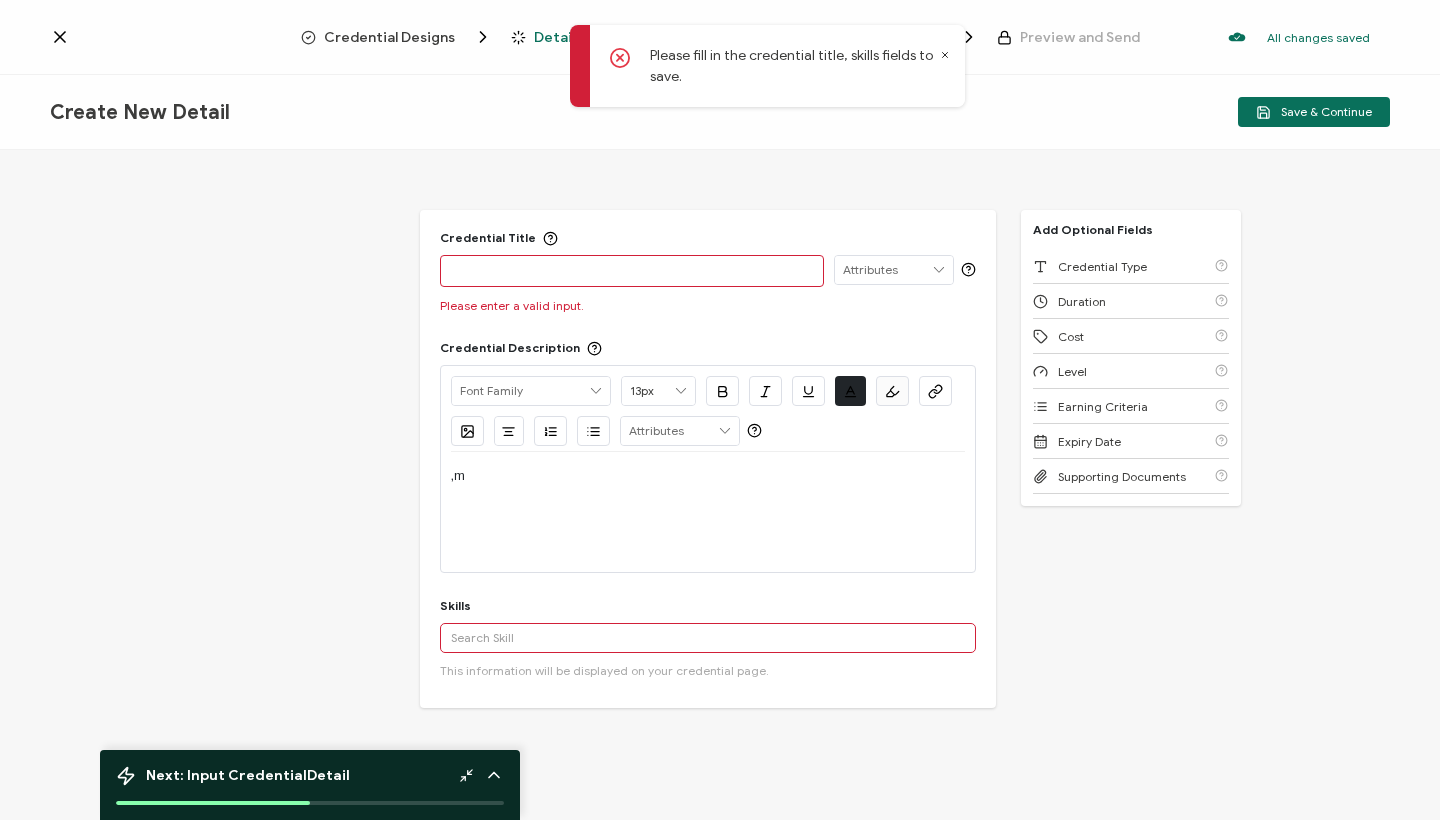 type 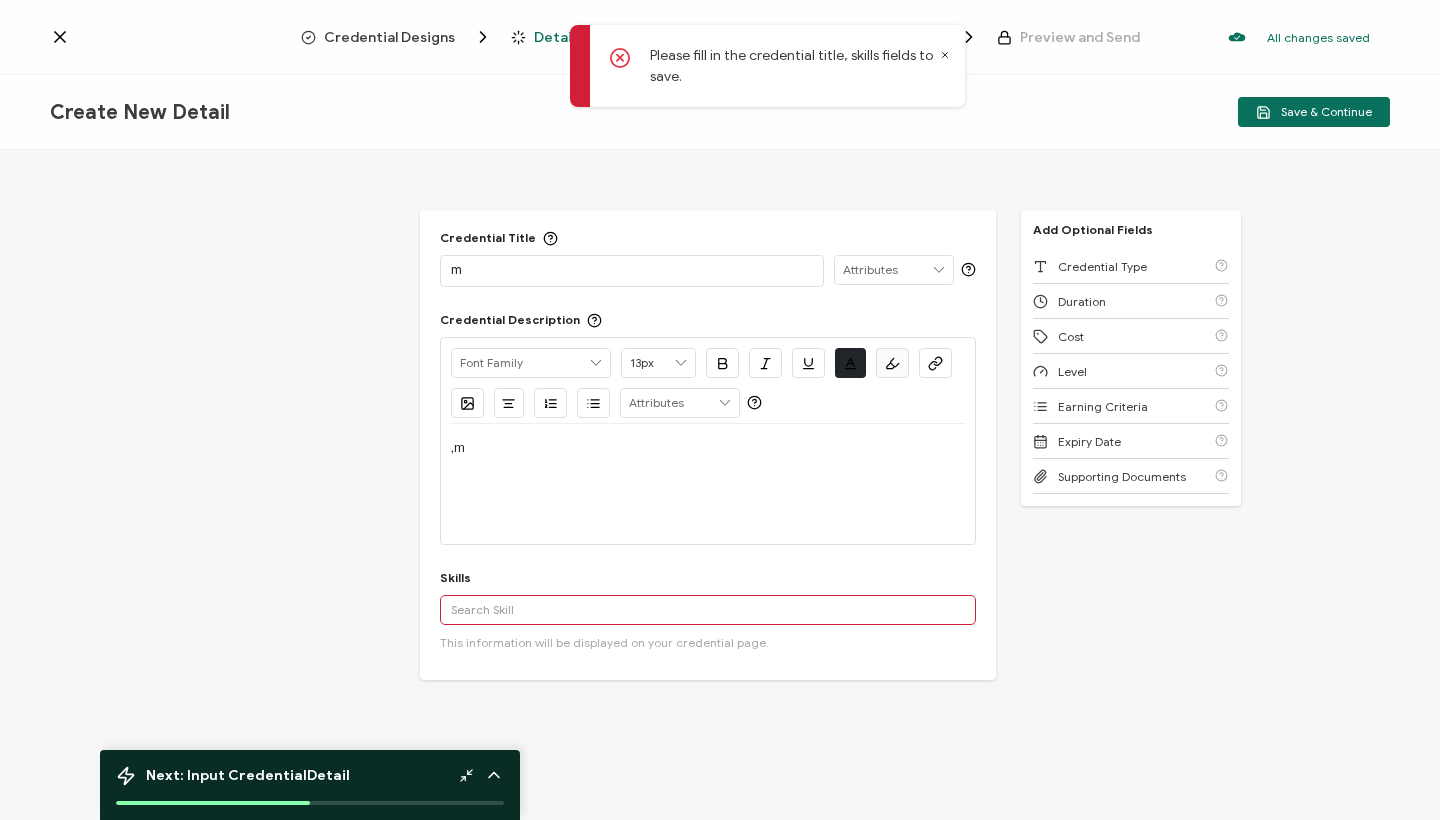 click at bounding box center (708, 610) 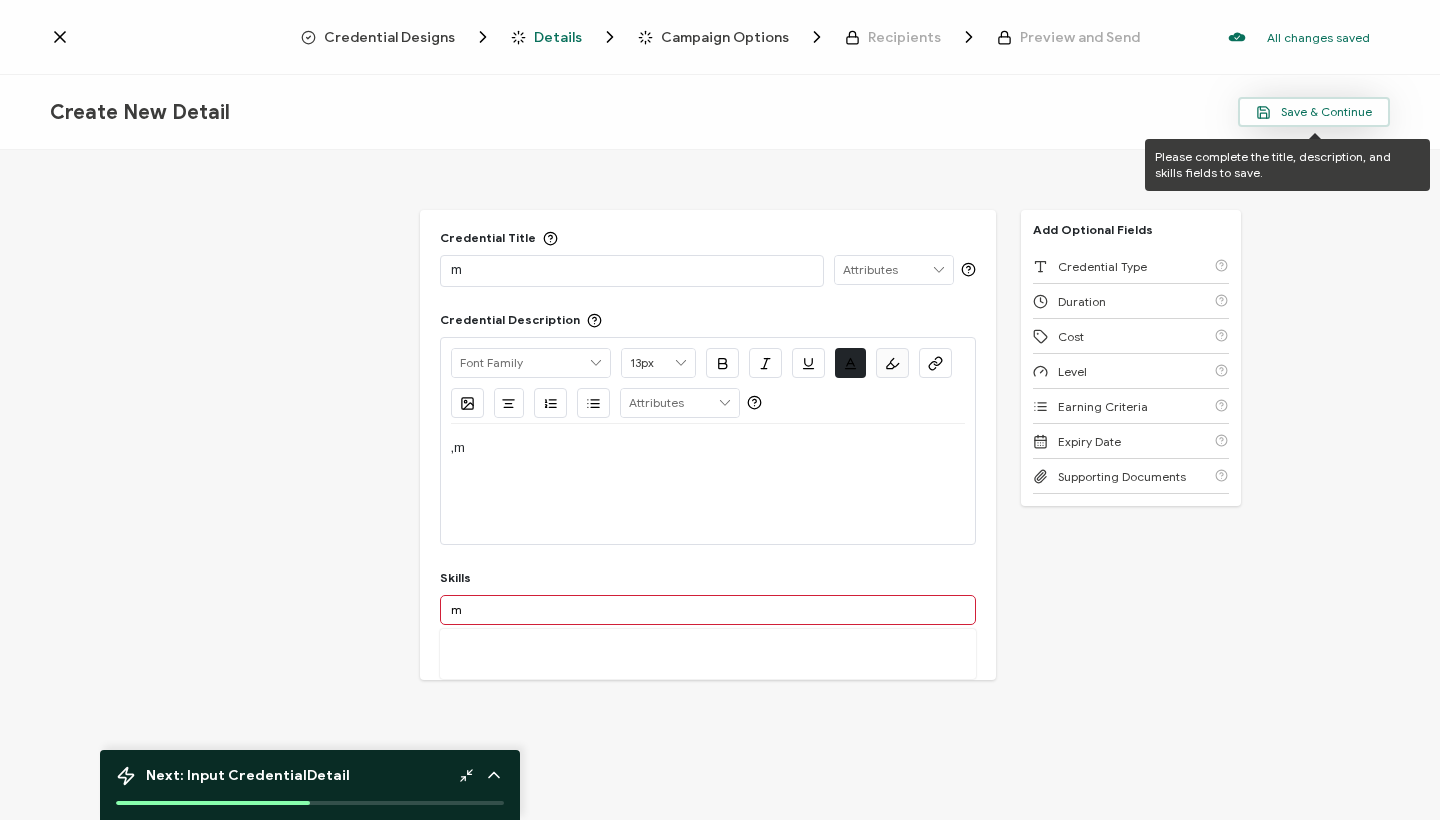 click on "Save & Continue" at bounding box center (1314, 112) 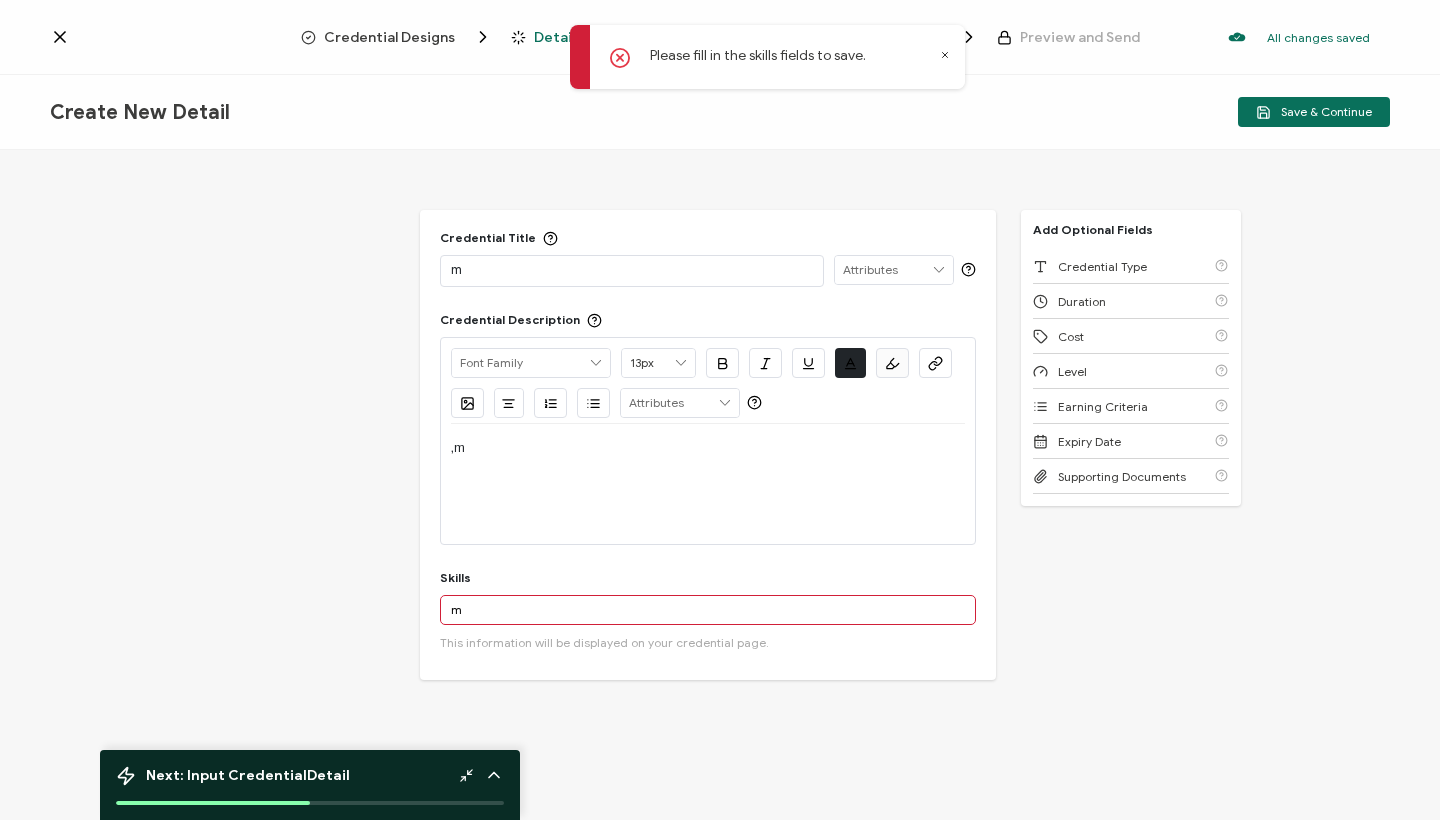 click on "m
Add ' m'
A custom skill's name cannot exceed 40 characters.
PL/M
QUED/M
Cortex M
M (Programming Language)
Control-M (Batch Scheduling Software)
Juniper M Series (Juniper Networks)
Persistent M Llerian Duct Syndrome
Multi-Programming Monitor Control Program (MP/M)
Advanced Television Systems Committee - Mobile/Handheld (ATSC-M/H) Standard
TurboDOS
CBASIC
Qualtrics
Vectorization
Dentrix
Business Acquisition
Serial Dilutions" at bounding box center [708, 622] 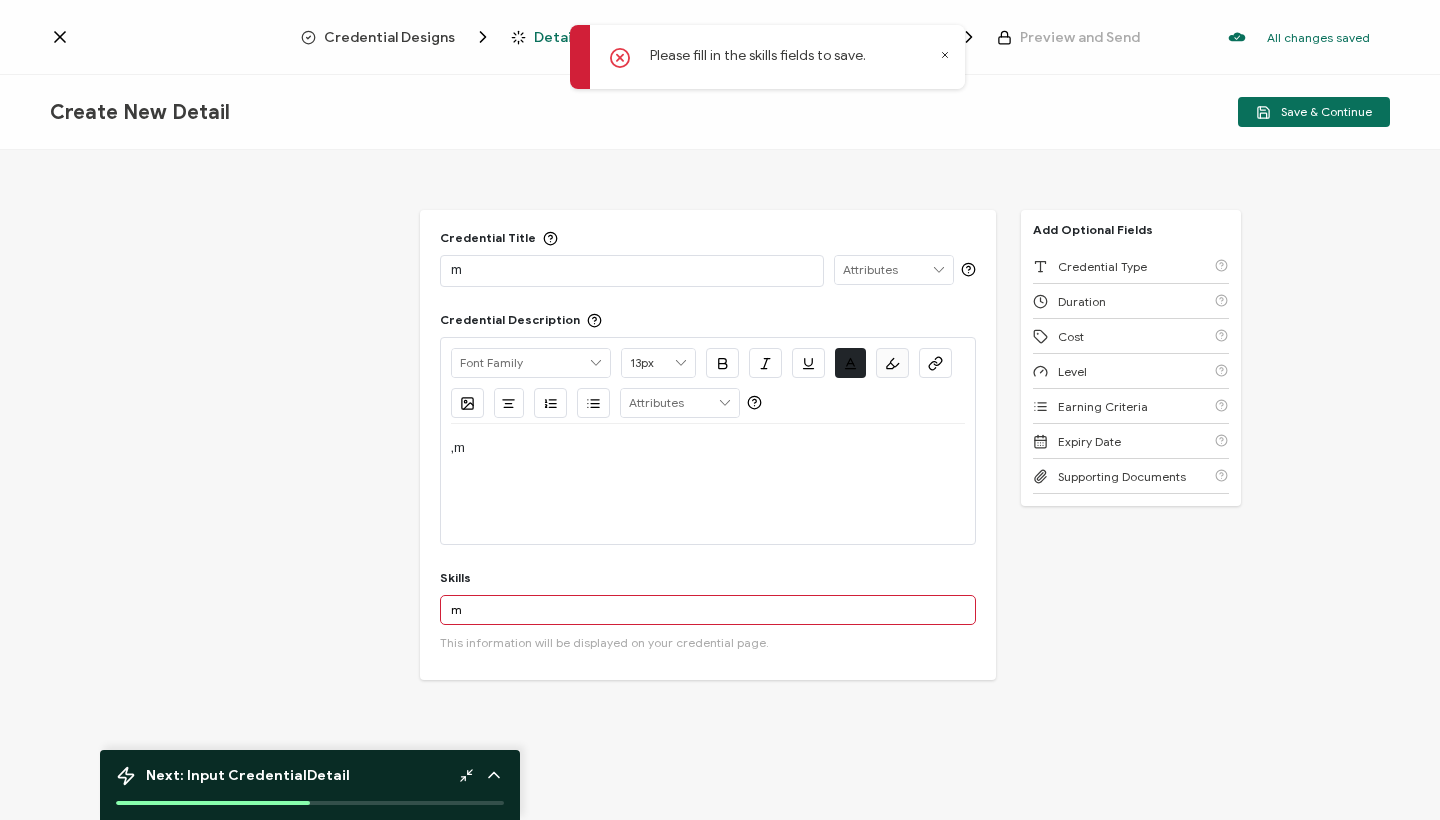 click on "m" at bounding box center (708, 610) 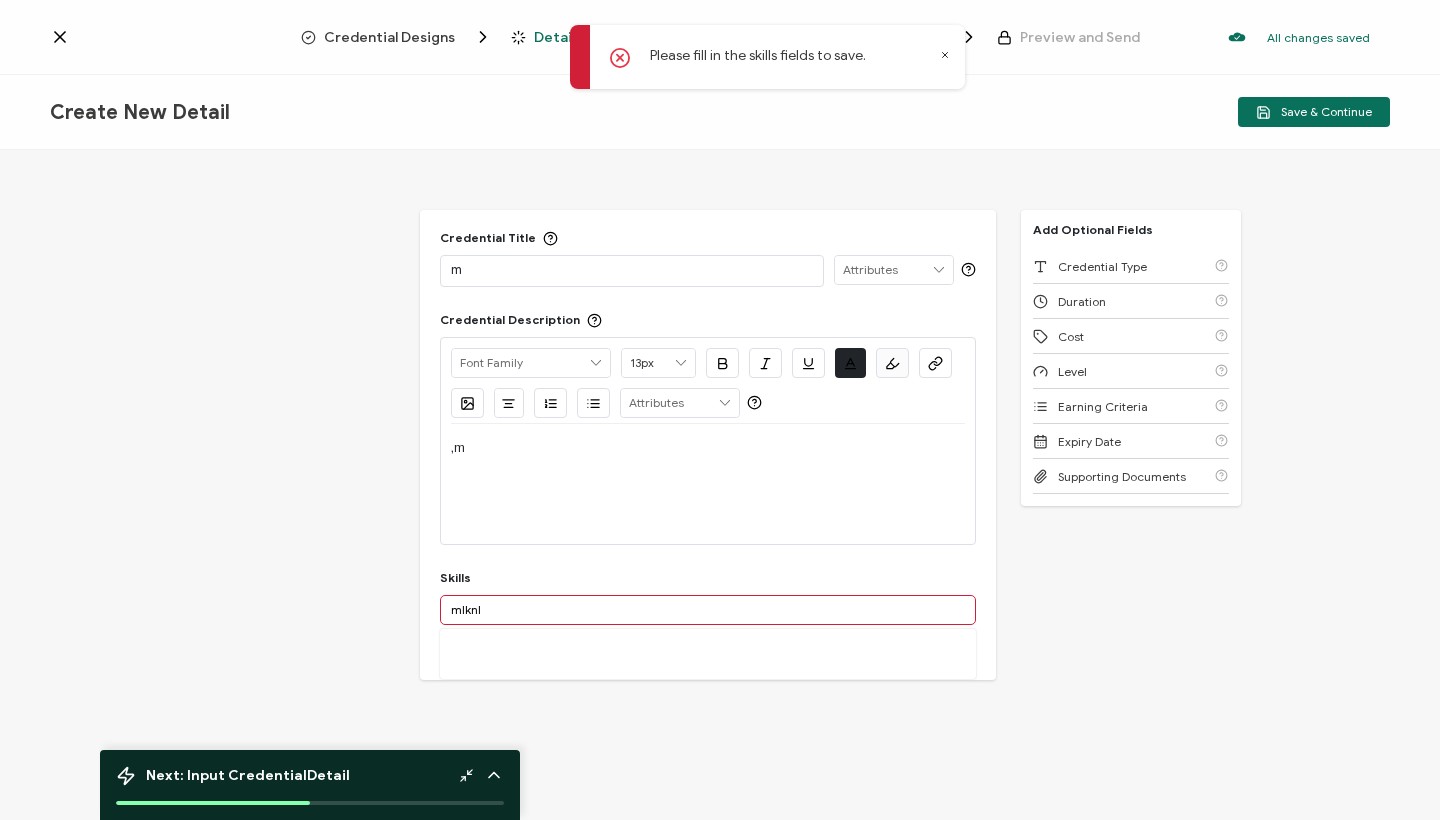 click on ",m" at bounding box center [708, 484] 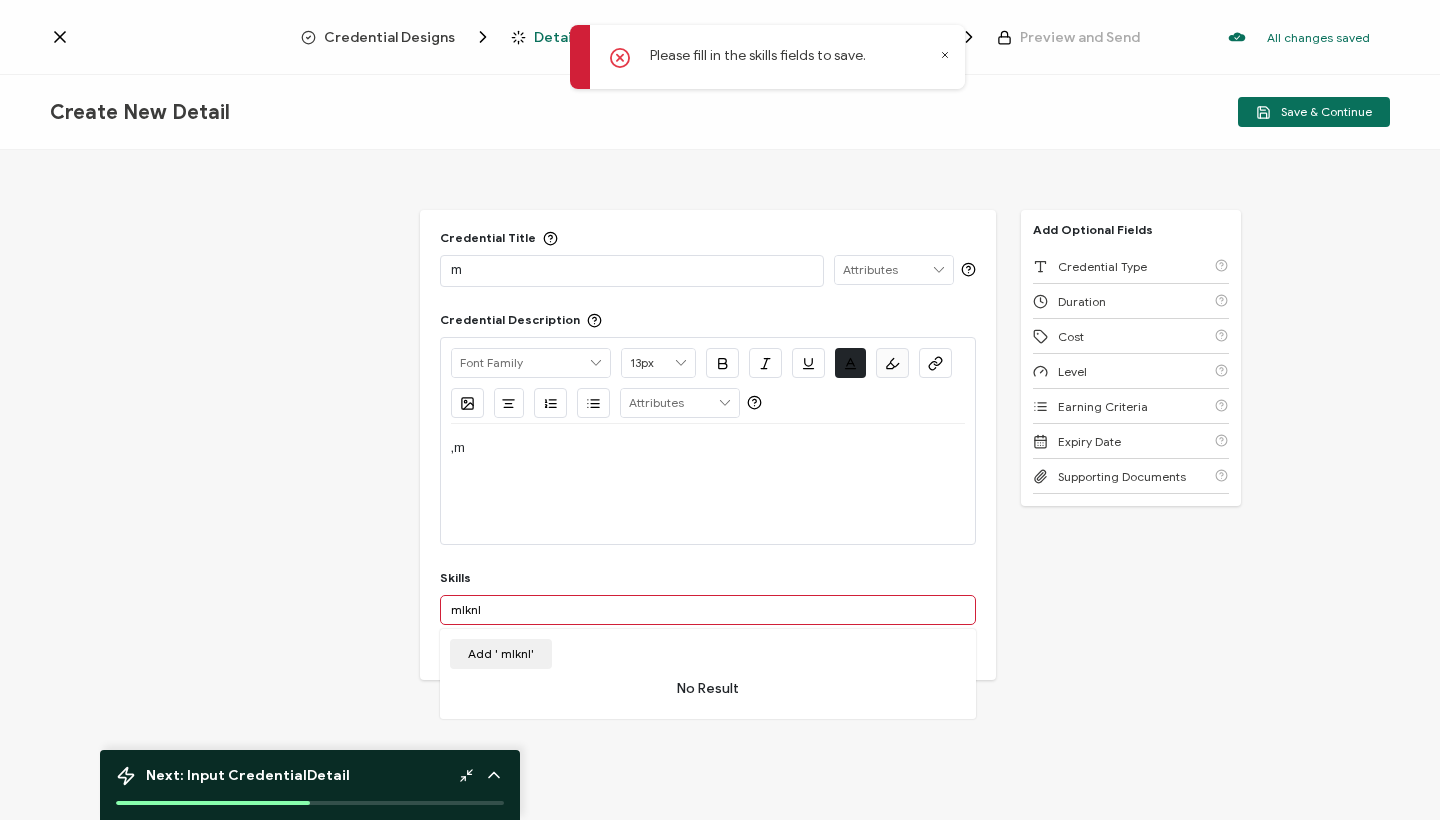click on "mlknl" at bounding box center [708, 610] 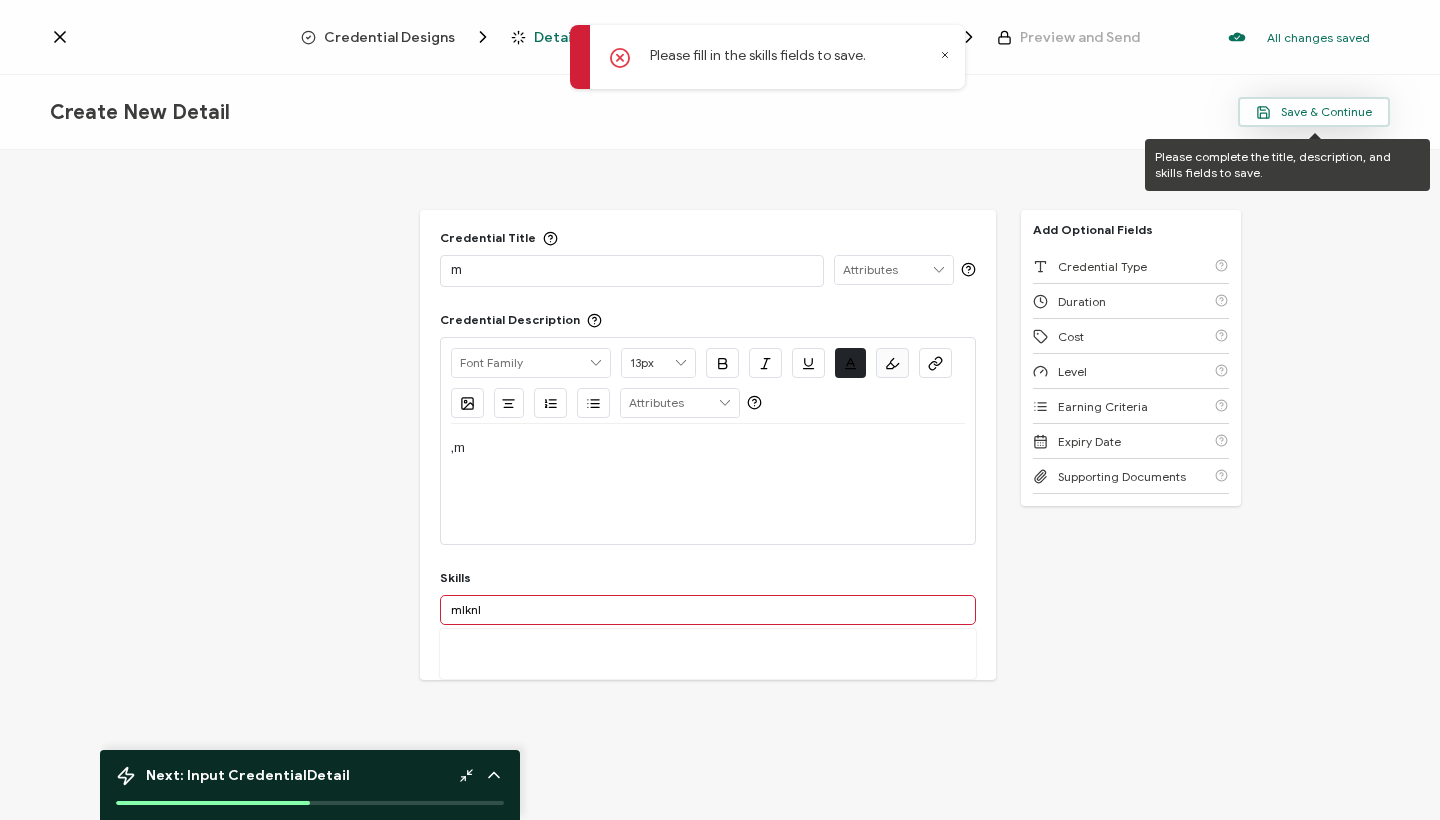 click on "Save & Continue" at bounding box center (1314, 112) 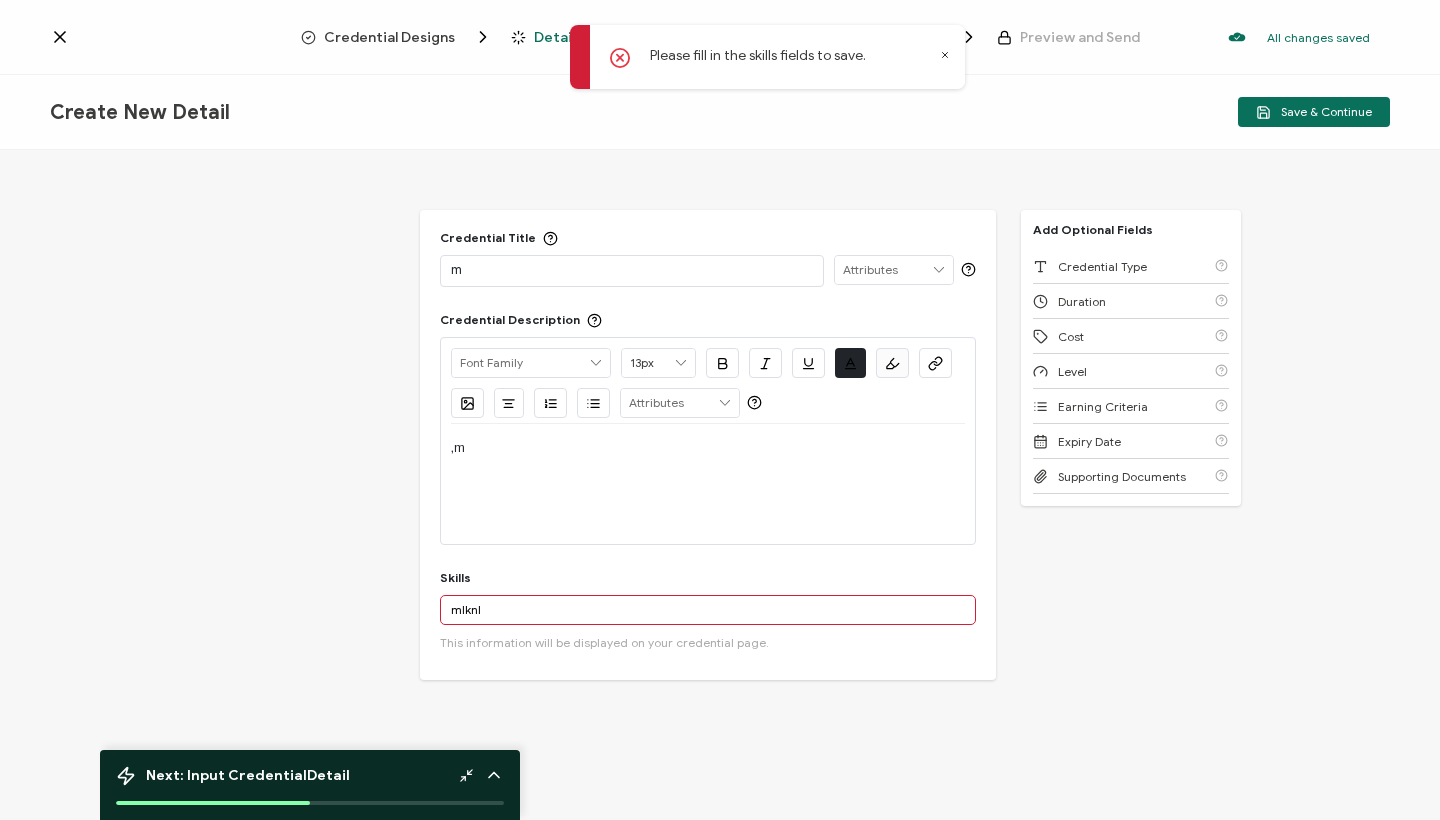 click on "mlknl" at bounding box center [708, 610] 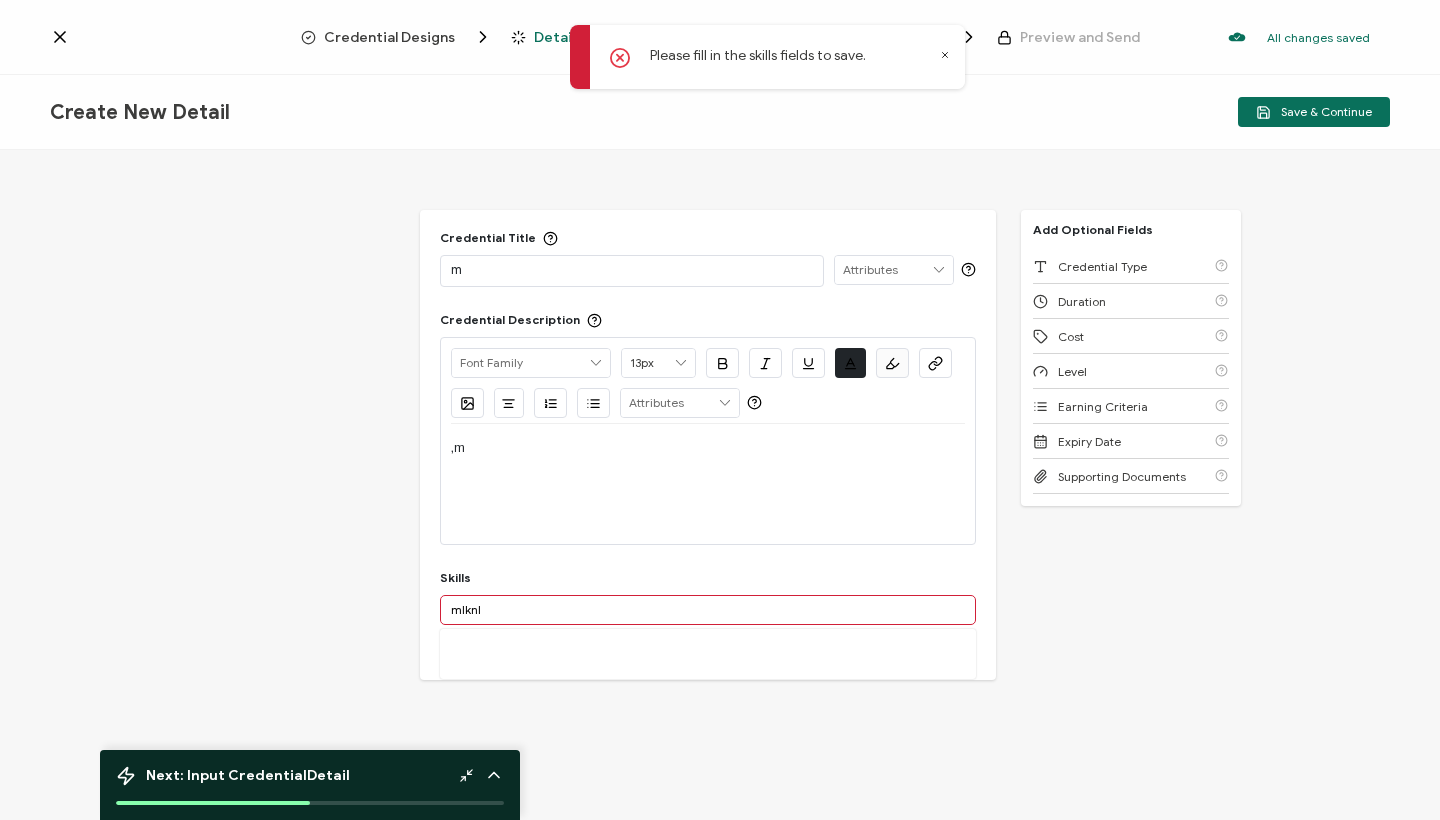 click on "mlknl" at bounding box center (708, 610) 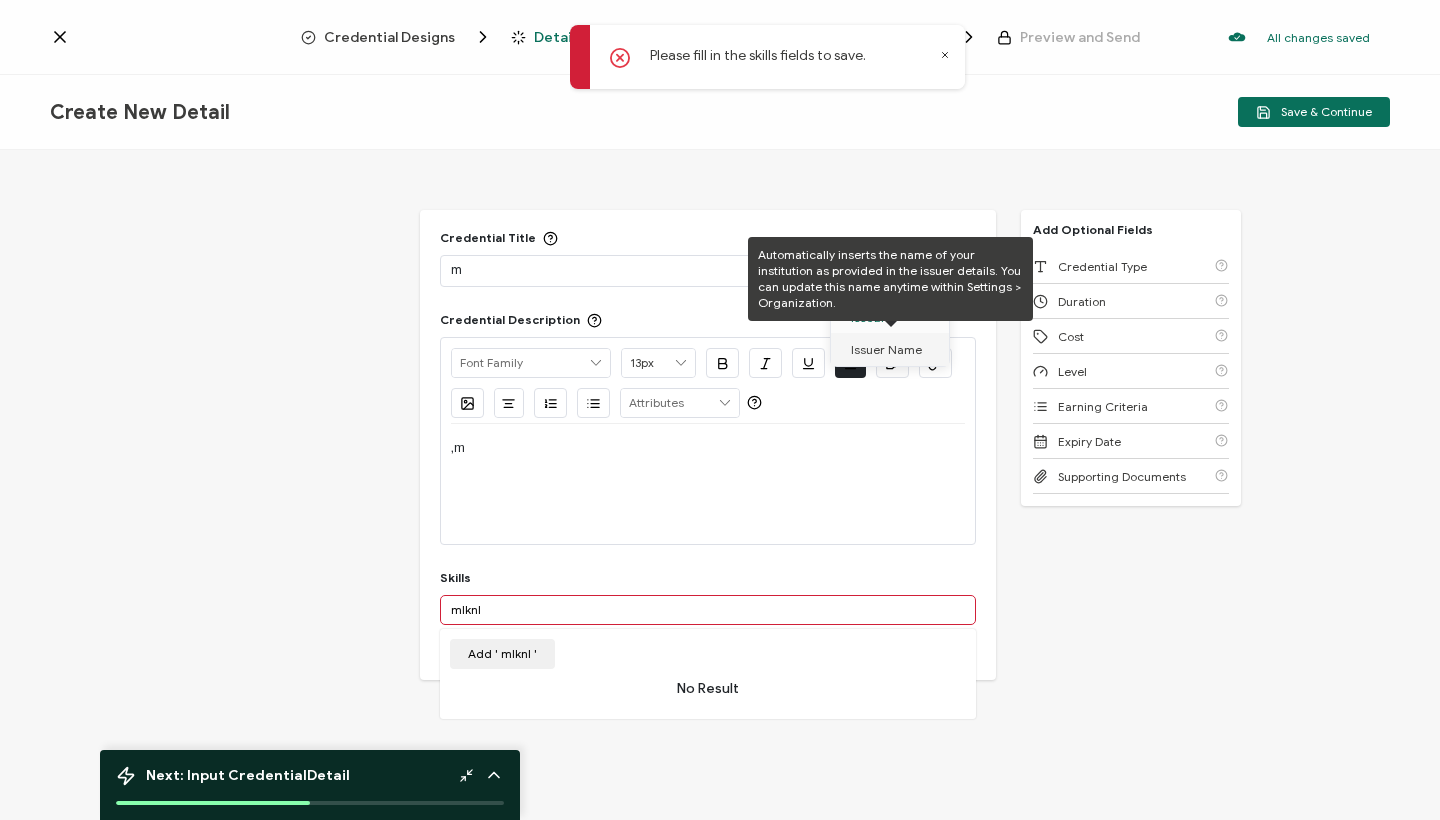click on "Issuer Name" at bounding box center [886, 350] 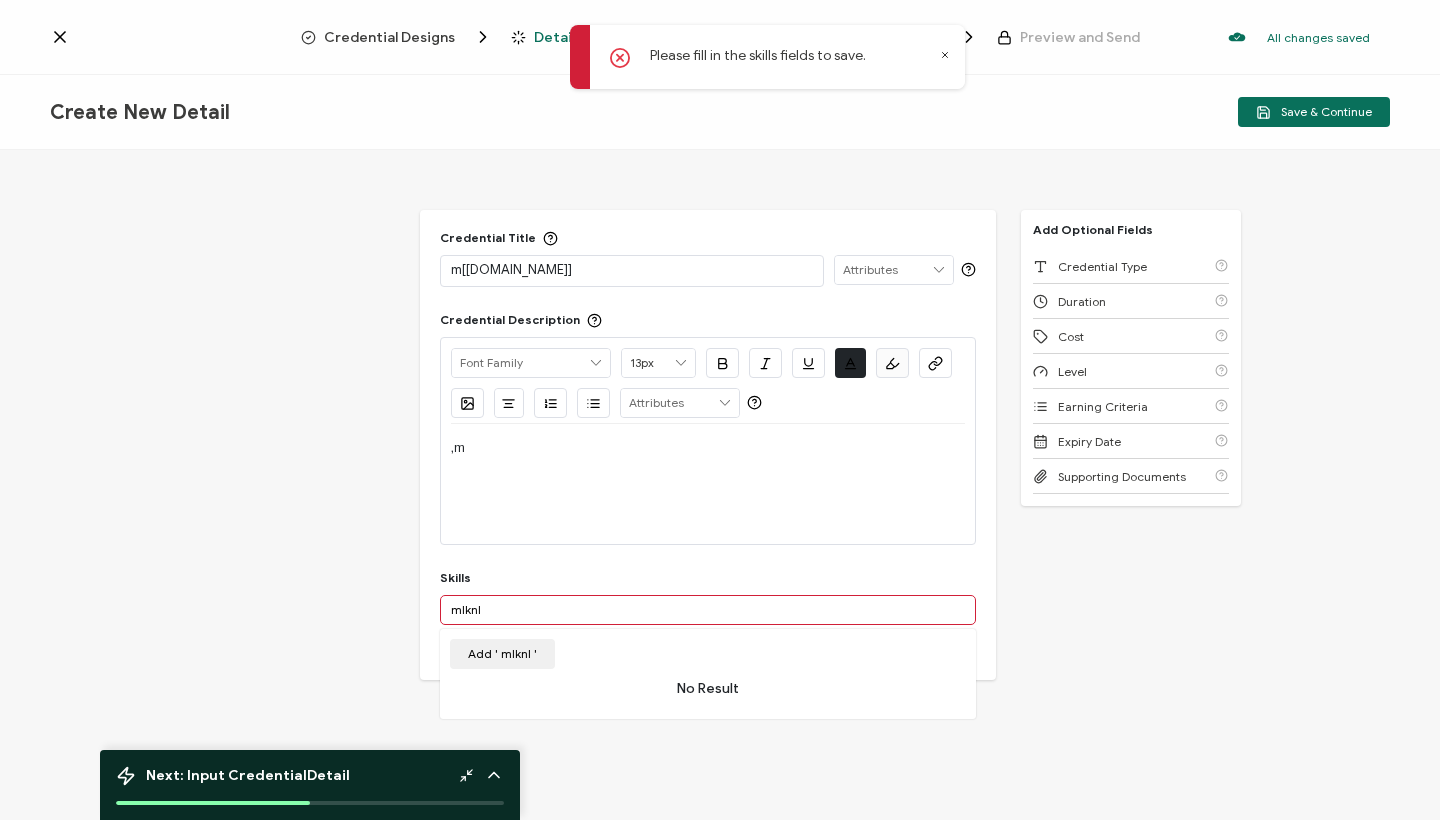 click on "mlknl" at bounding box center (708, 610) 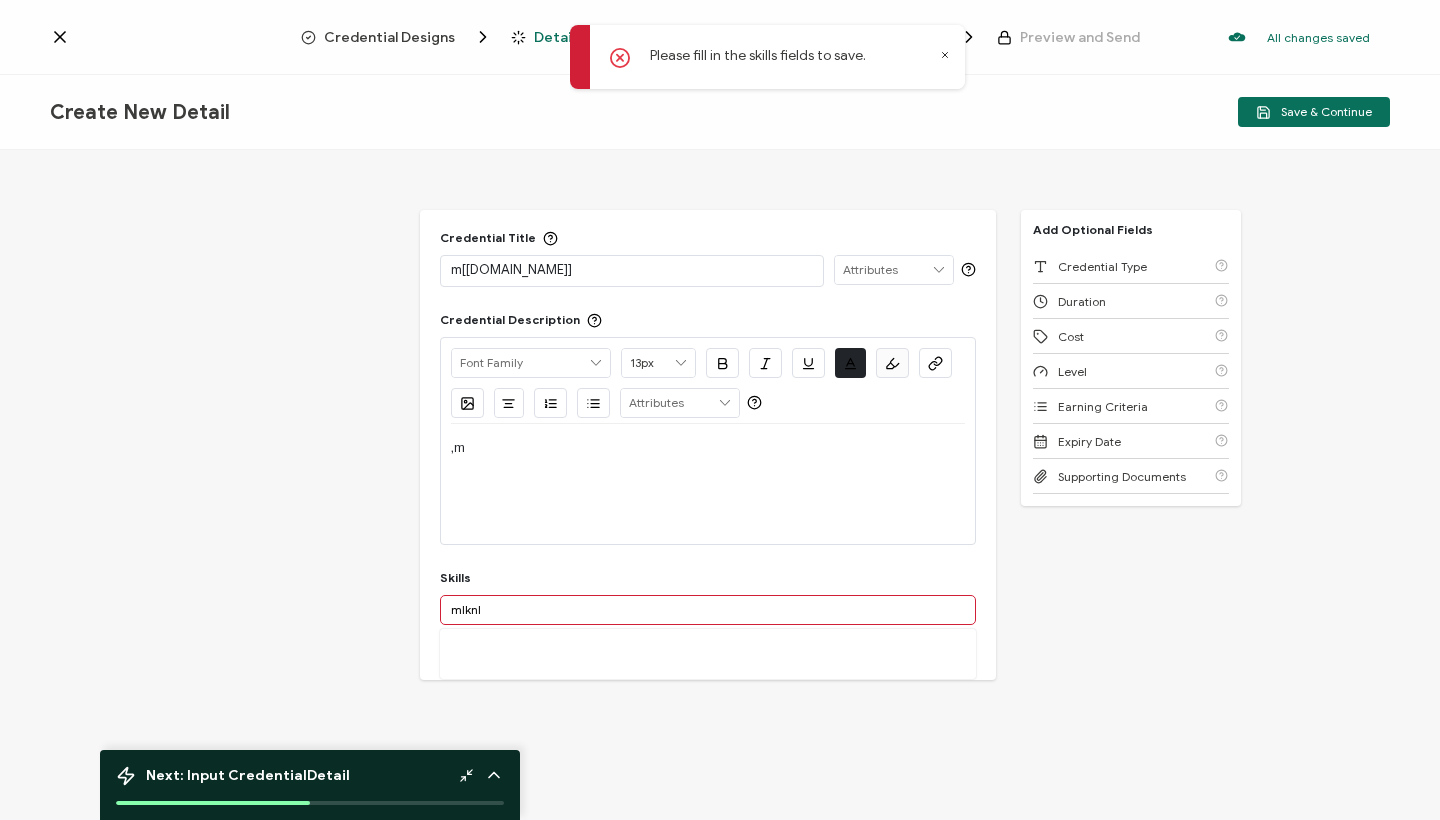 click on "mlknl" at bounding box center [708, 610] 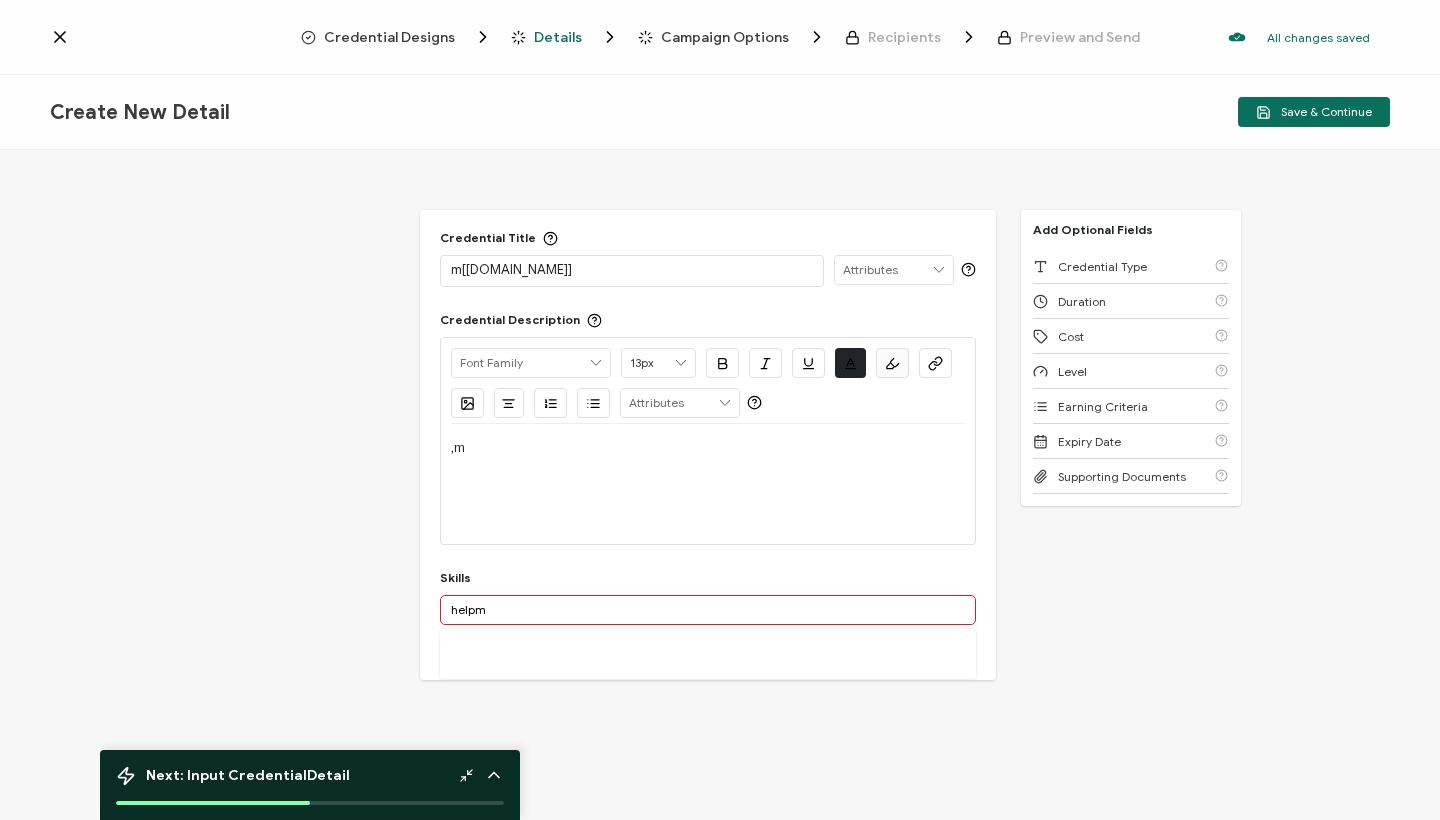 type on "help" 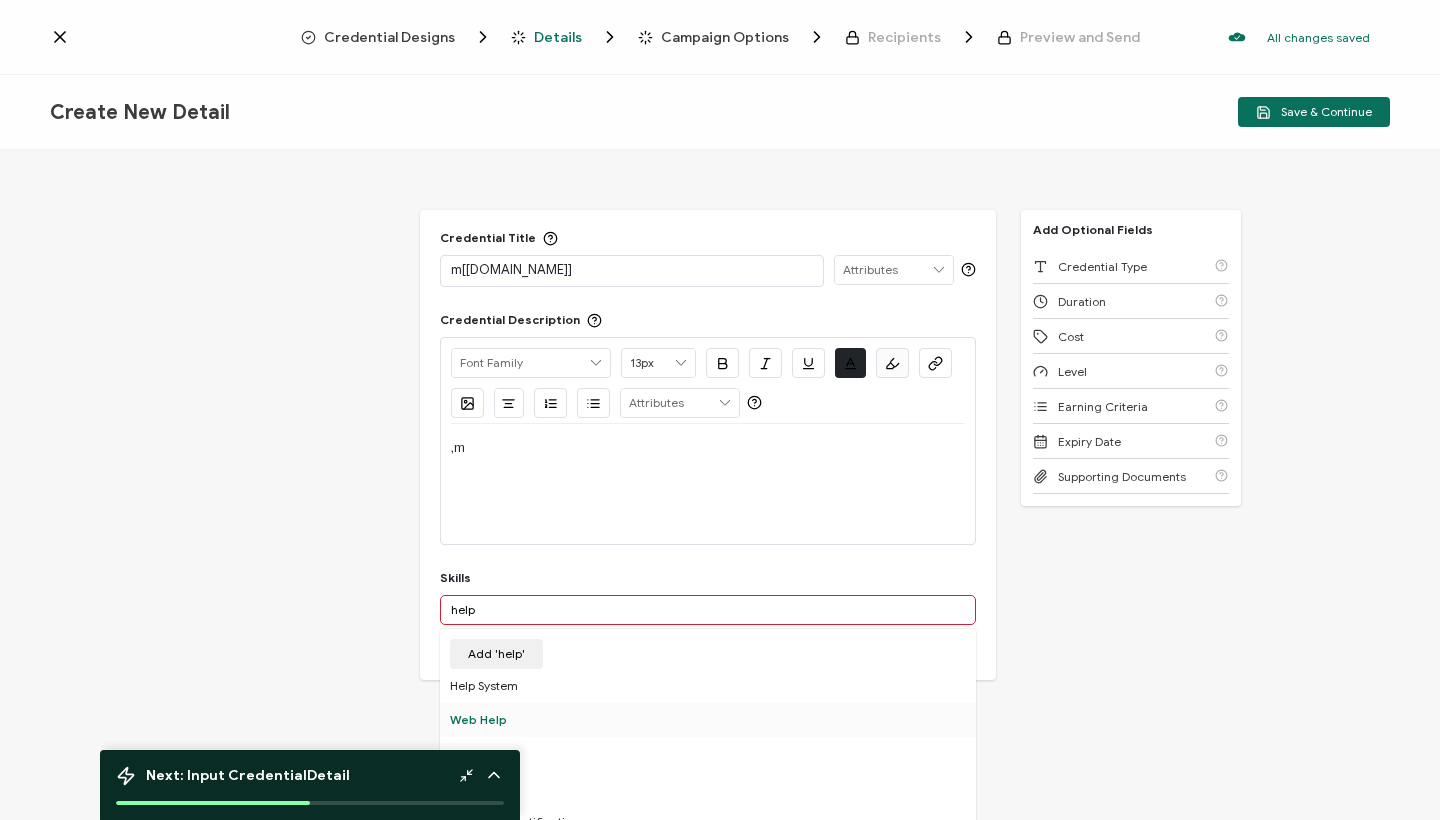 click on "Web Help" at bounding box center [708, 720] 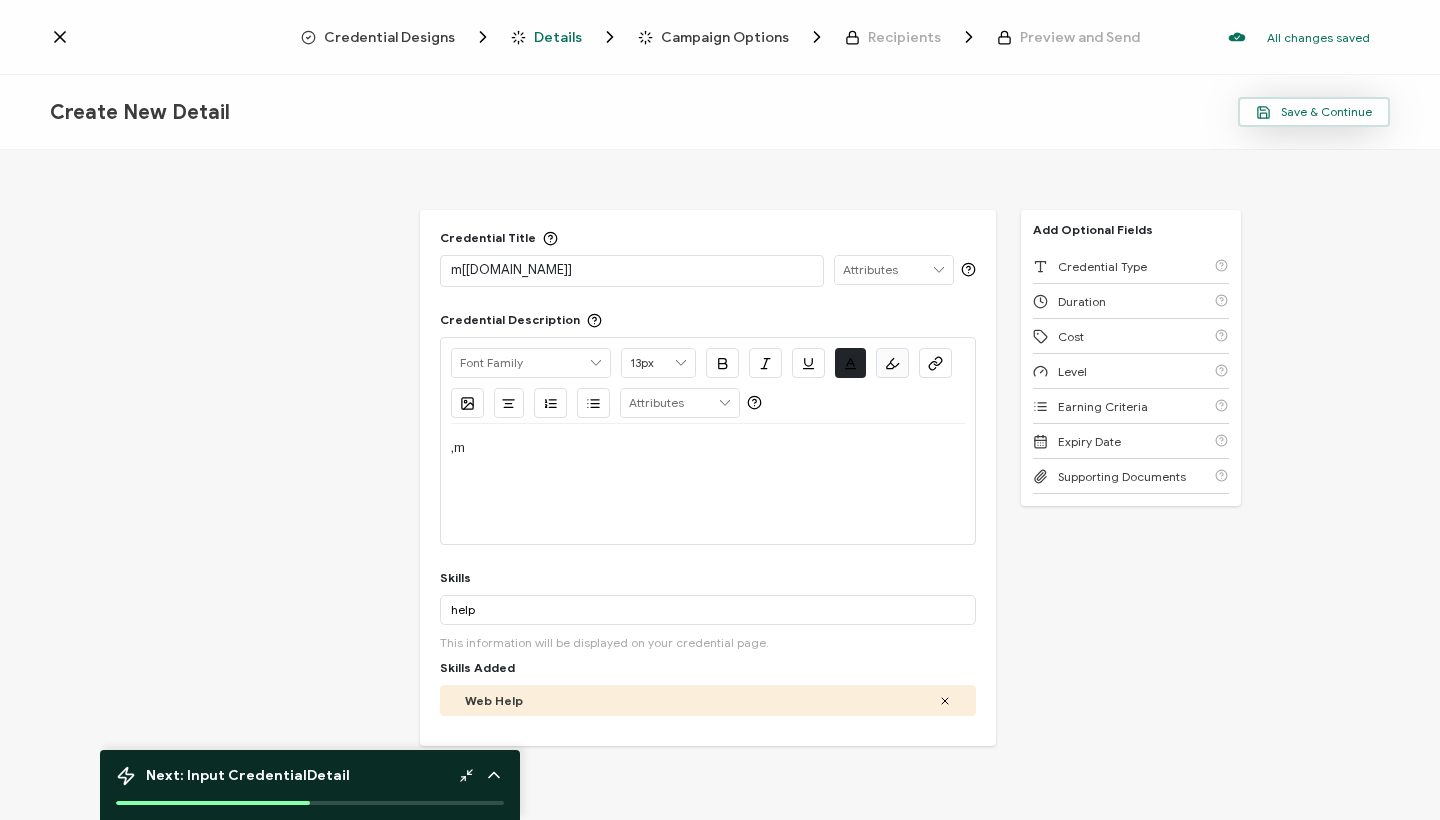 click on "Save & Continue" at bounding box center [1314, 112] 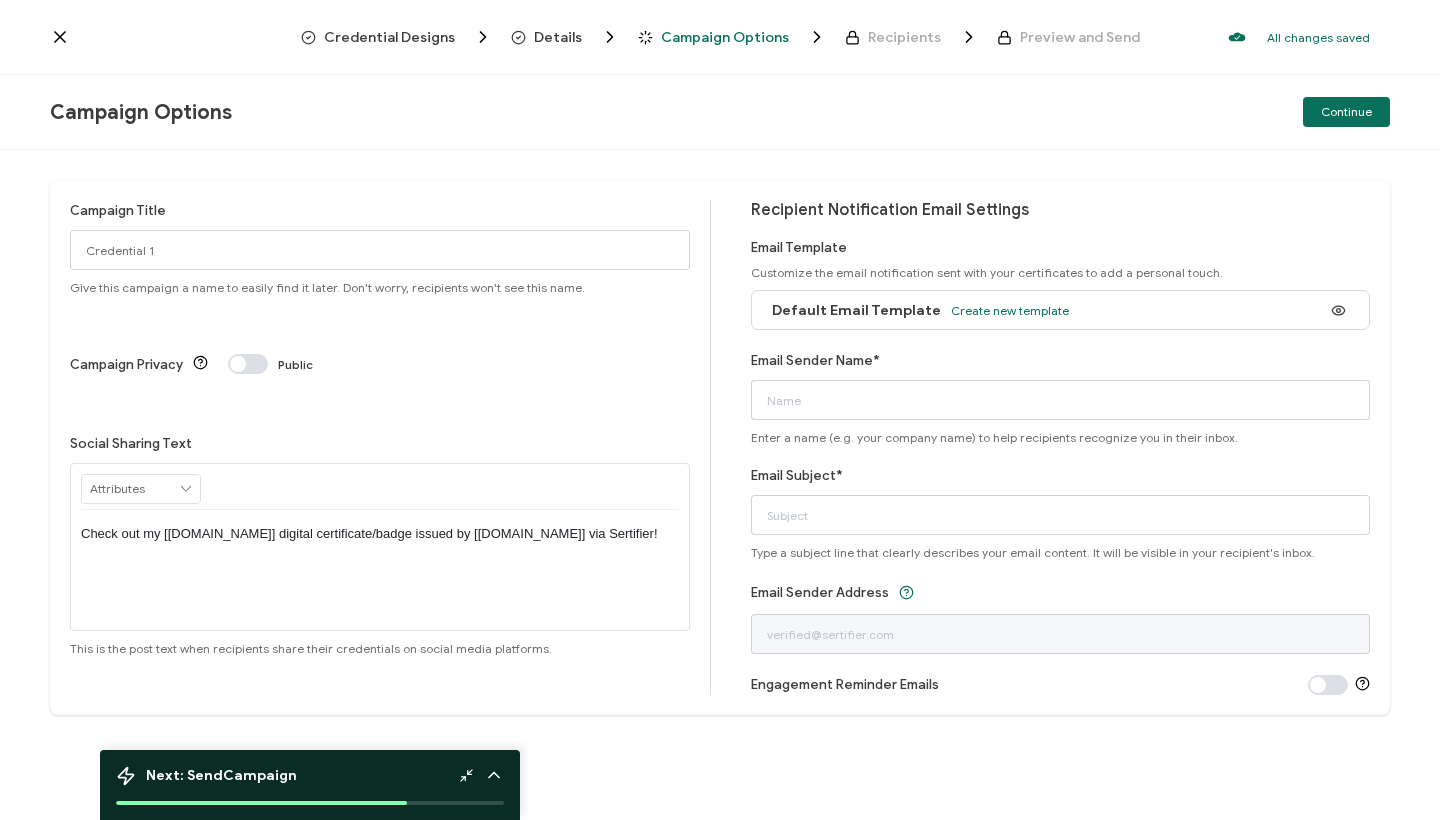 click 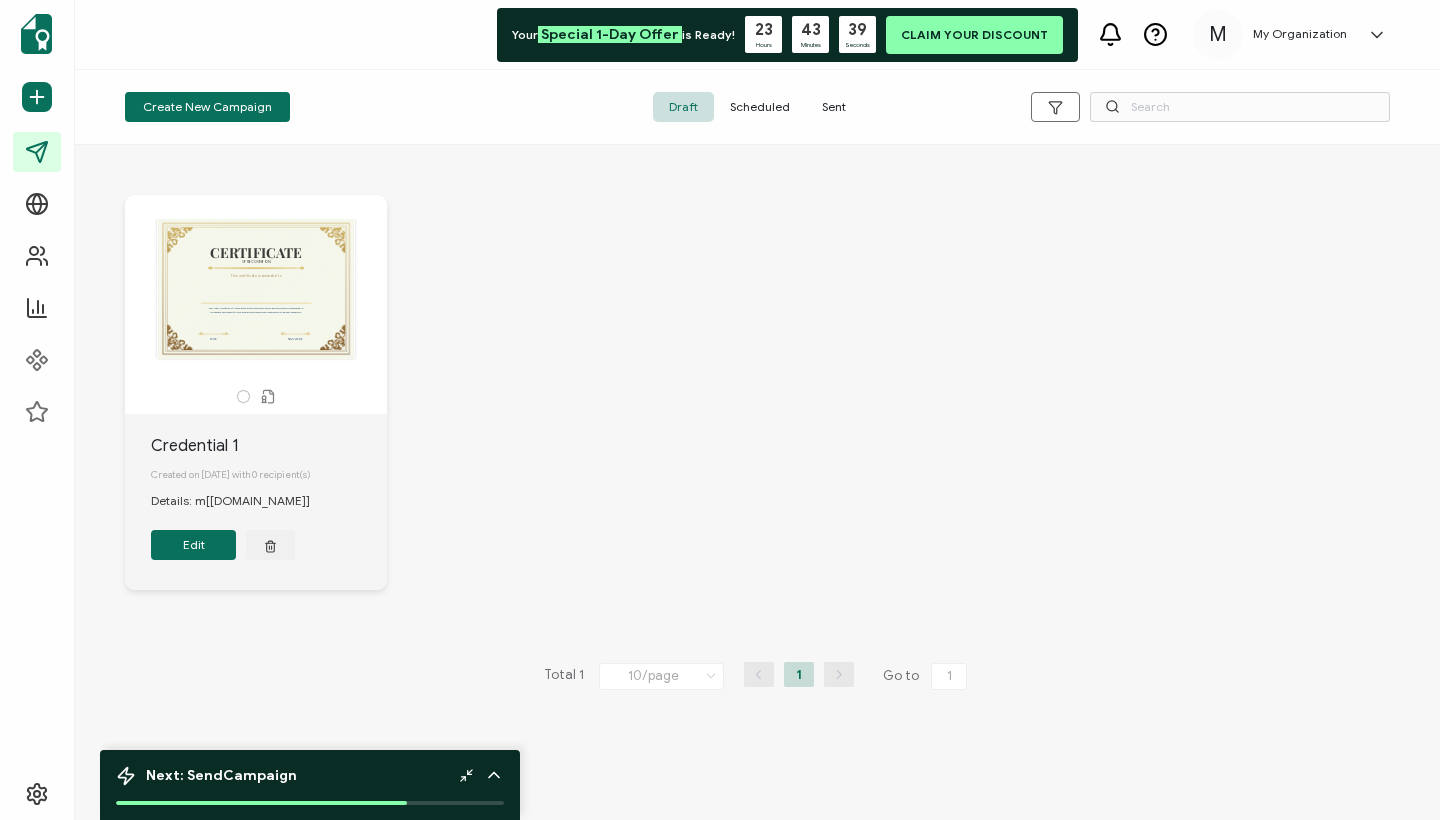 click on "CERTIFICATE
This Army Certificate of Appreciation honors dedicated service and exceptional commitment. It recognizes individuals for their unwavering support and contributions to military initiatives.
OF RECOGNITION         DATE
SIGNATURE
This certificate is awarded to" at bounding box center [256, 289] 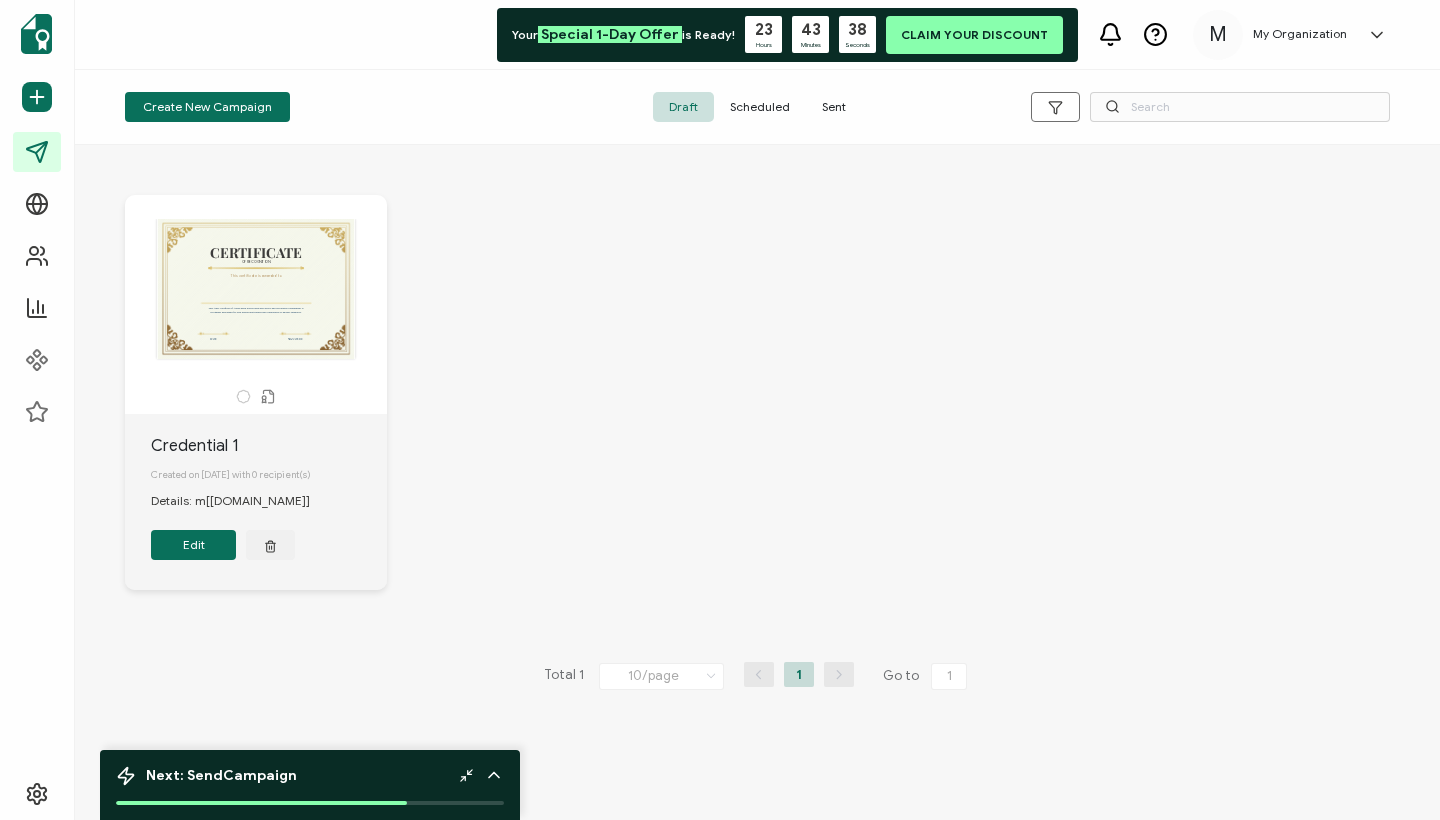 click on "CERTIFICATE
This Army Certificate of Appreciation honors dedicated service and exceptional commitment. It recognizes individuals for their unwavering support and contributions to military initiatives.
OF RECOGNITION         DATE
SIGNATURE
This certificate is awarded to" at bounding box center (256, 289) 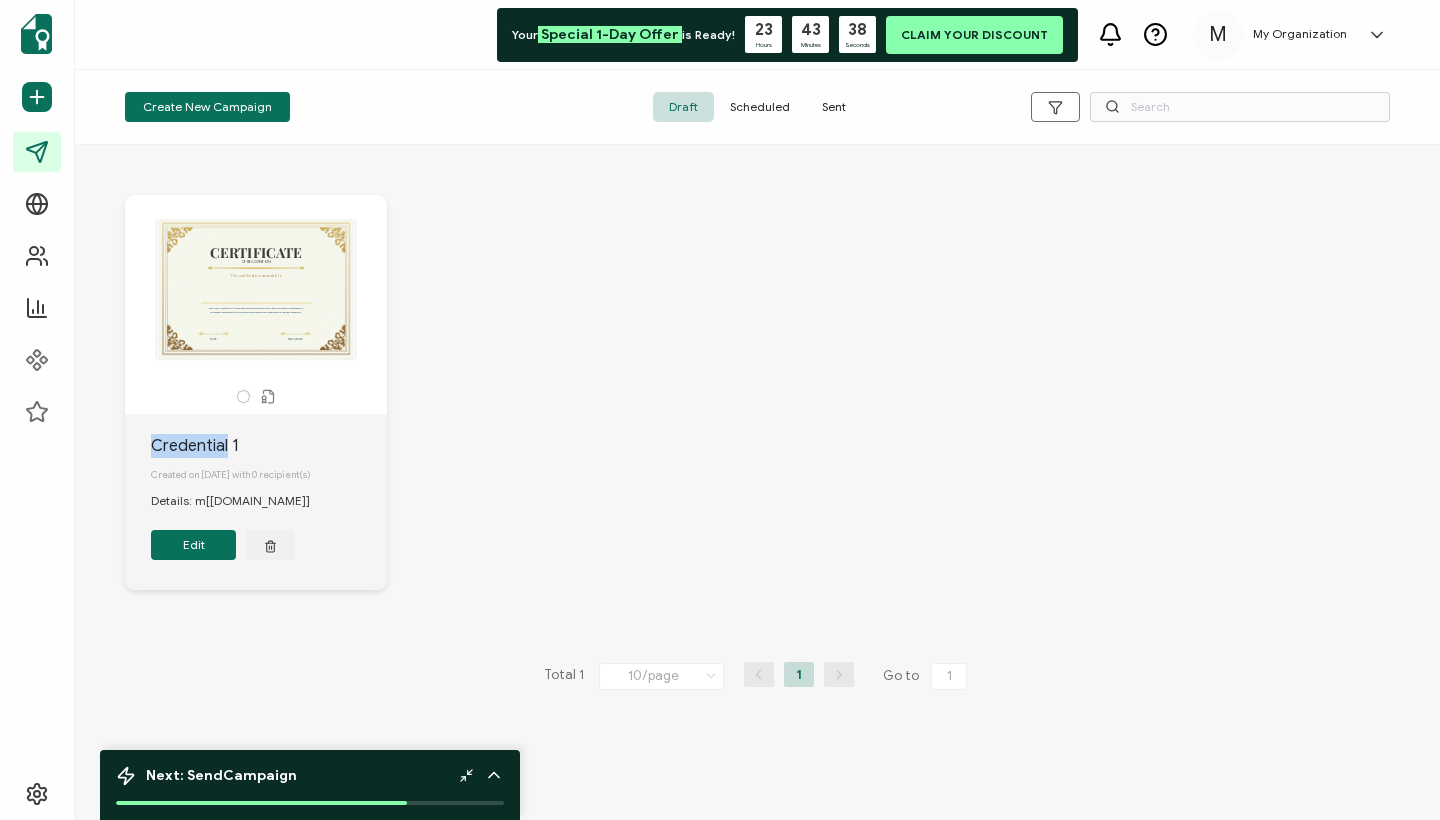 click on "CERTIFICATE
This Army Certificate of Appreciation honors dedicated service and exceptional commitment. It recognizes individuals for their unwavering support and contributions to military initiatives.
OF RECOGNITION         DATE
SIGNATURE
This certificate is awarded to" at bounding box center (256, 289) 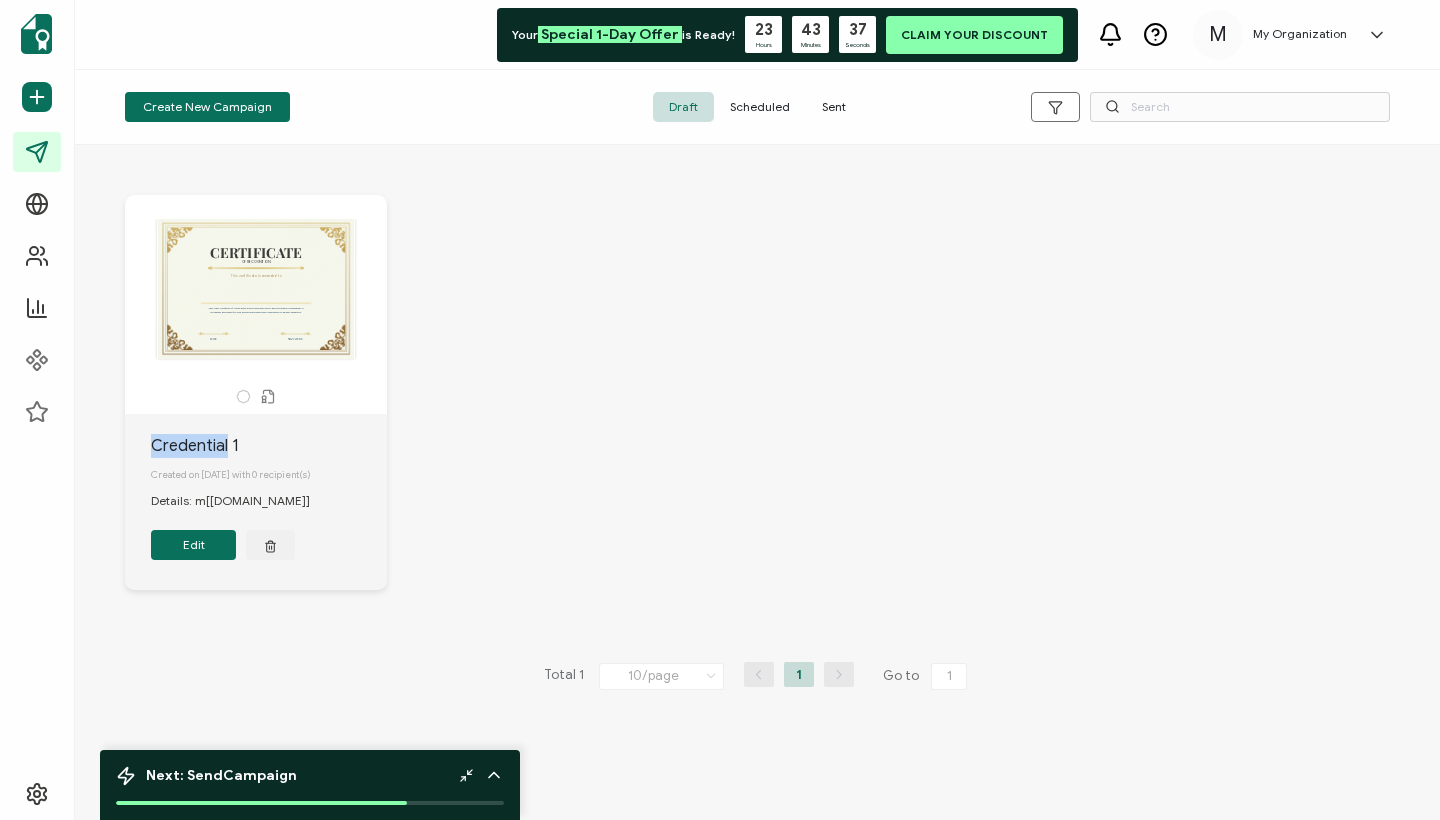 click on "Edit" at bounding box center [193, 545] 